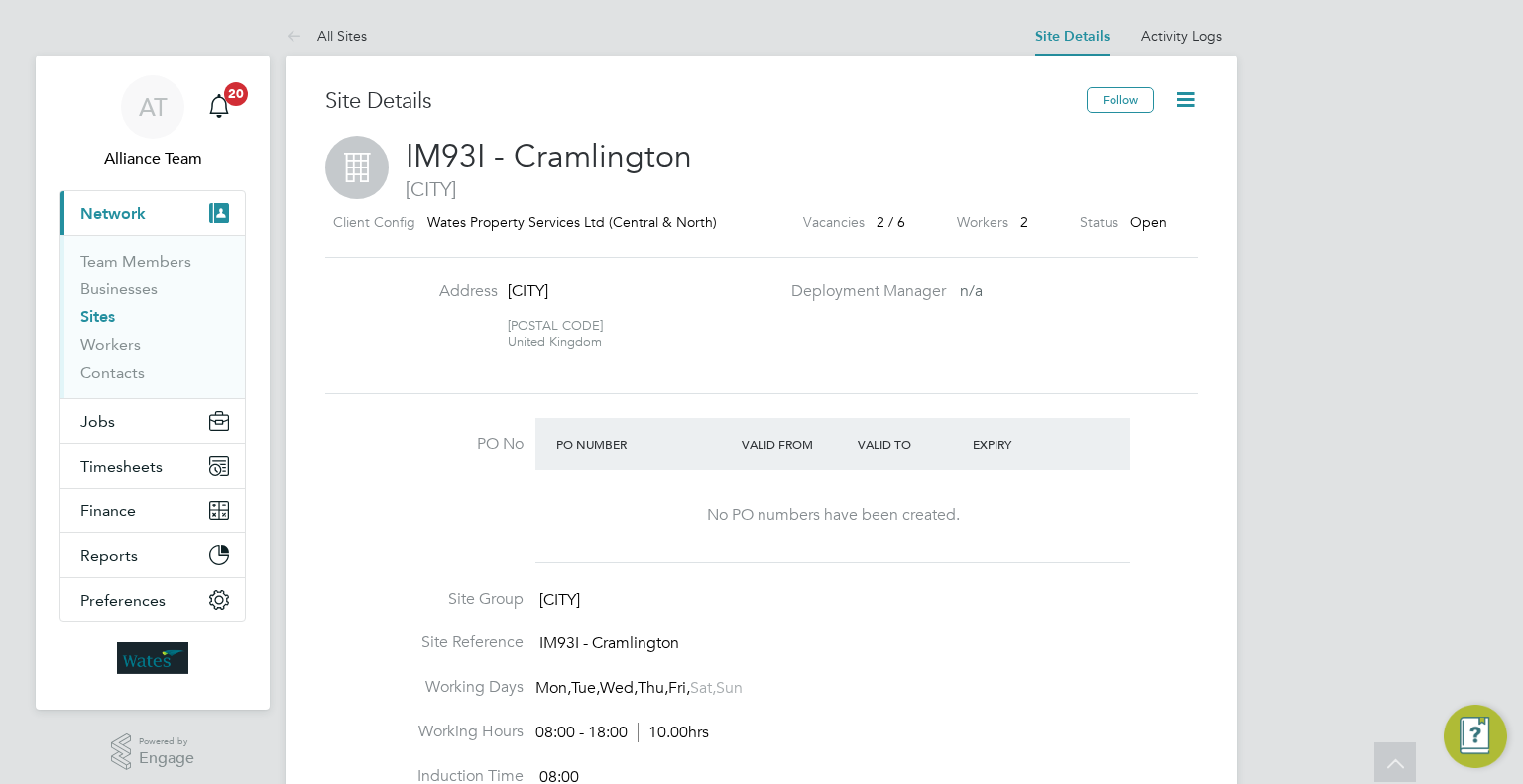 scroll, scrollTop: 63, scrollLeft: 0, axis: vertical 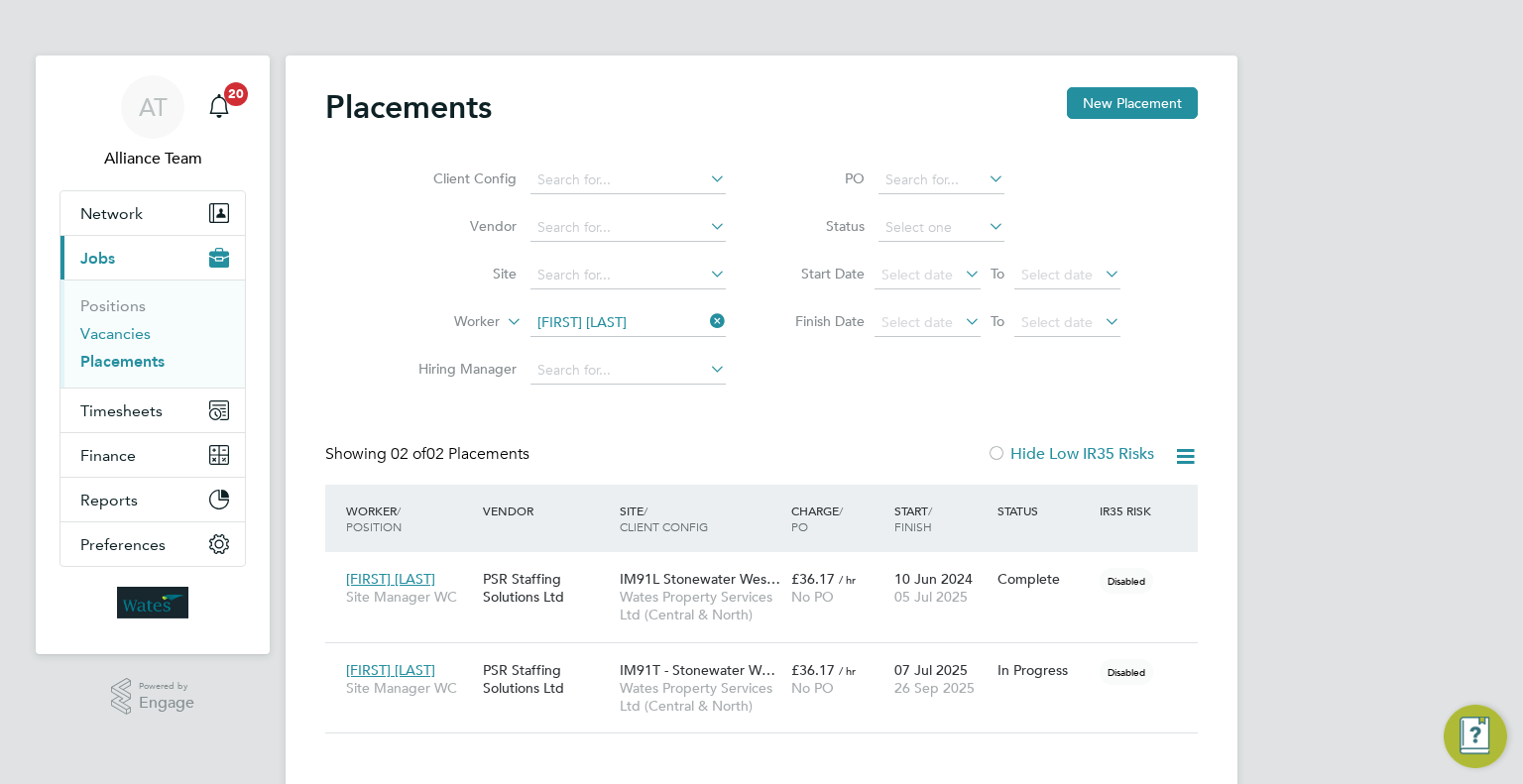 drag, startPoint x: 134, startPoint y: 323, endPoint x: 227, endPoint y: 322, distance: 93.00538 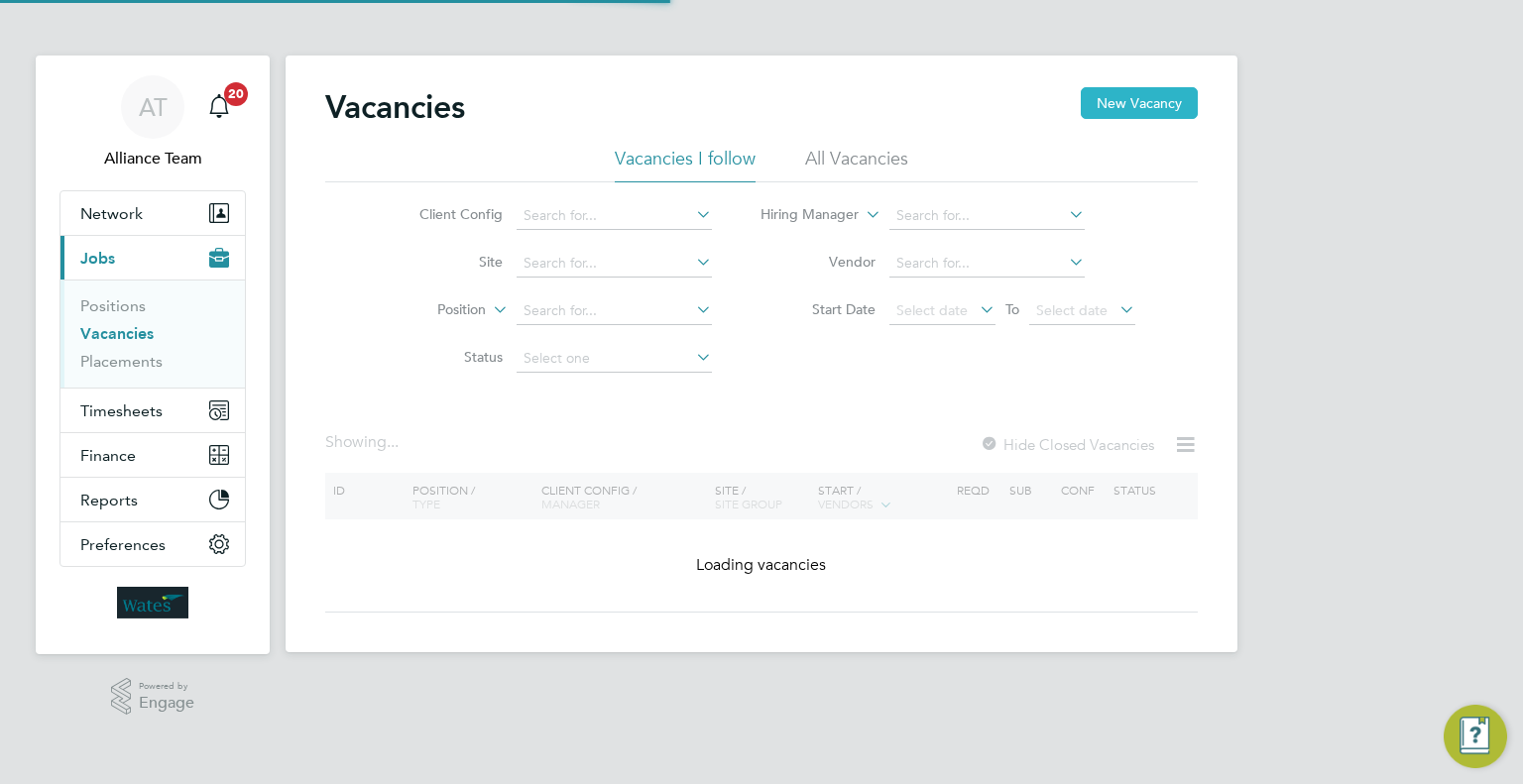 click on "New Vacancy" 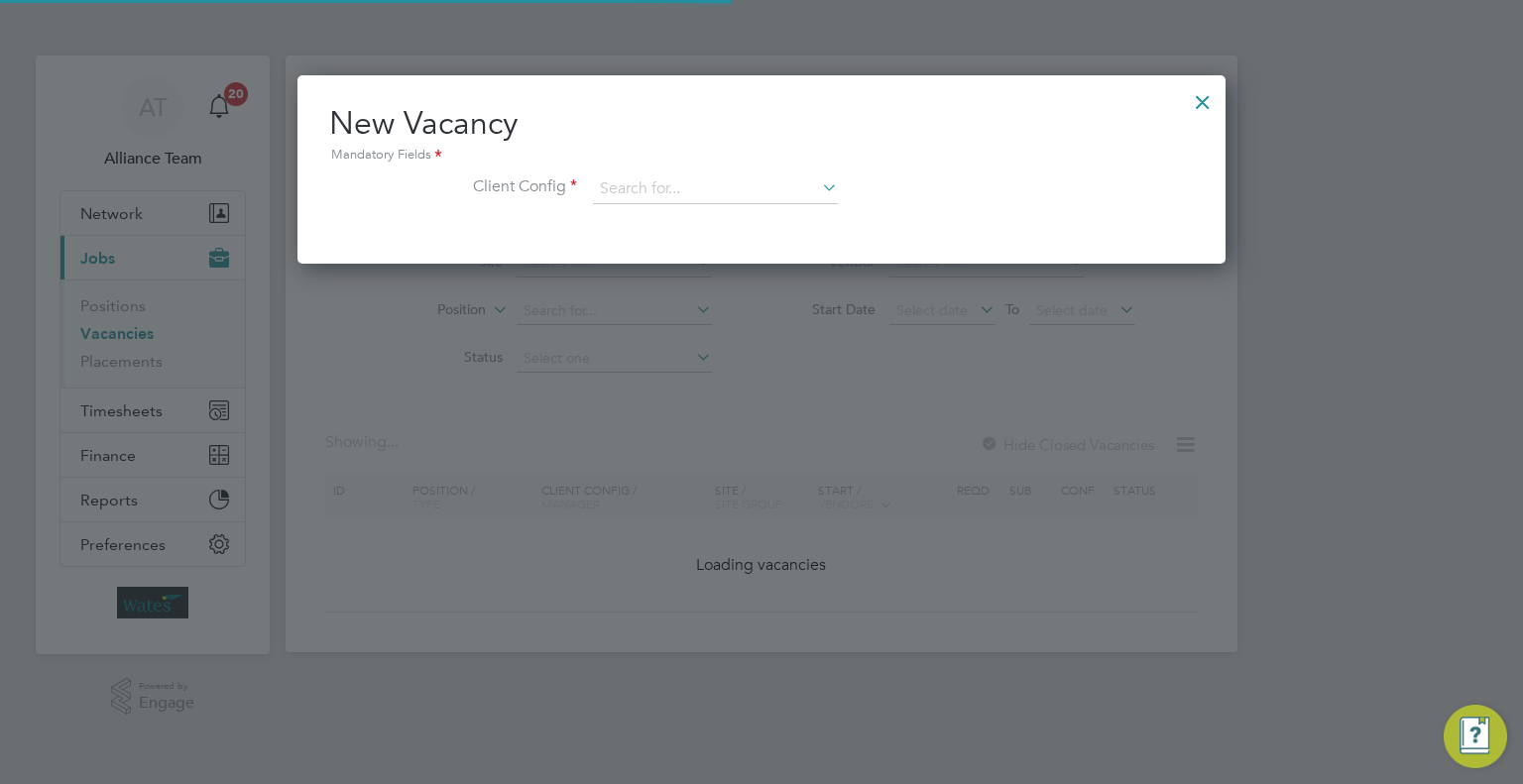 scroll, scrollTop: 10, scrollLeft: 10, axis: both 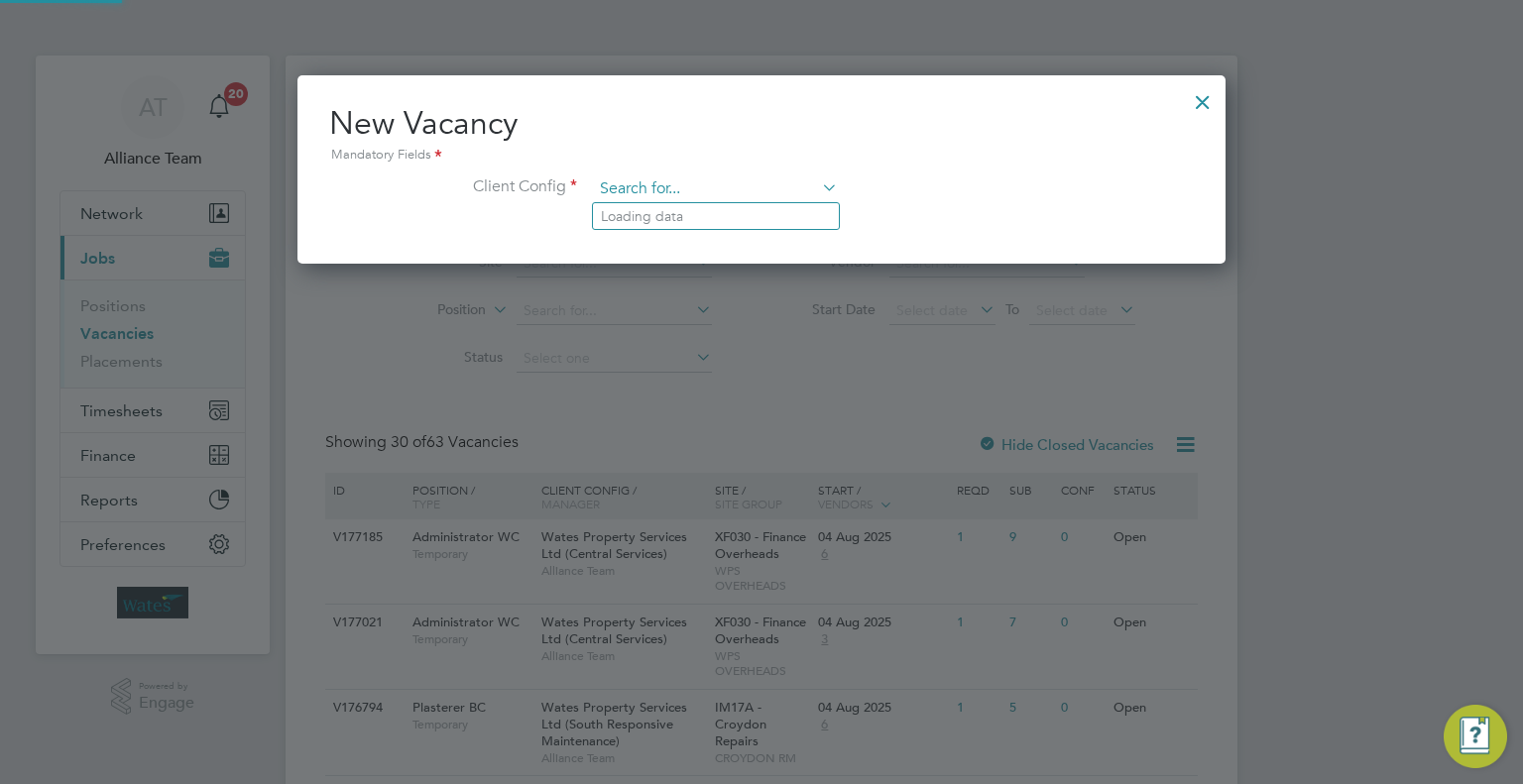 click at bounding box center [715, 189] 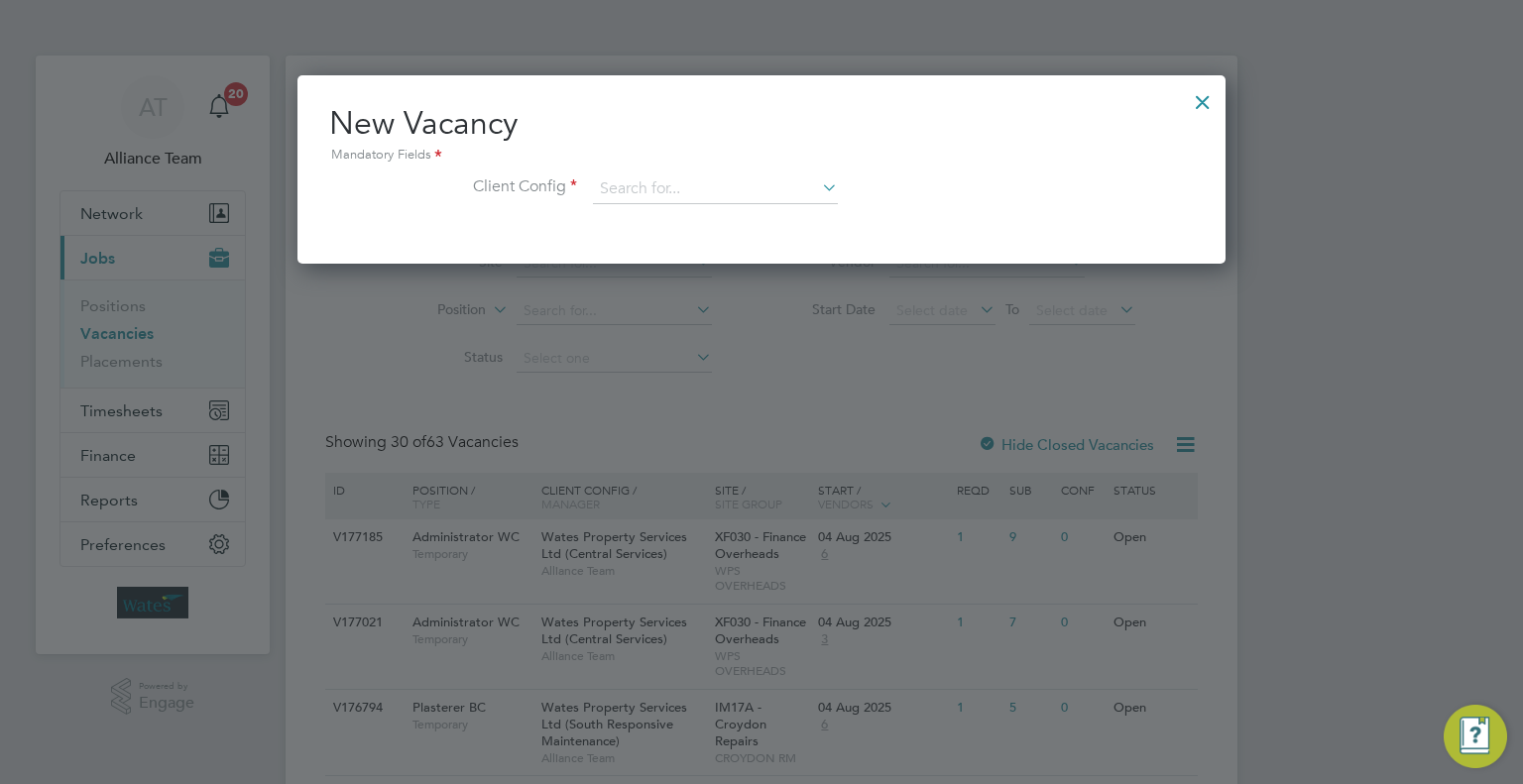 click on "Wates Property Services Ltd (Facilities Management)" 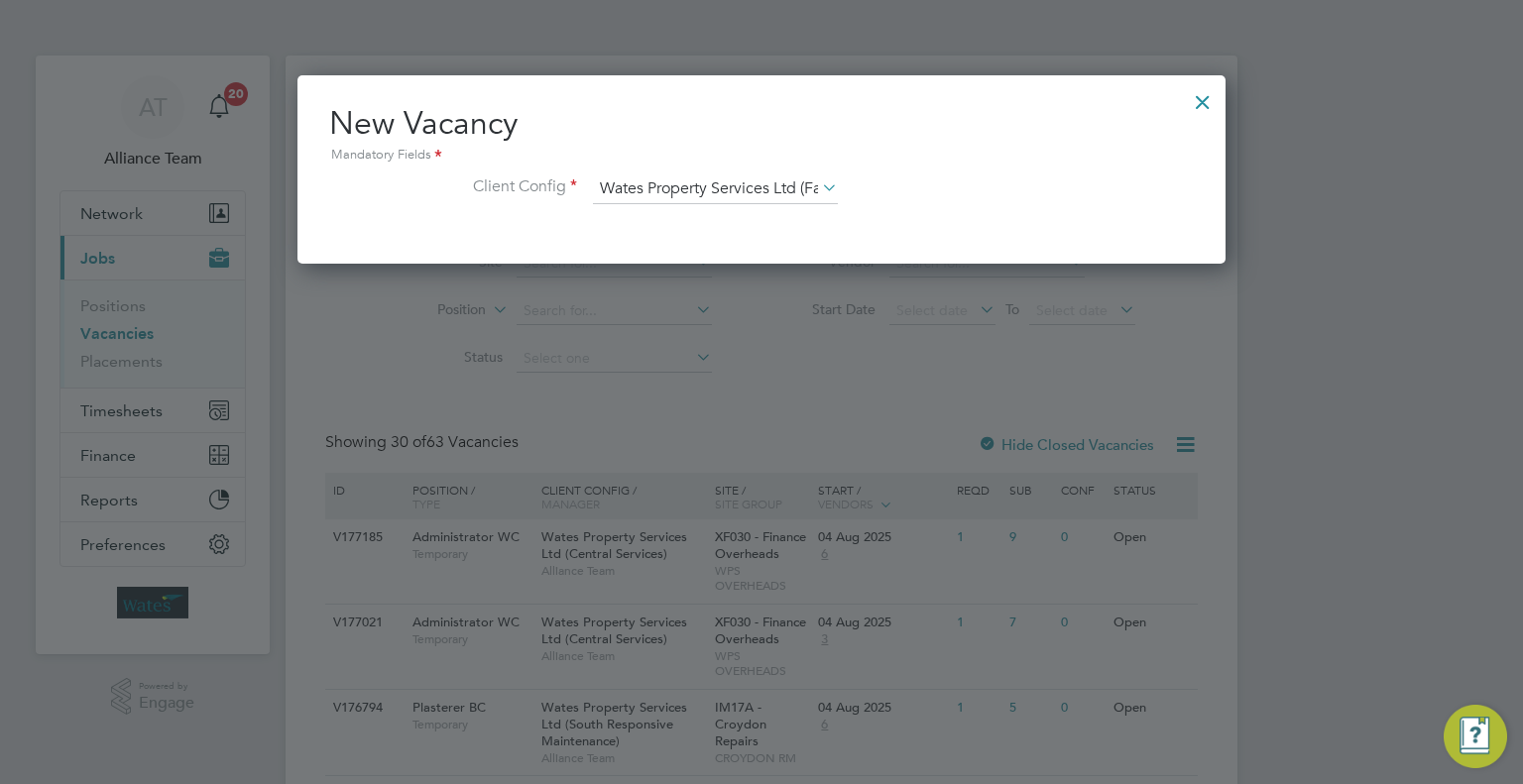 scroll, scrollTop: 11, scrollLeft: 10, axis: both 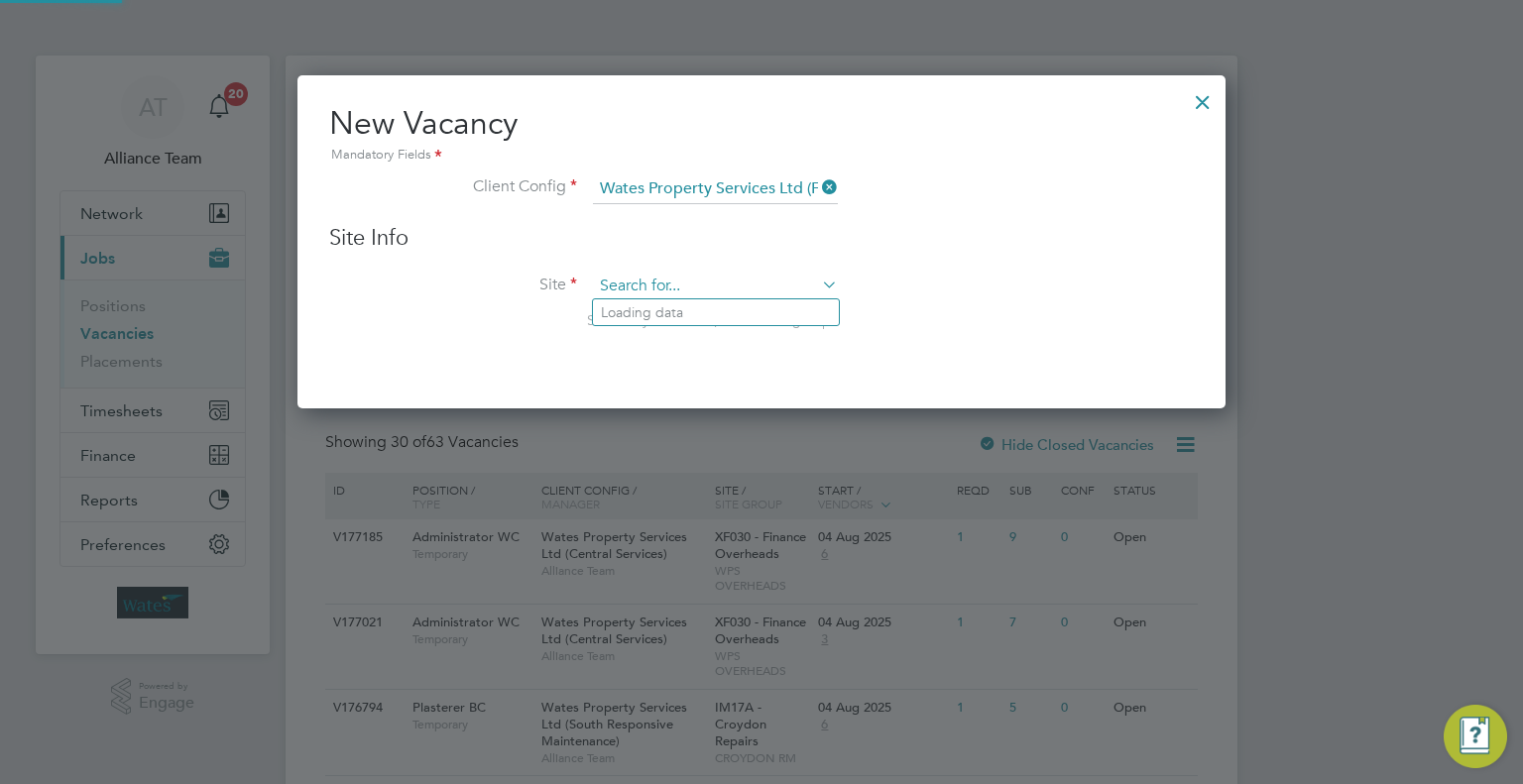 click at bounding box center [715, 286] 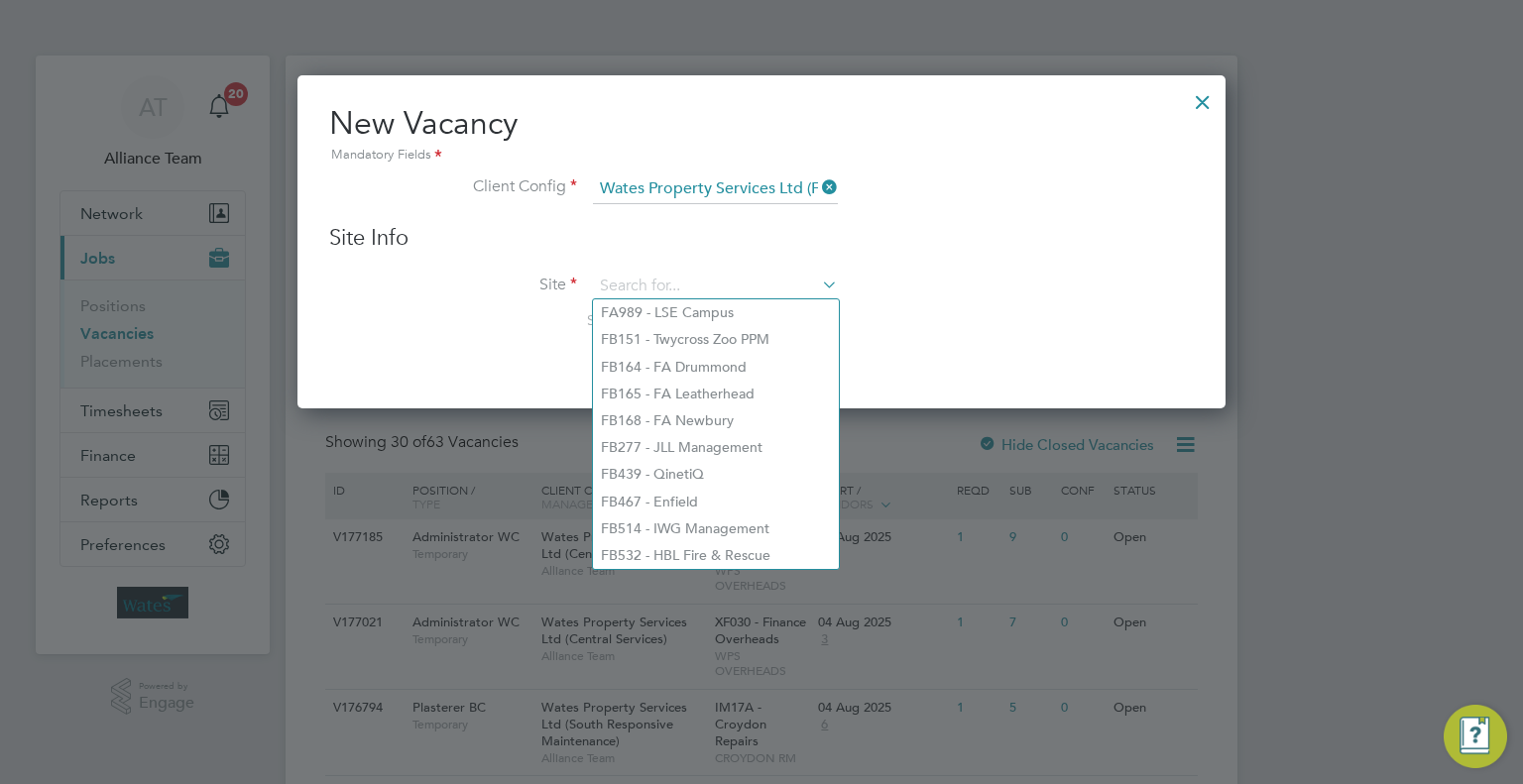 click at bounding box center [1203, 97] 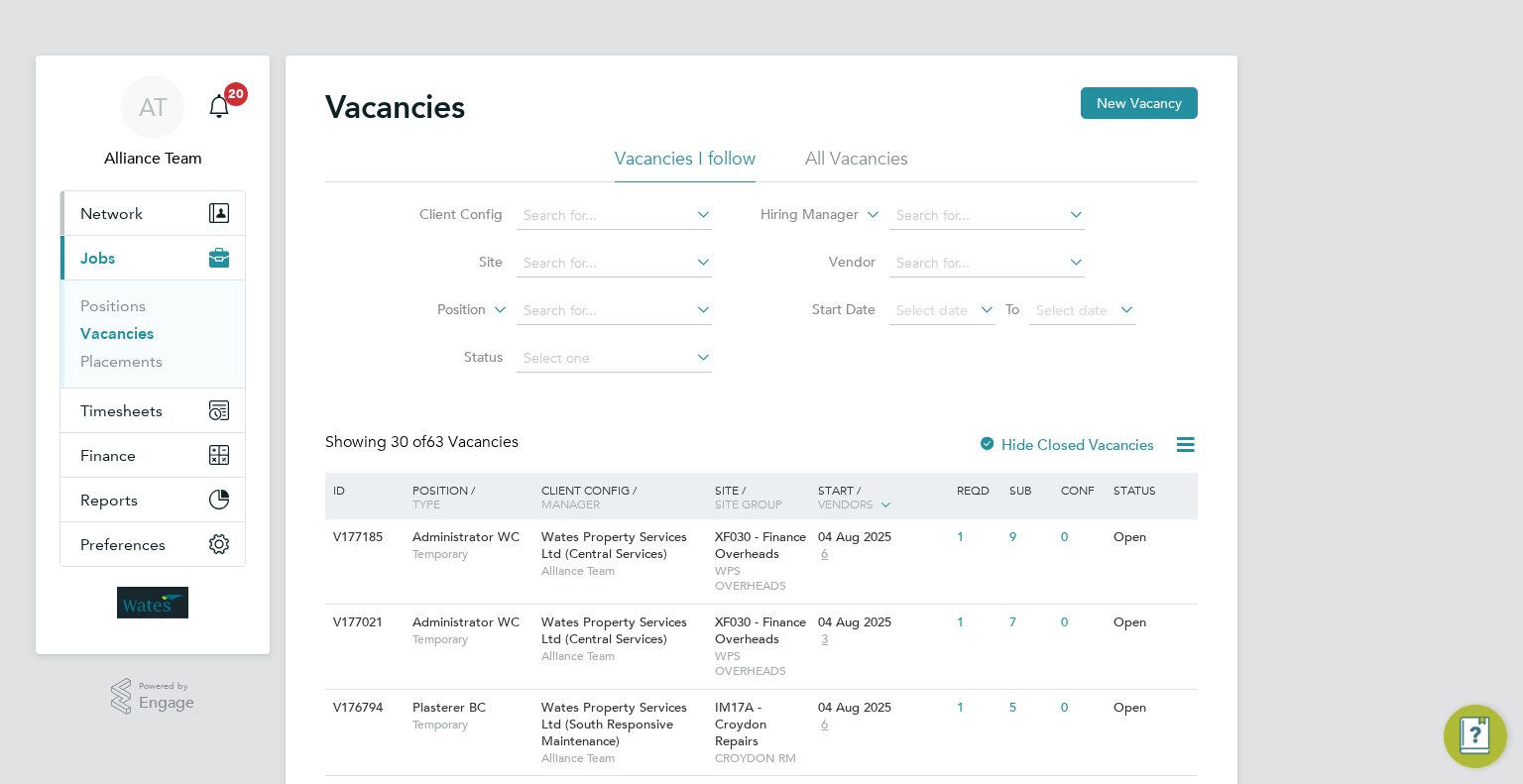 click on "Network" at bounding box center (153, 213) 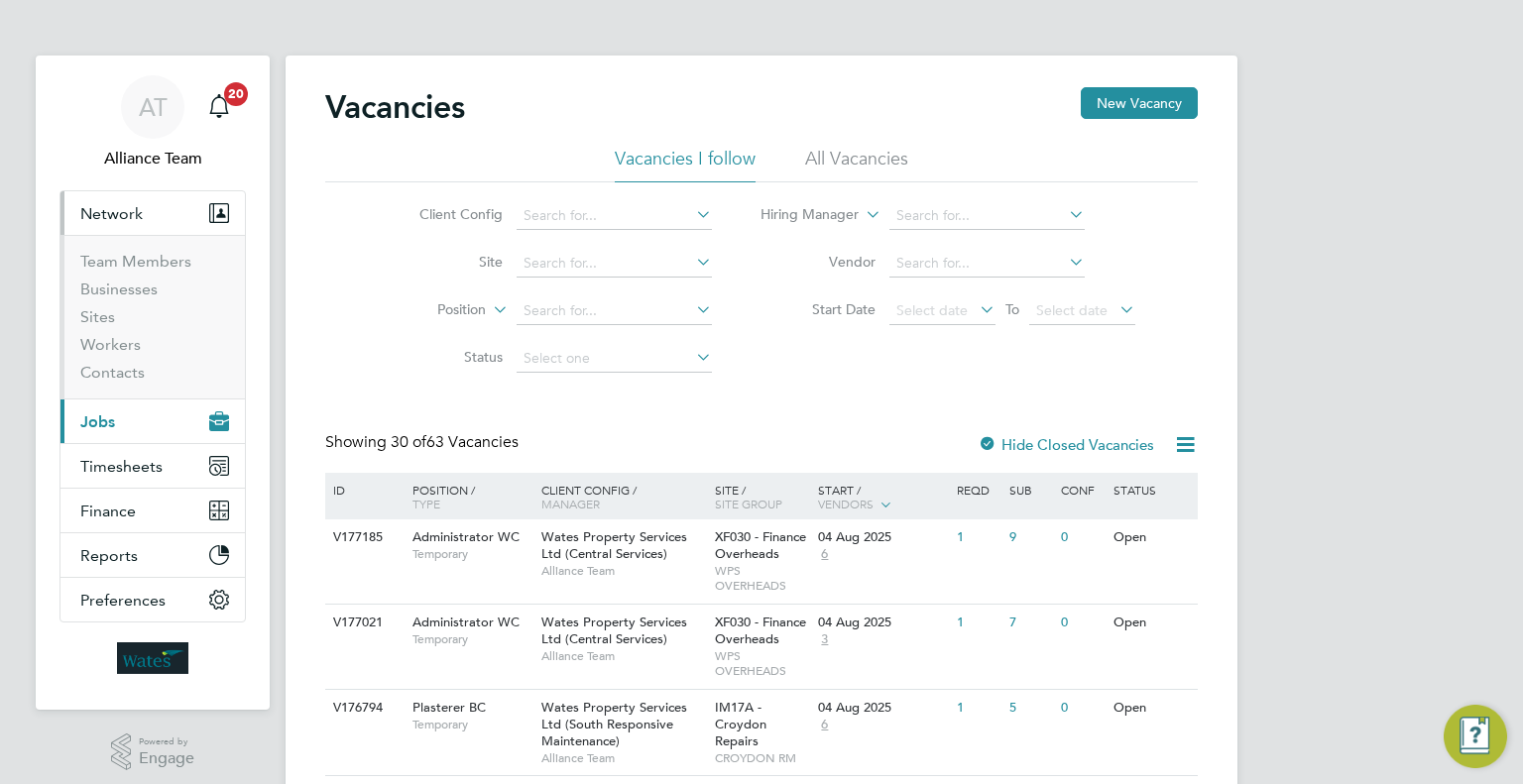 click on "Network" at bounding box center (153, 213) 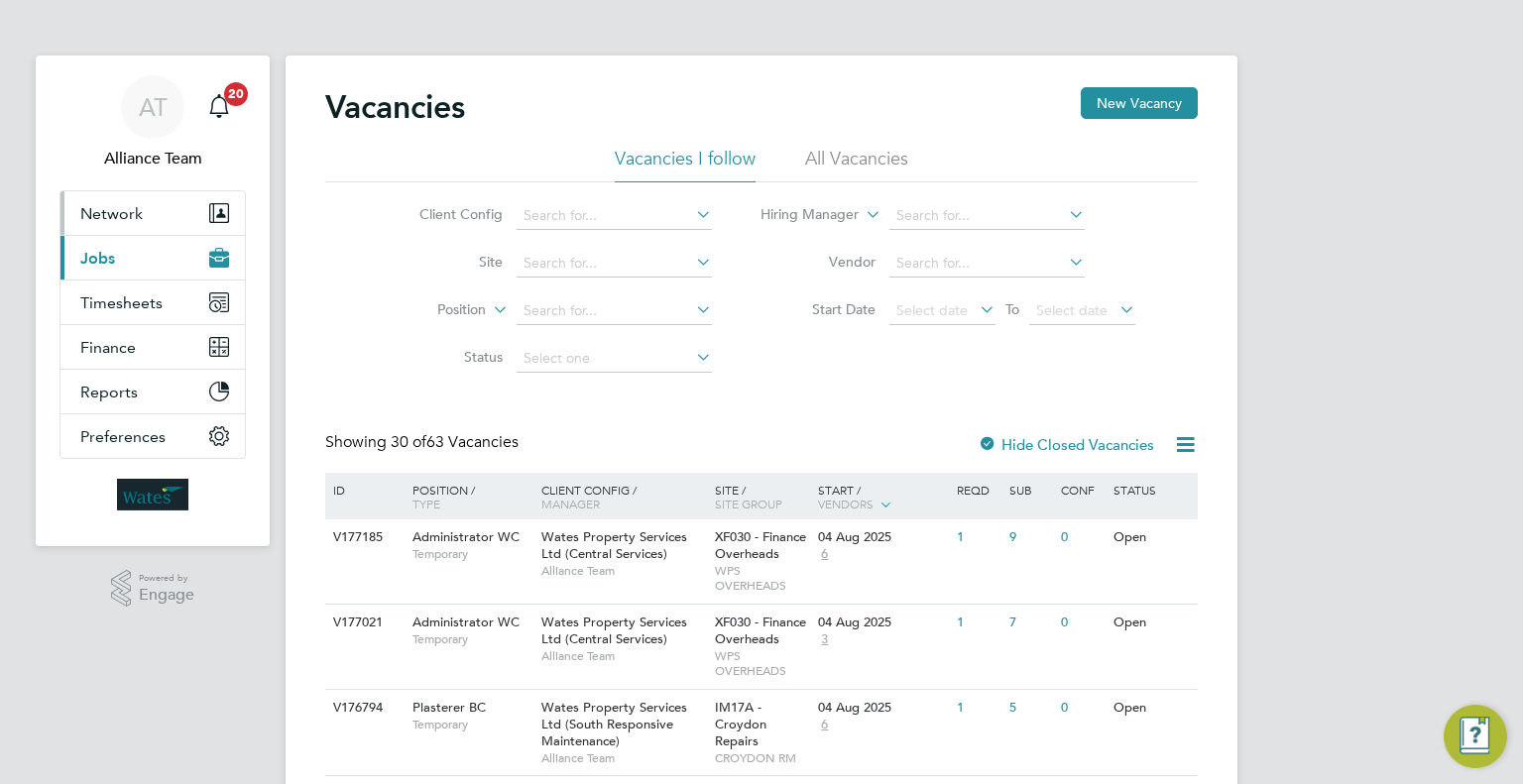click on "Network" at bounding box center [111, 213] 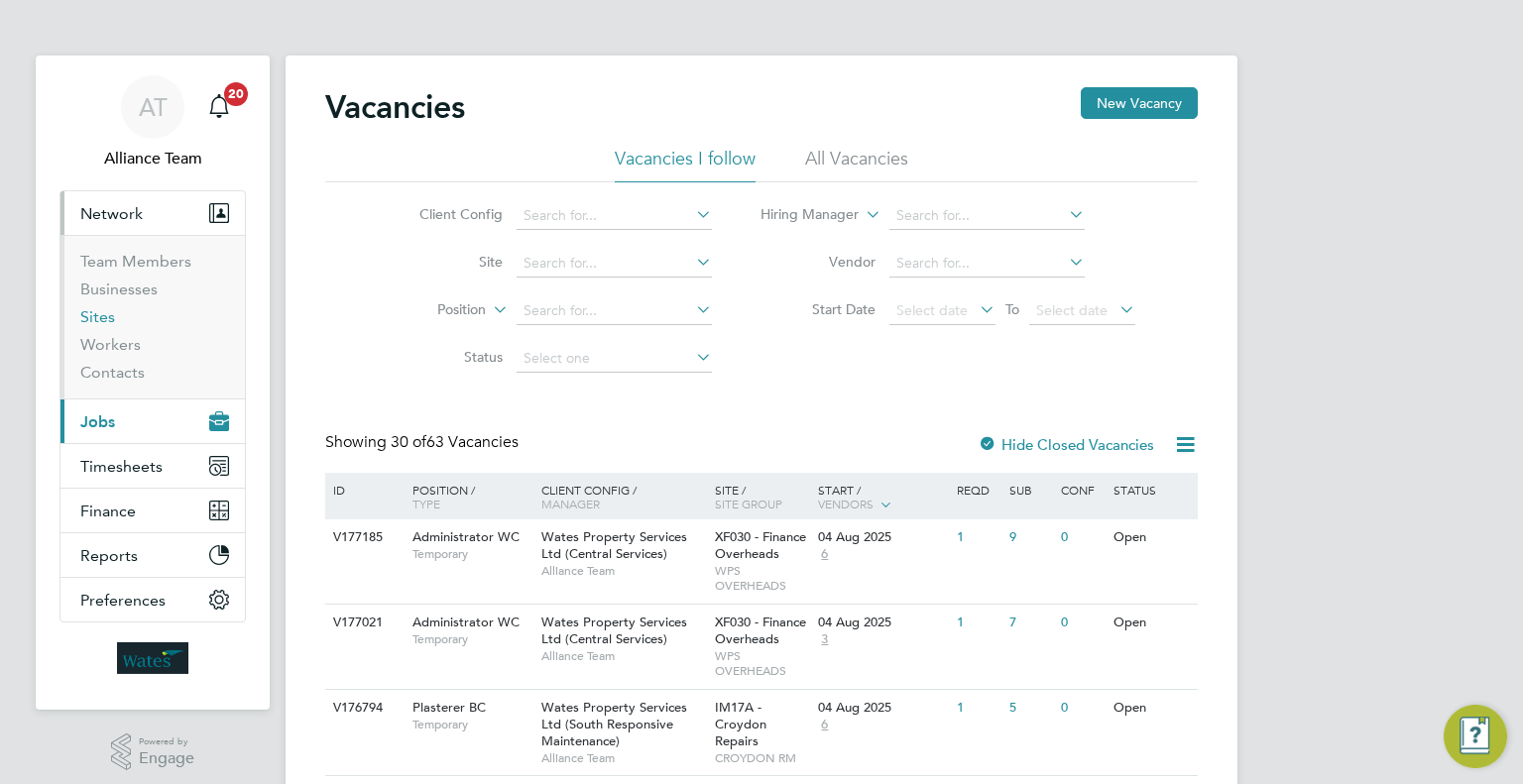 click on "Sites" at bounding box center [97, 316] 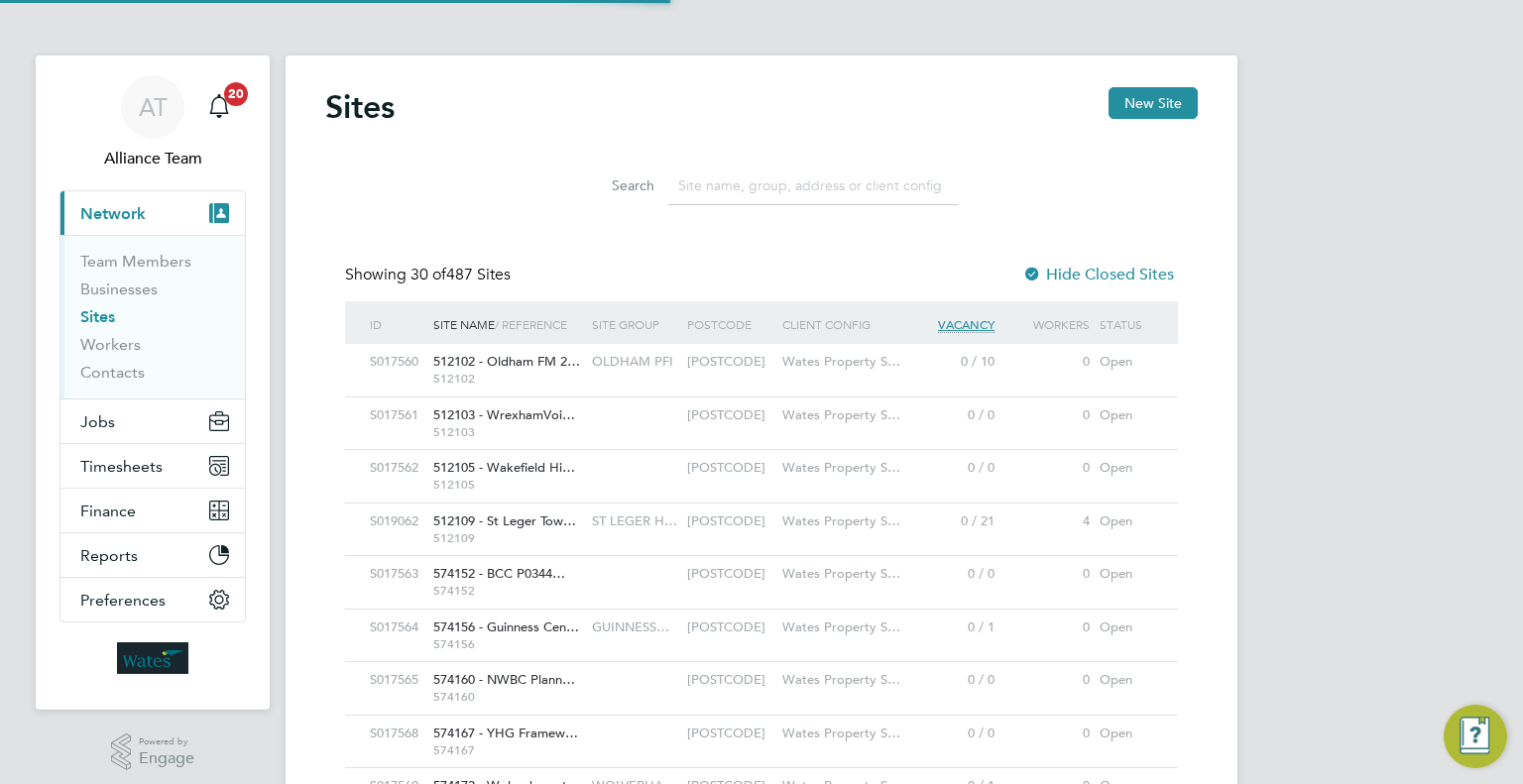 scroll, scrollTop: 10, scrollLeft: 10, axis: both 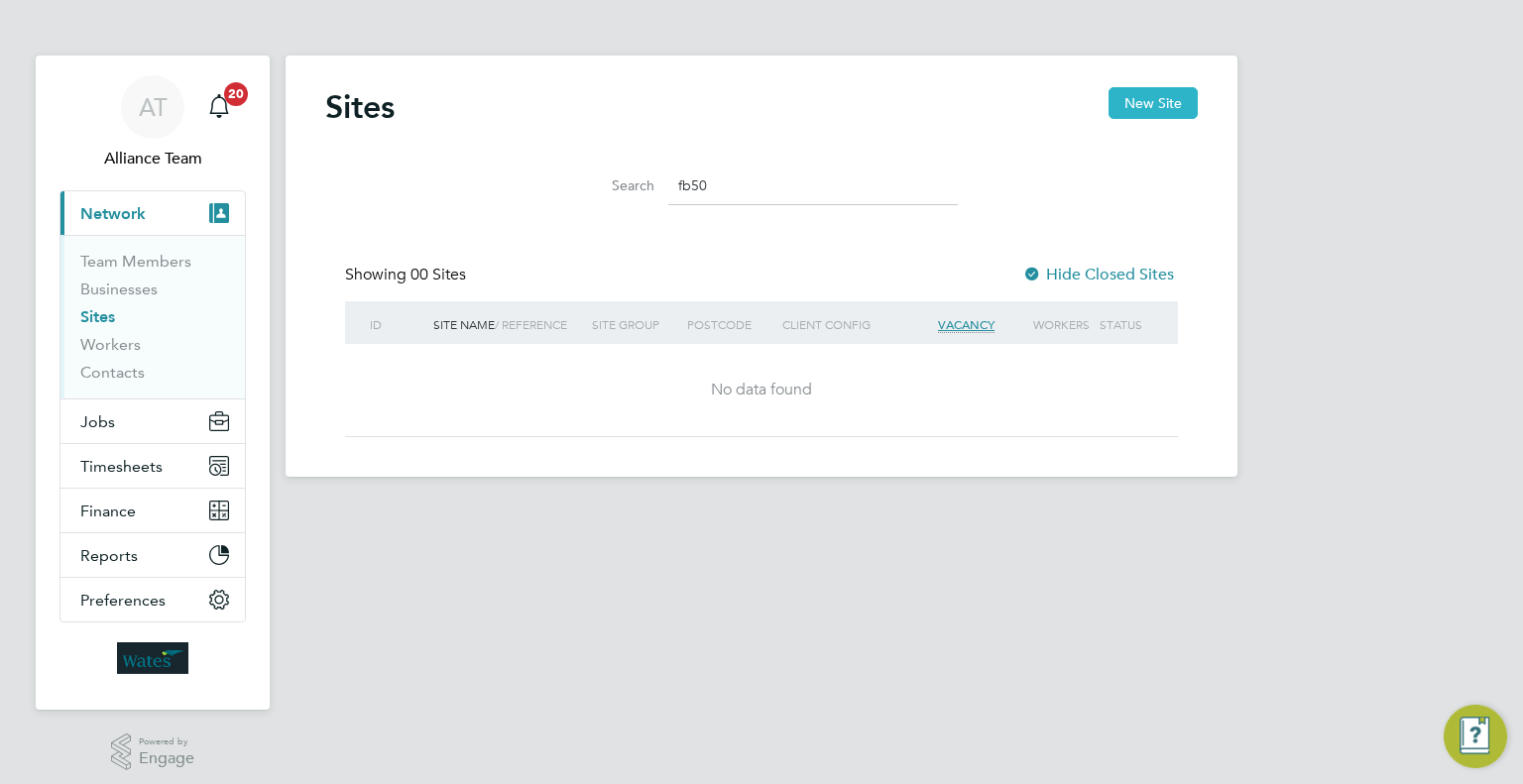 type on "fb50" 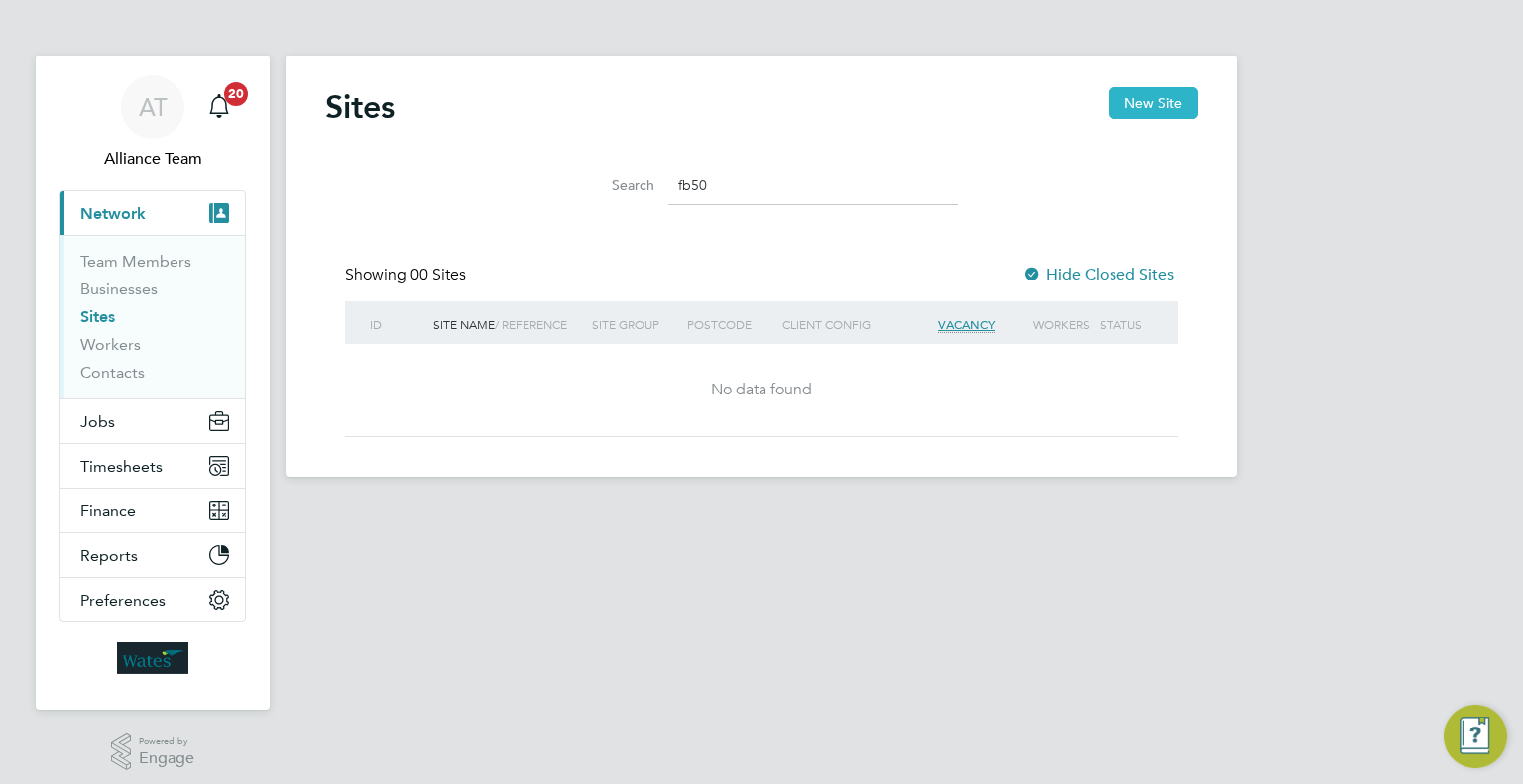 drag, startPoint x: 1190, startPoint y: 110, endPoint x: 1178, endPoint y: 110, distance: 12 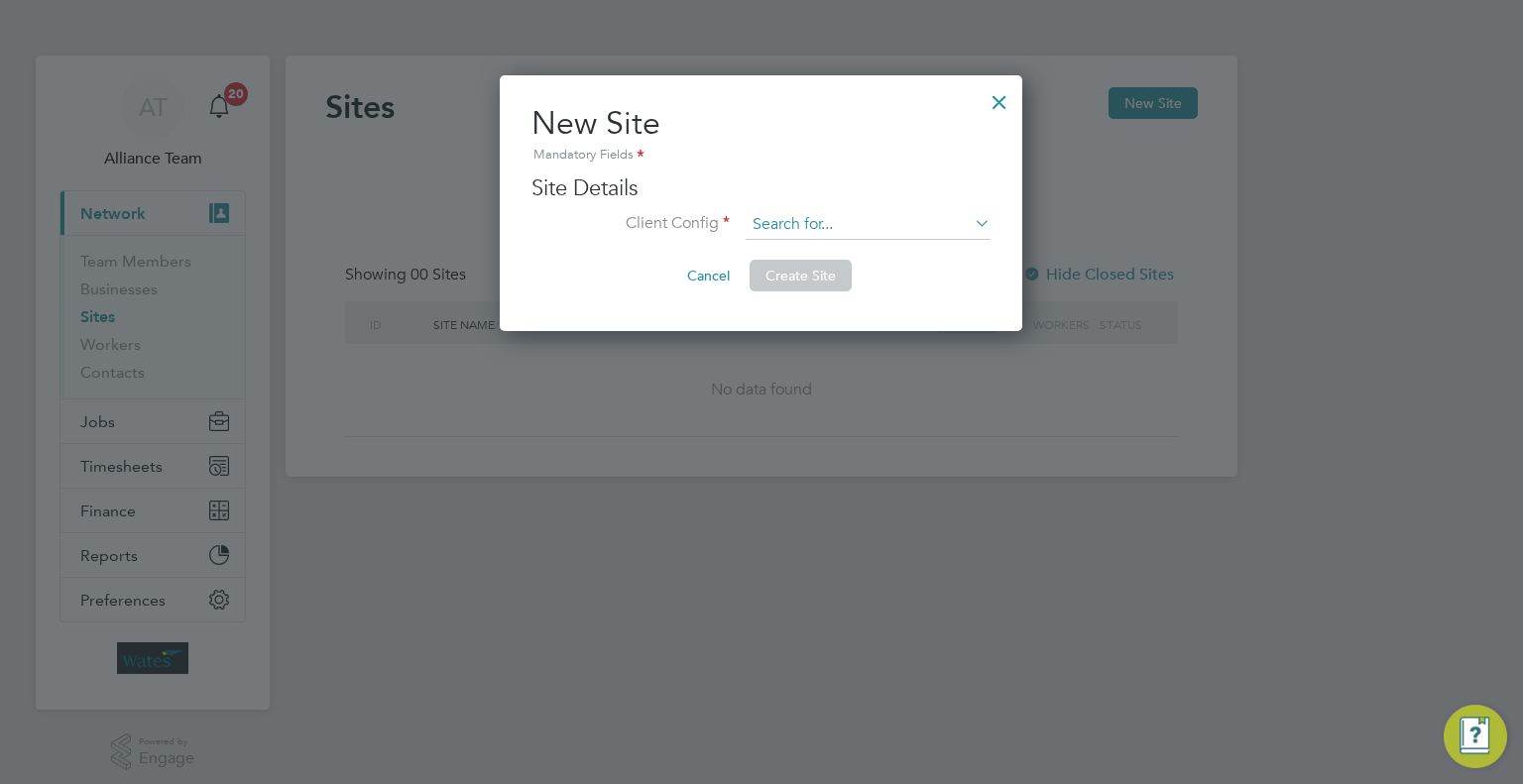 click at bounding box center (868, 225) 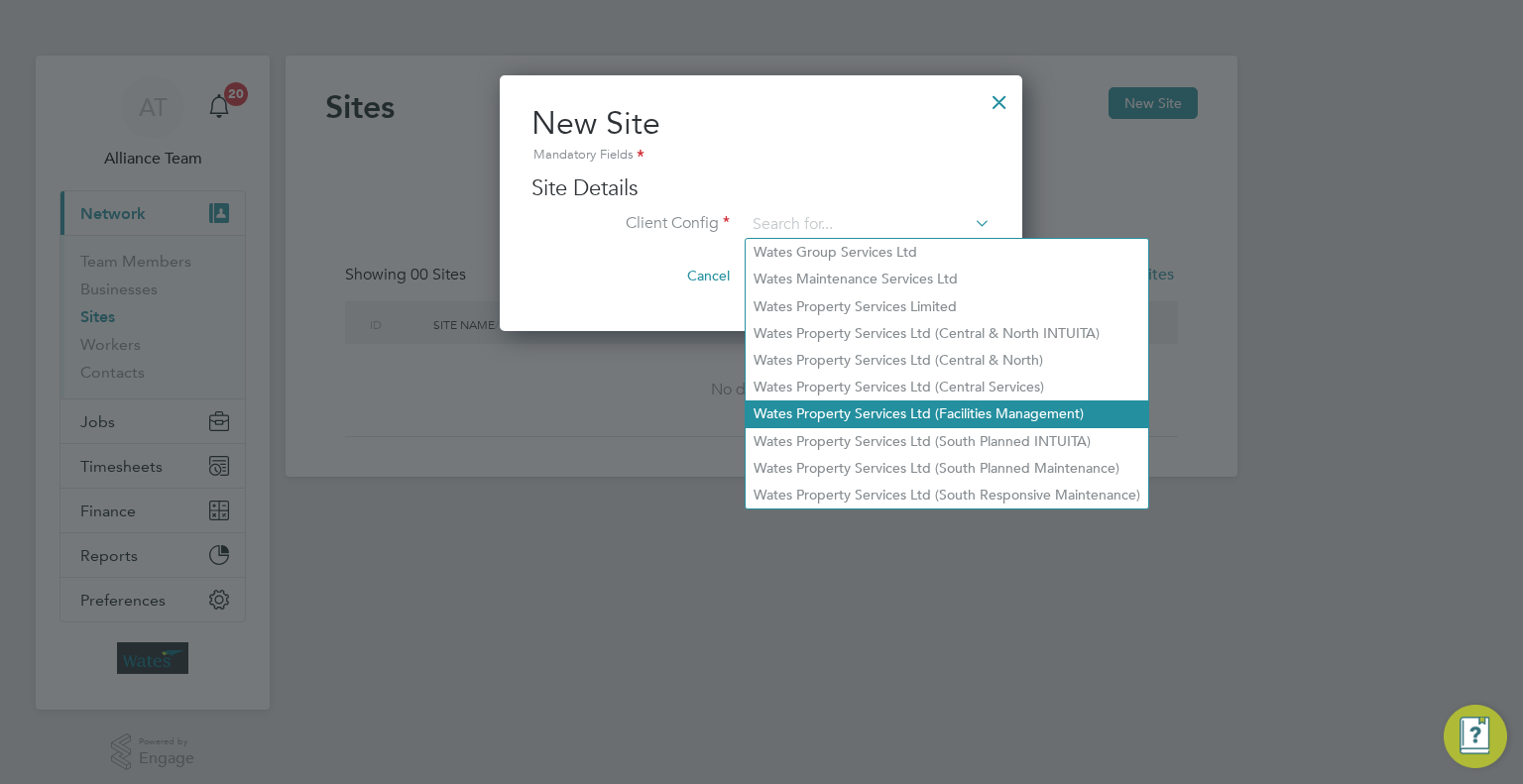 click on "Wates Property Services Ltd (Facilities Management)" 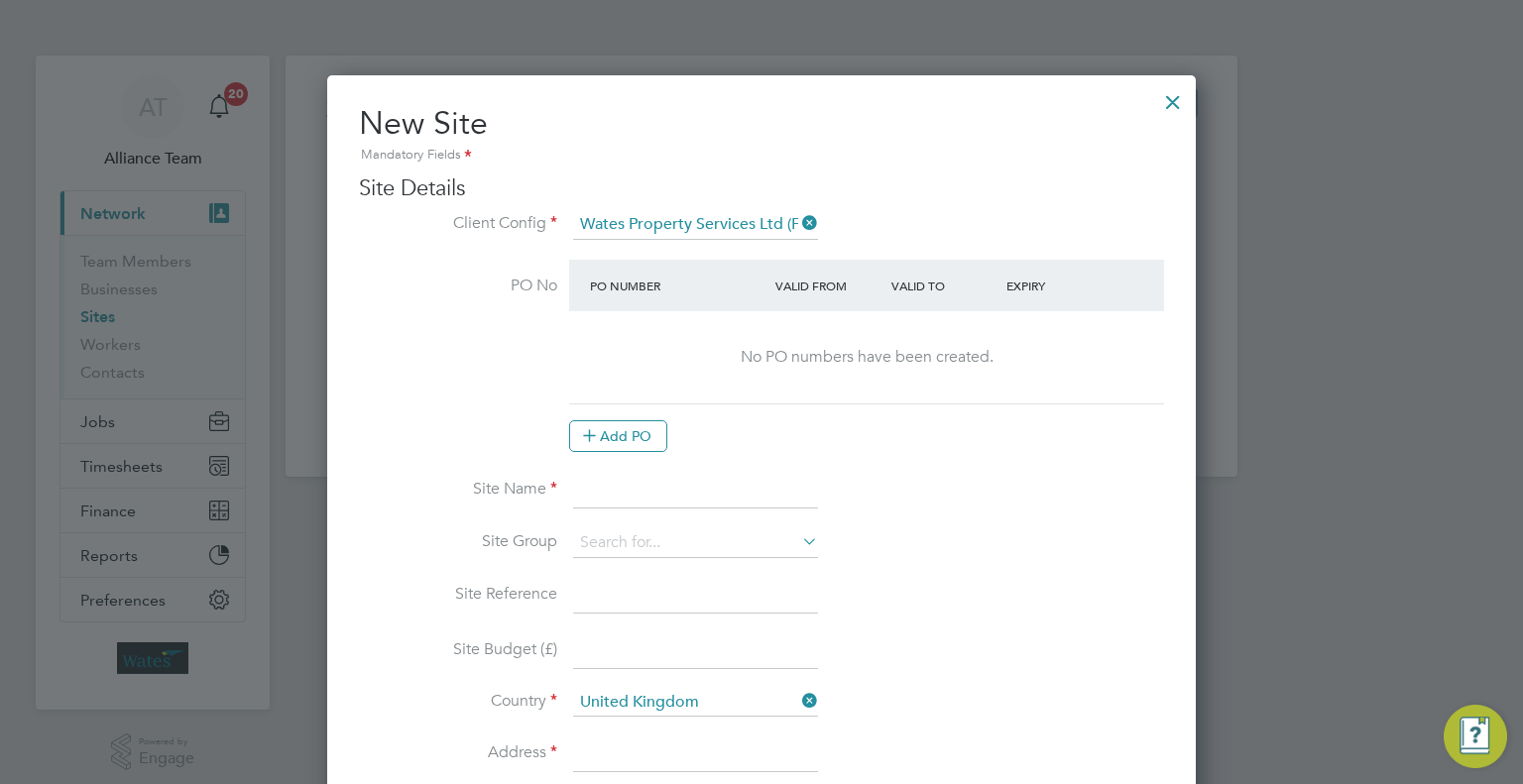 click at bounding box center [695, 492] 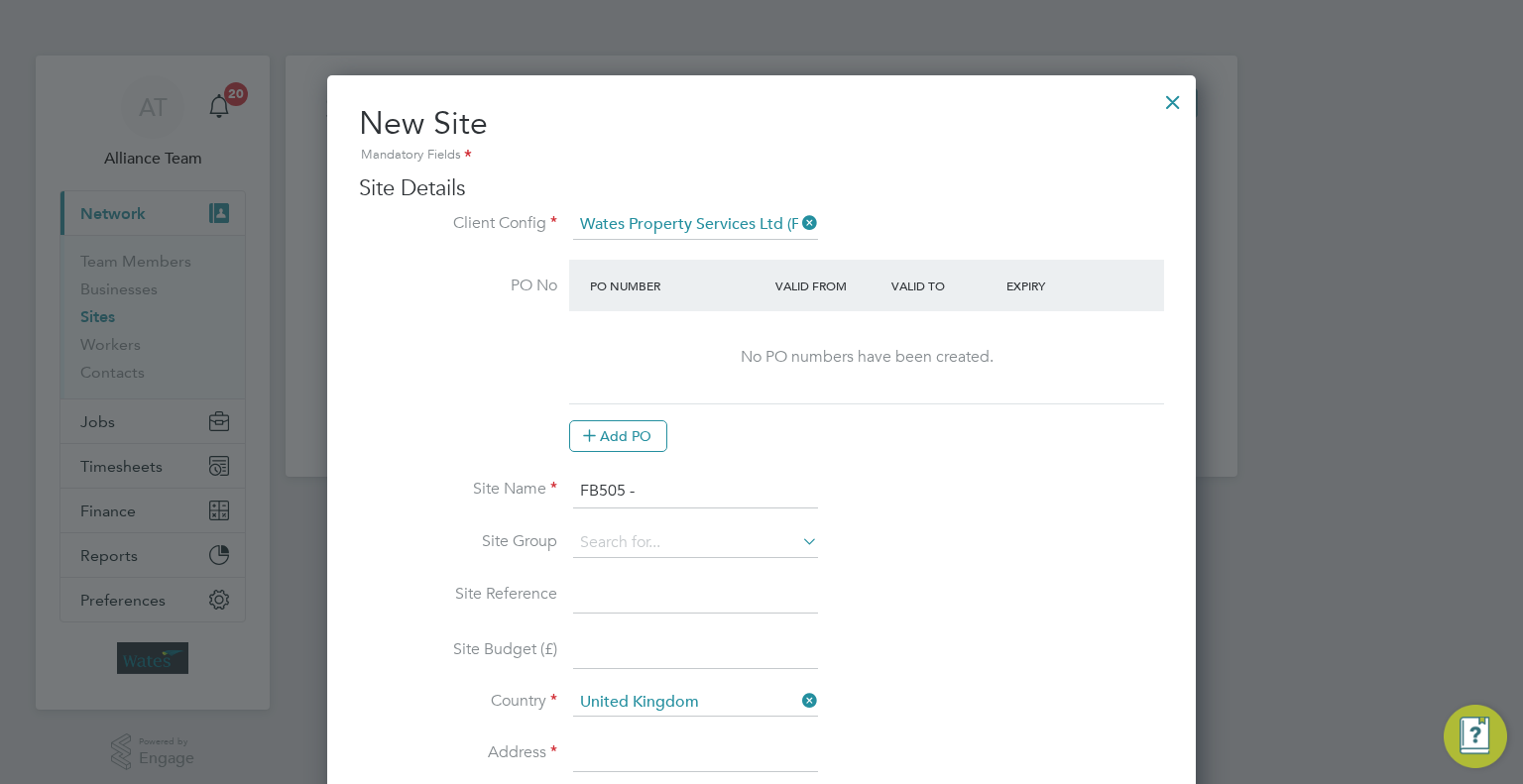 paste on "WGC - Minor Projects" 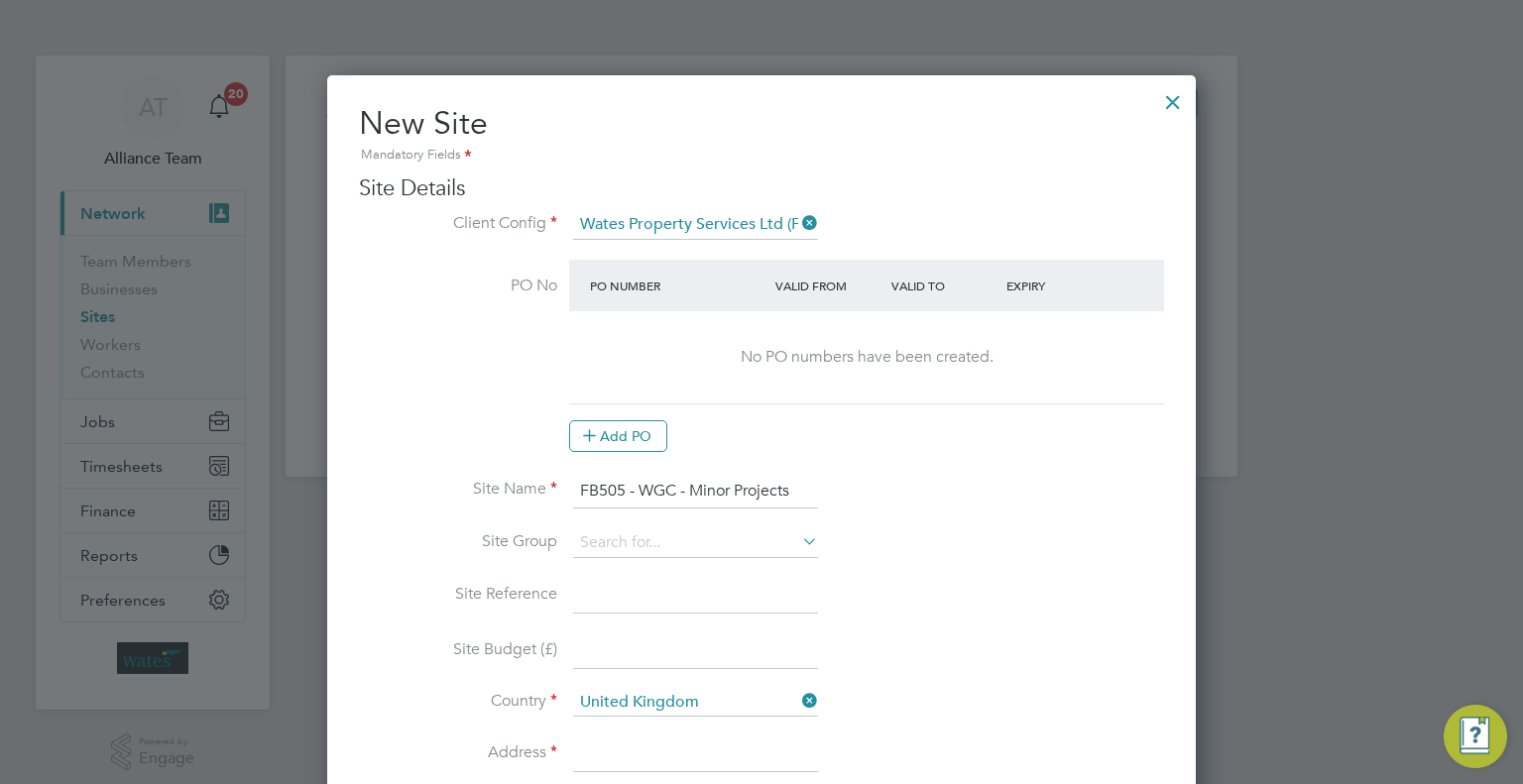 drag, startPoint x: 804, startPoint y: 487, endPoint x: 538, endPoint y: 479, distance: 266.1203 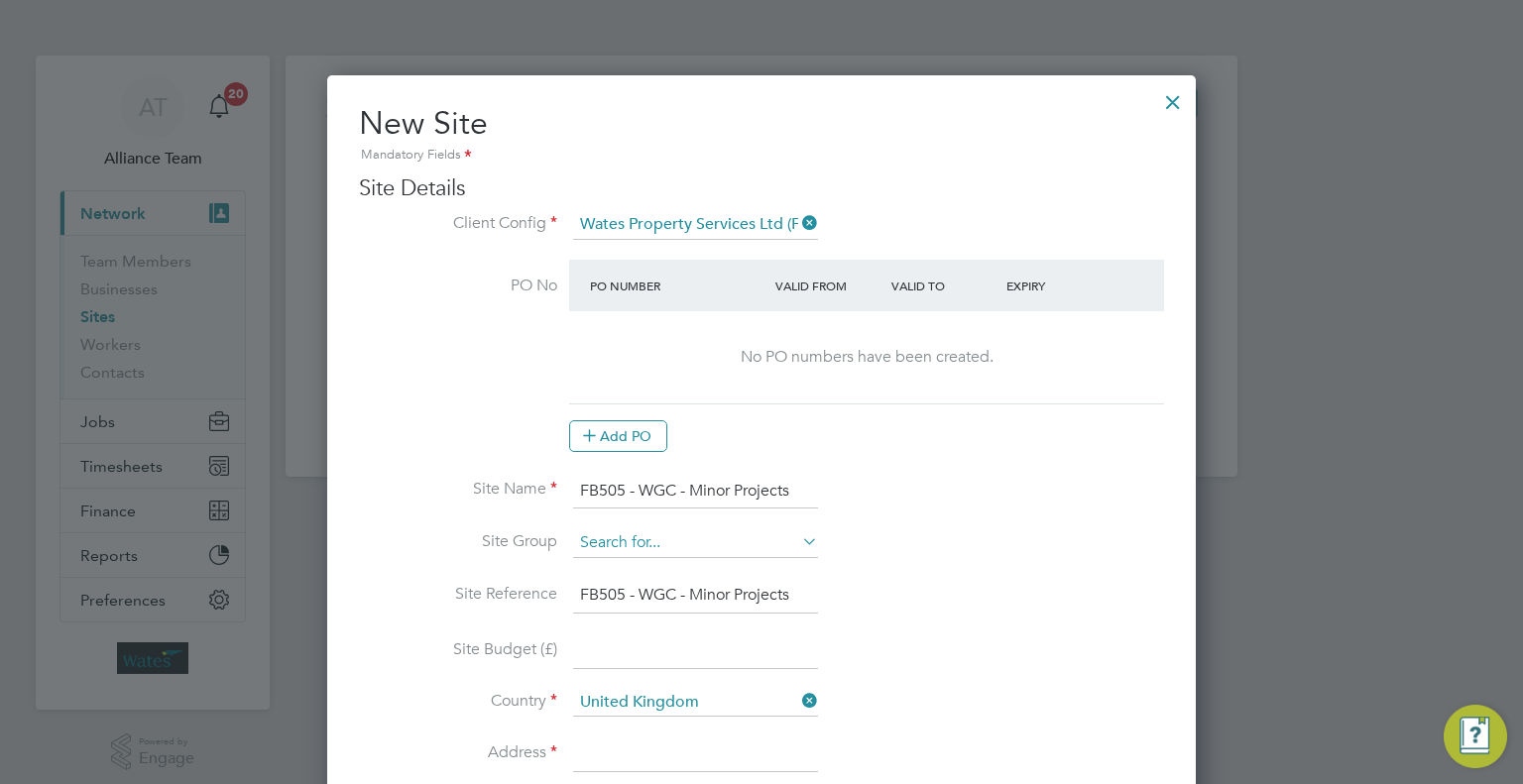 type on "FB505 - WGC - Minor Projects" 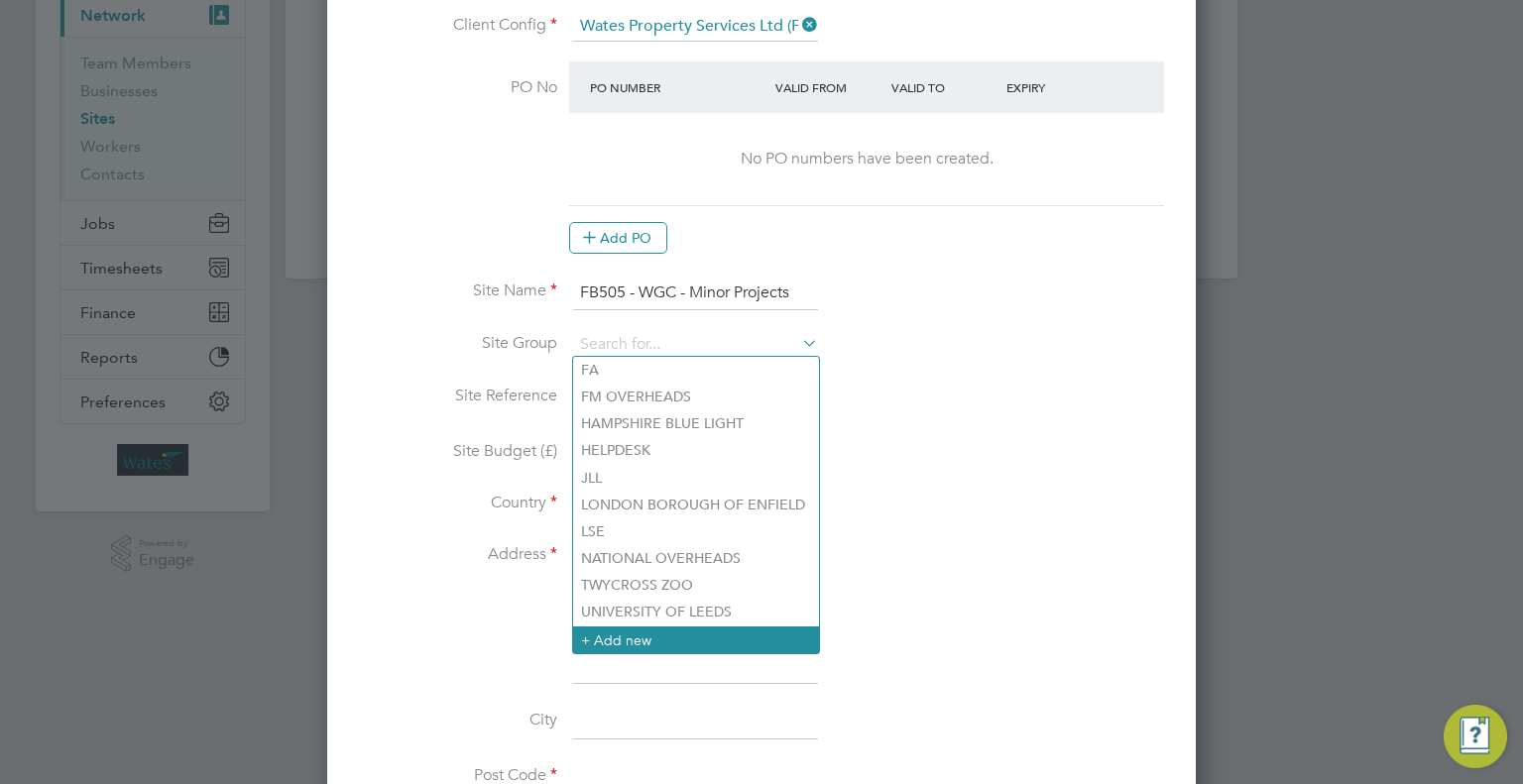 click on "+ Add new" 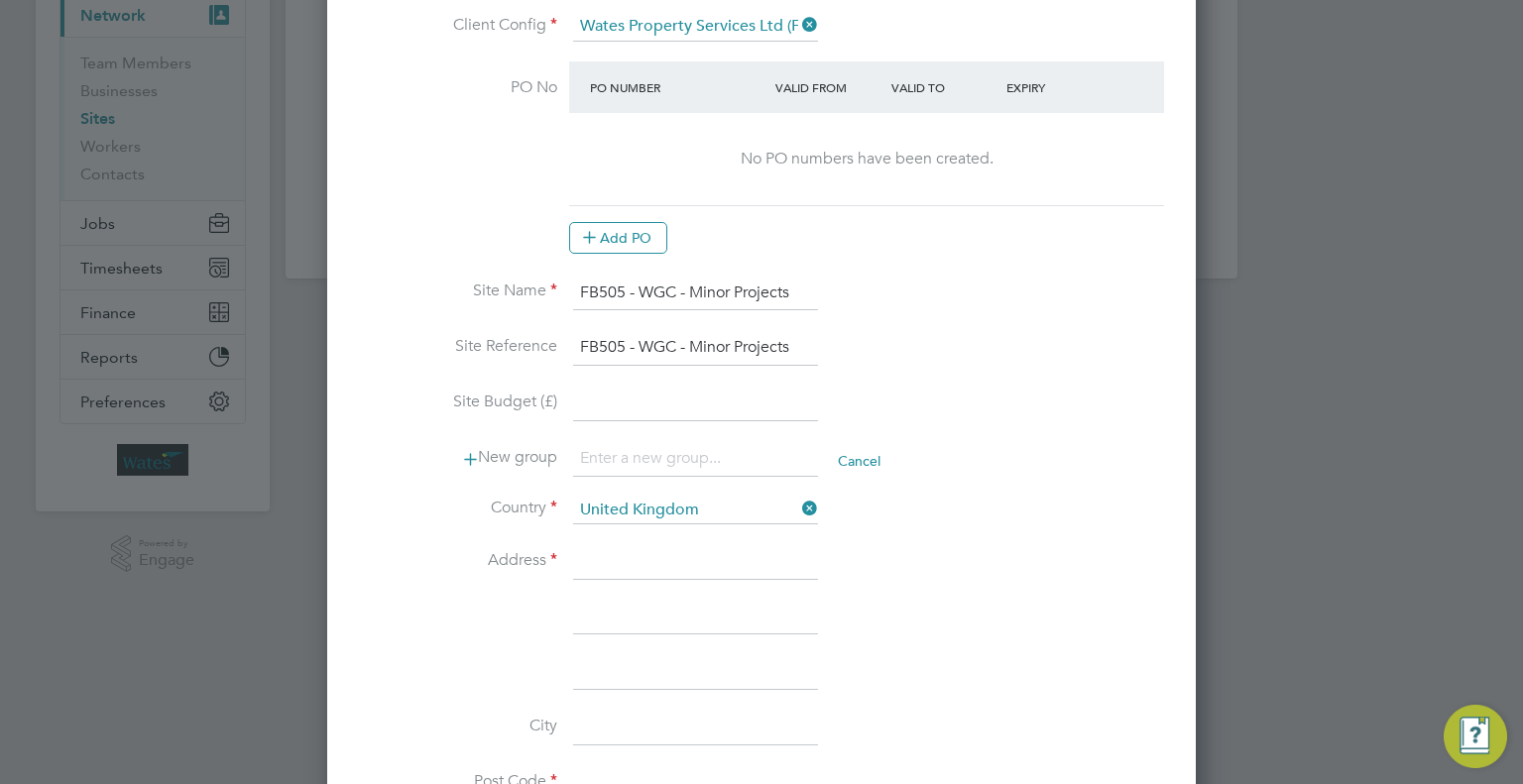 click at bounding box center [695, 459] 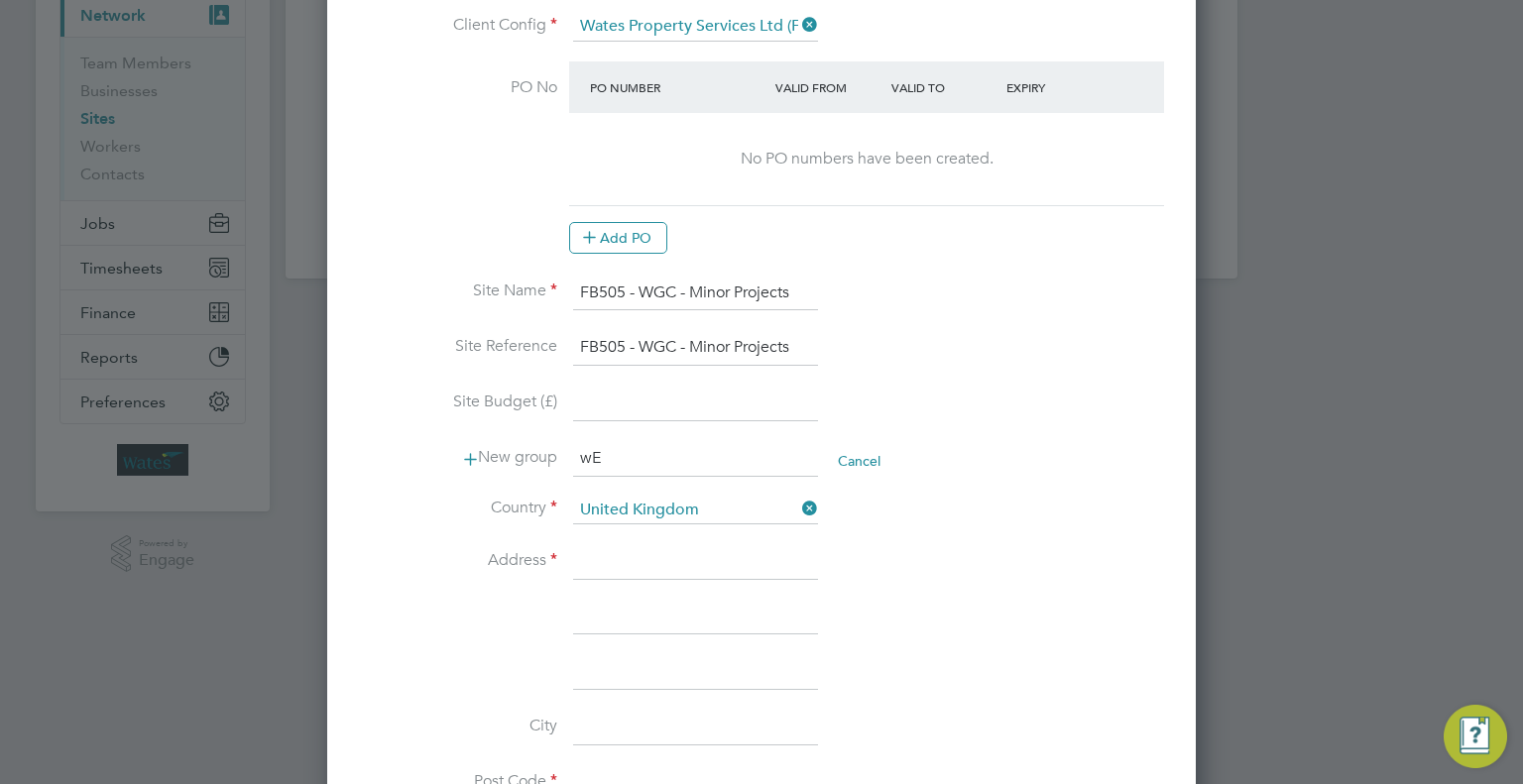 type on "w" 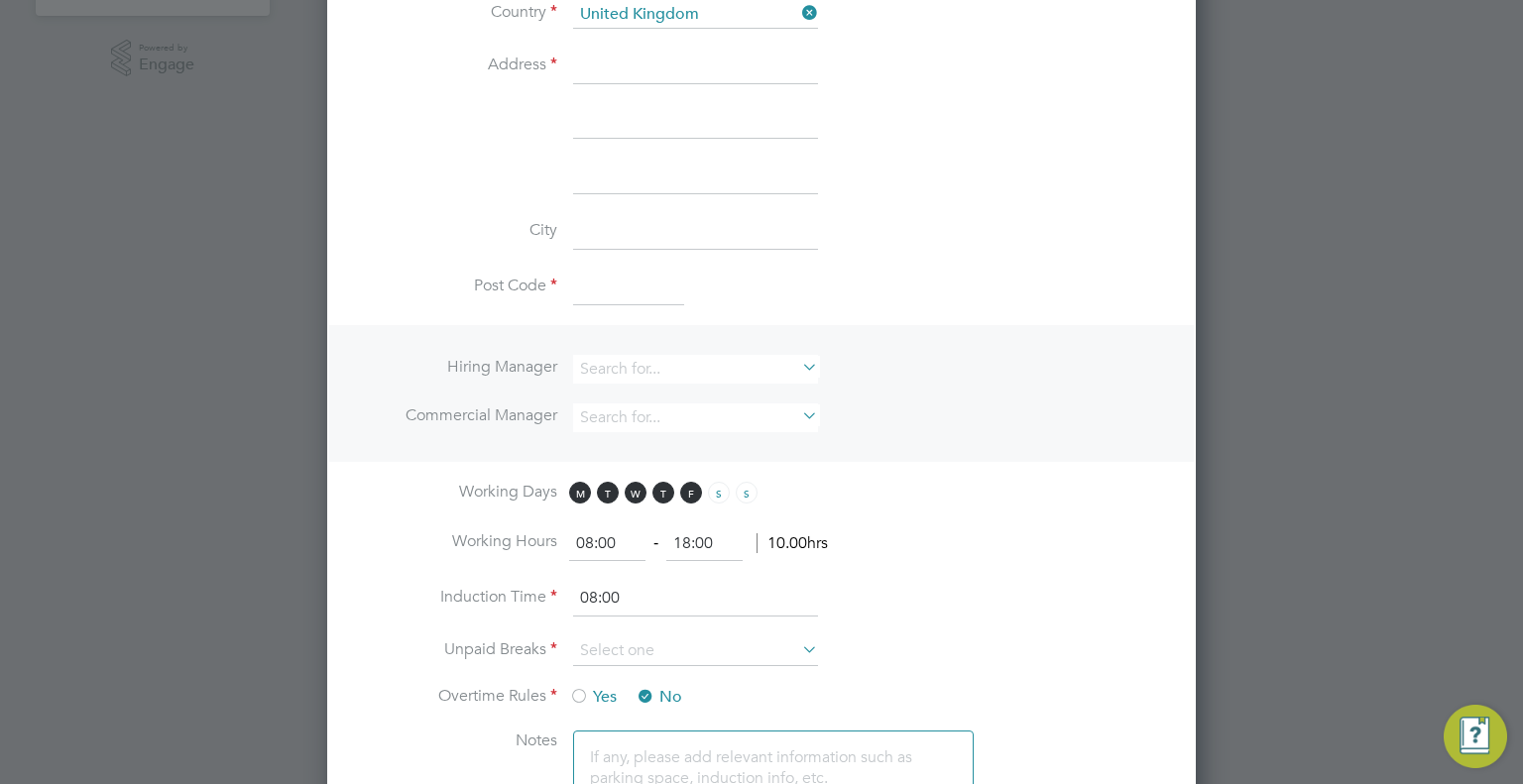 type on "Wellcome Genome Campus" 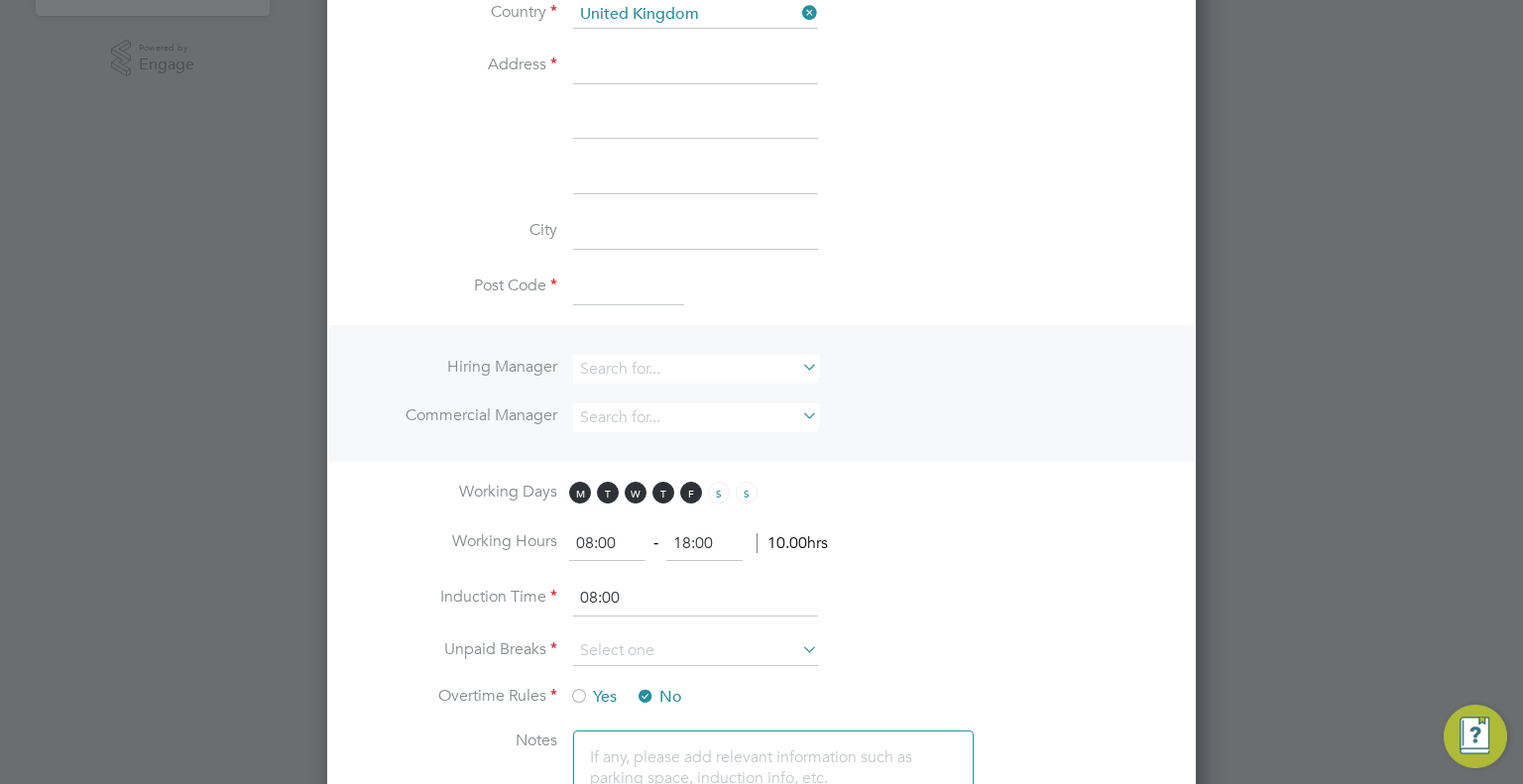 click at bounding box center (629, 287) 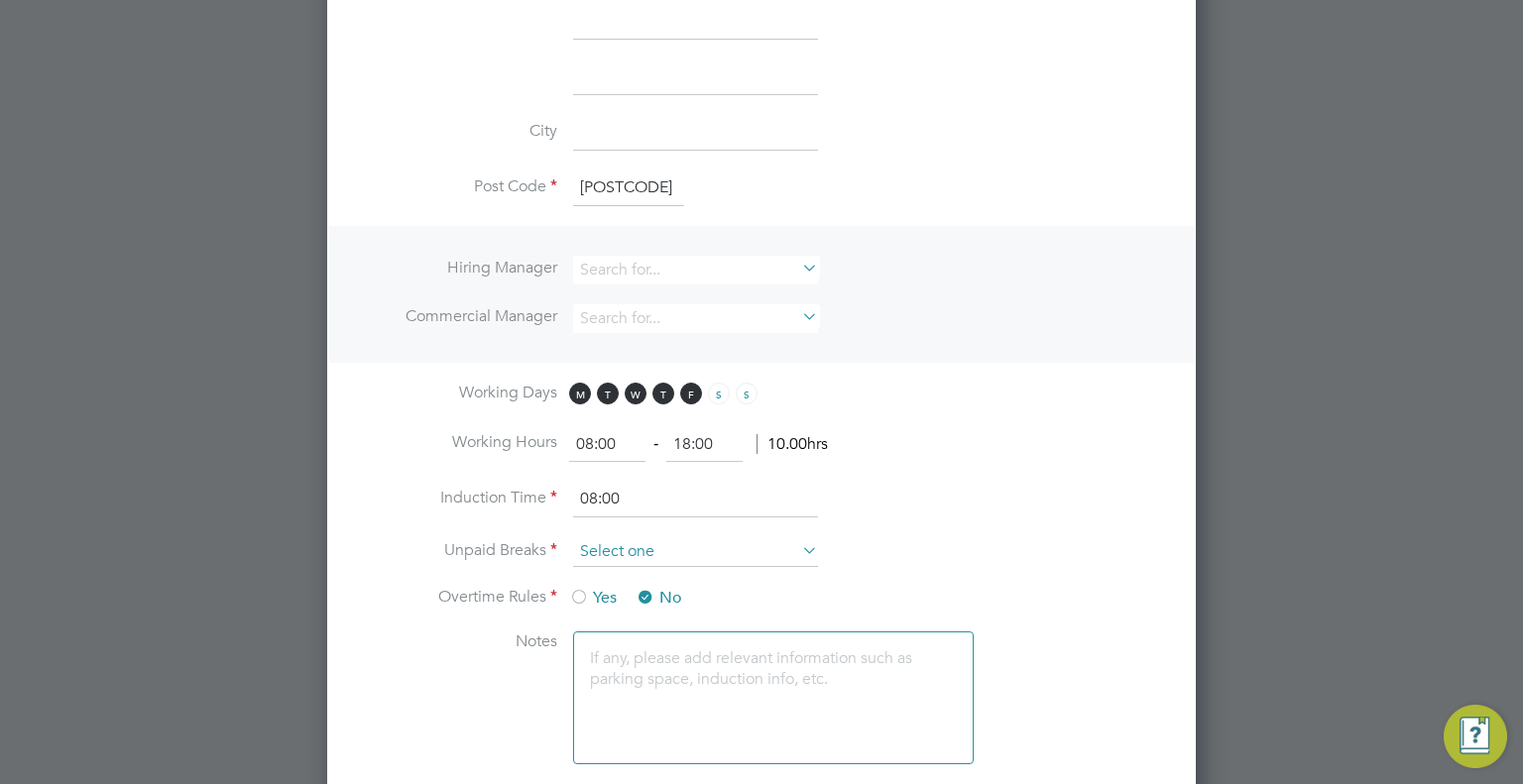 type on "CB10 1RQ" 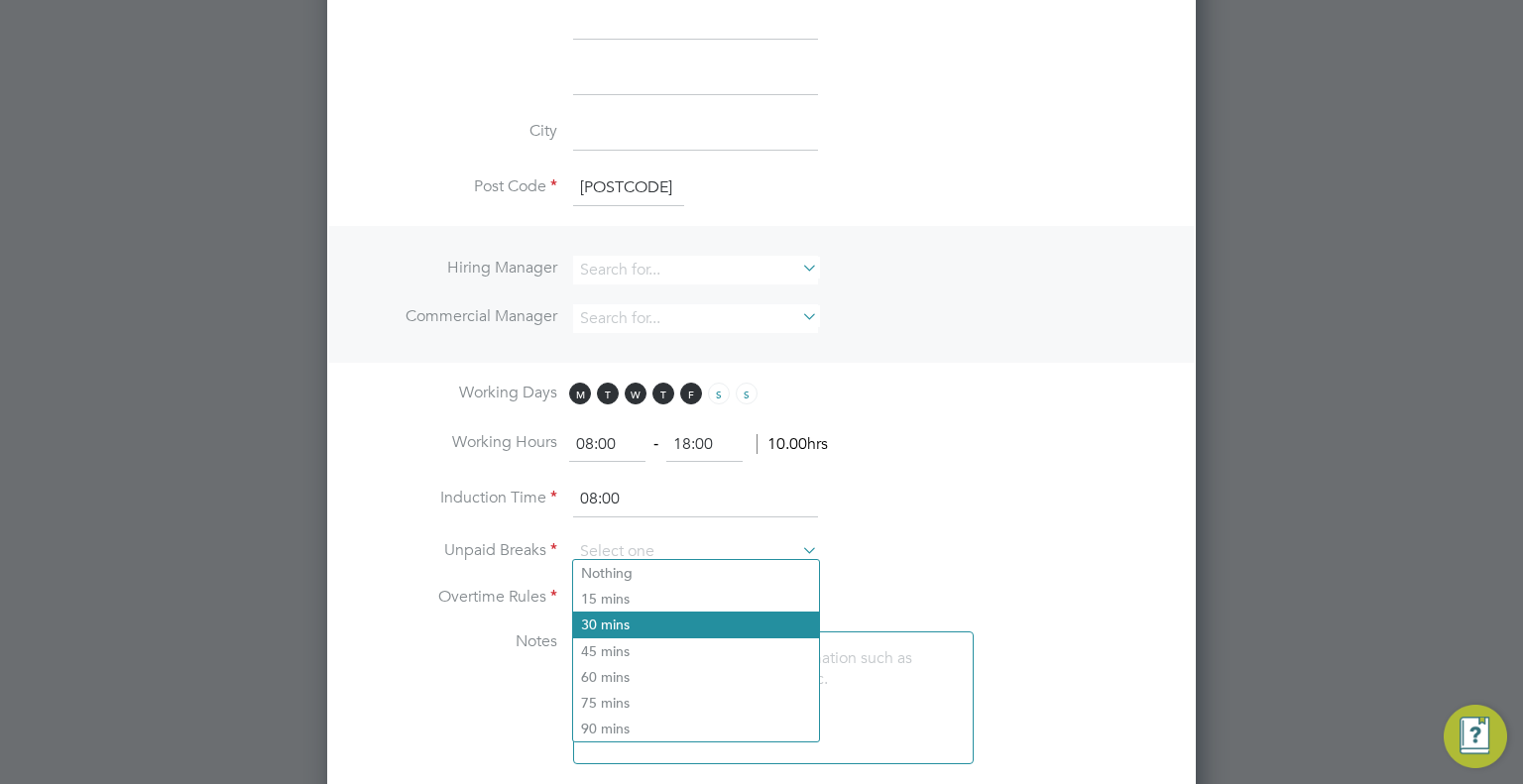 click on "30 mins" 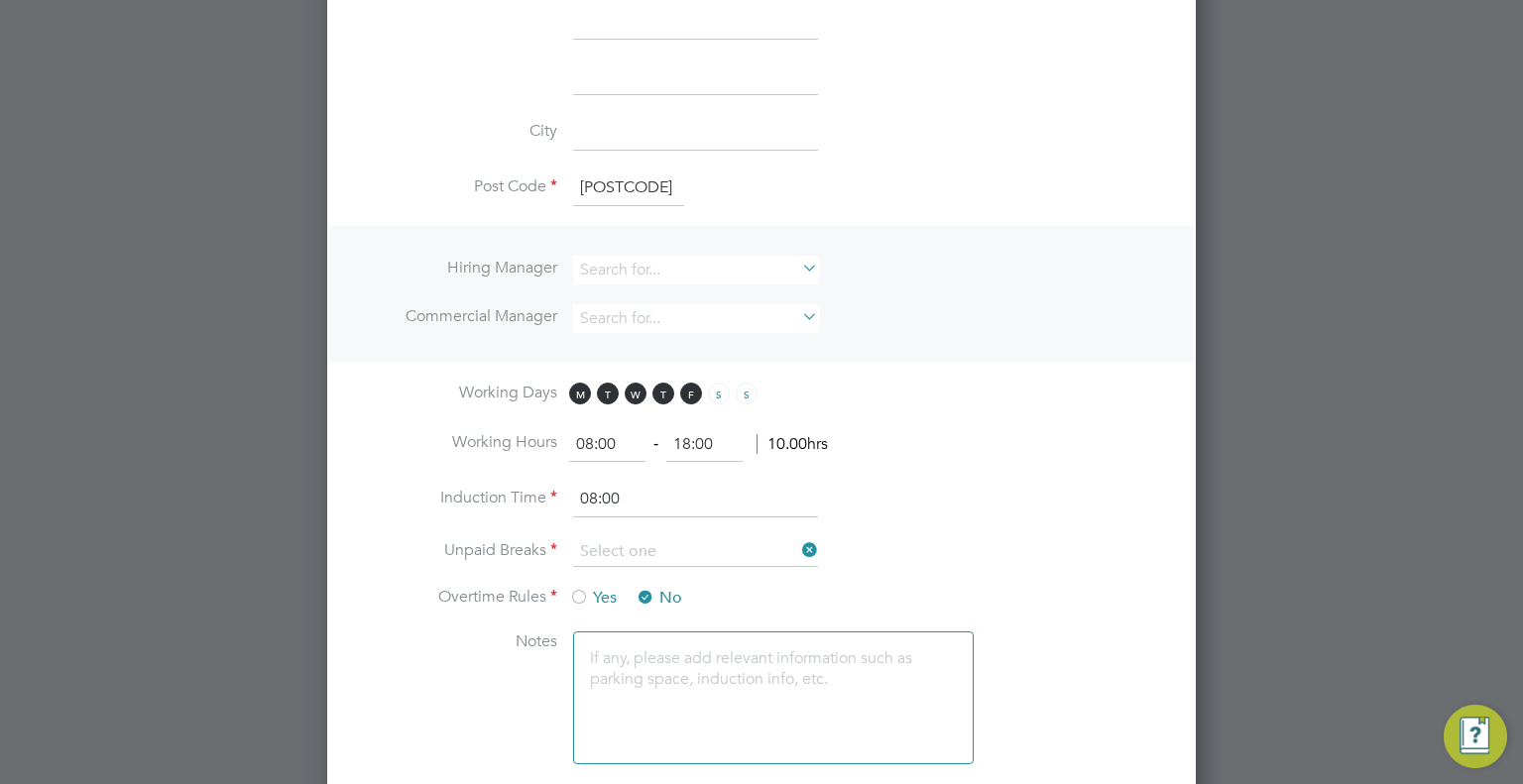 type on "30 mins" 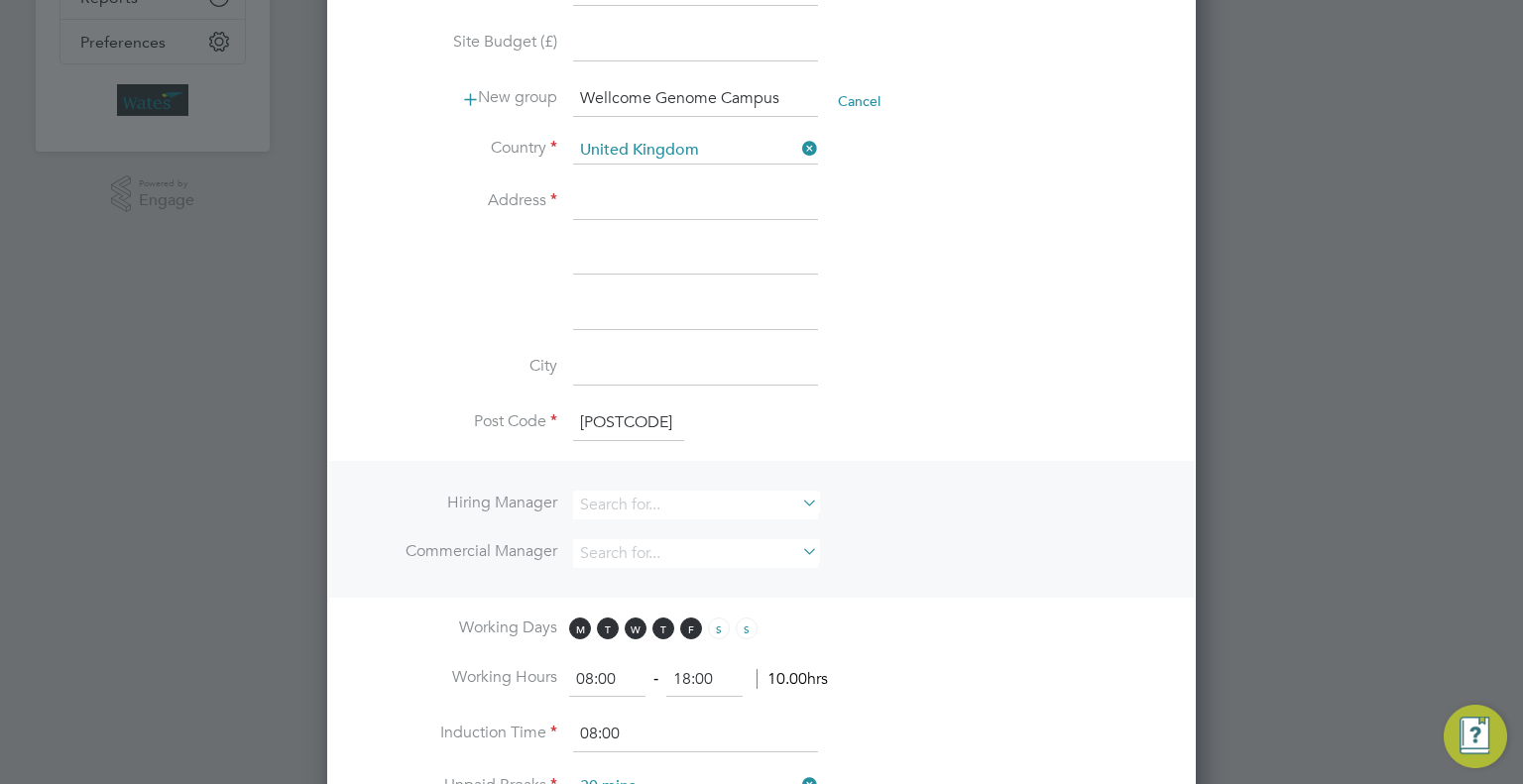scroll, scrollTop: 261, scrollLeft: 0, axis: vertical 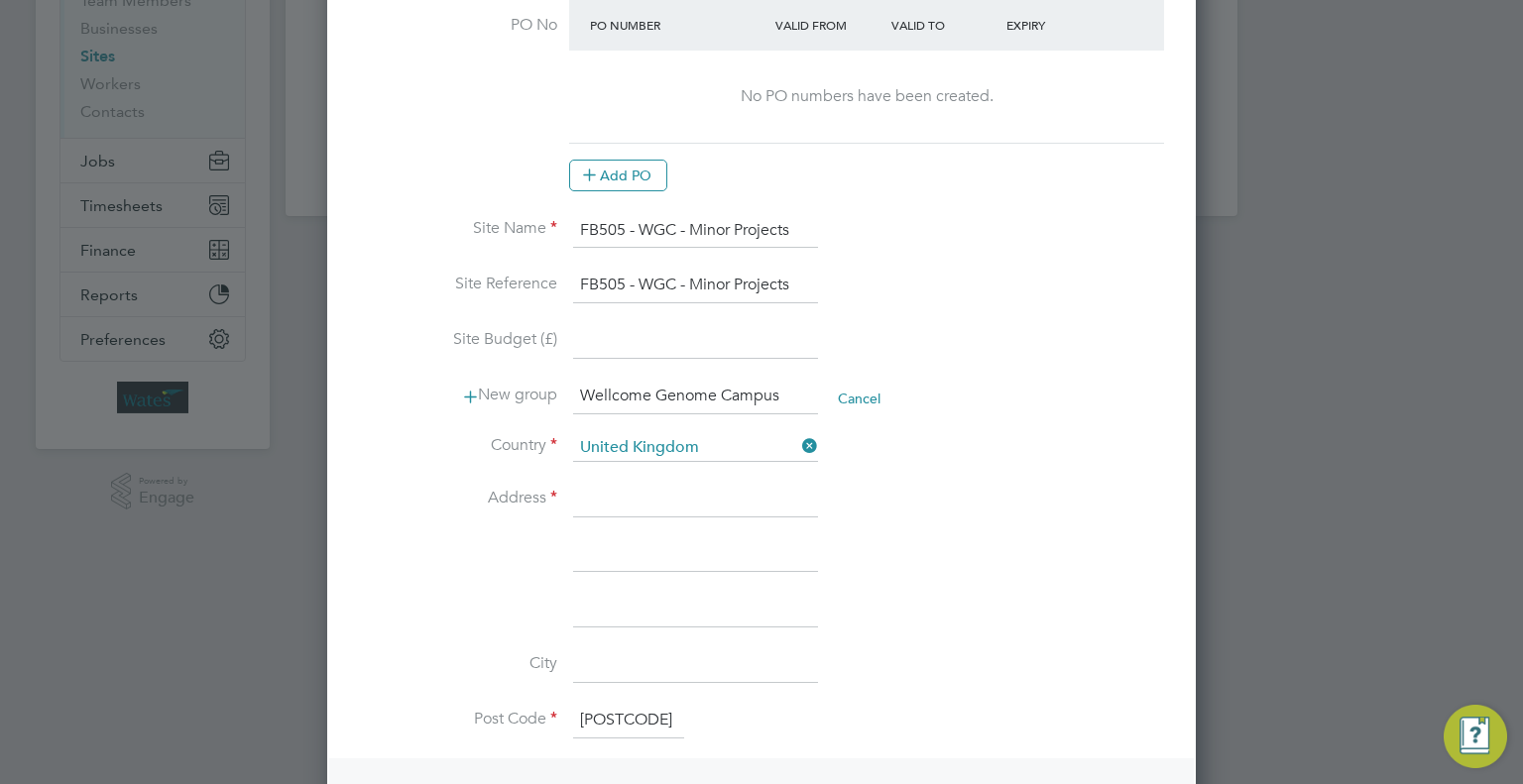 click at bounding box center [695, 500] 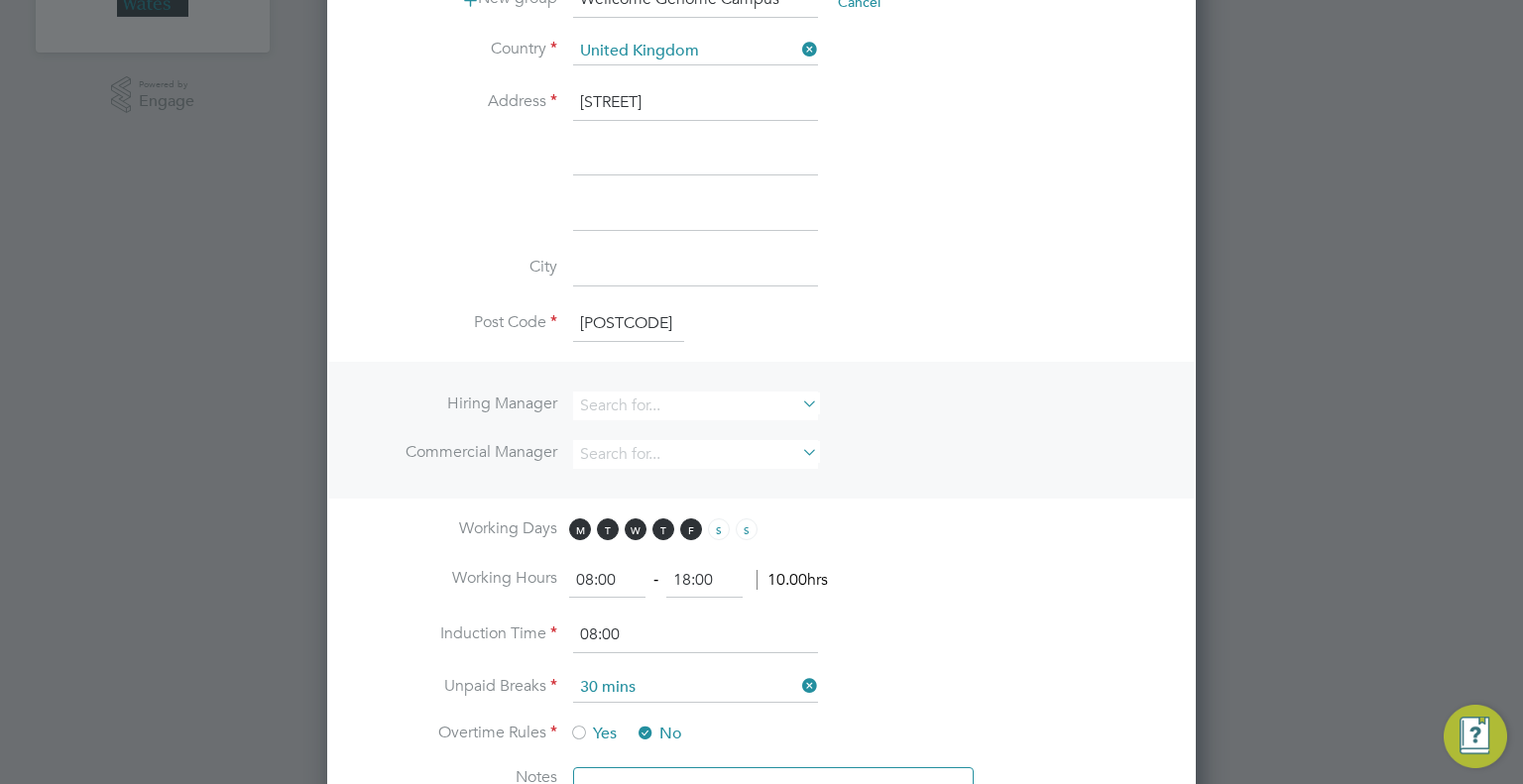 scroll, scrollTop: 1054, scrollLeft: 0, axis: vertical 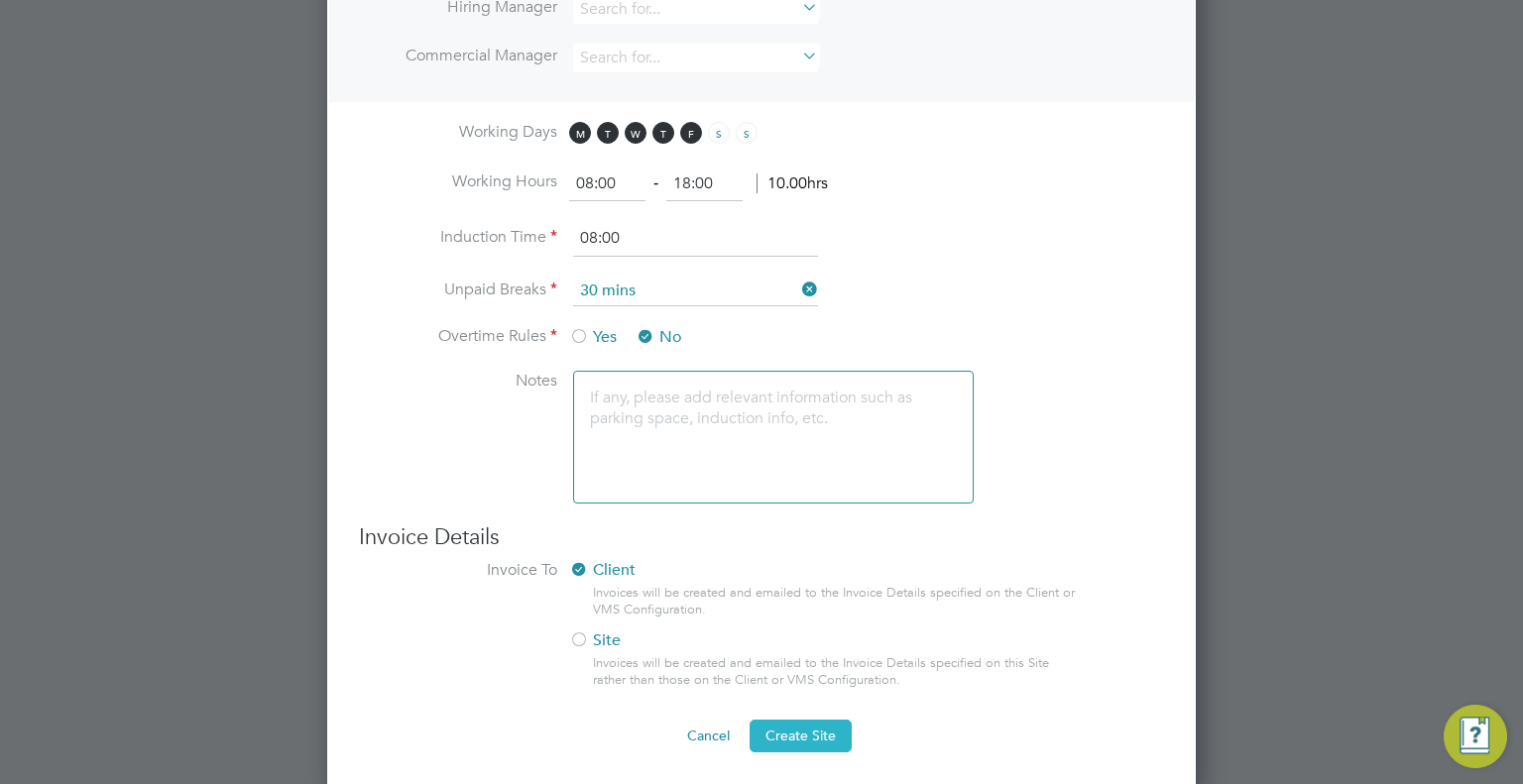 type on "Common Road" 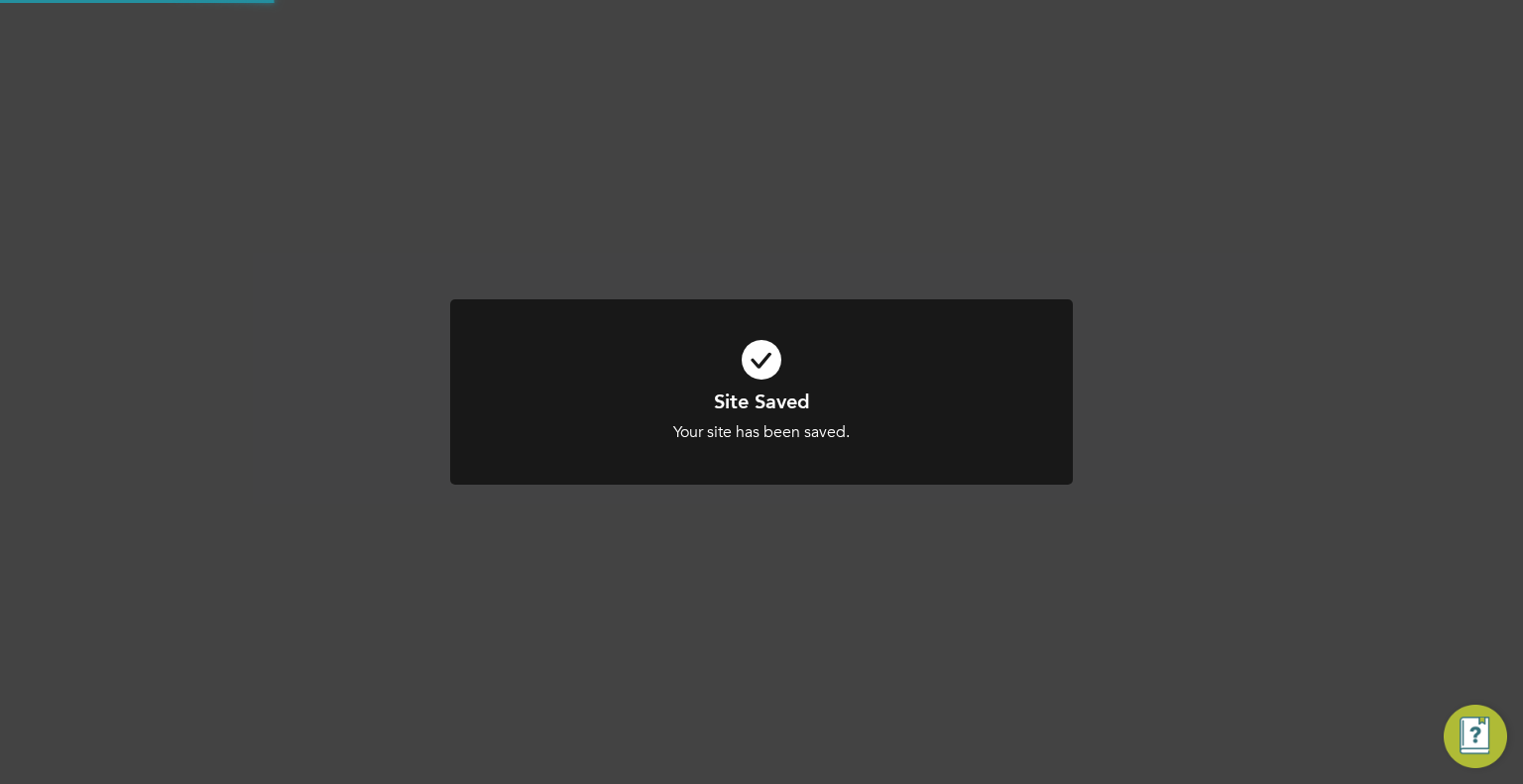 scroll, scrollTop: 889, scrollLeft: 0, axis: vertical 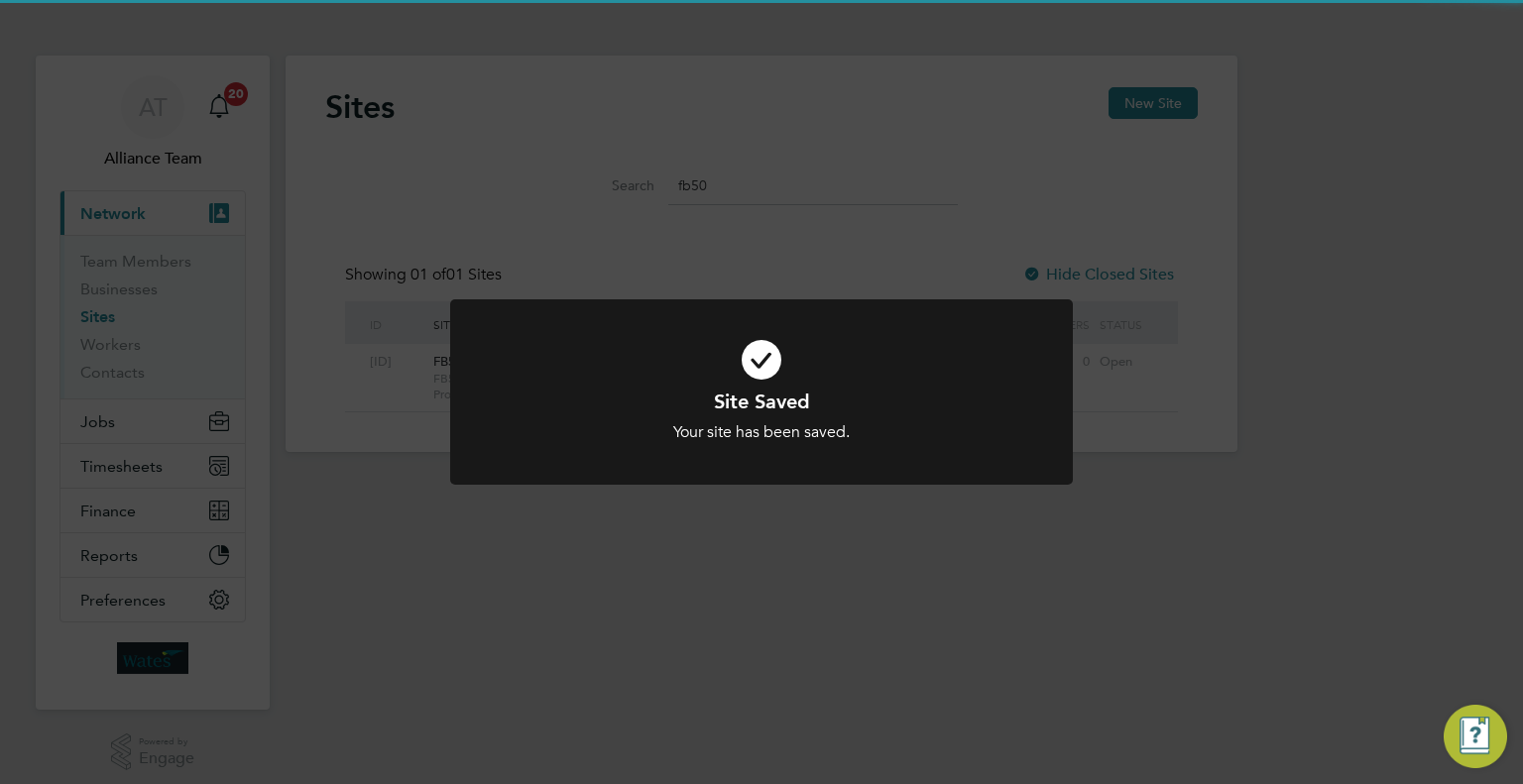 click on "Site Saved Your site has been saved. Cancel Okay" 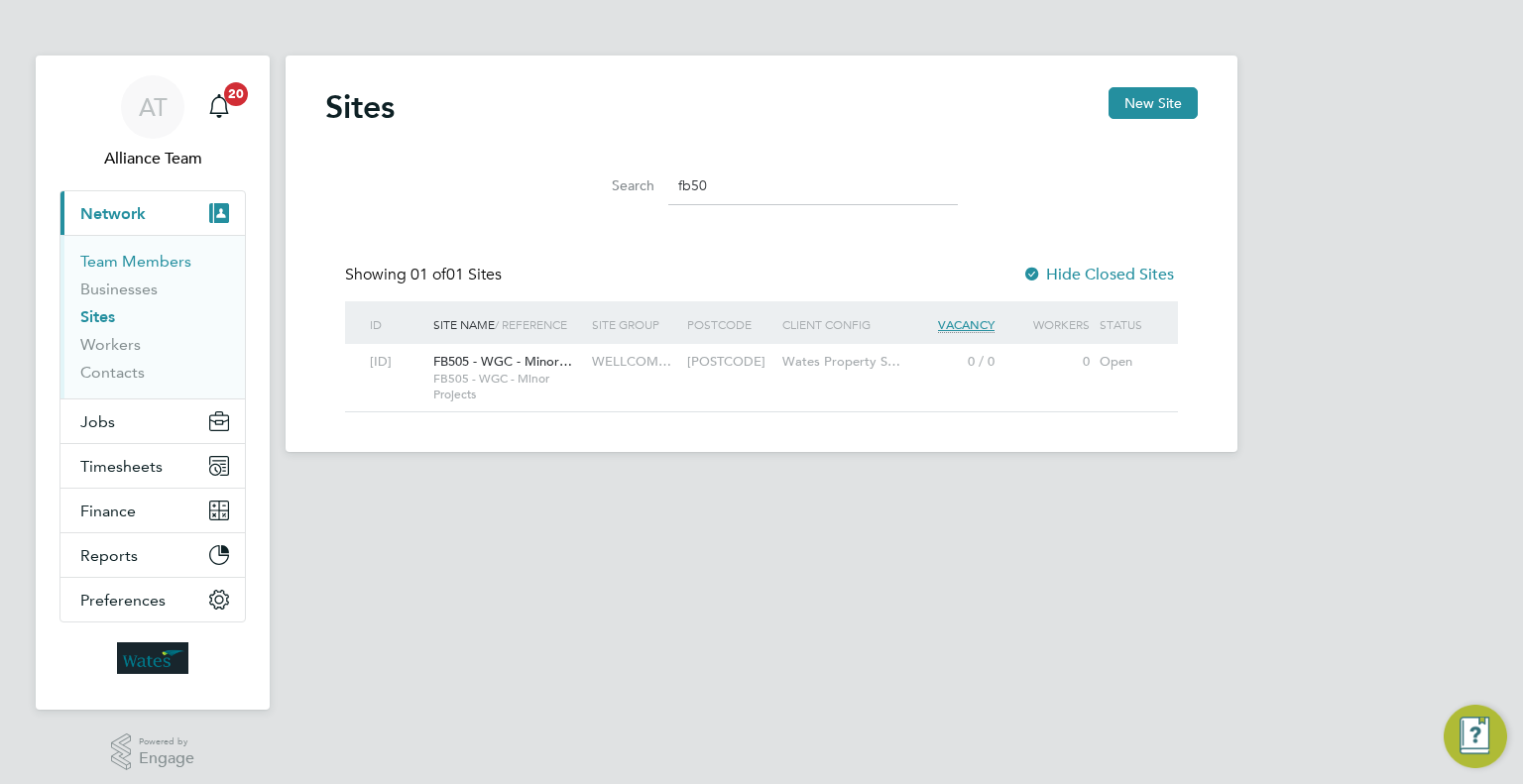 click on "Team Members" at bounding box center [136, 261] 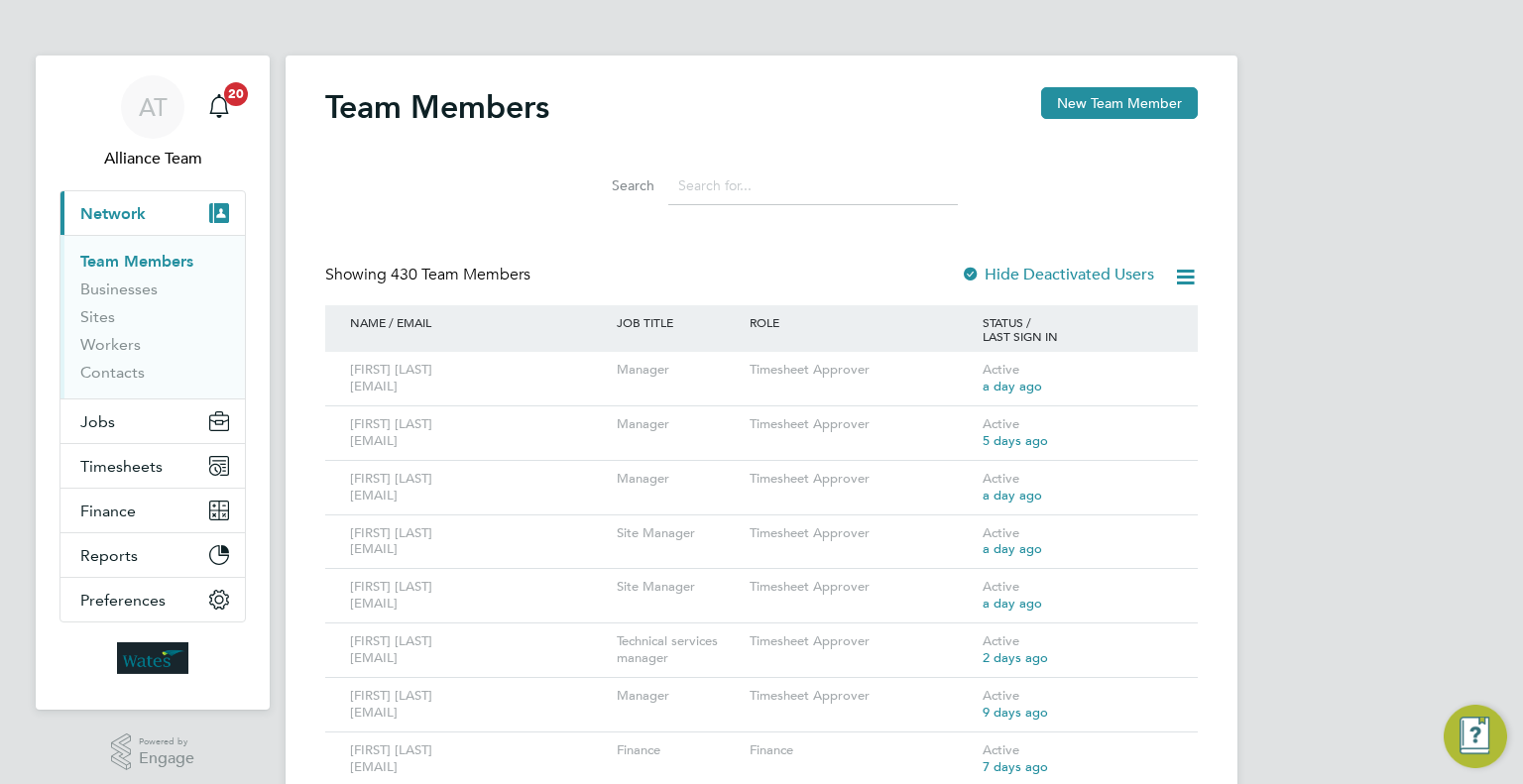 click 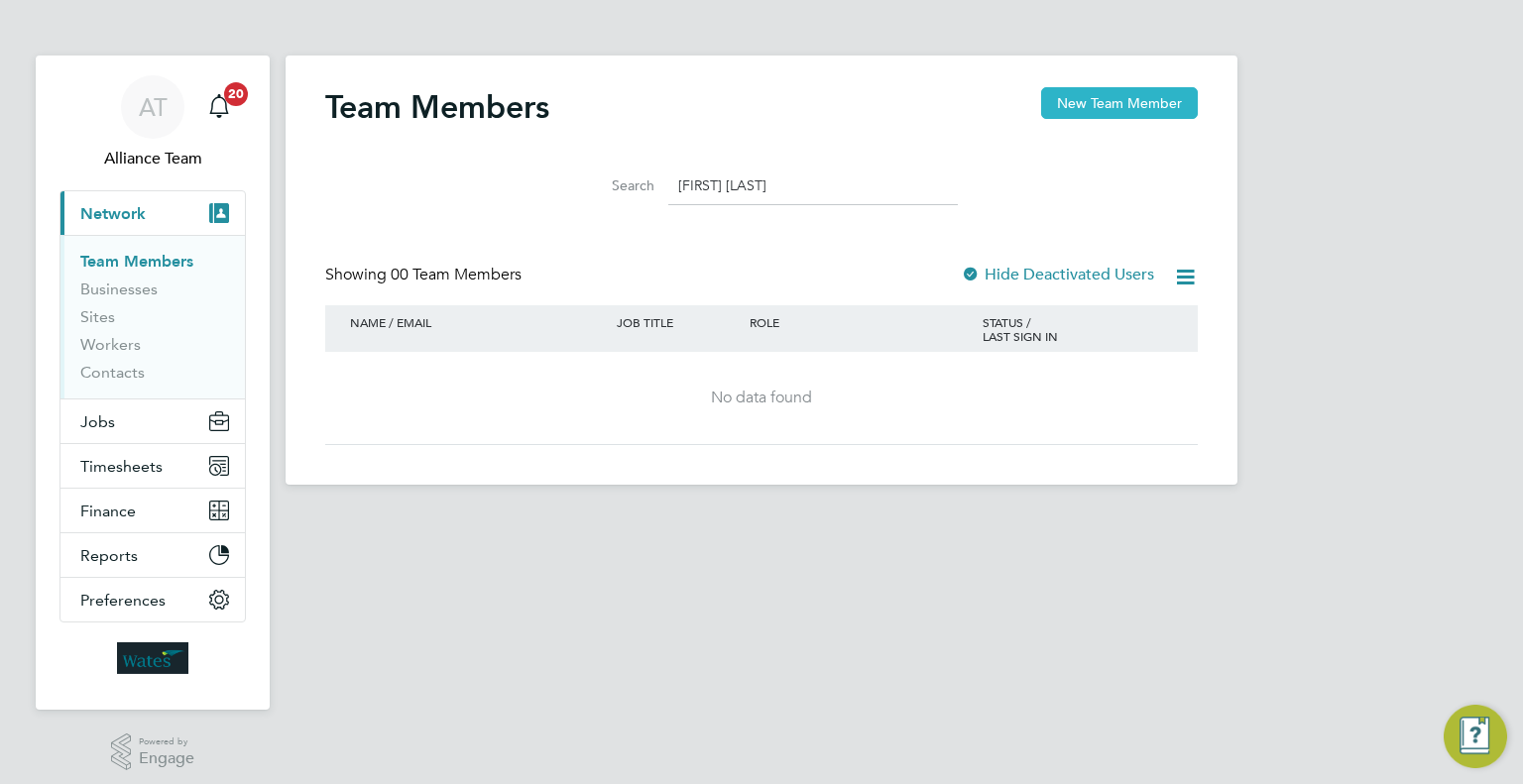 type on "martin h" 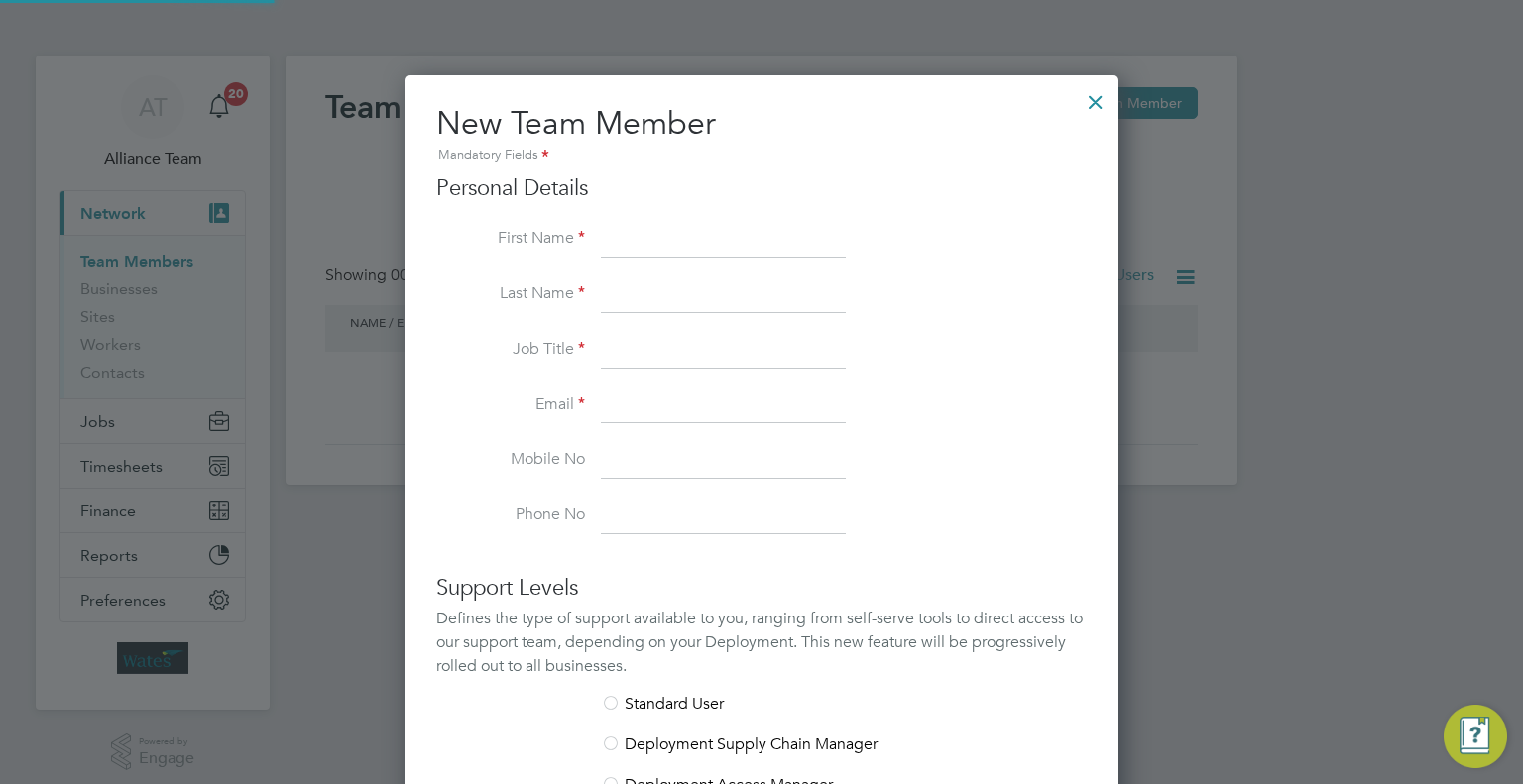 scroll, scrollTop: 9, scrollLeft: 10, axis: both 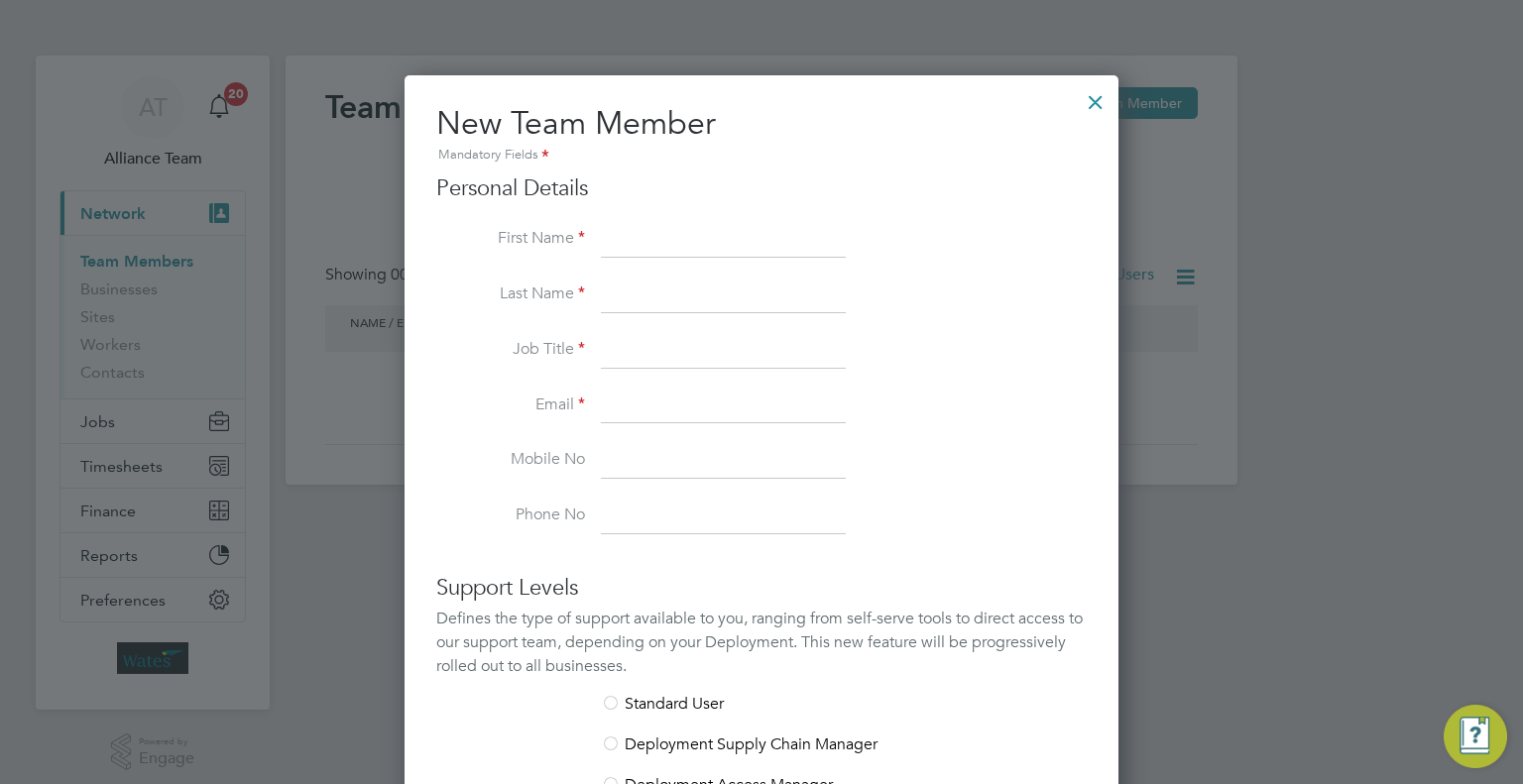 click at bounding box center (723, 240) 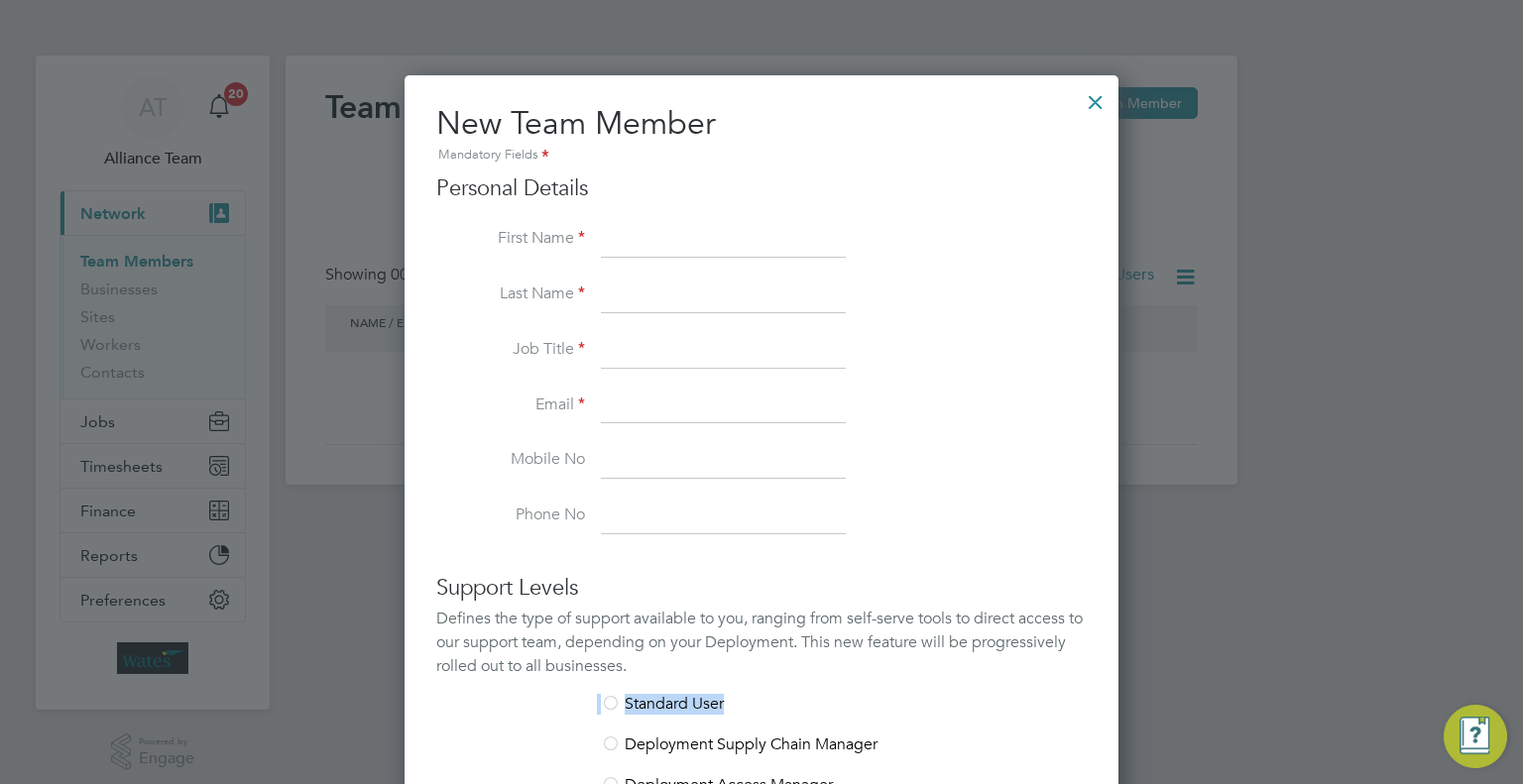 drag, startPoint x: 535, startPoint y: 734, endPoint x: 610, endPoint y: 655, distance: 108.93117 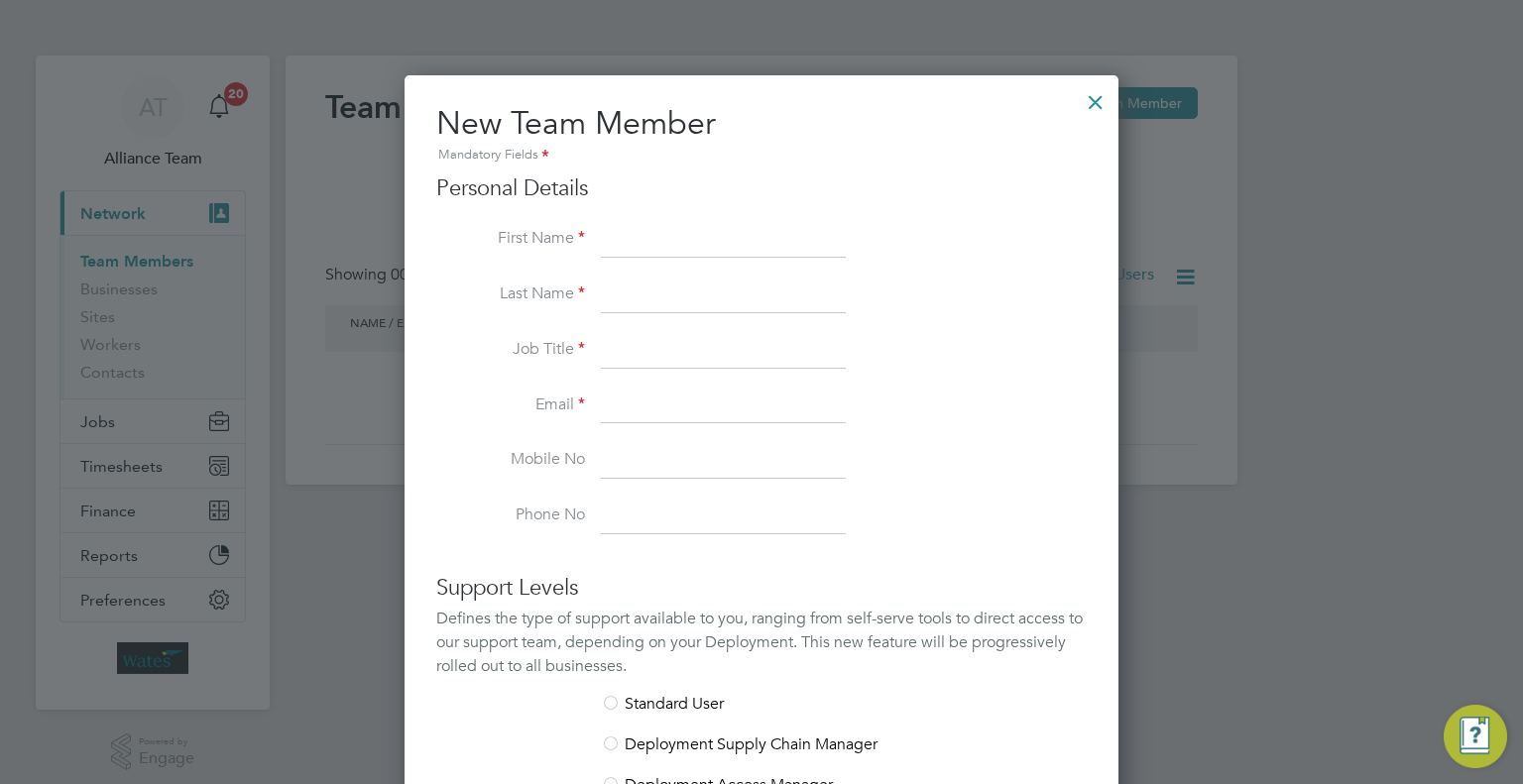 click at bounding box center [723, 240] 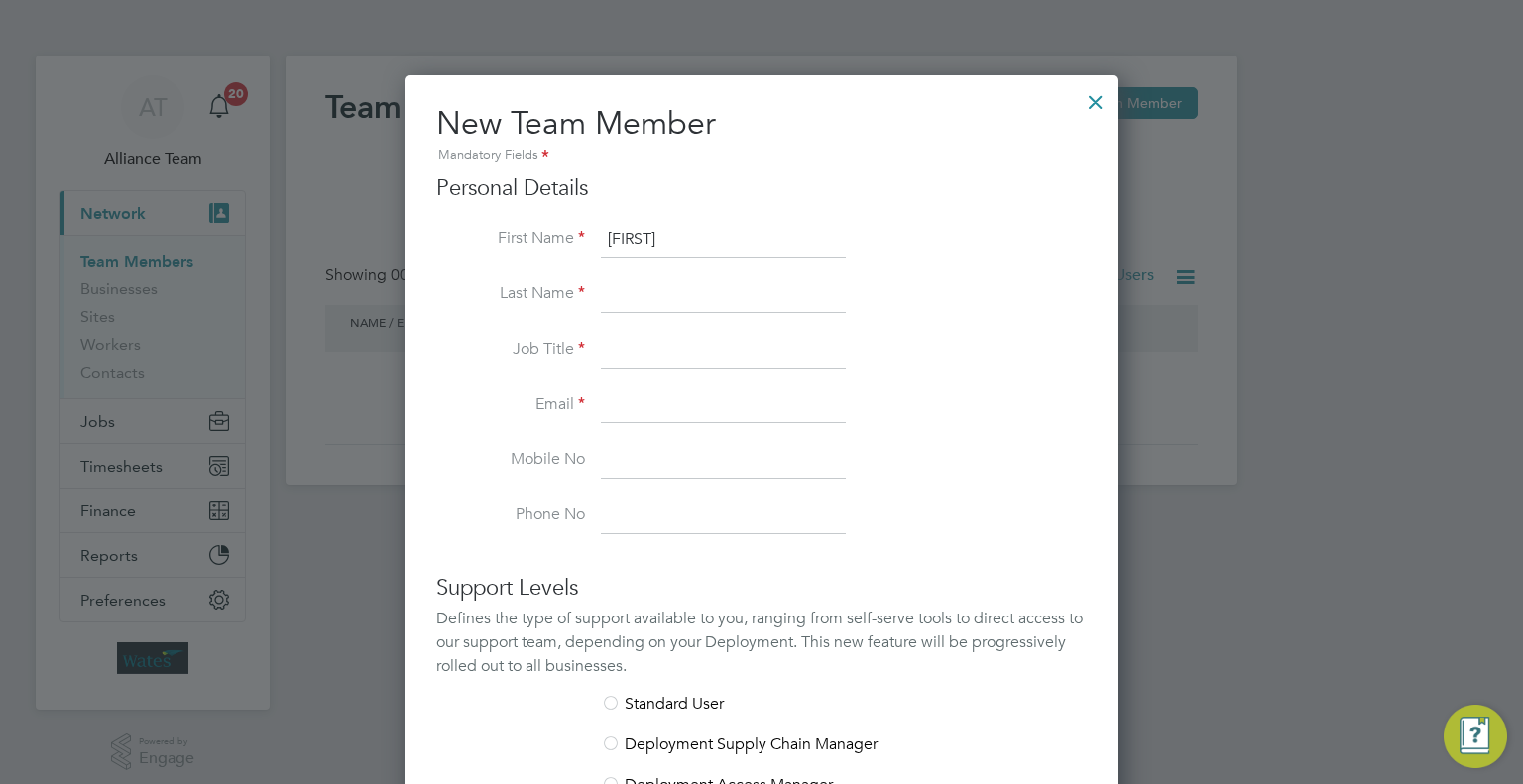 type on "Martin" 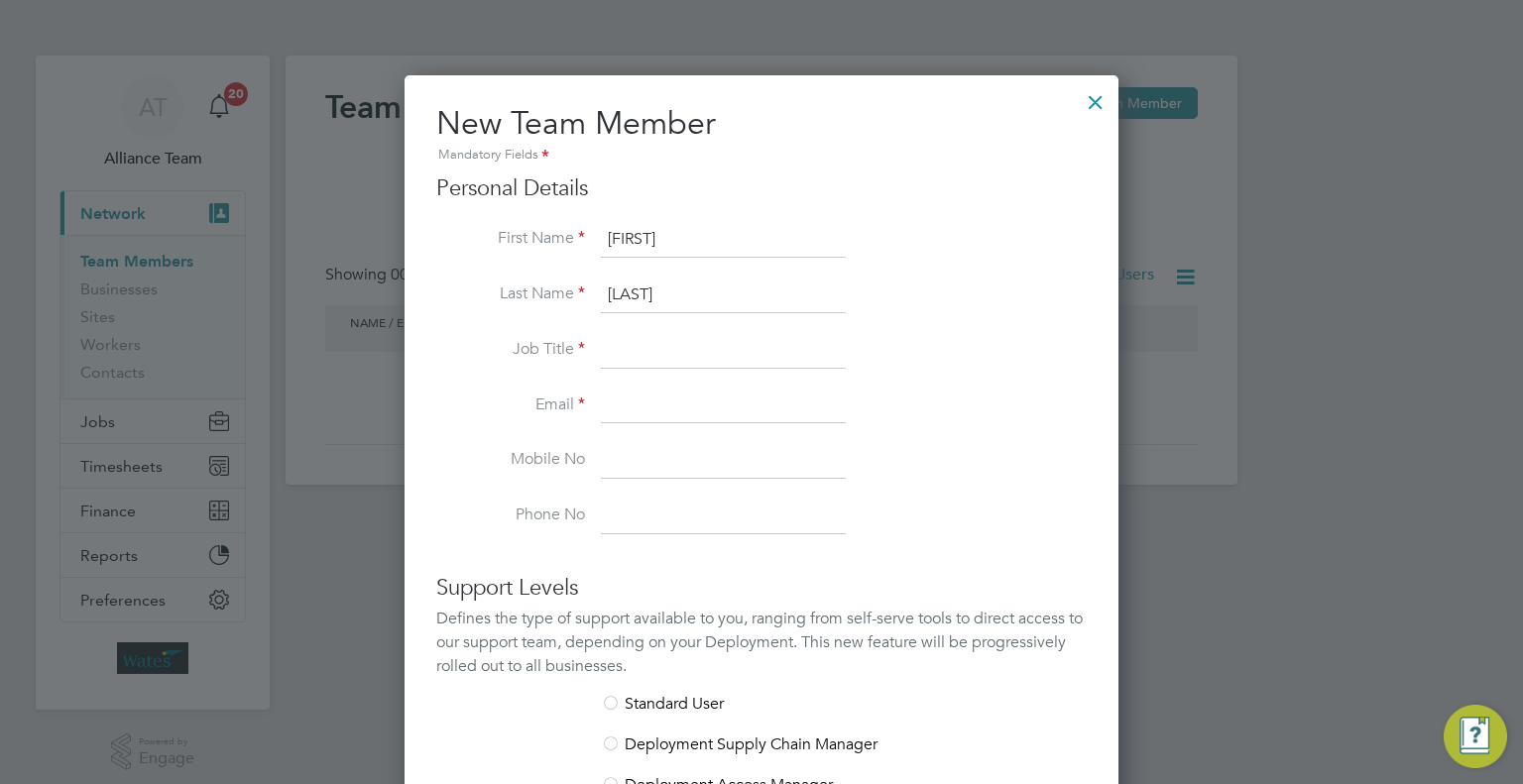 type on "Hurn" 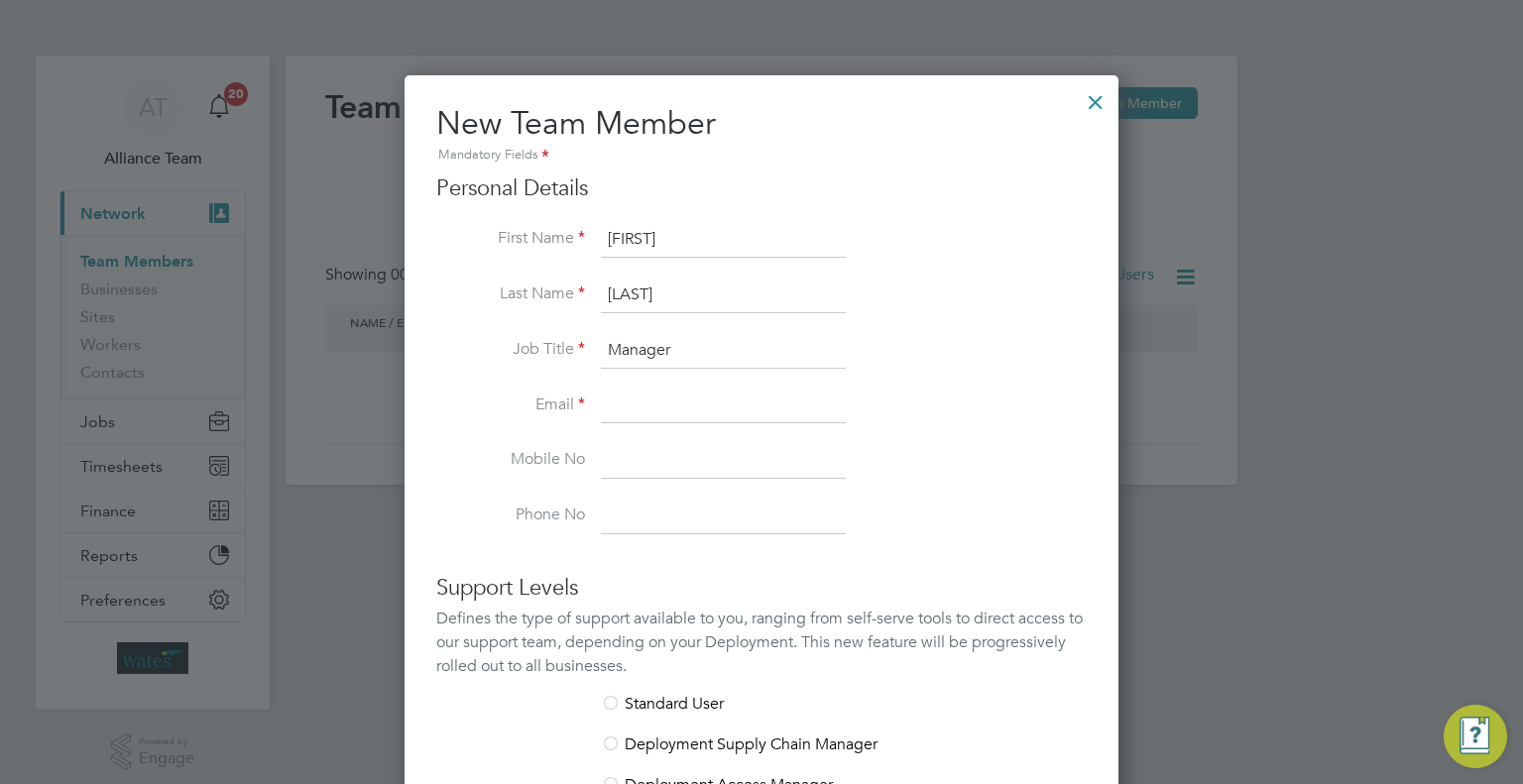 type on "Manager" 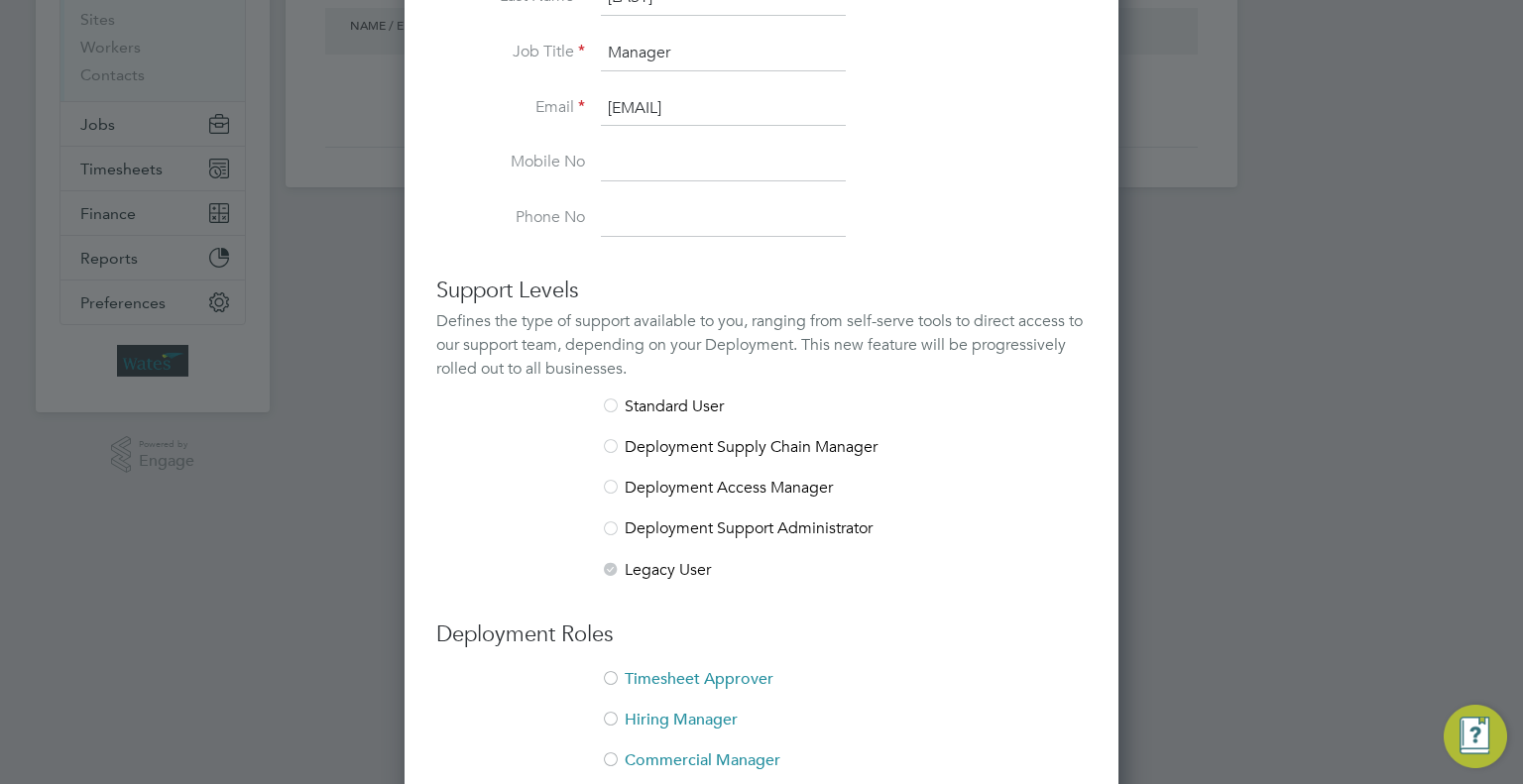 scroll, scrollTop: 478, scrollLeft: 0, axis: vertical 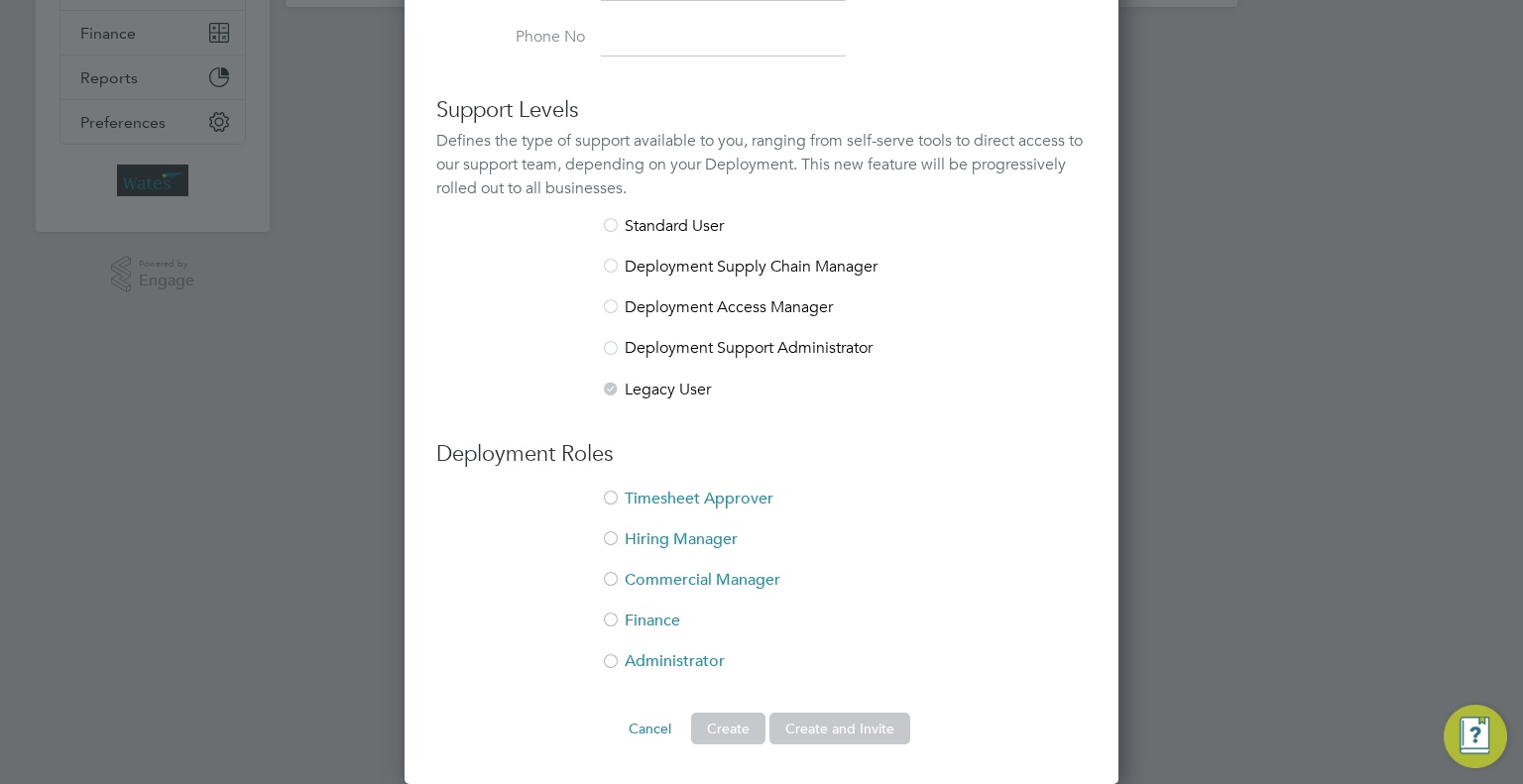 type on "Martin.Hurn@wates.co.uk" 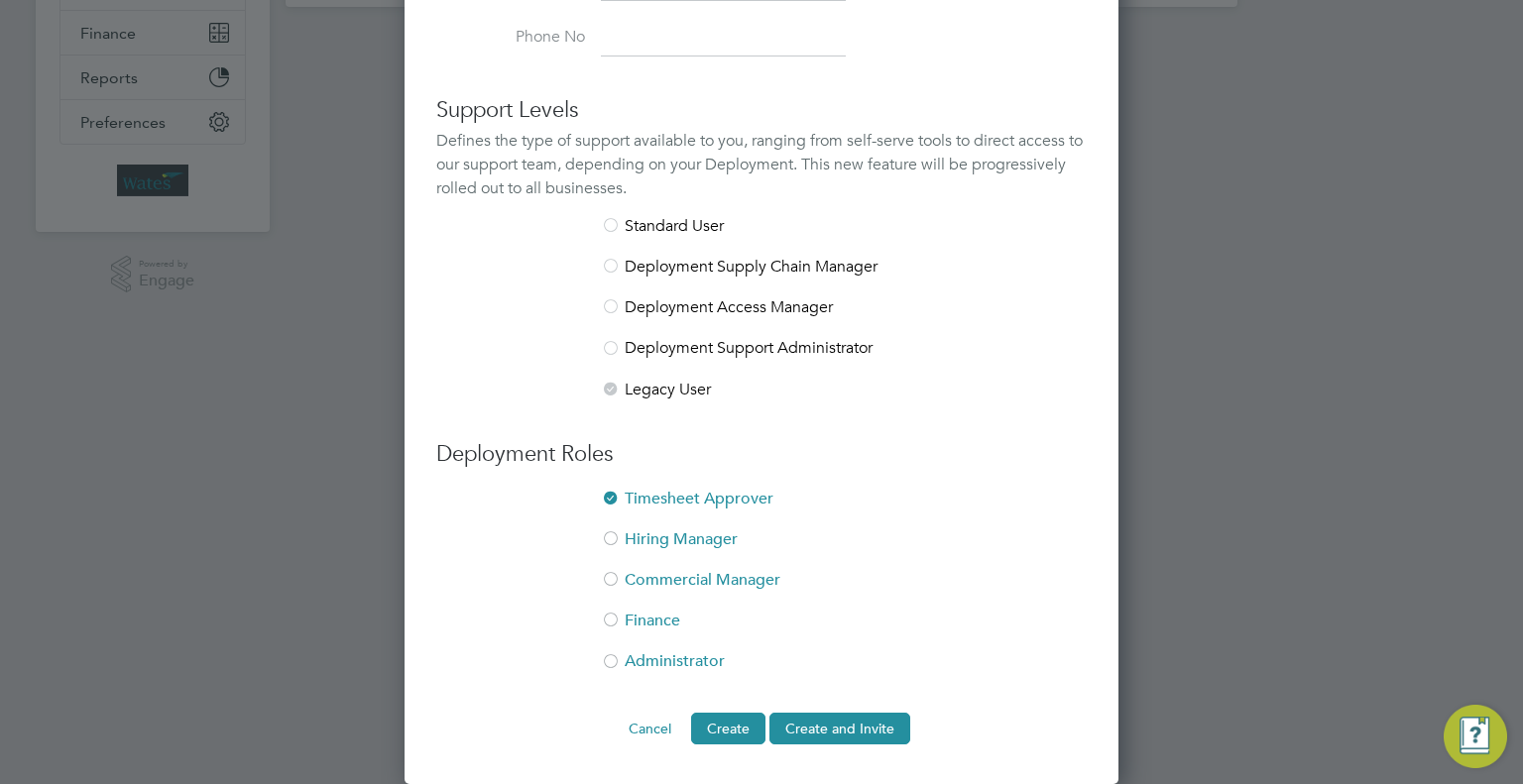 click on "Hiring Manager" at bounding box center [762, 549] 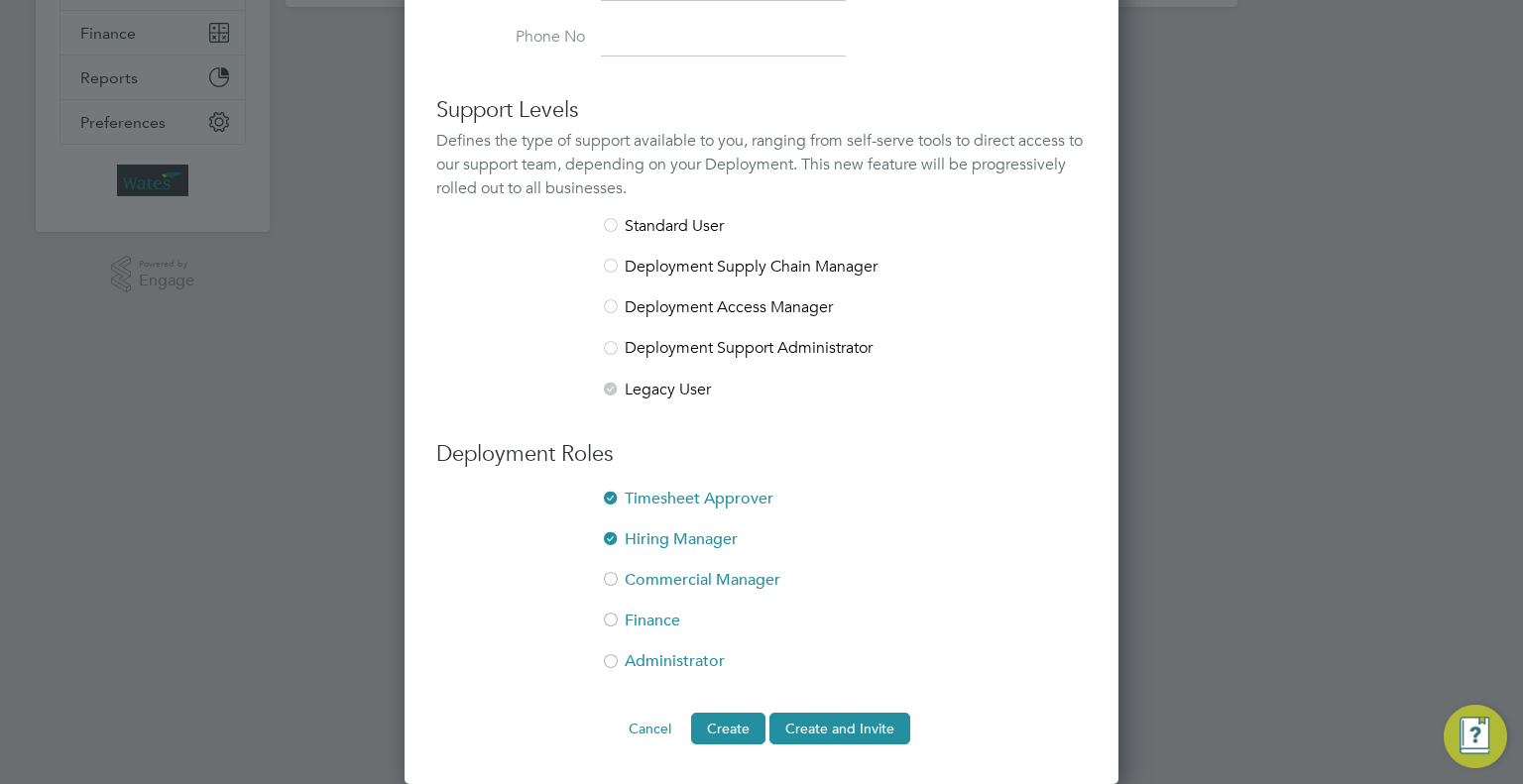 click on "Hiring Manager" at bounding box center (762, 549) 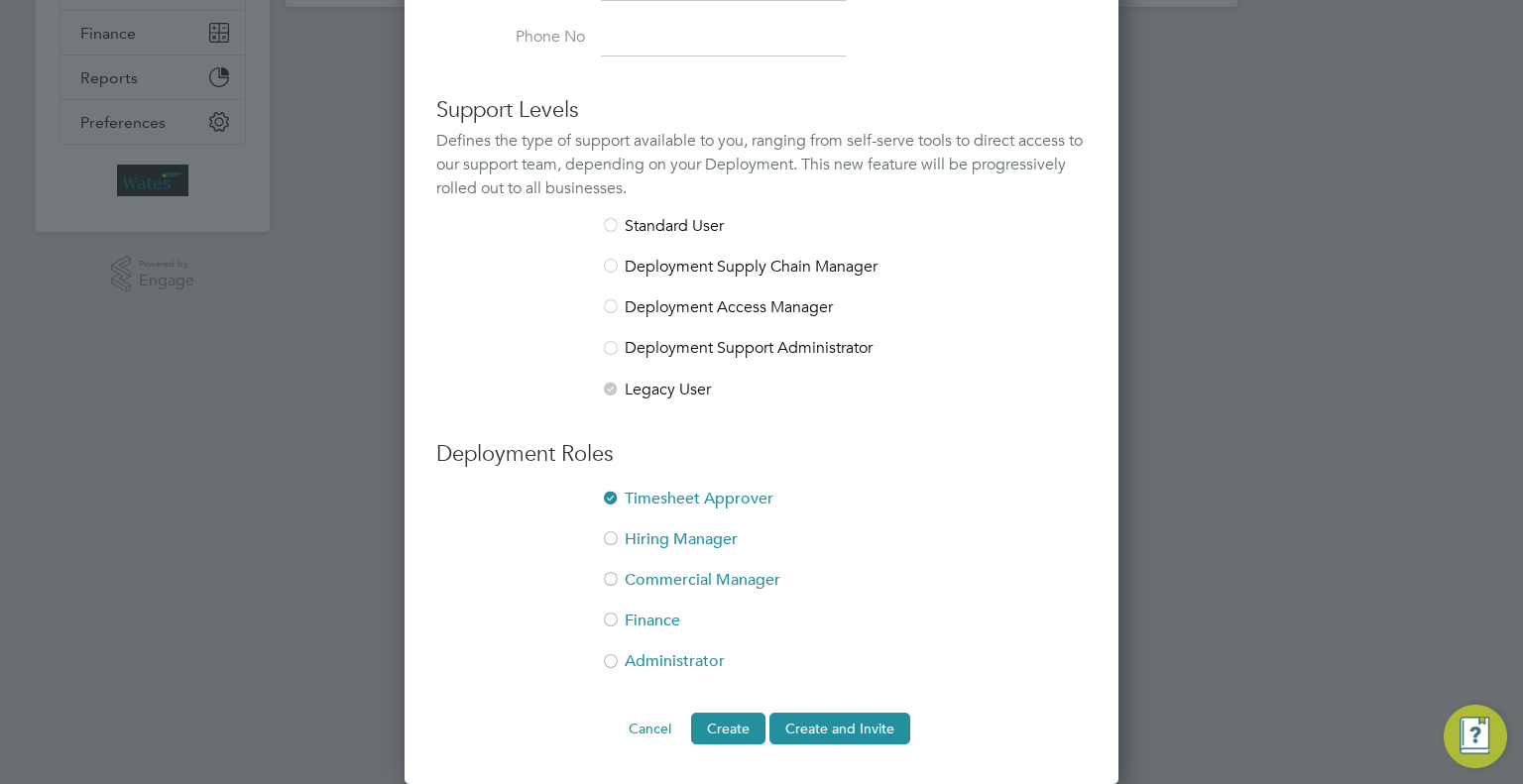 drag, startPoint x: 706, startPoint y: 574, endPoint x: 730, endPoint y: 633, distance: 63.69458 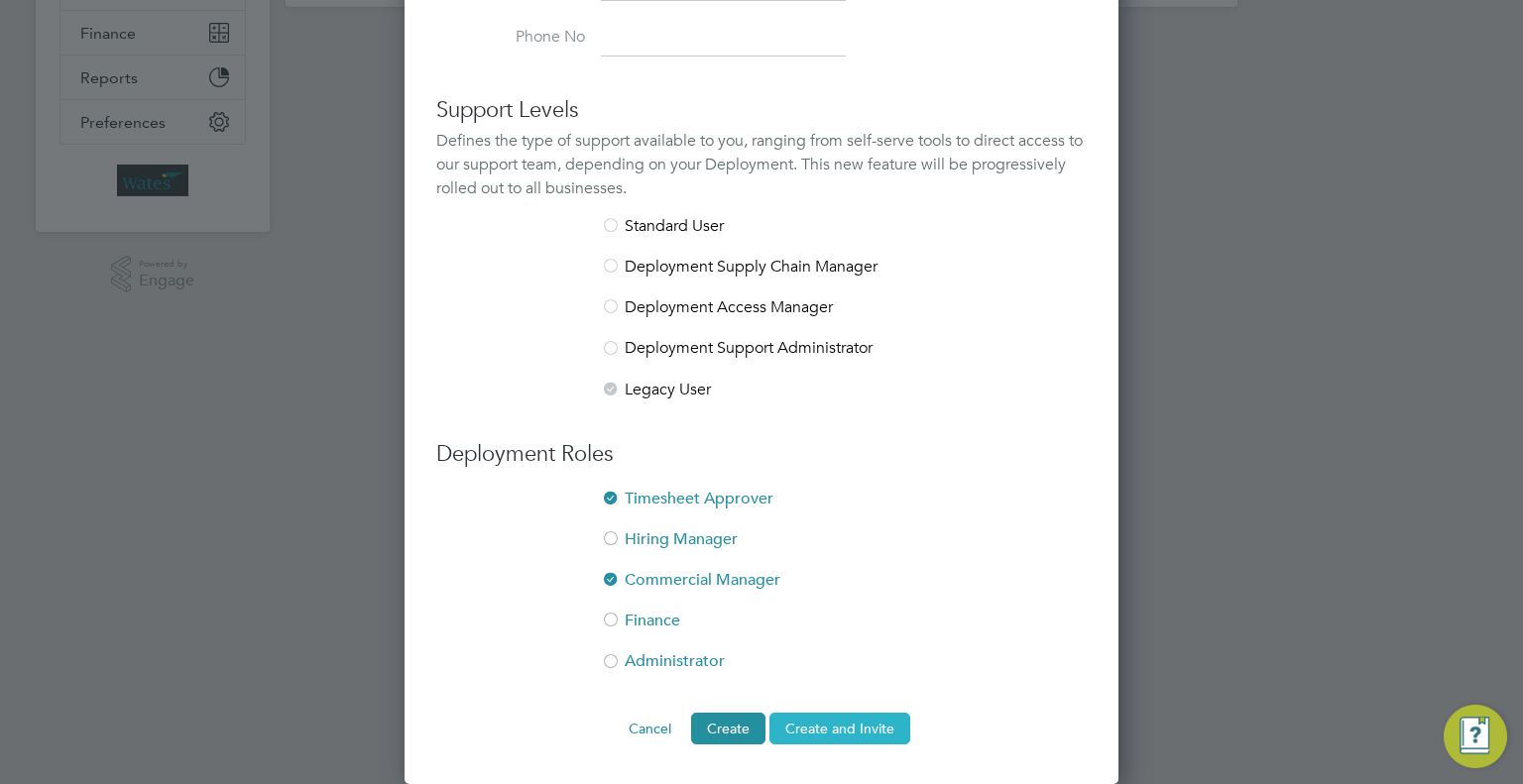 click on "Create and Invite" at bounding box center (840, 728) 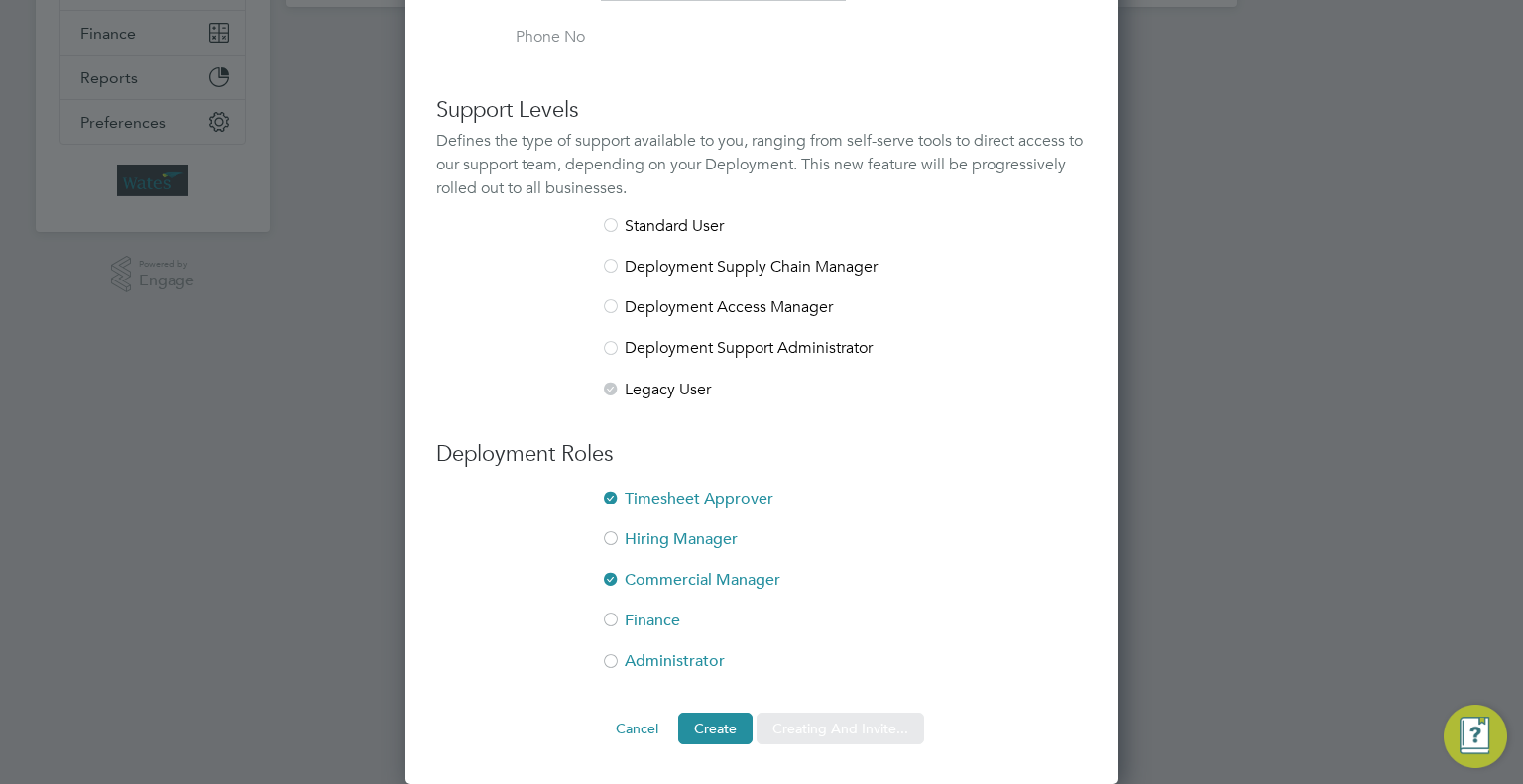 scroll, scrollTop: 0, scrollLeft: 0, axis: both 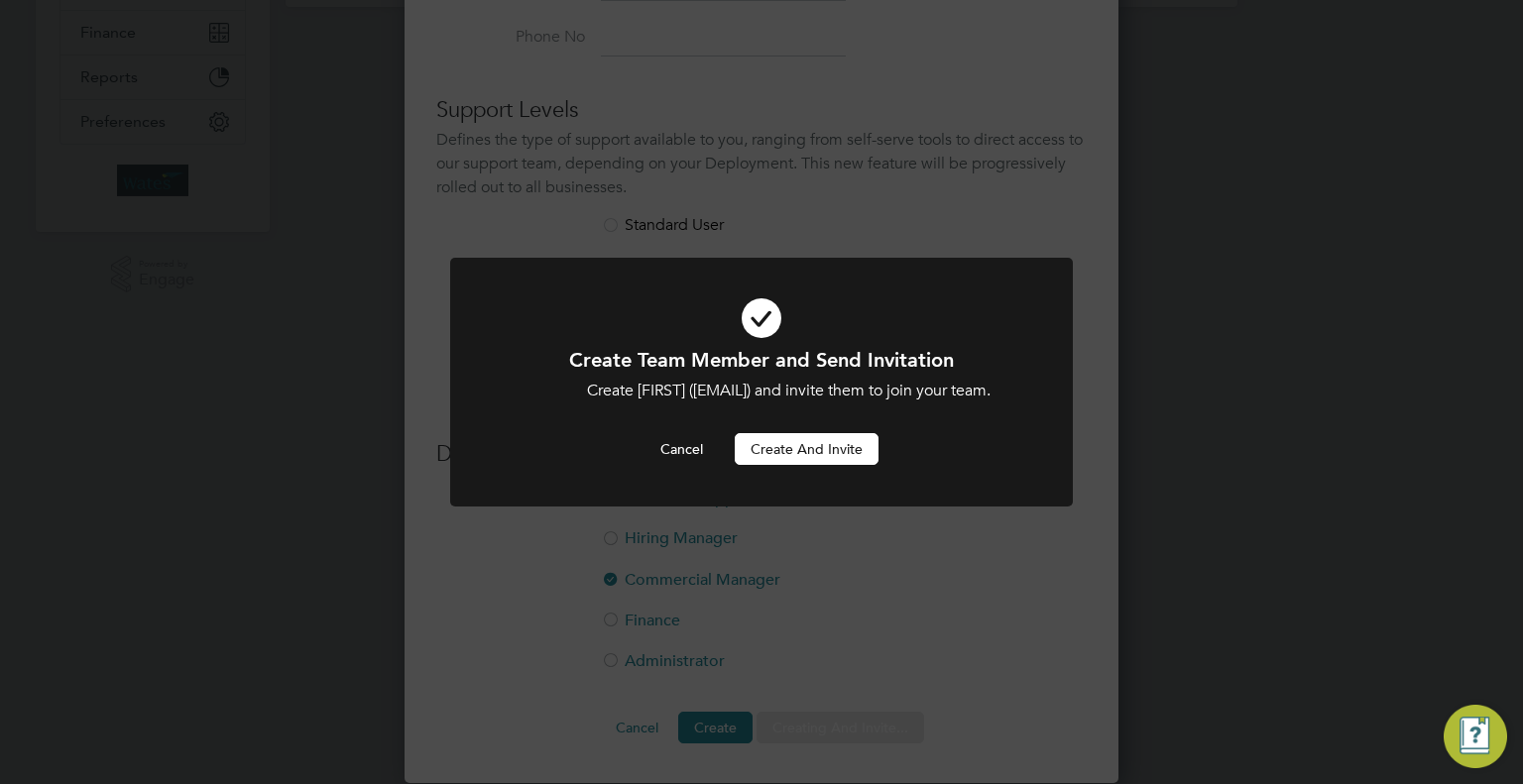 click on "Create Team Member and Send Invitation Create Martin (Martin.Hurn@wates.co.uk) and invite them to join your team. Cancel Create and invite" 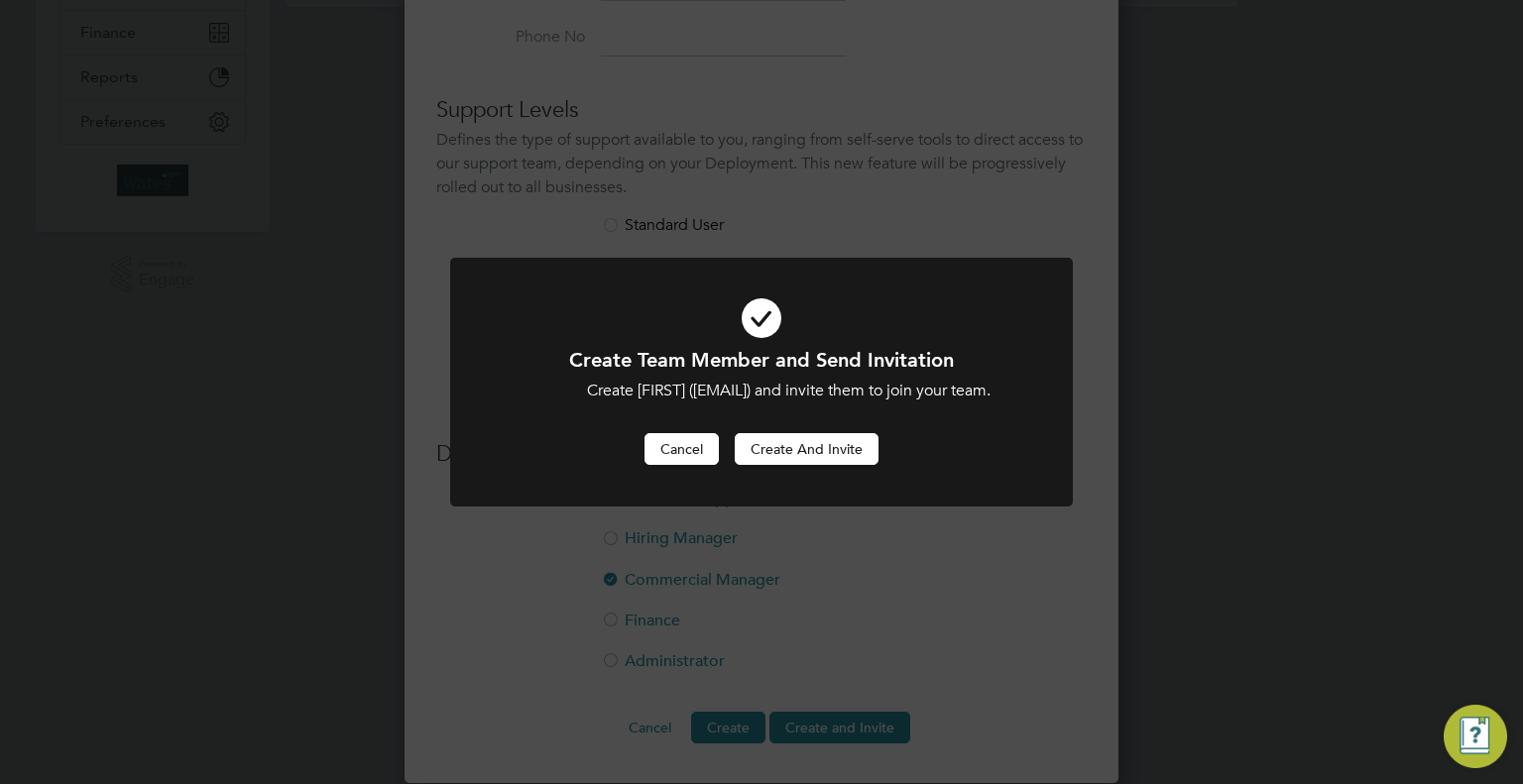 drag, startPoint x: 686, startPoint y: 463, endPoint x: 705, endPoint y: 474, distance: 21.954498 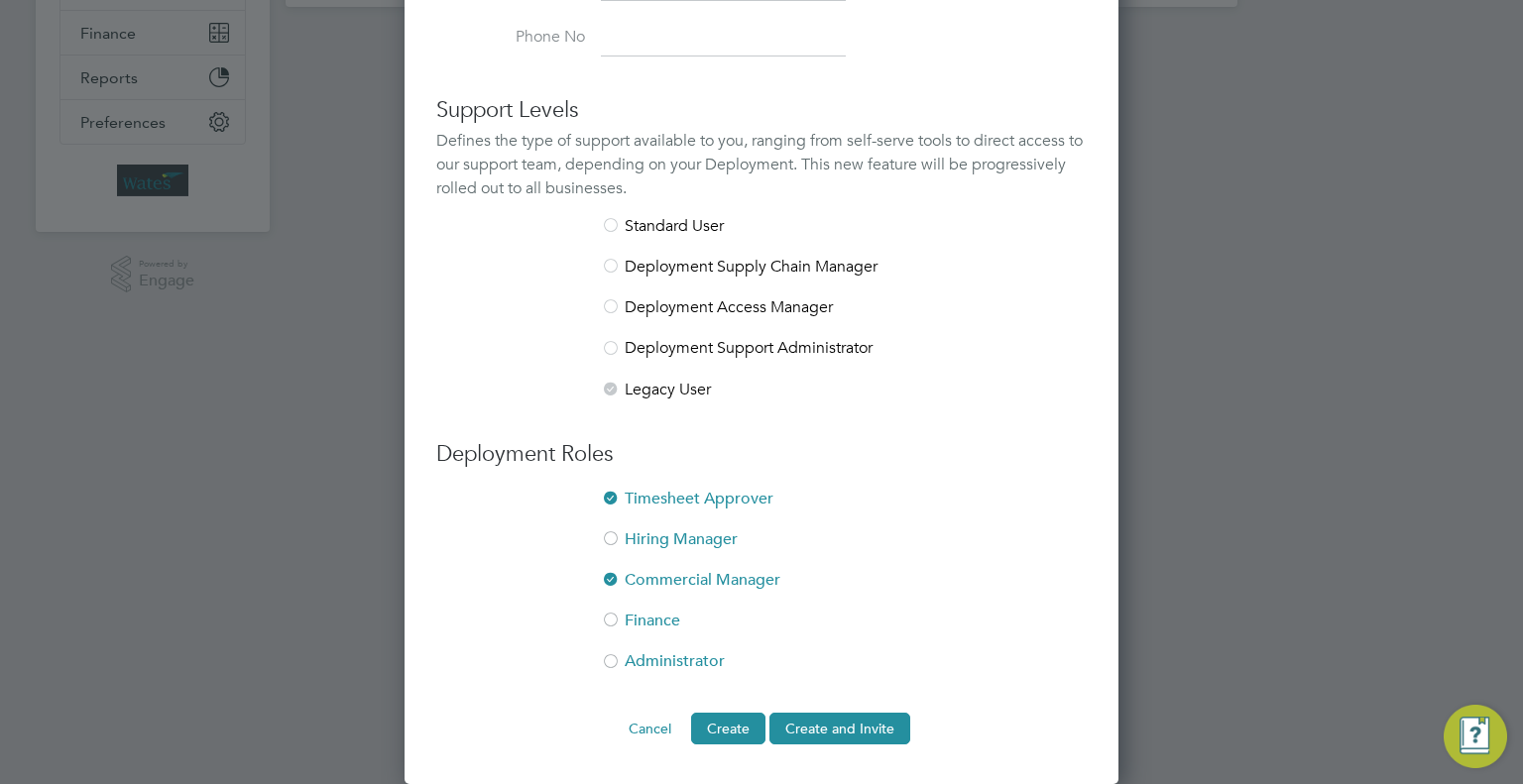click on "Create and Invite" at bounding box center (840, 728) 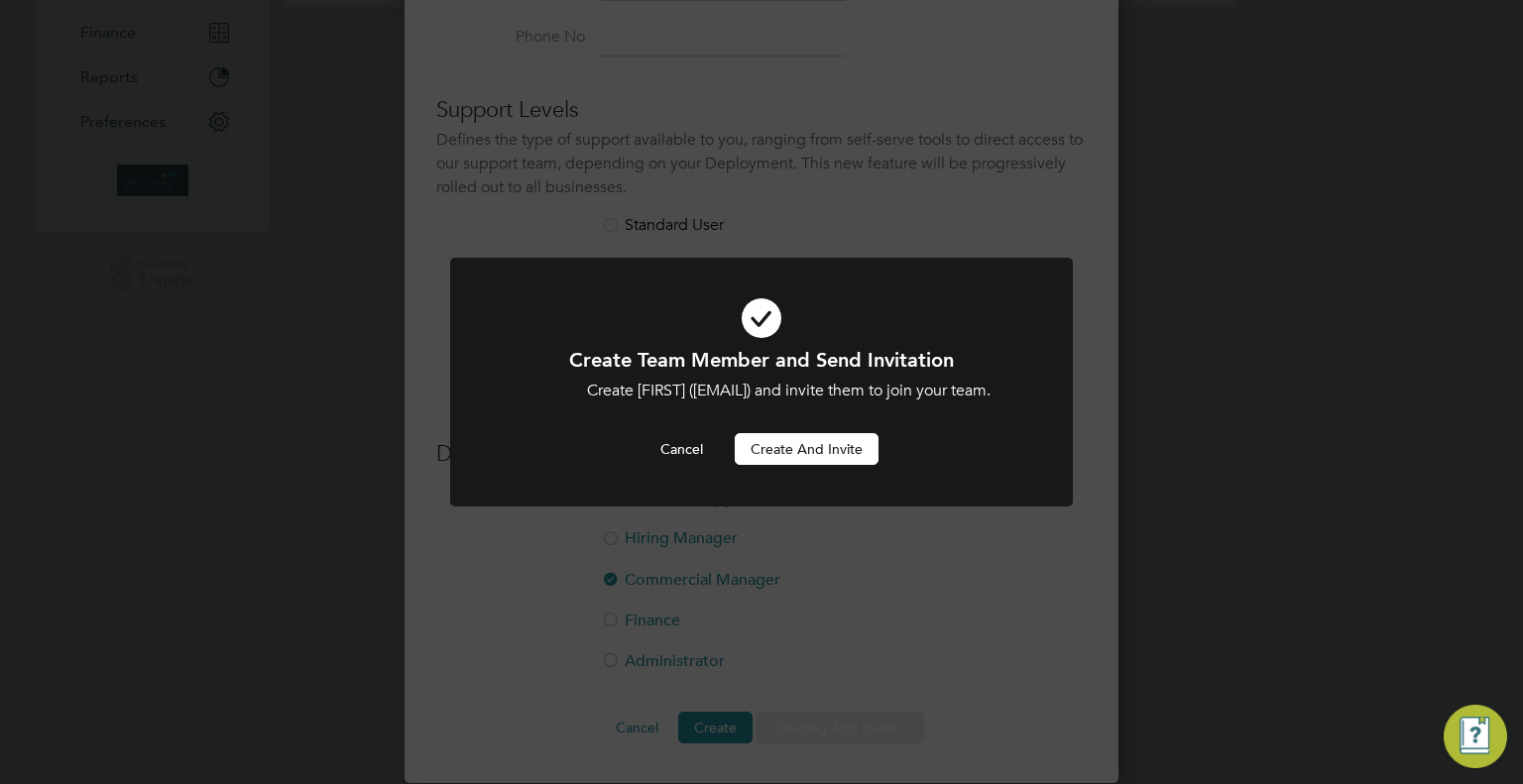 scroll, scrollTop: 0, scrollLeft: 0, axis: both 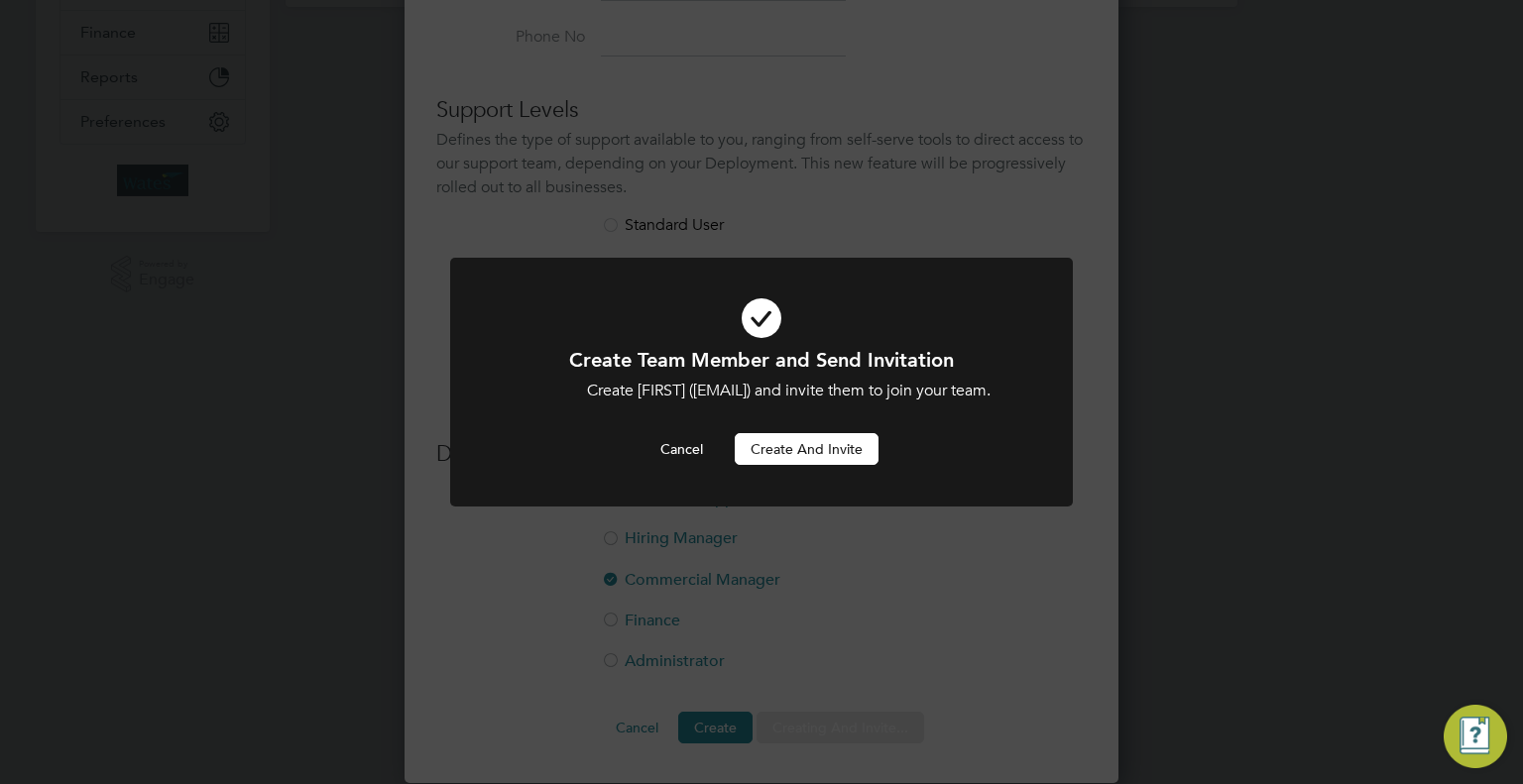 click on "Create and invite" at bounding box center (806, 449) 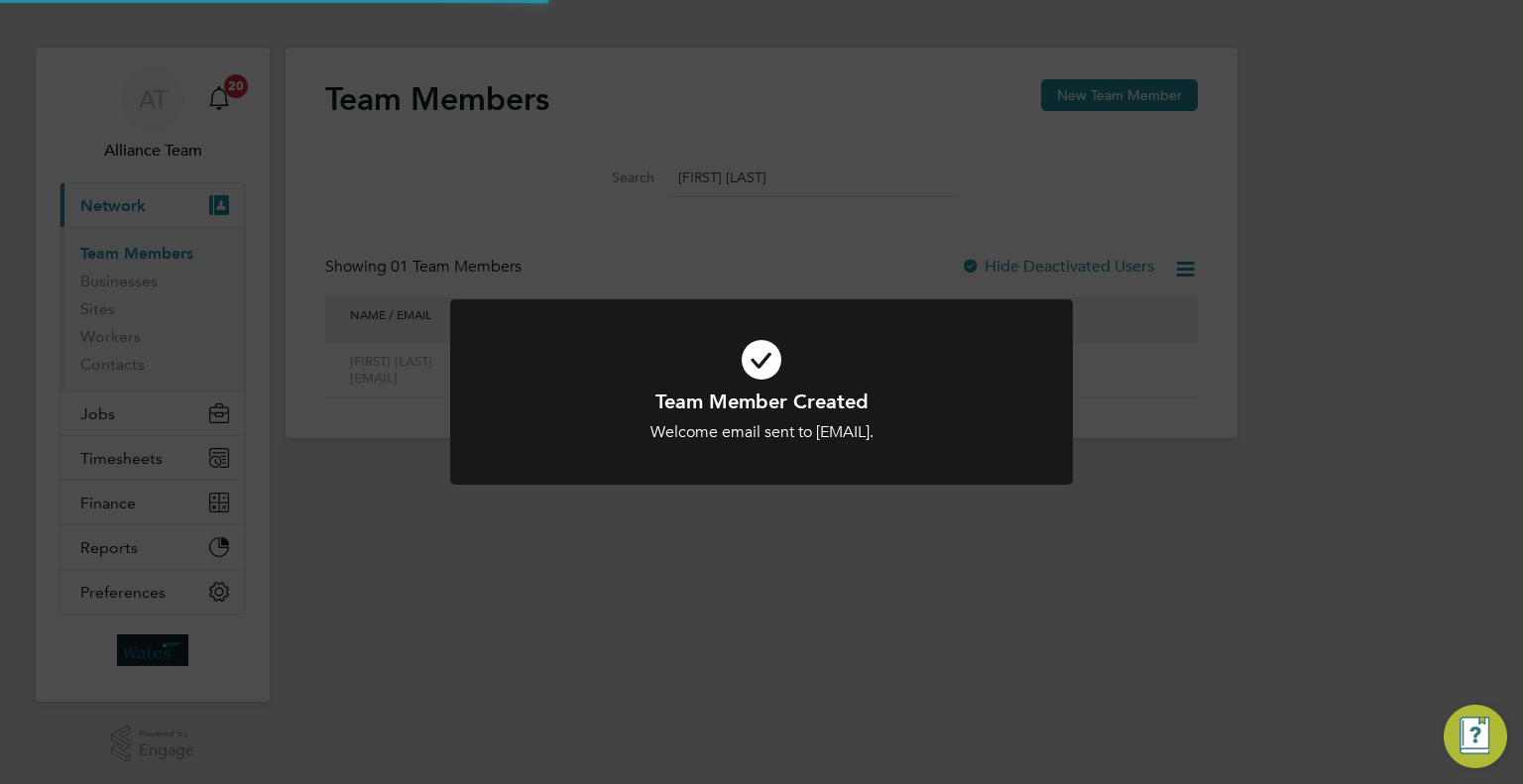 scroll, scrollTop: 0, scrollLeft: 0, axis: both 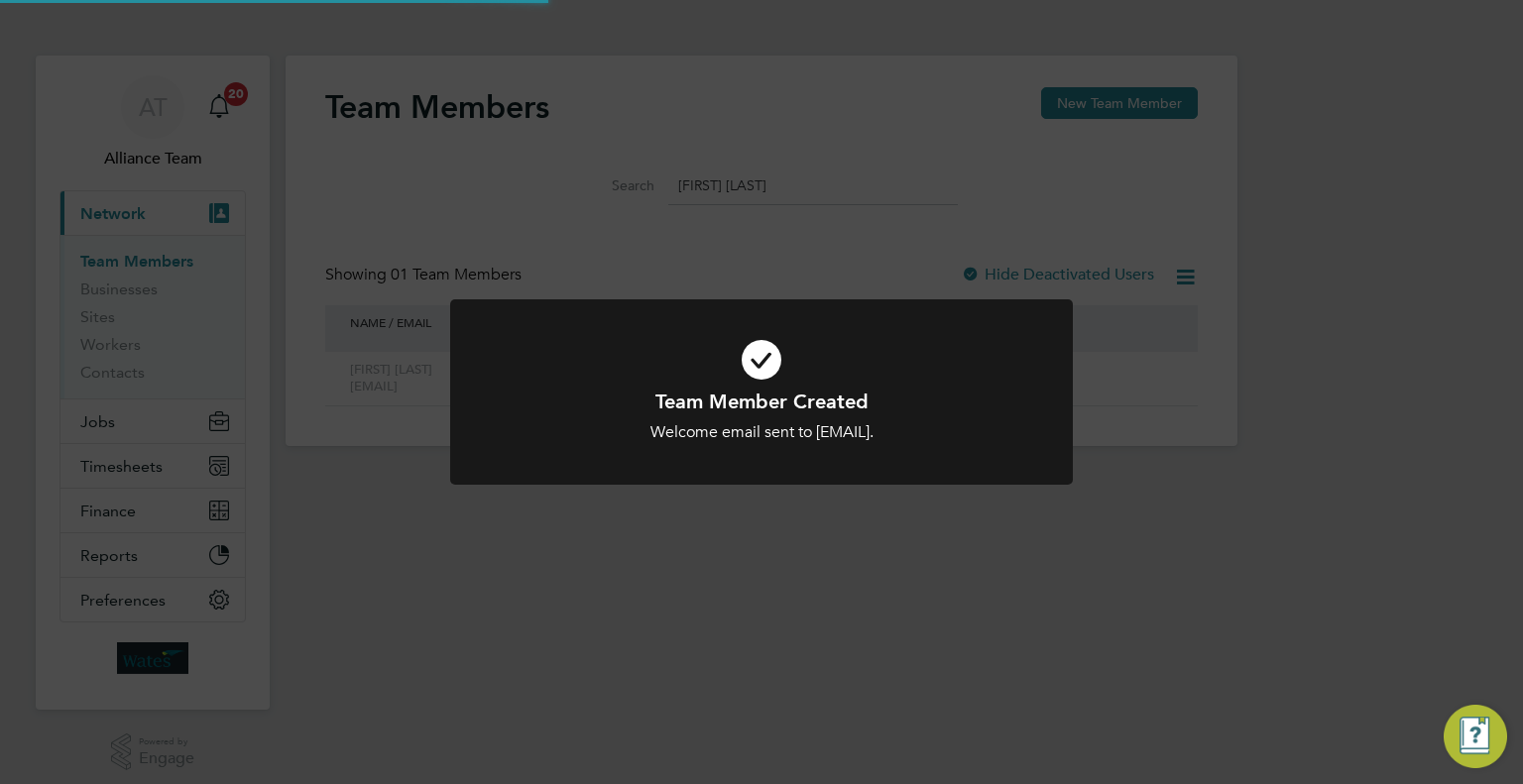 click on "Team Member Created Welcome email sent to Martin.Hurn@wates.co.uk. Cancel Okay" 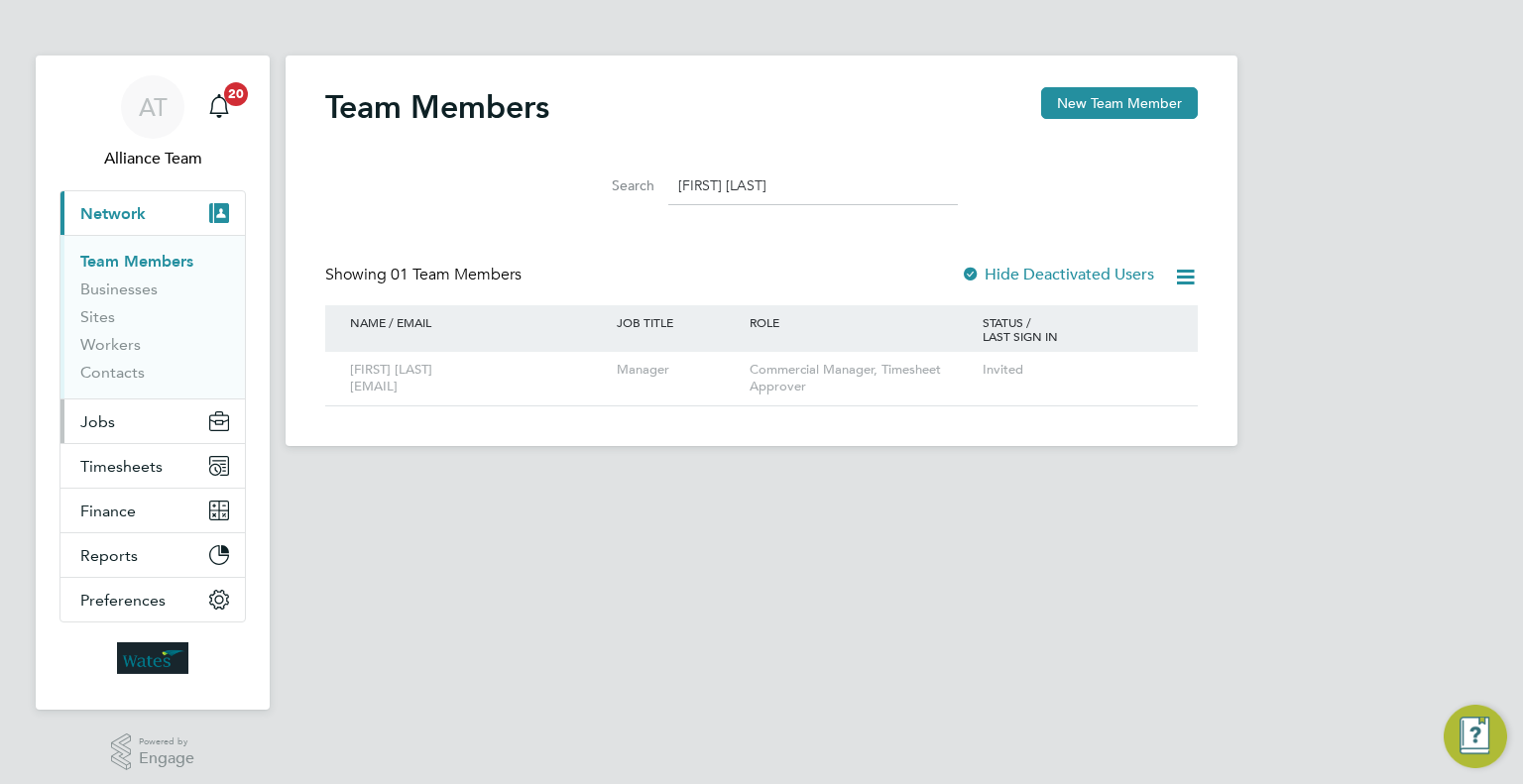 click on "Jobs" at bounding box center [153, 421] 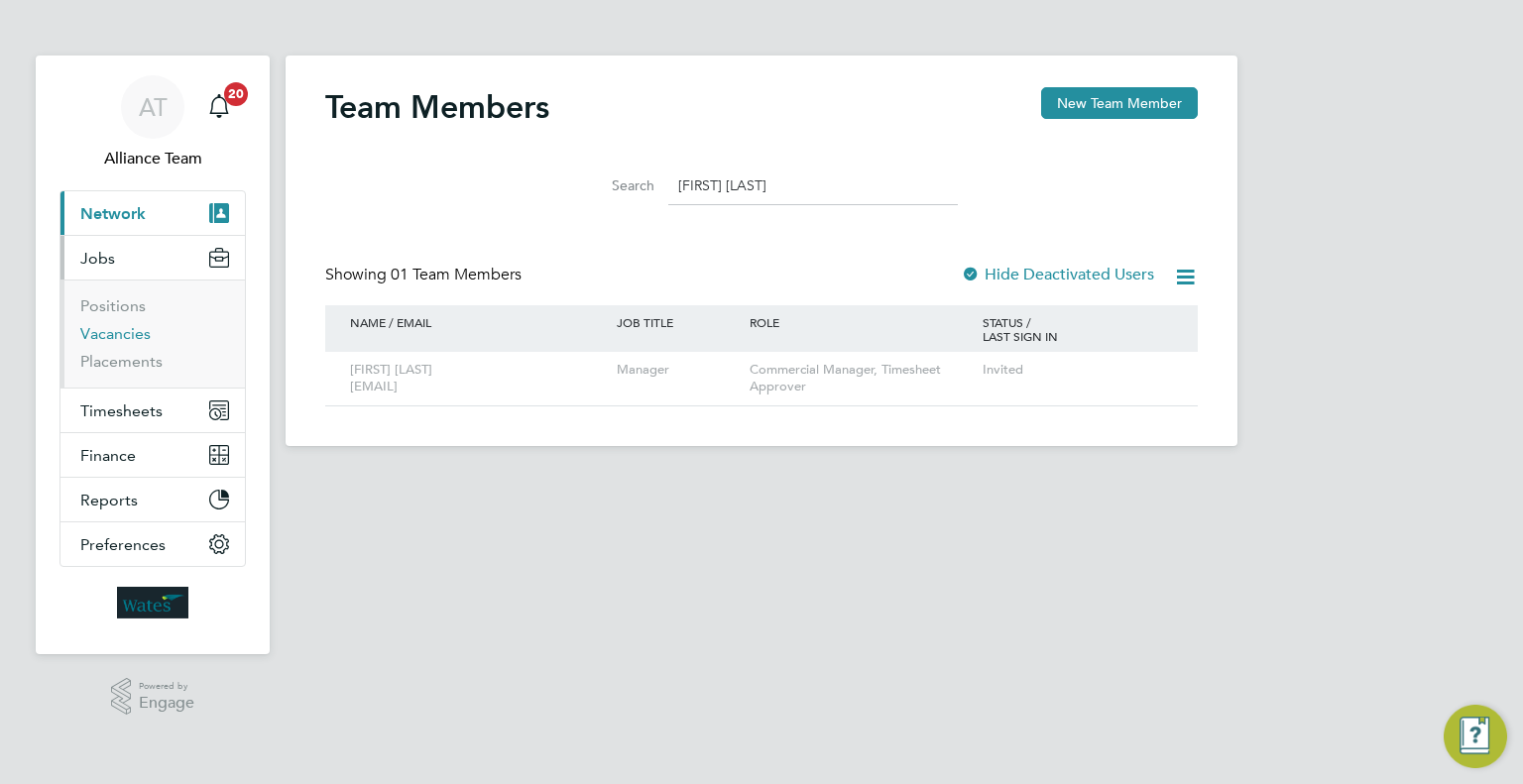 click on "Vacancies" at bounding box center [115, 333] 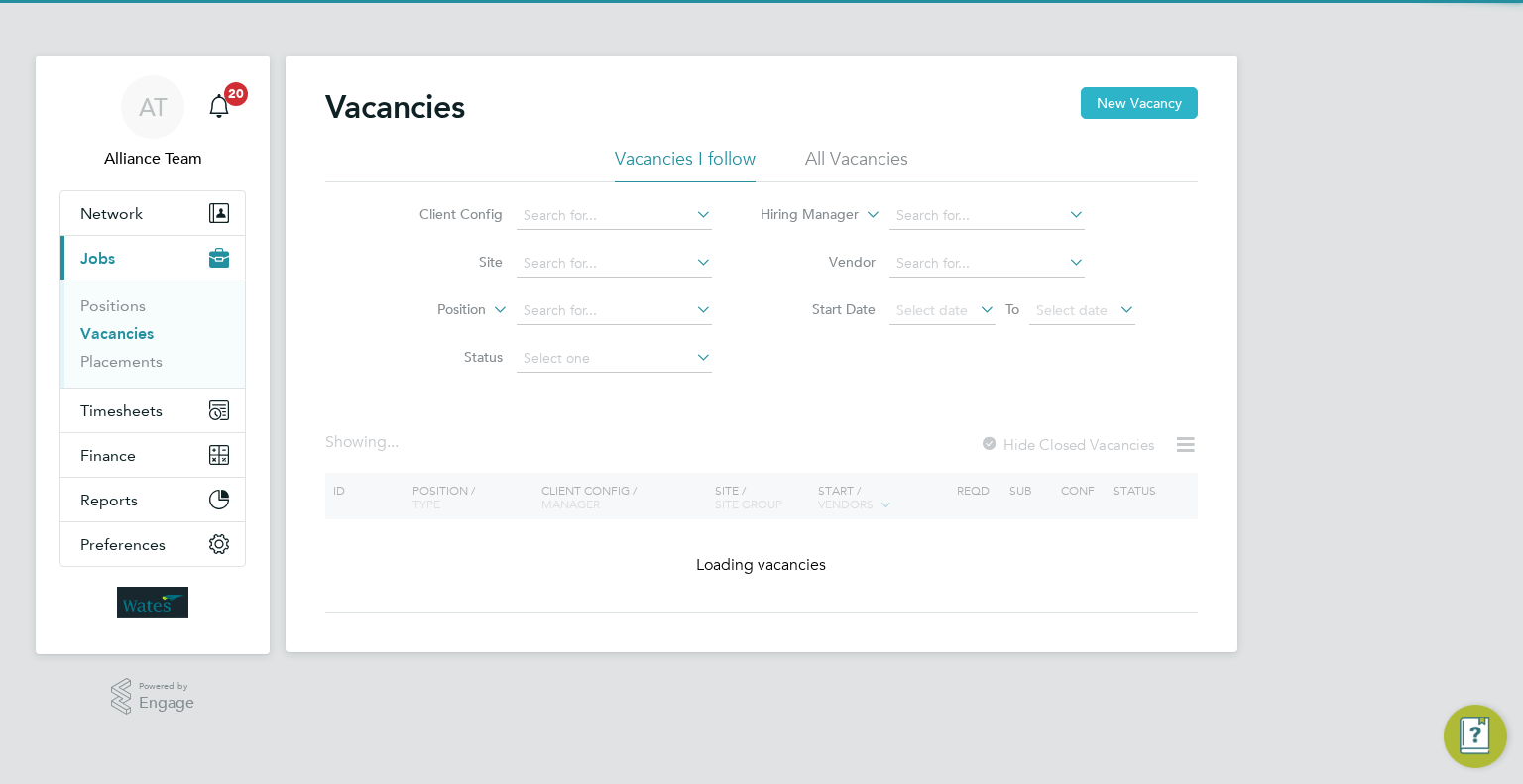 drag, startPoint x: 1173, startPoint y: 93, endPoint x: 1142, endPoint y: 104, distance: 32.89377 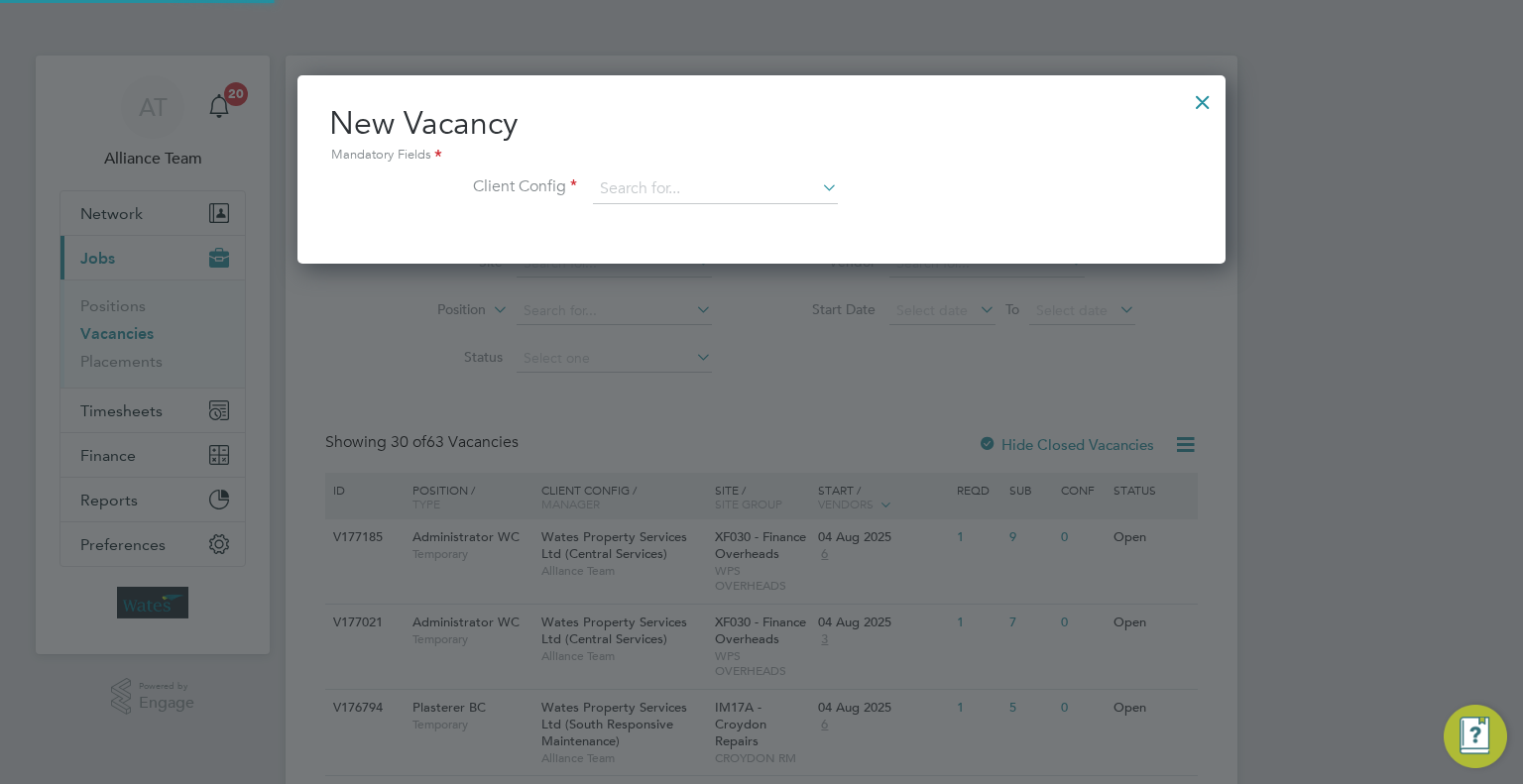 scroll, scrollTop: 10, scrollLeft: 10, axis: both 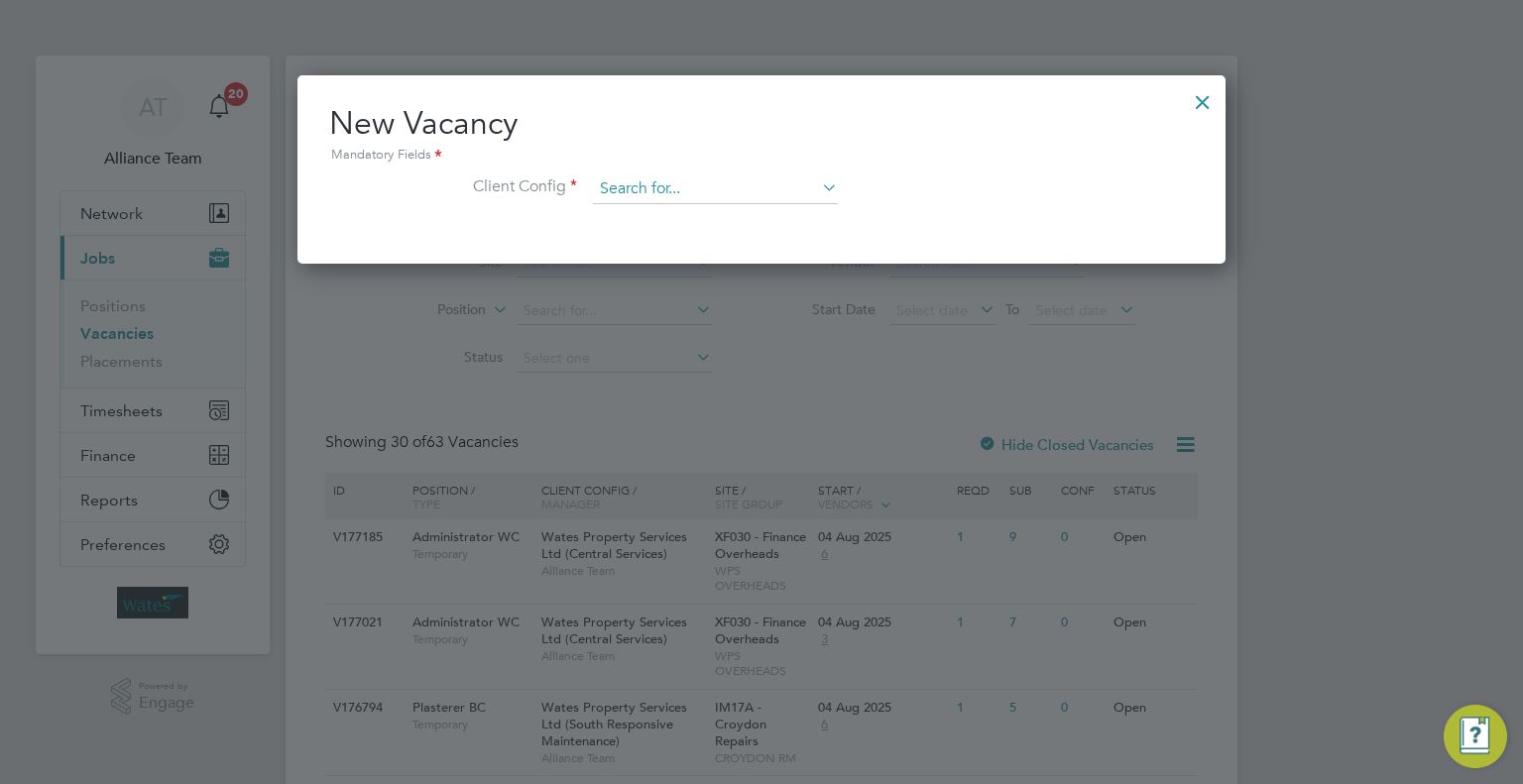 click at bounding box center [715, 189] 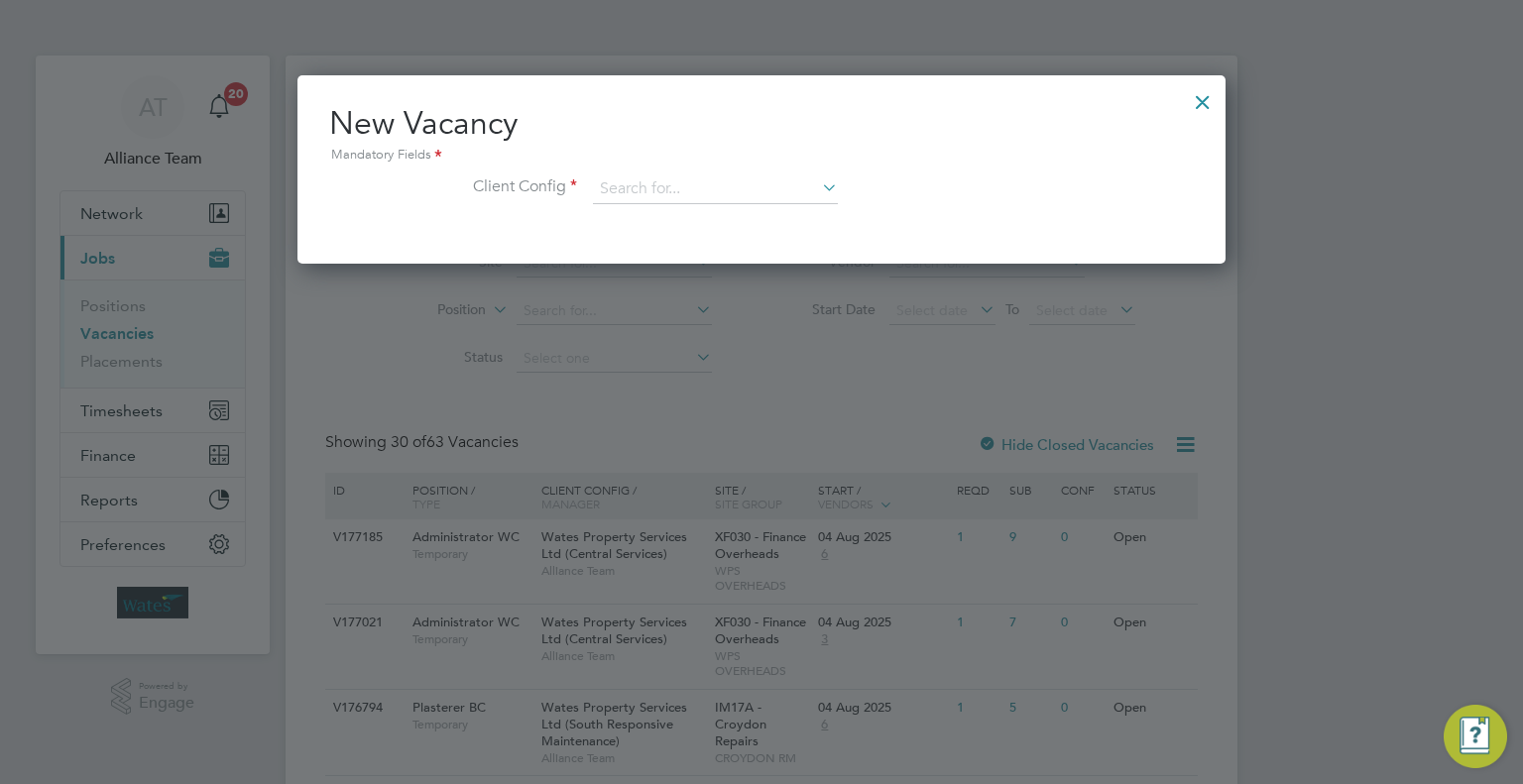 click on "Wates Property Services Ltd (Facilities Management)" 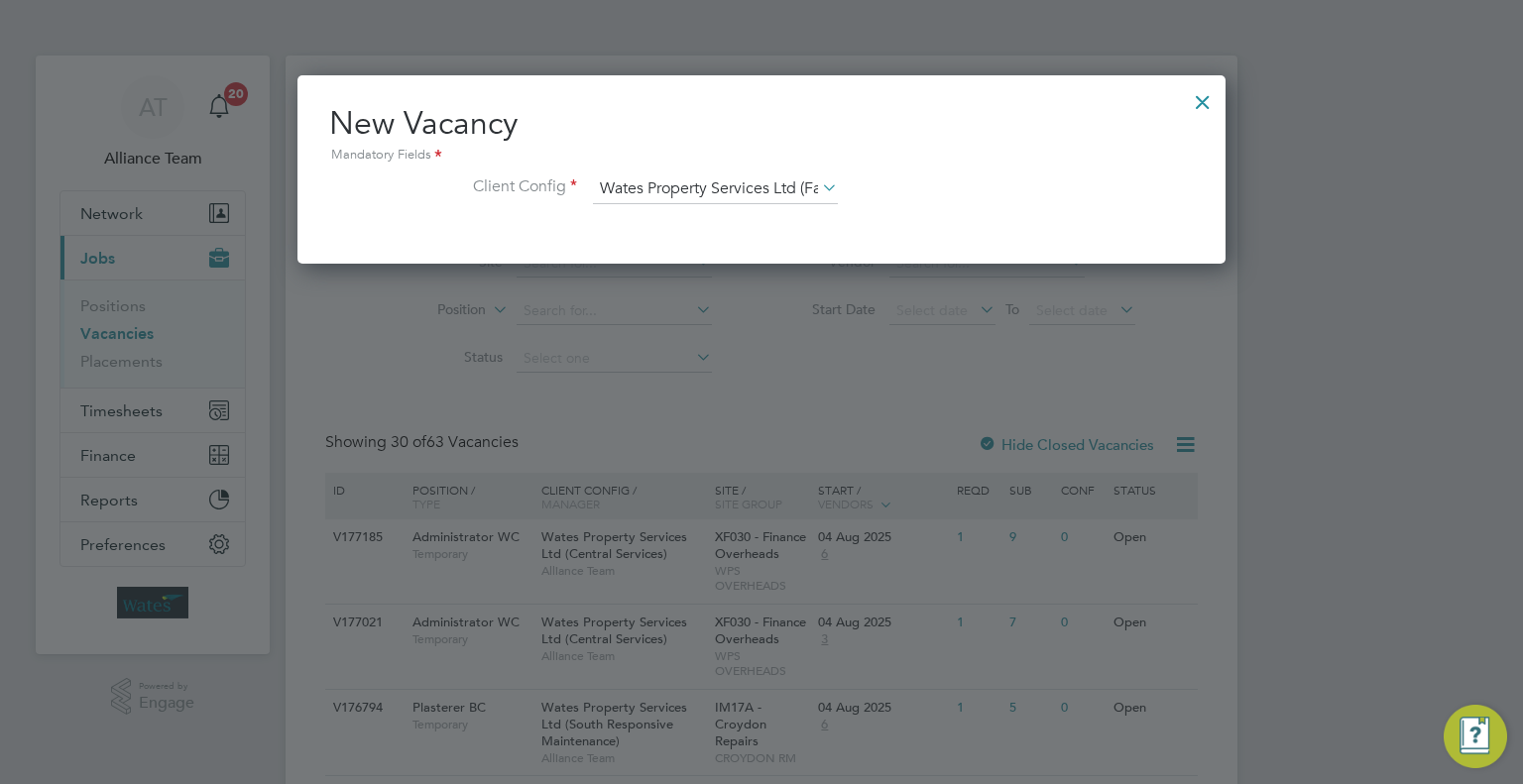 scroll, scrollTop: 11, scrollLeft: 10, axis: both 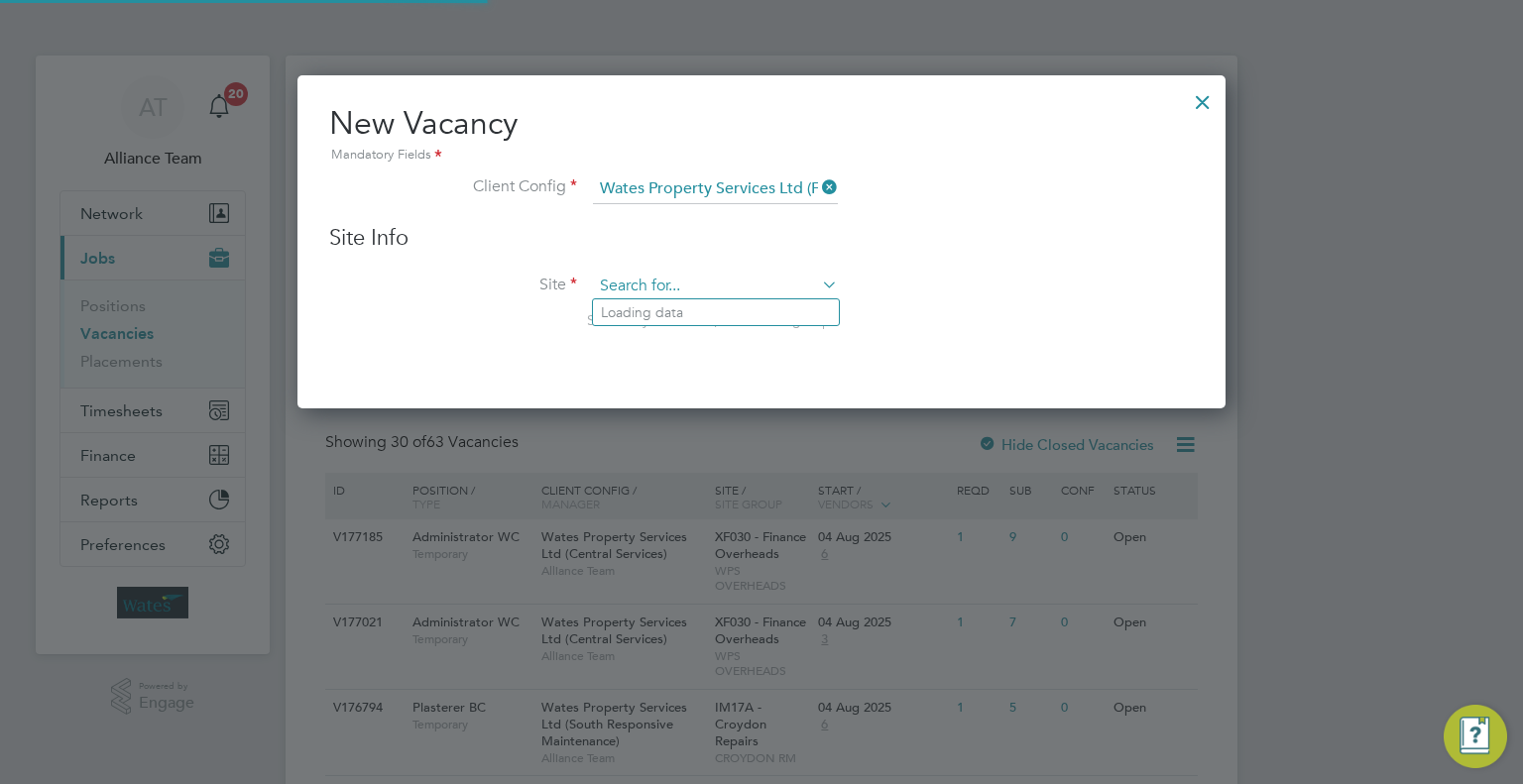 click at bounding box center [715, 286] 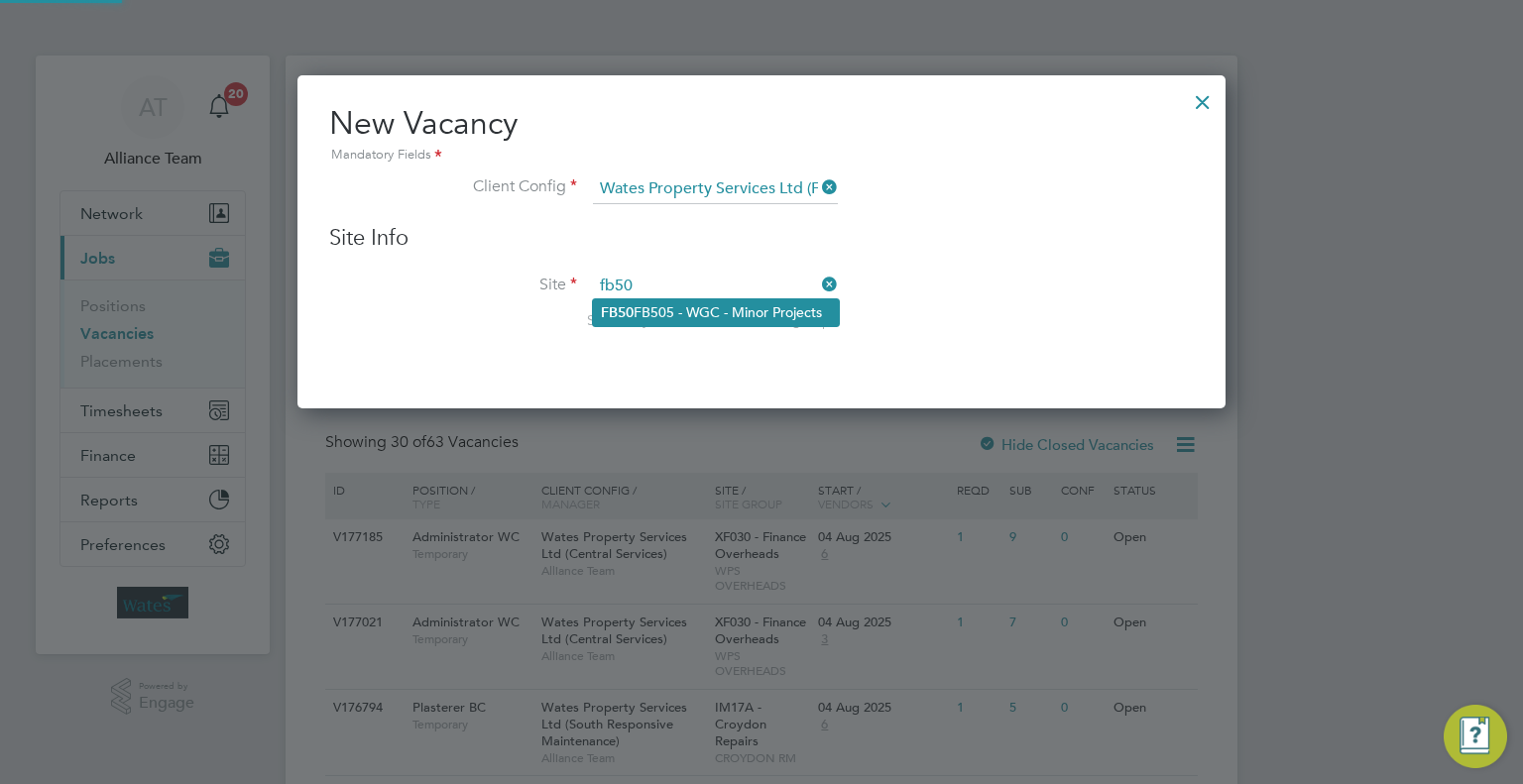 click on "FB50 5 - WGC - Minor Projects" 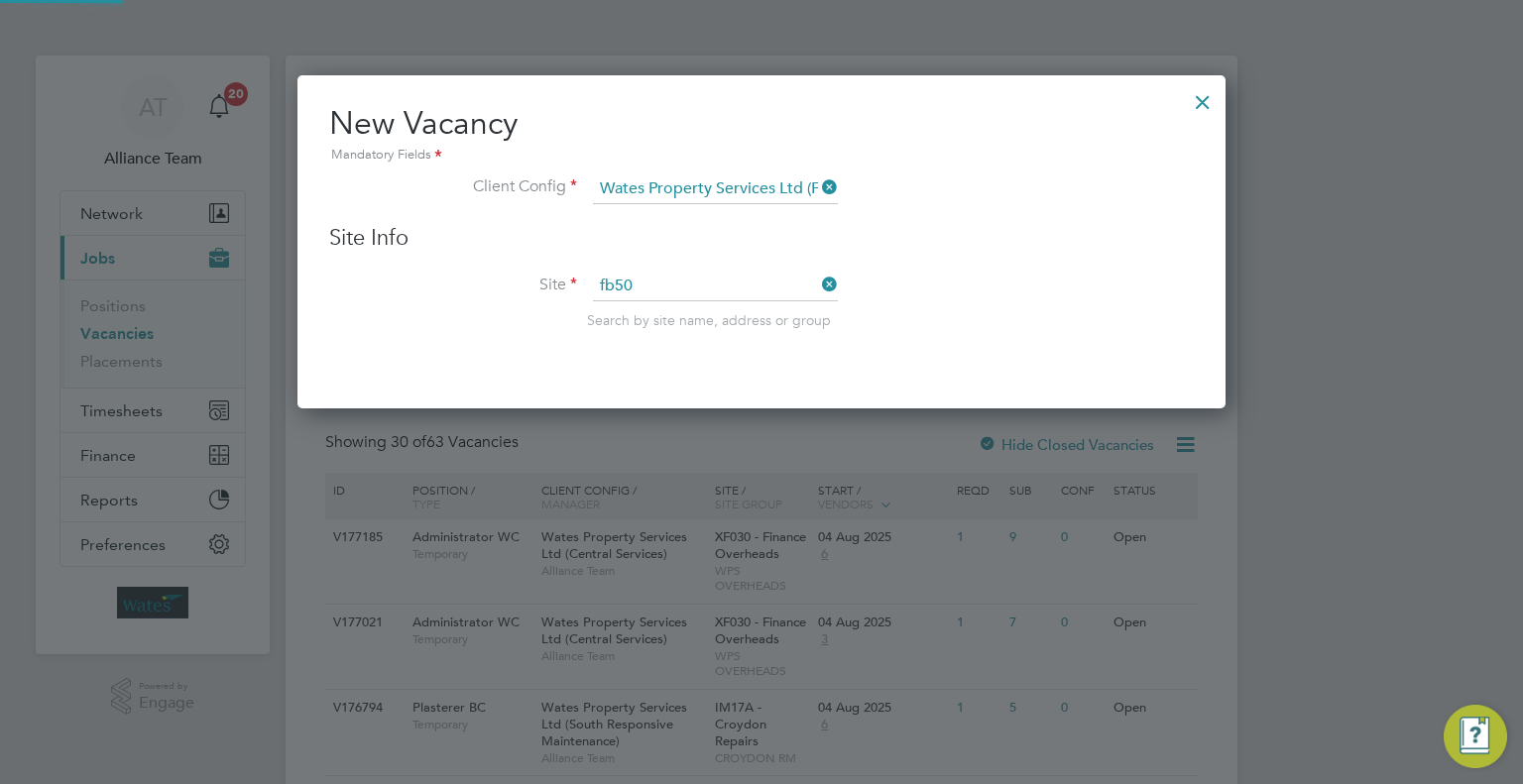 type on "FB505 - WGC - Minor Projects" 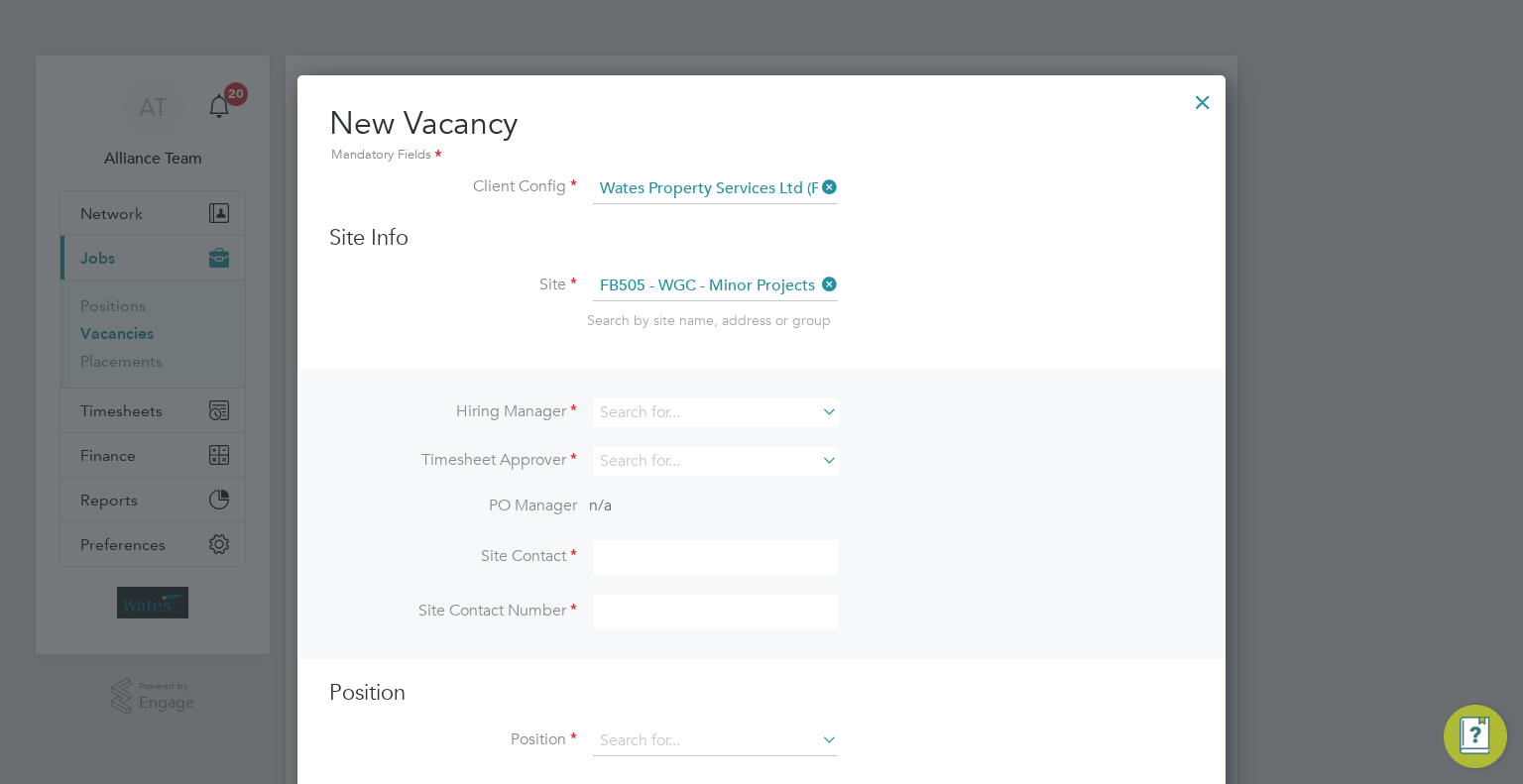 scroll, scrollTop: 10, scrollLeft: 10, axis: both 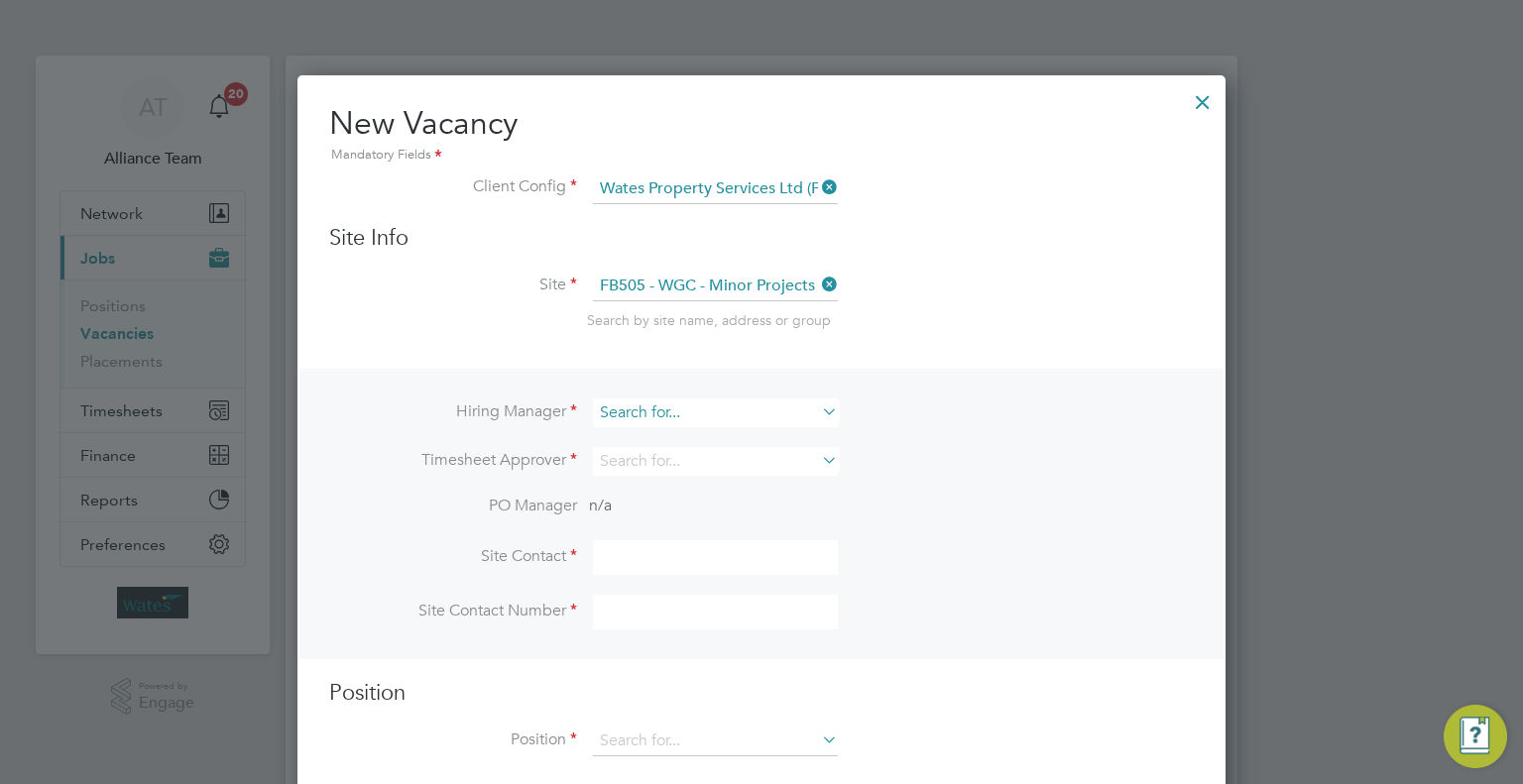 click at bounding box center [715, 412] 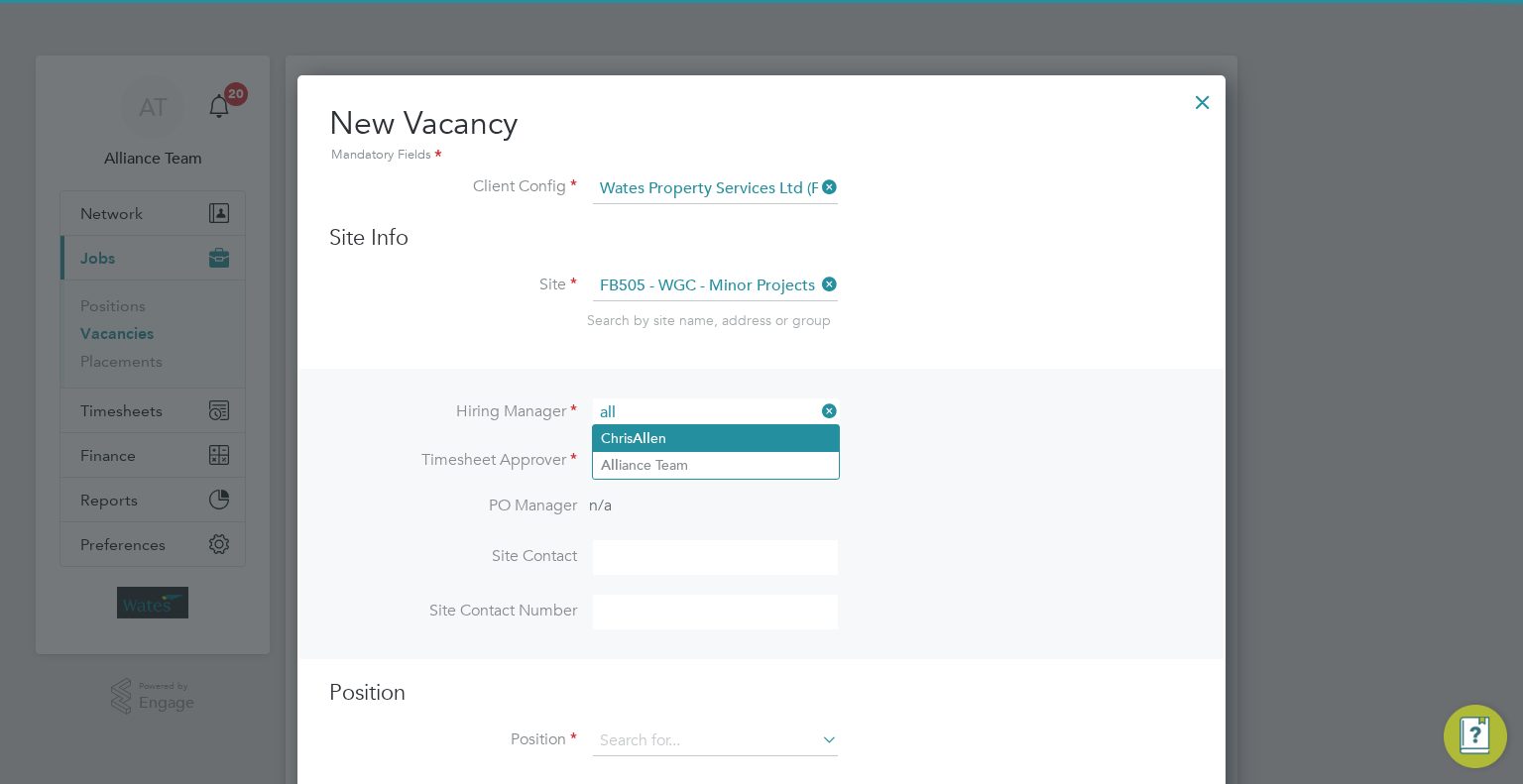 click on "Chris  All en" 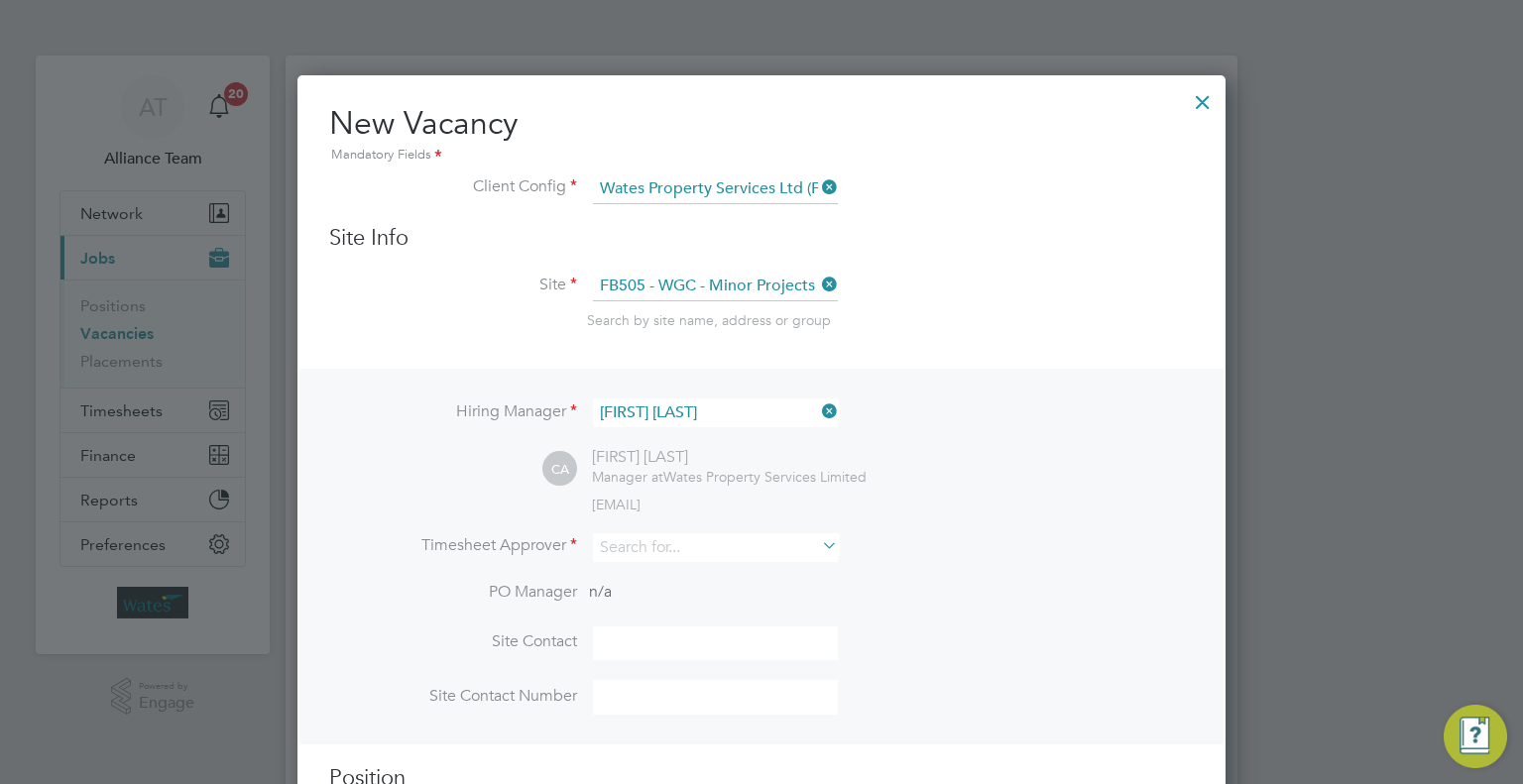scroll, scrollTop: 11, scrollLeft: 10, axis: both 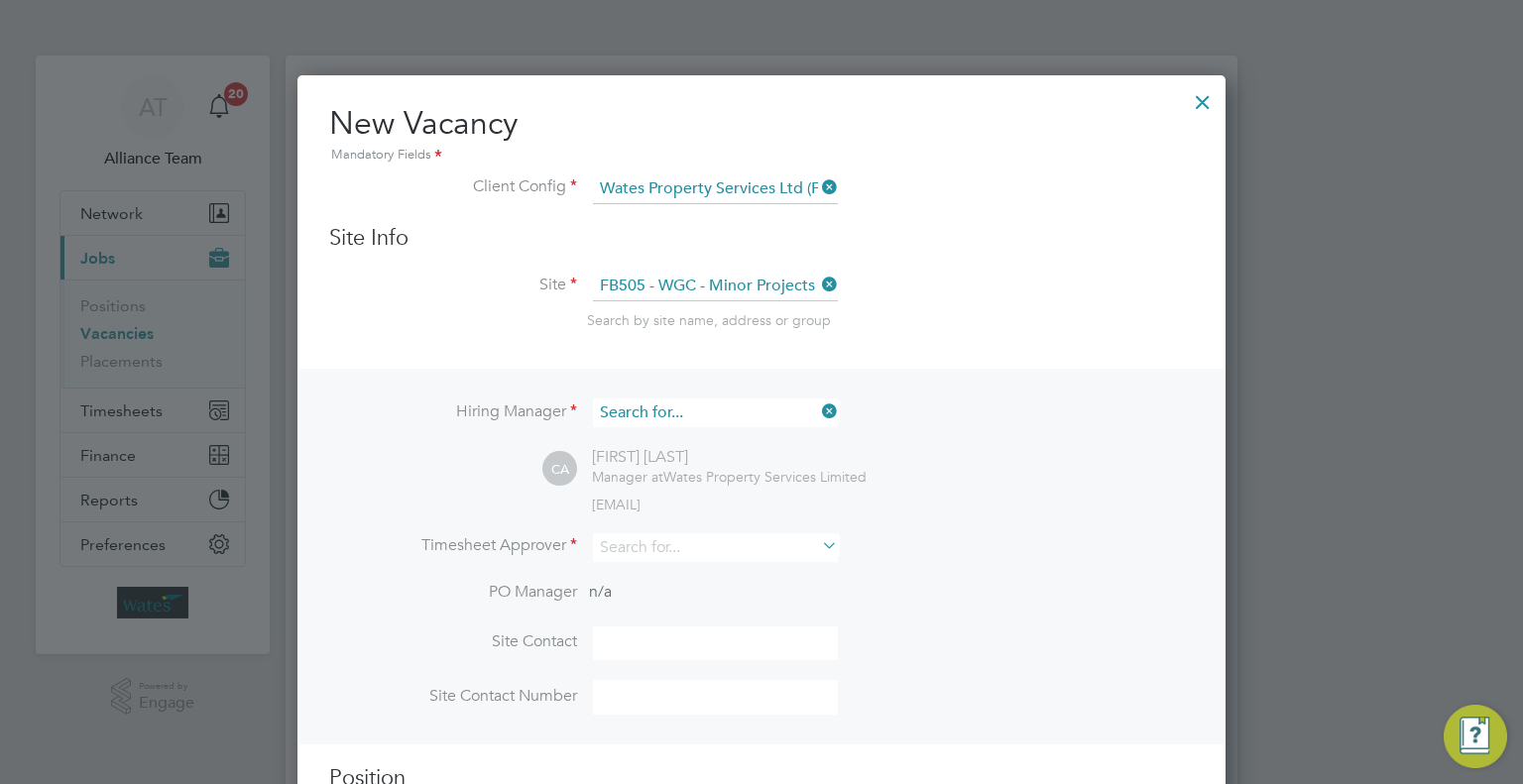 click at bounding box center [715, 412] 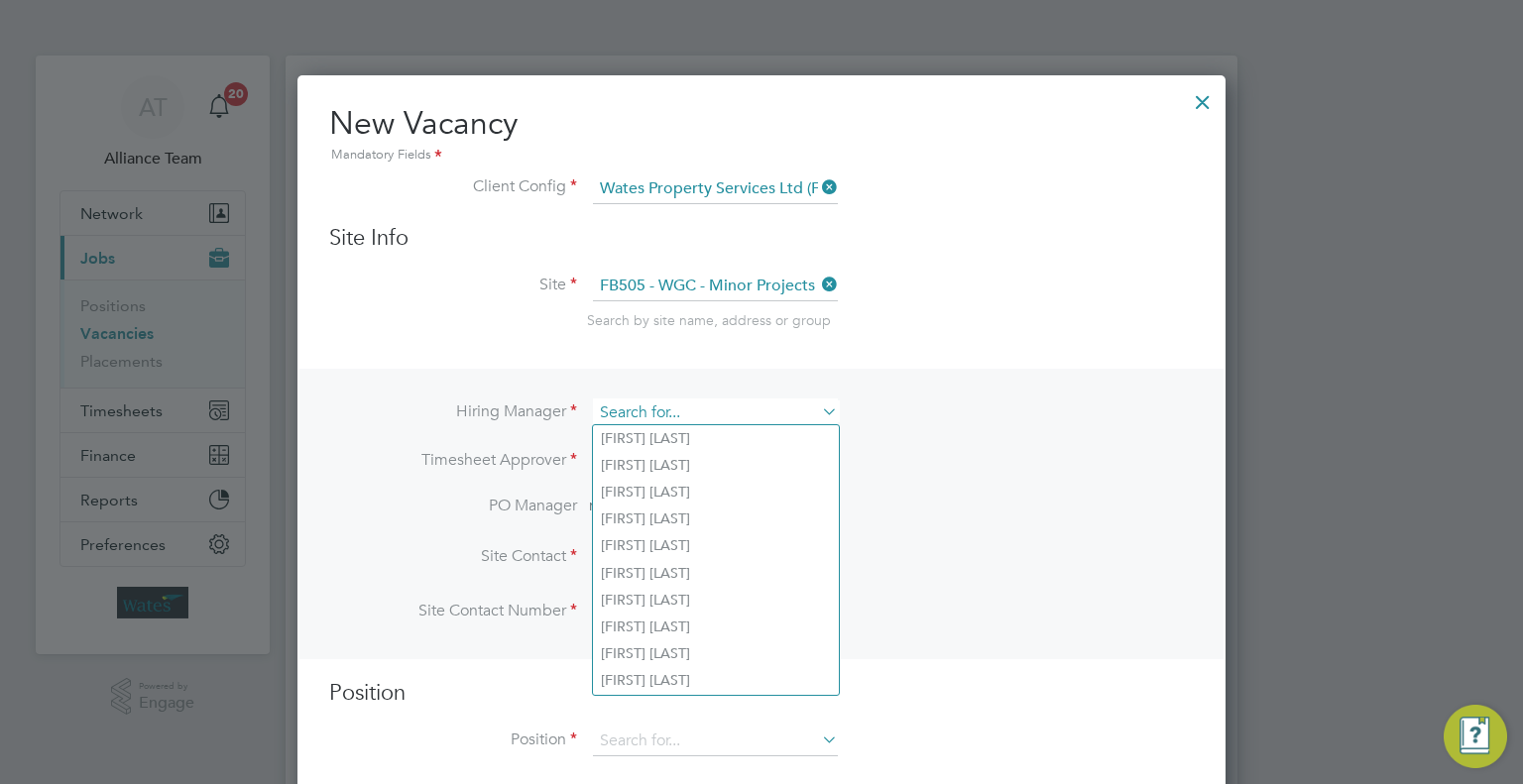 scroll, scrollTop: 737, scrollLeft: 929, axis: both 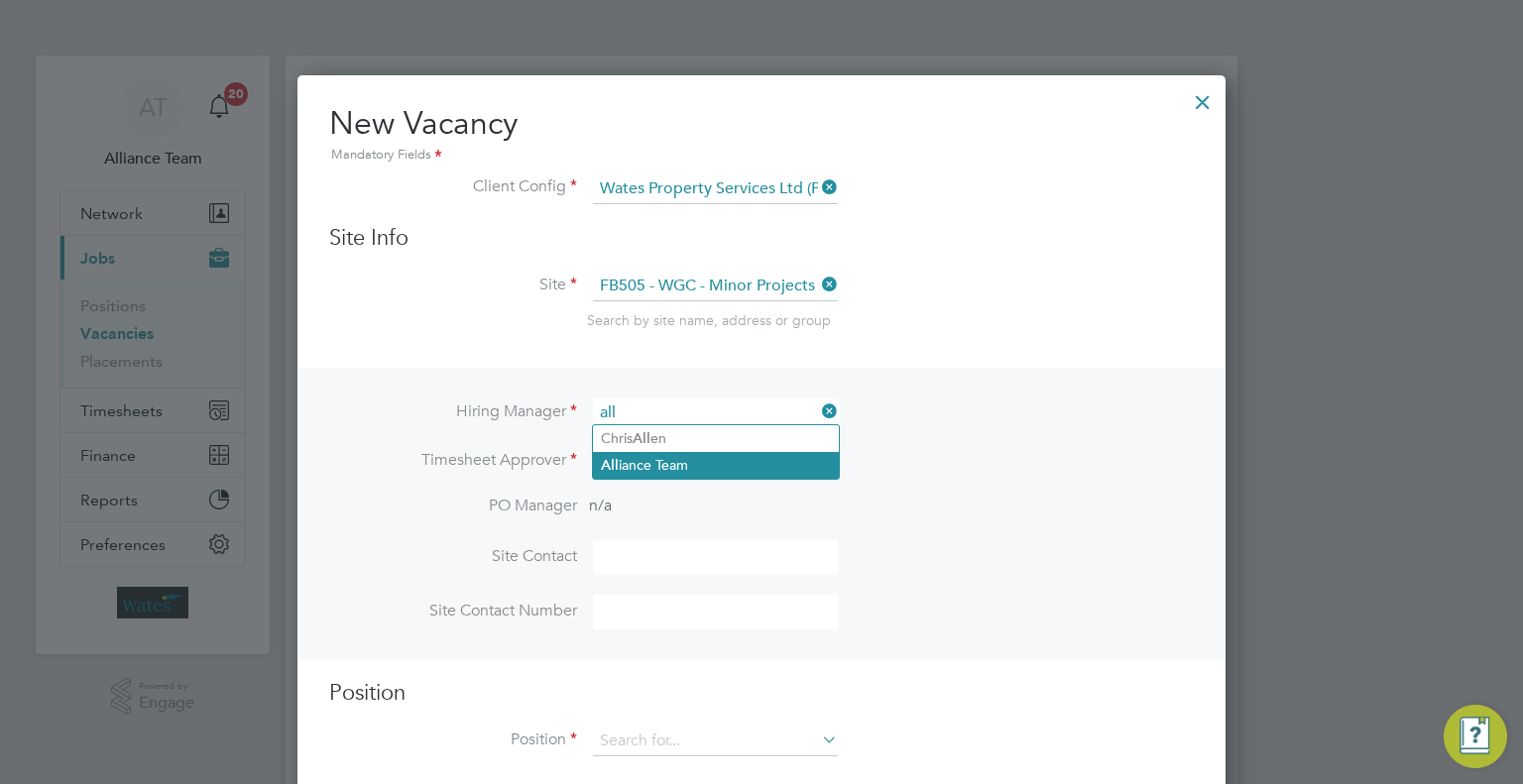 click on "All iance Team" 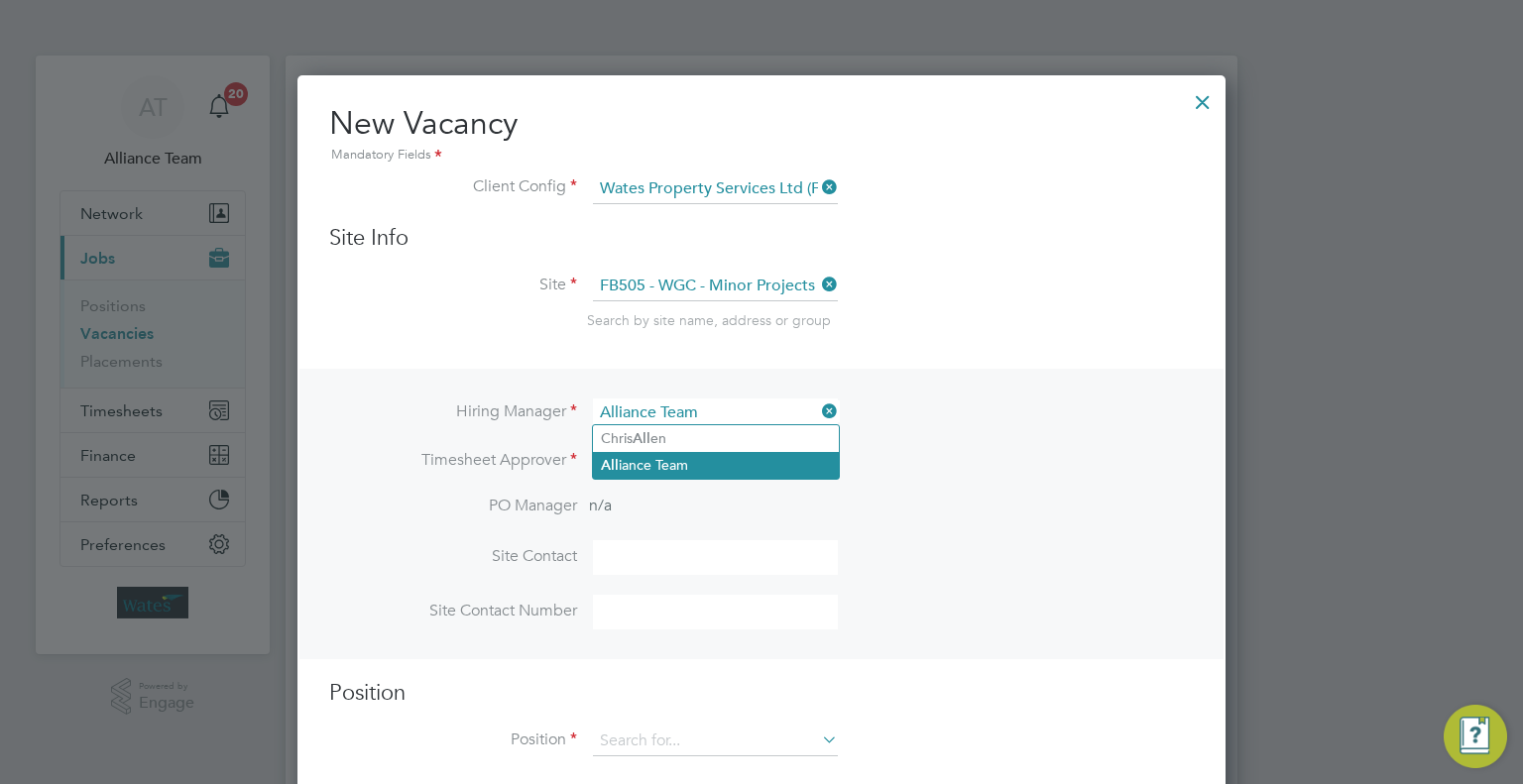 scroll, scrollTop: 11, scrollLeft: 10, axis: both 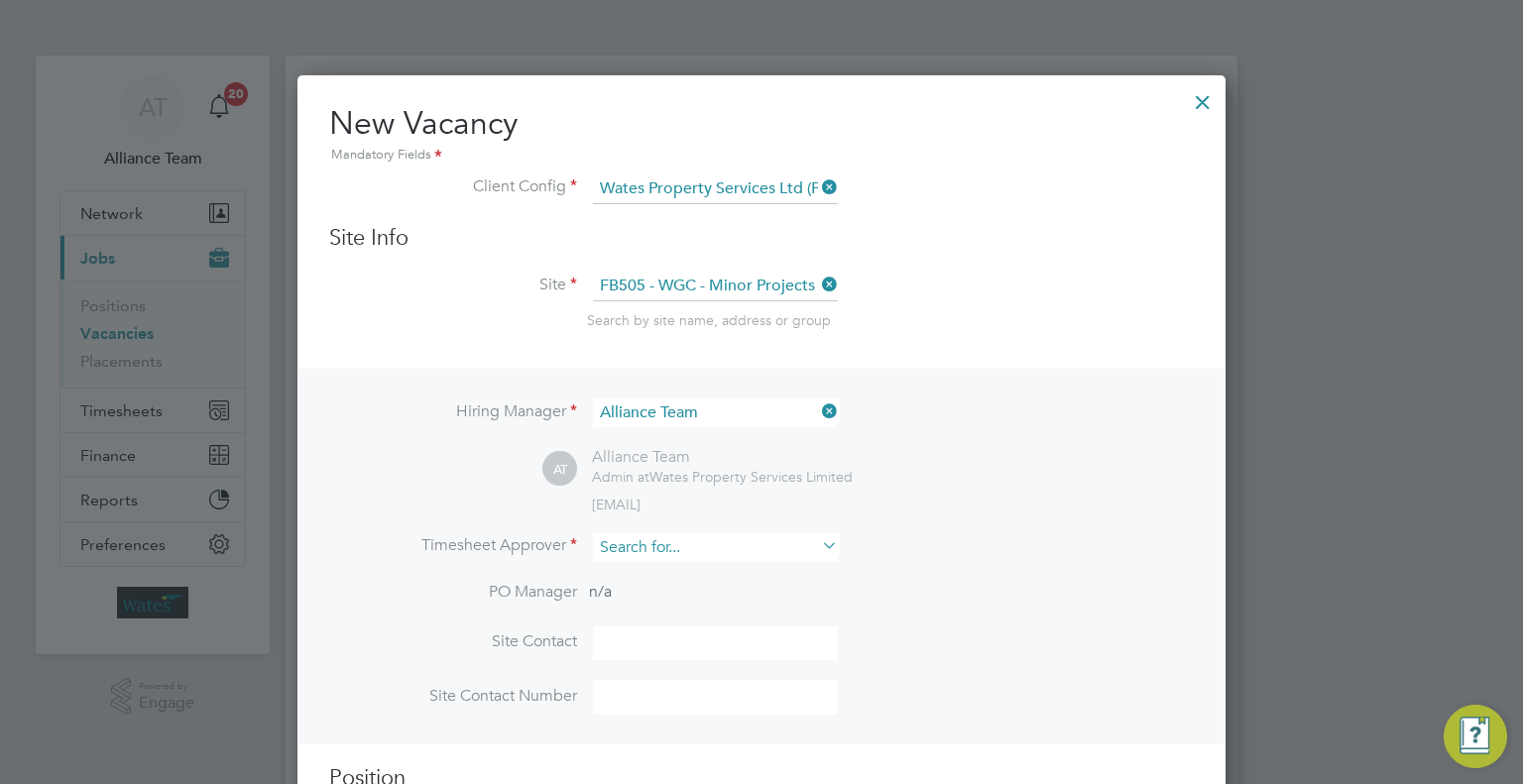 click at bounding box center (715, 547) 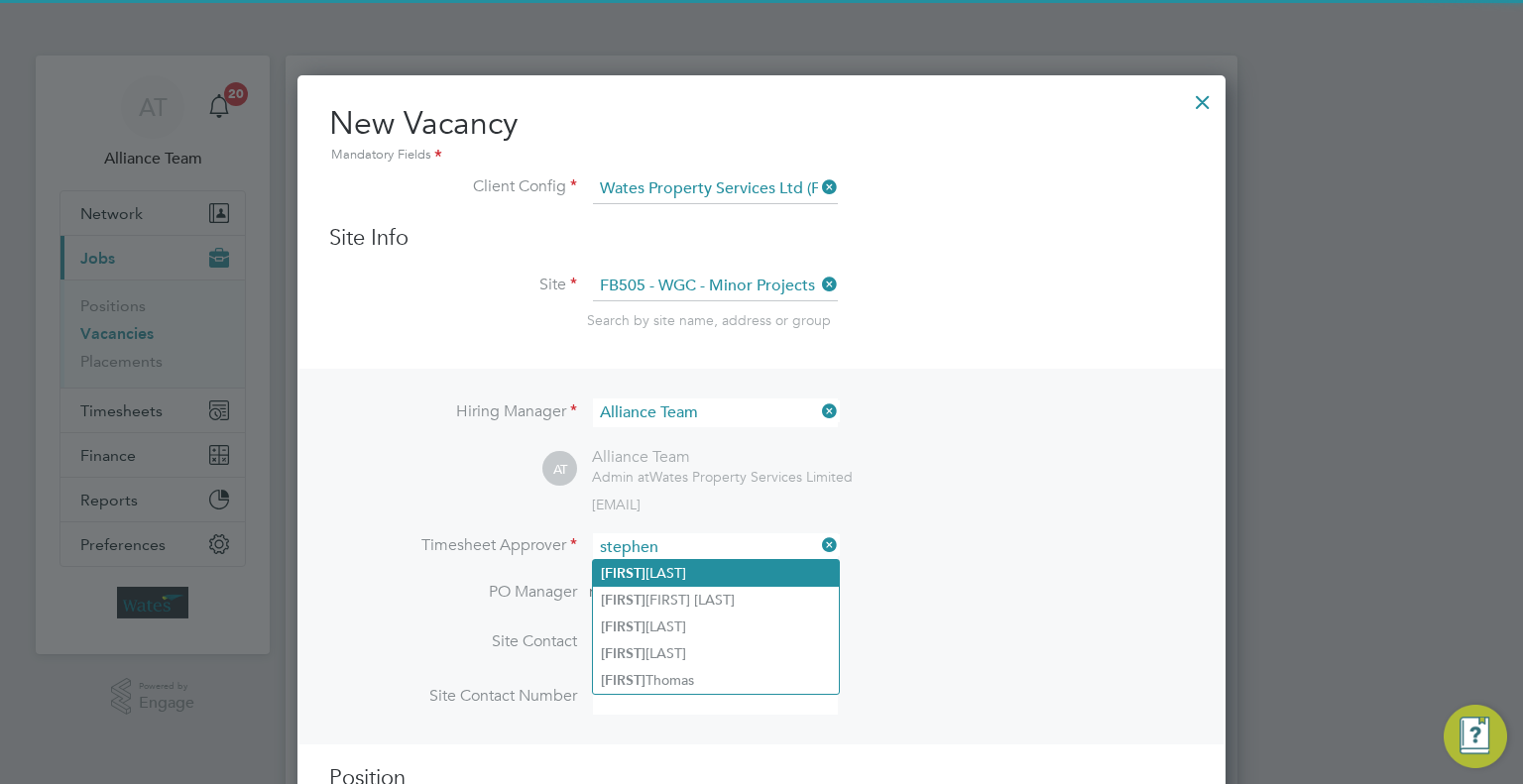 click on "Stephen  Muraour" 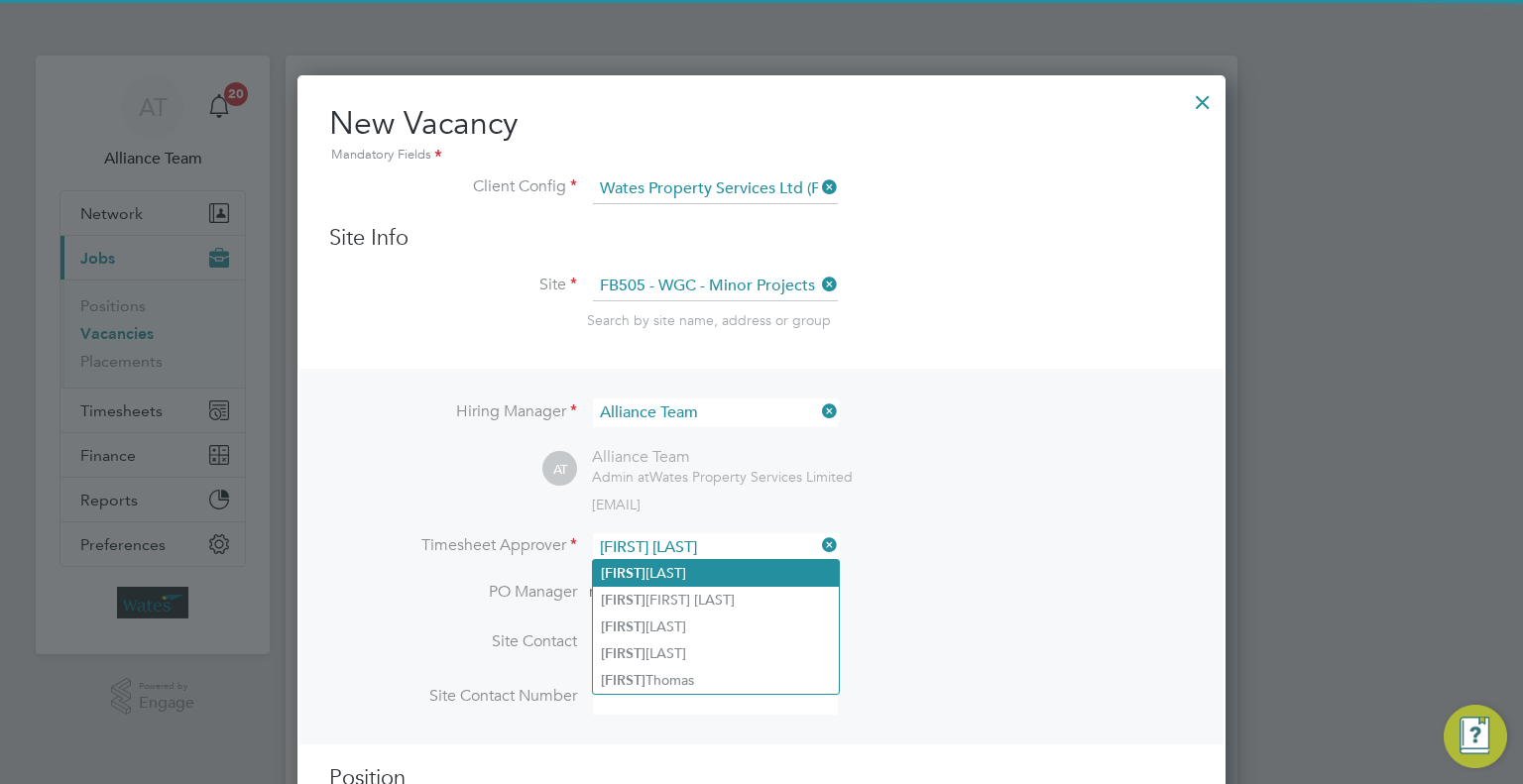 scroll, scrollTop: 9, scrollLeft: 10, axis: both 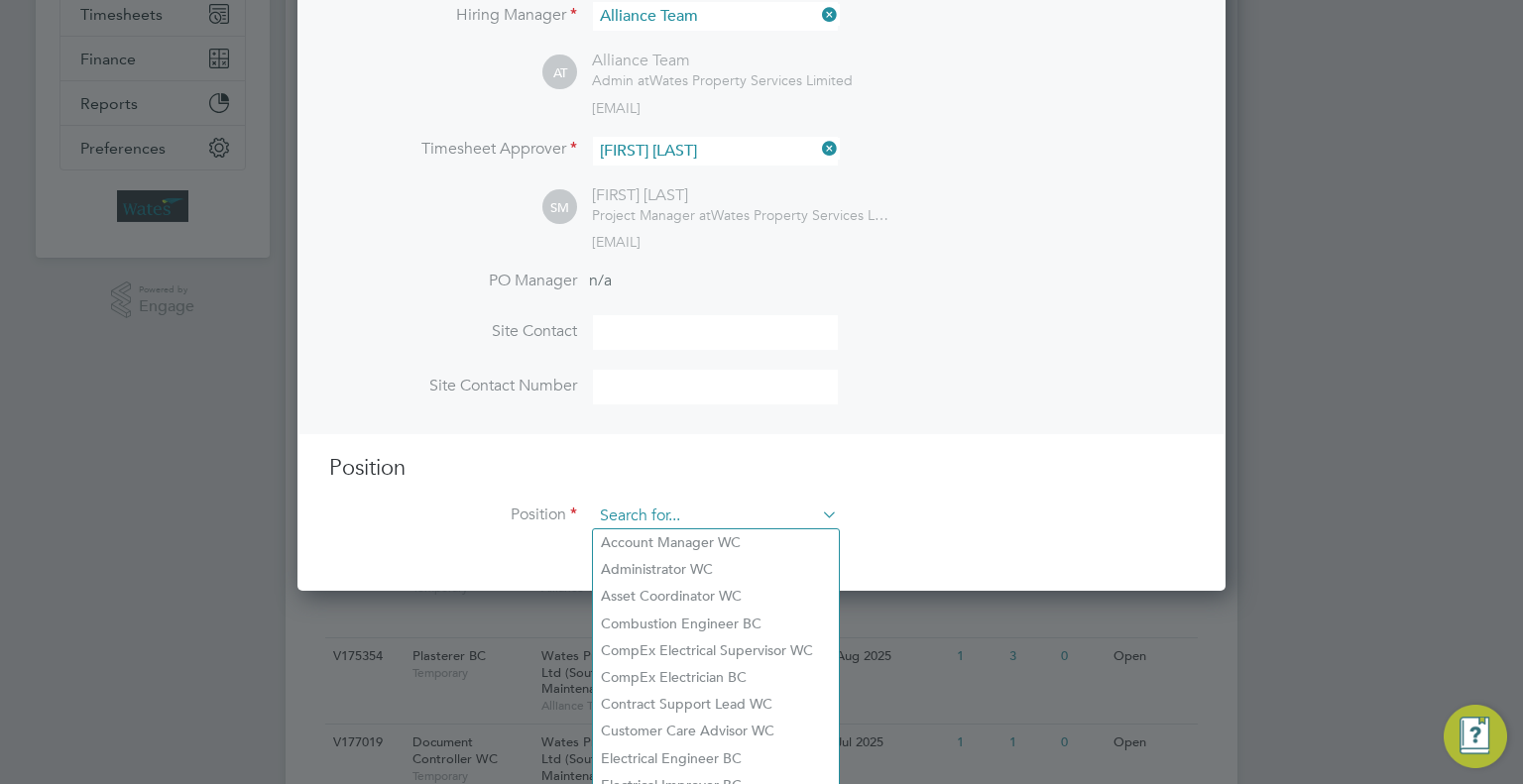 click at bounding box center (715, 516) 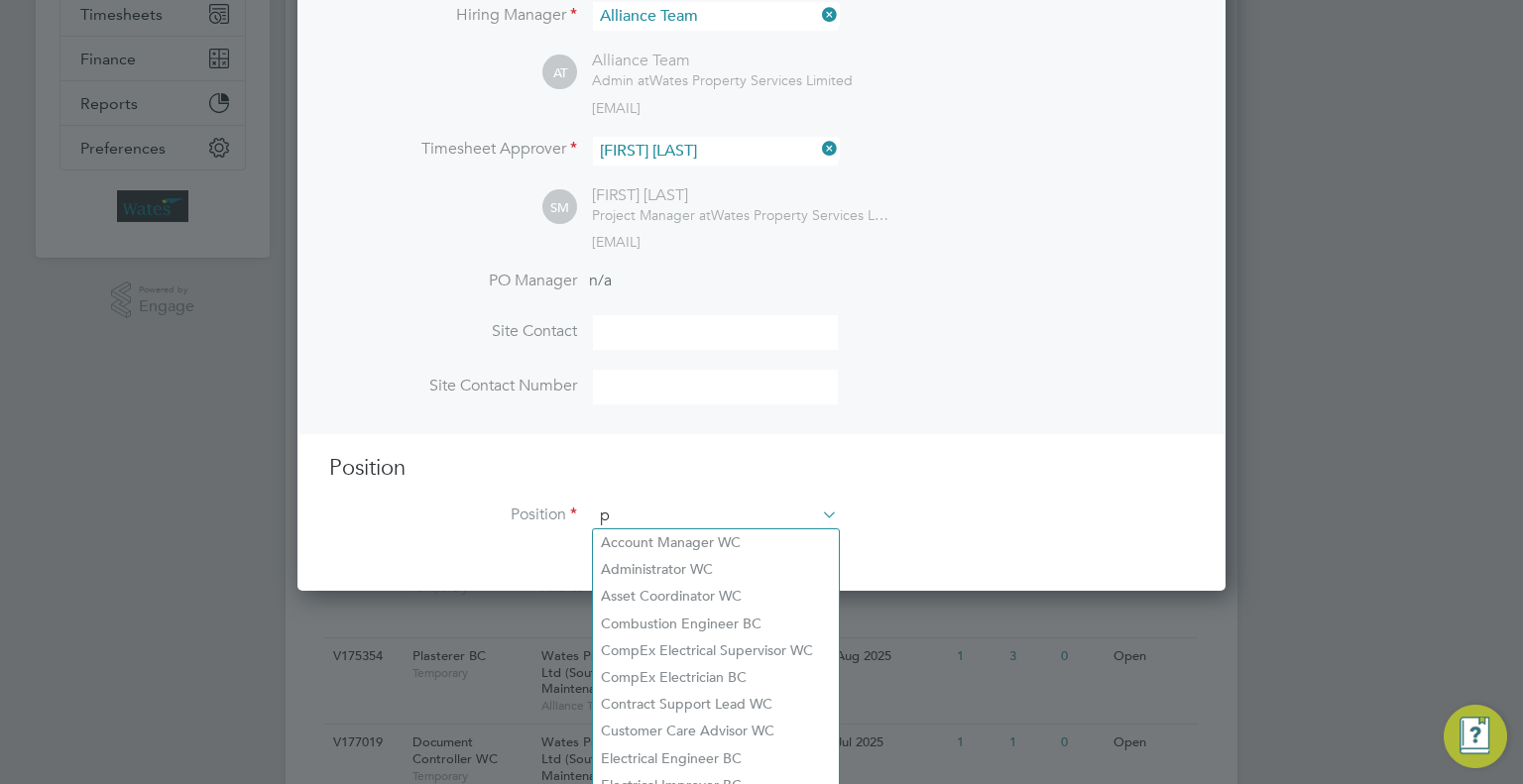 scroll, scrollTop: 9, scrollLeft: 10, axis: both 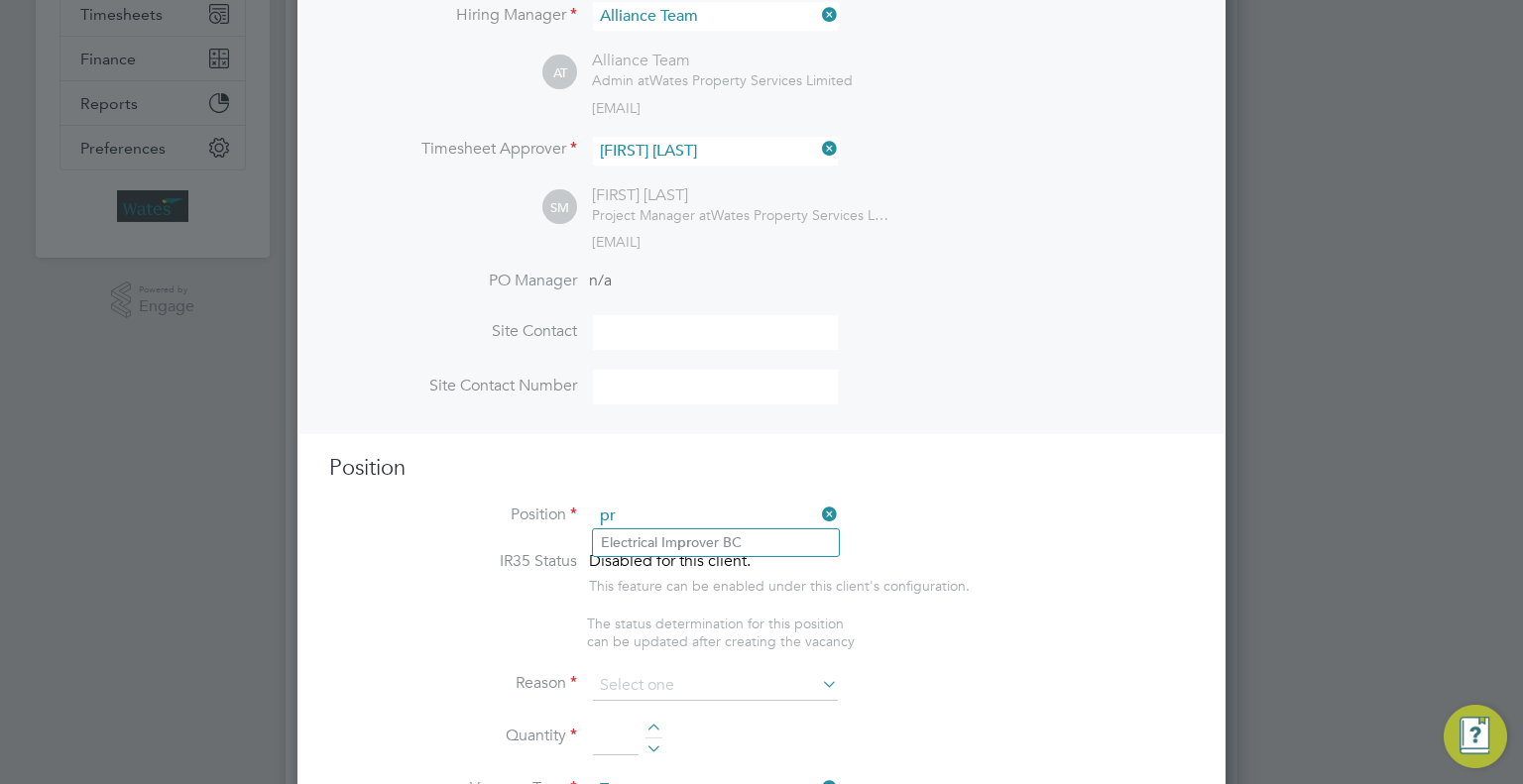 type on "pr" 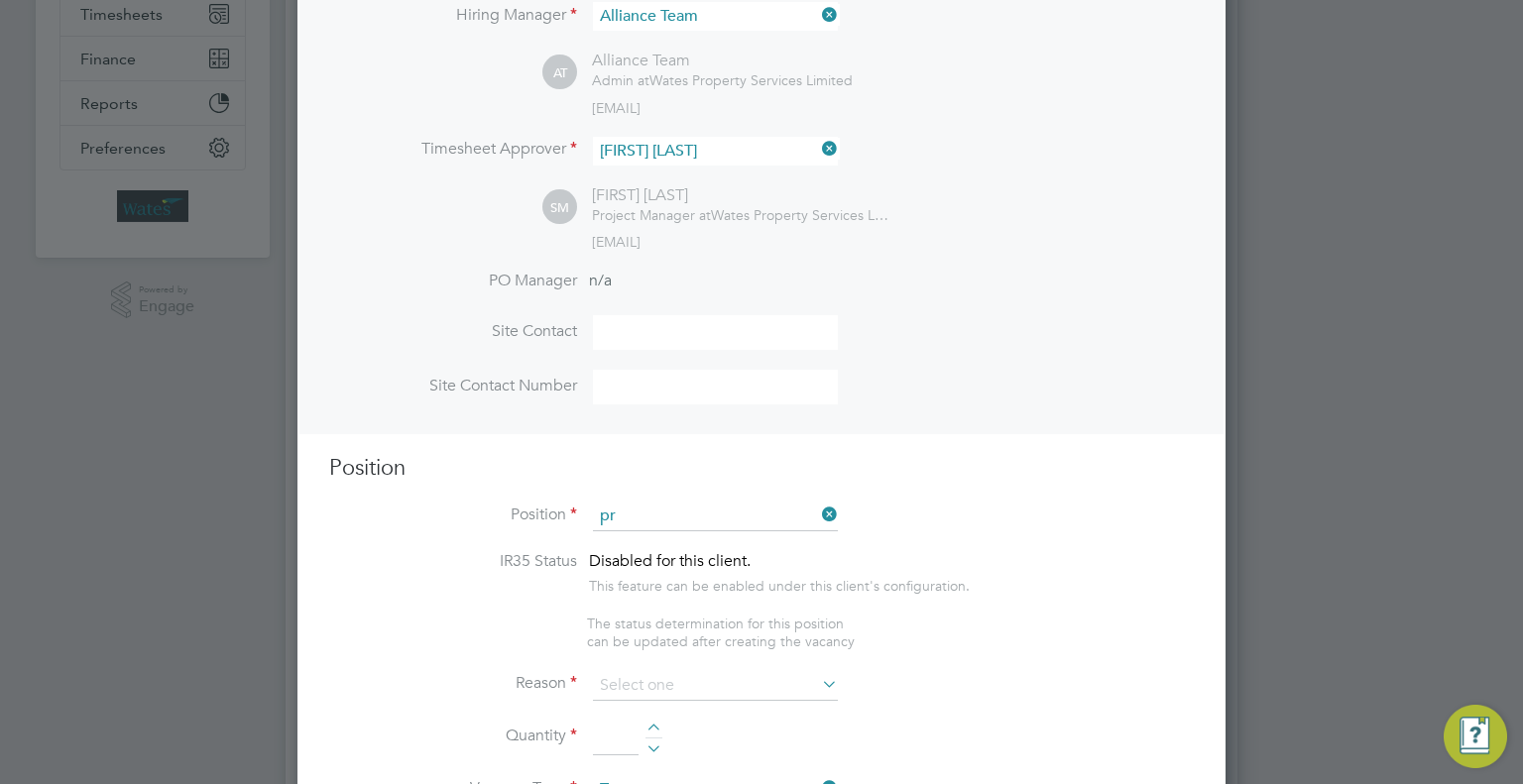 click at bounding box center (818, 514) 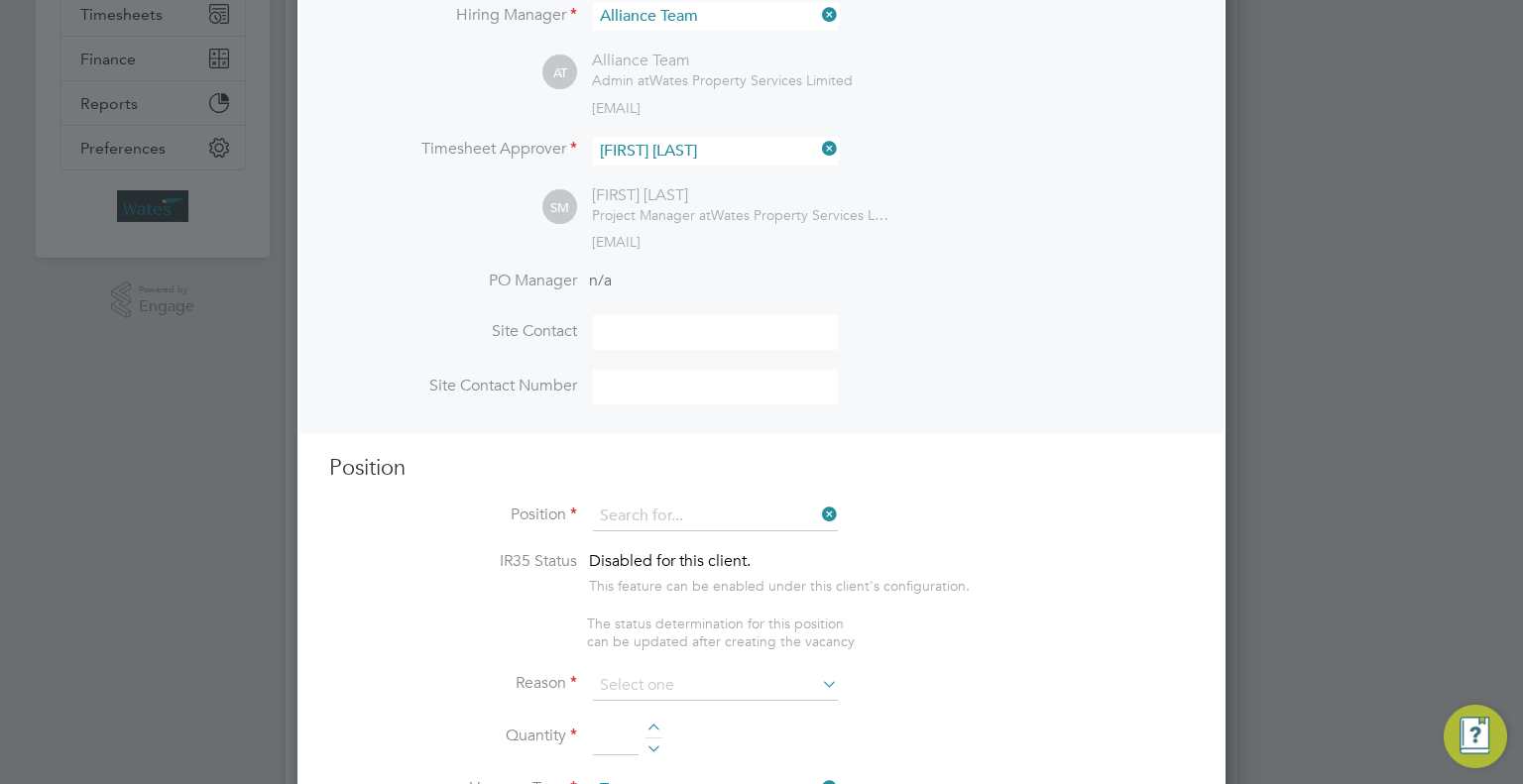 scroll, scrollTop: 911, scrollLeft: 929, axis: both 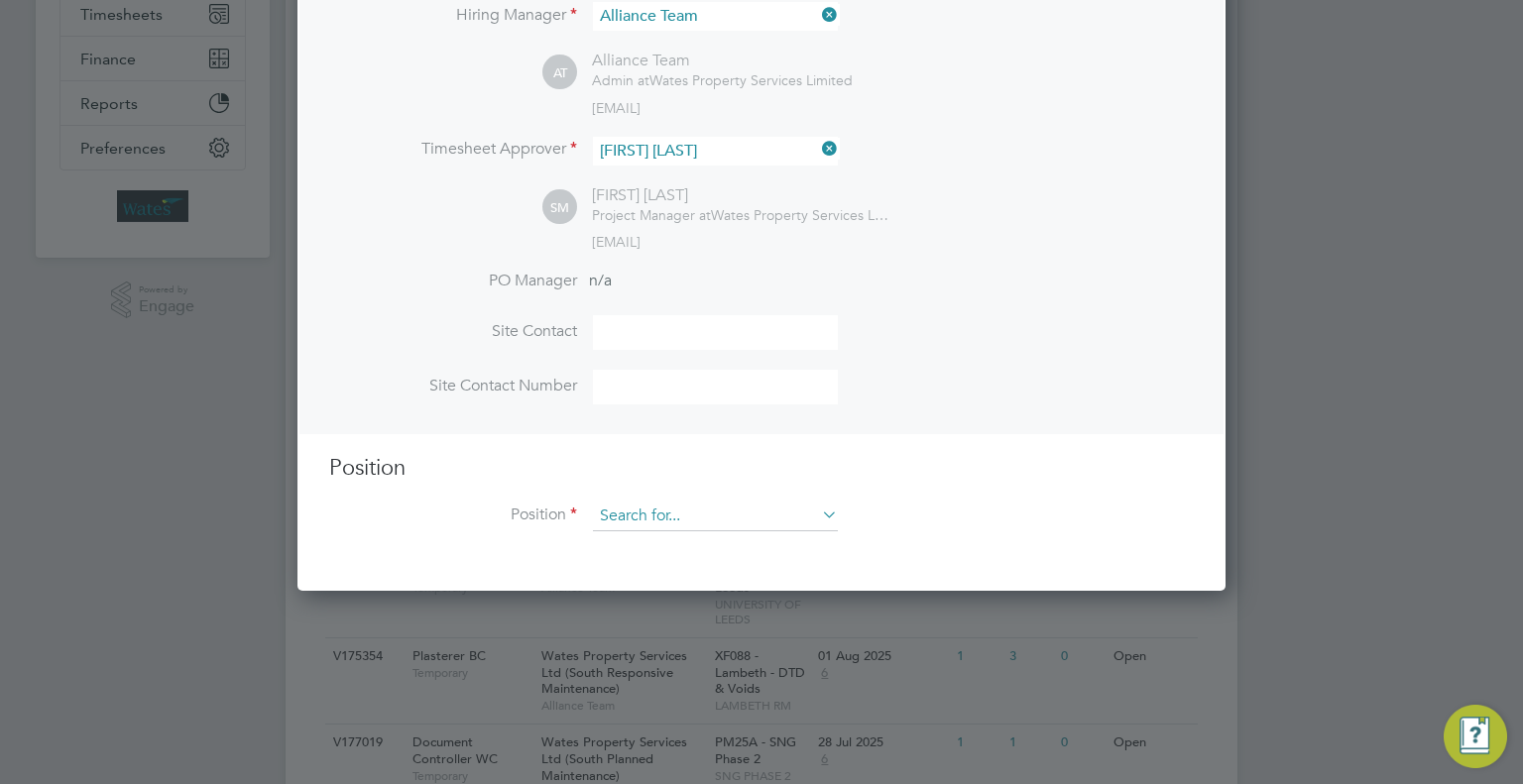 click at bounding box center [715, 516] 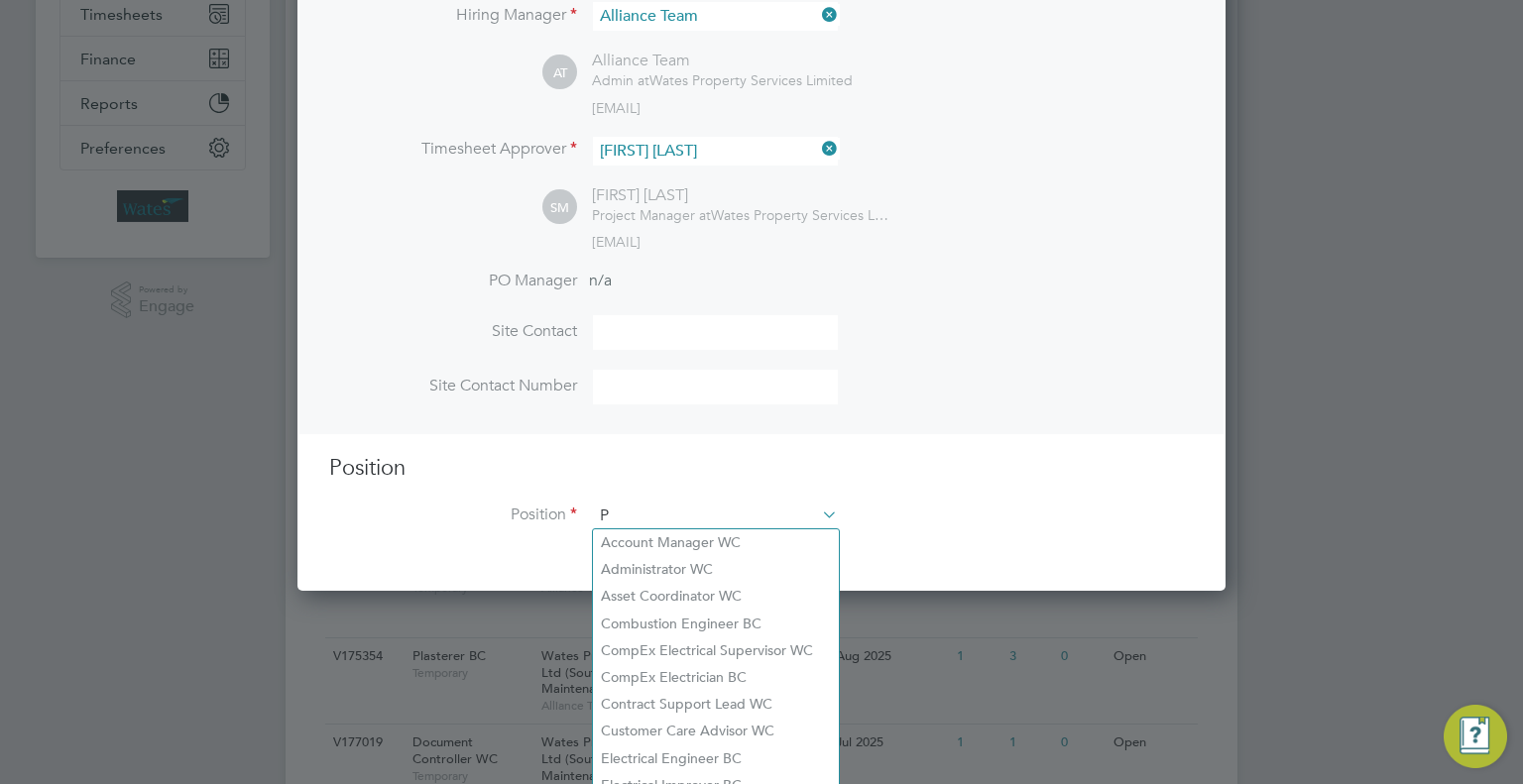 scroll, scrollTop: 9, scrollLeft: 10, axis: both 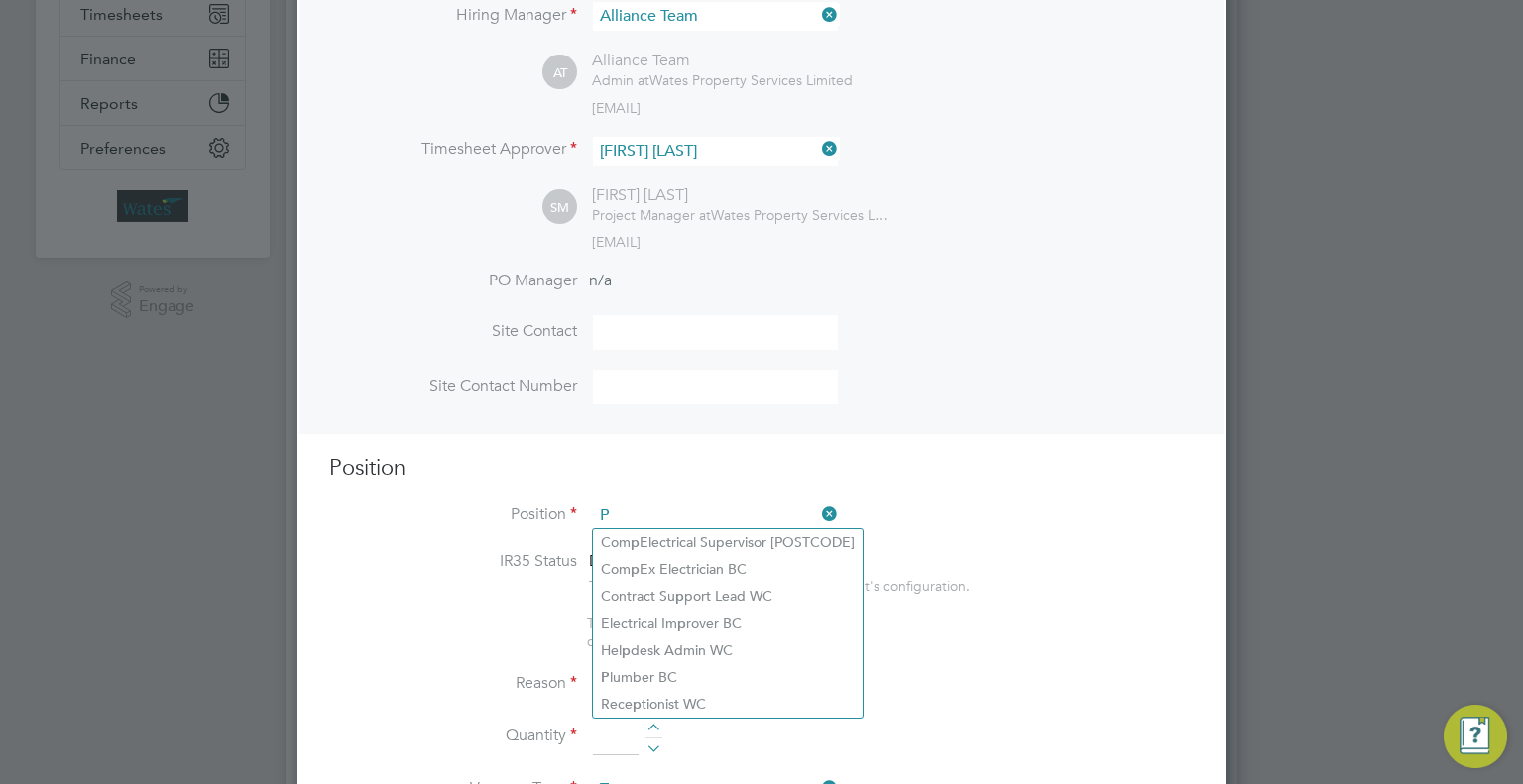 type on "P" 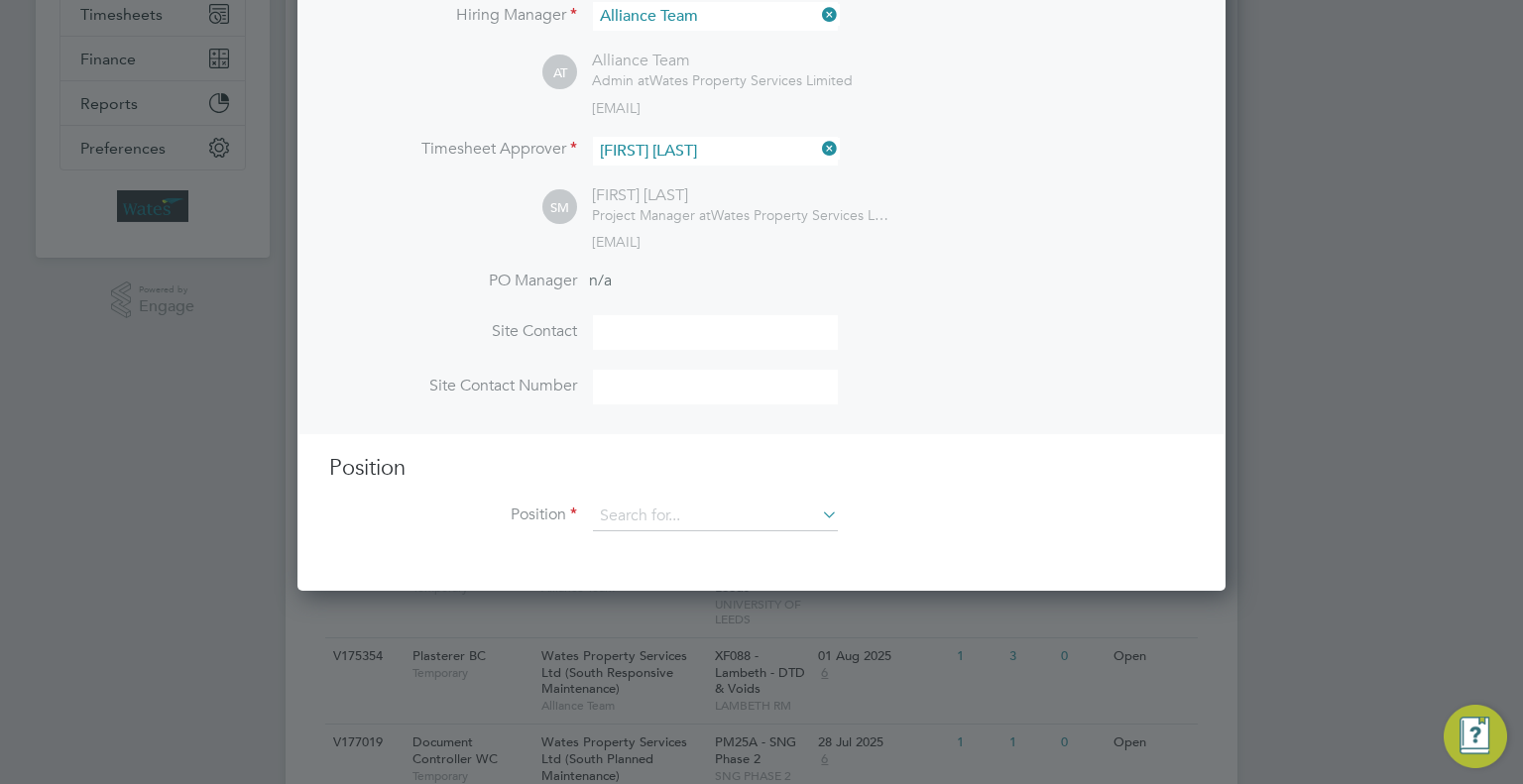 scroll, scrollTop: 911, scrollLeft: 929, axis: both 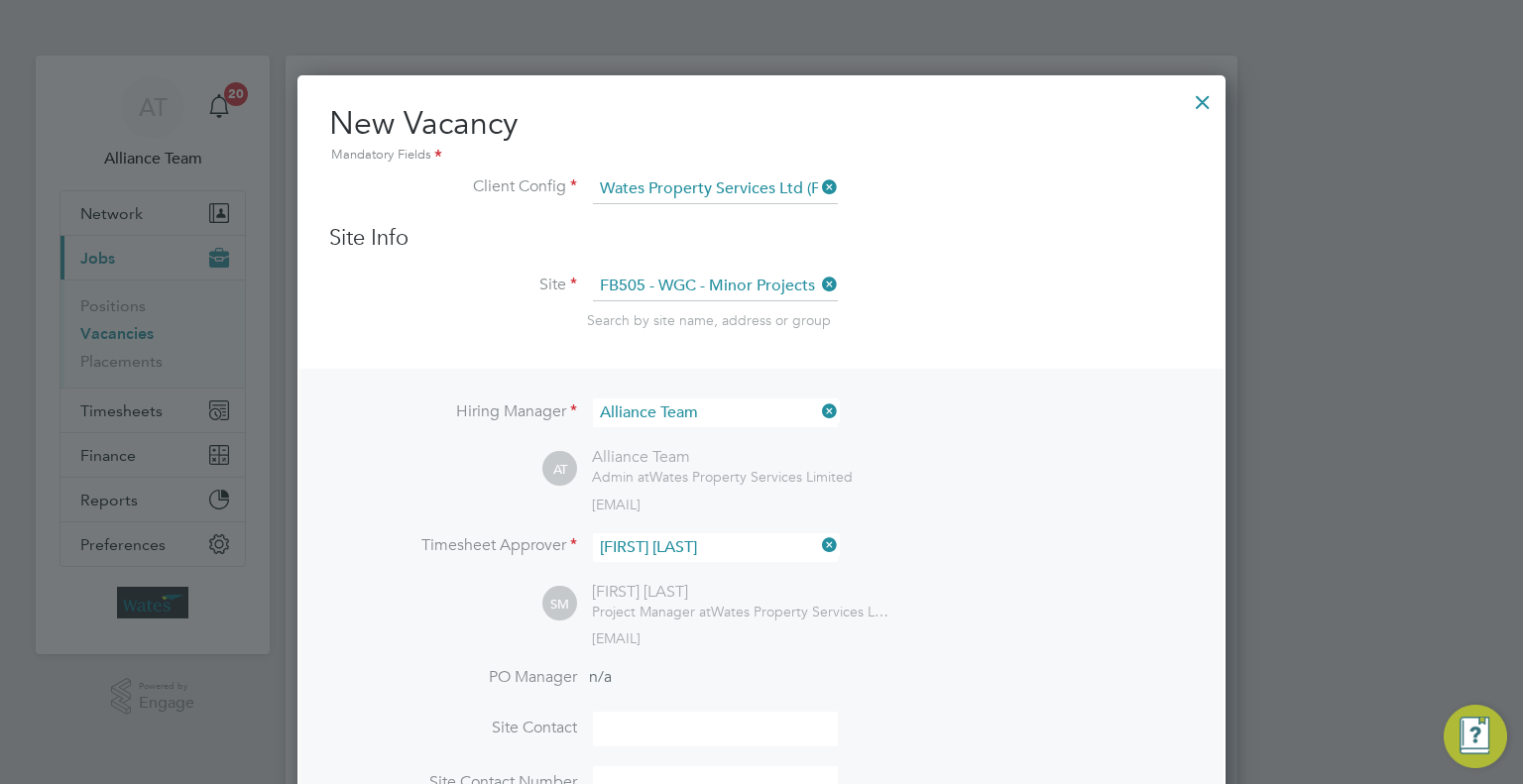 click at bounding box center [1203, 97] 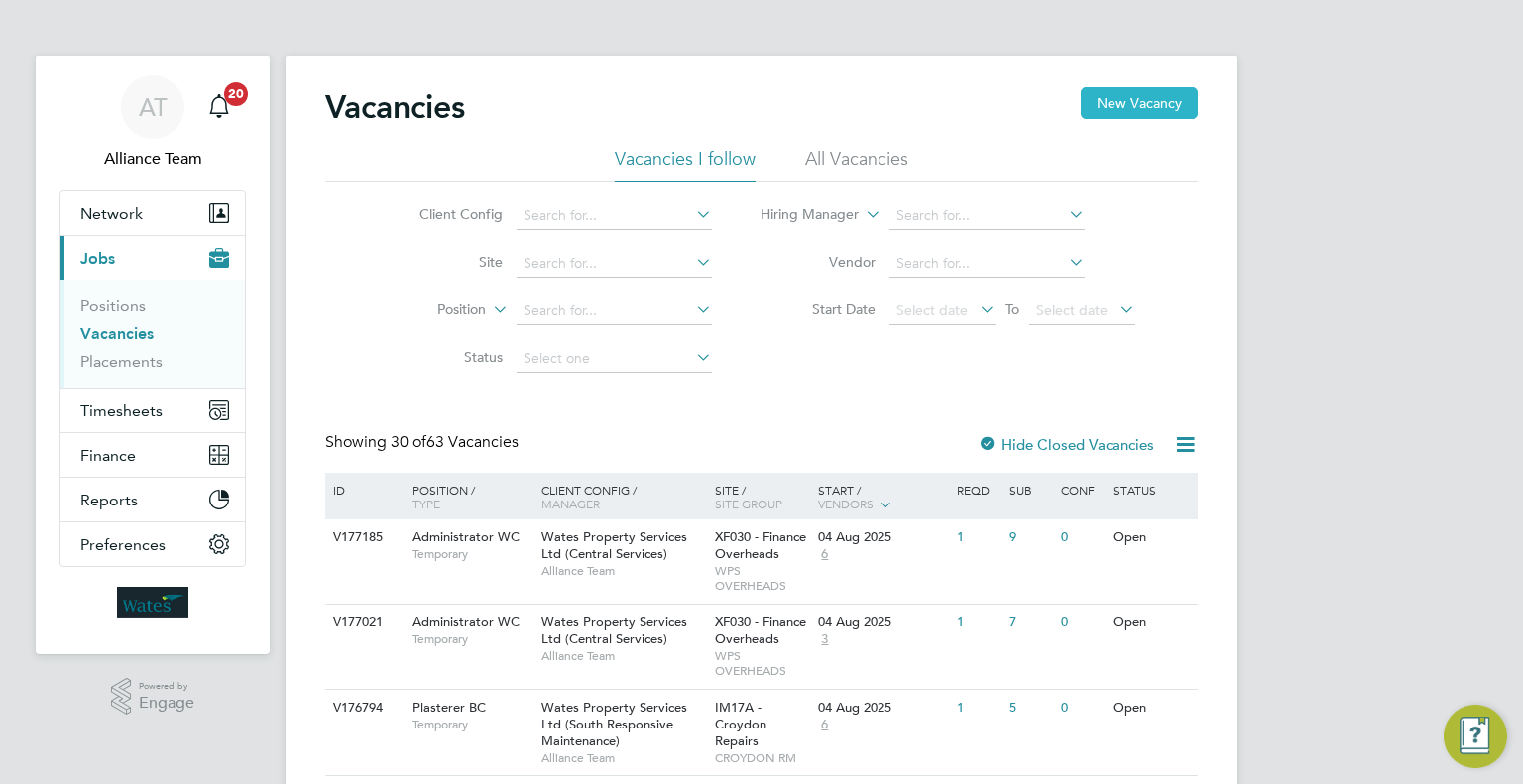 click on "New Vacancy" 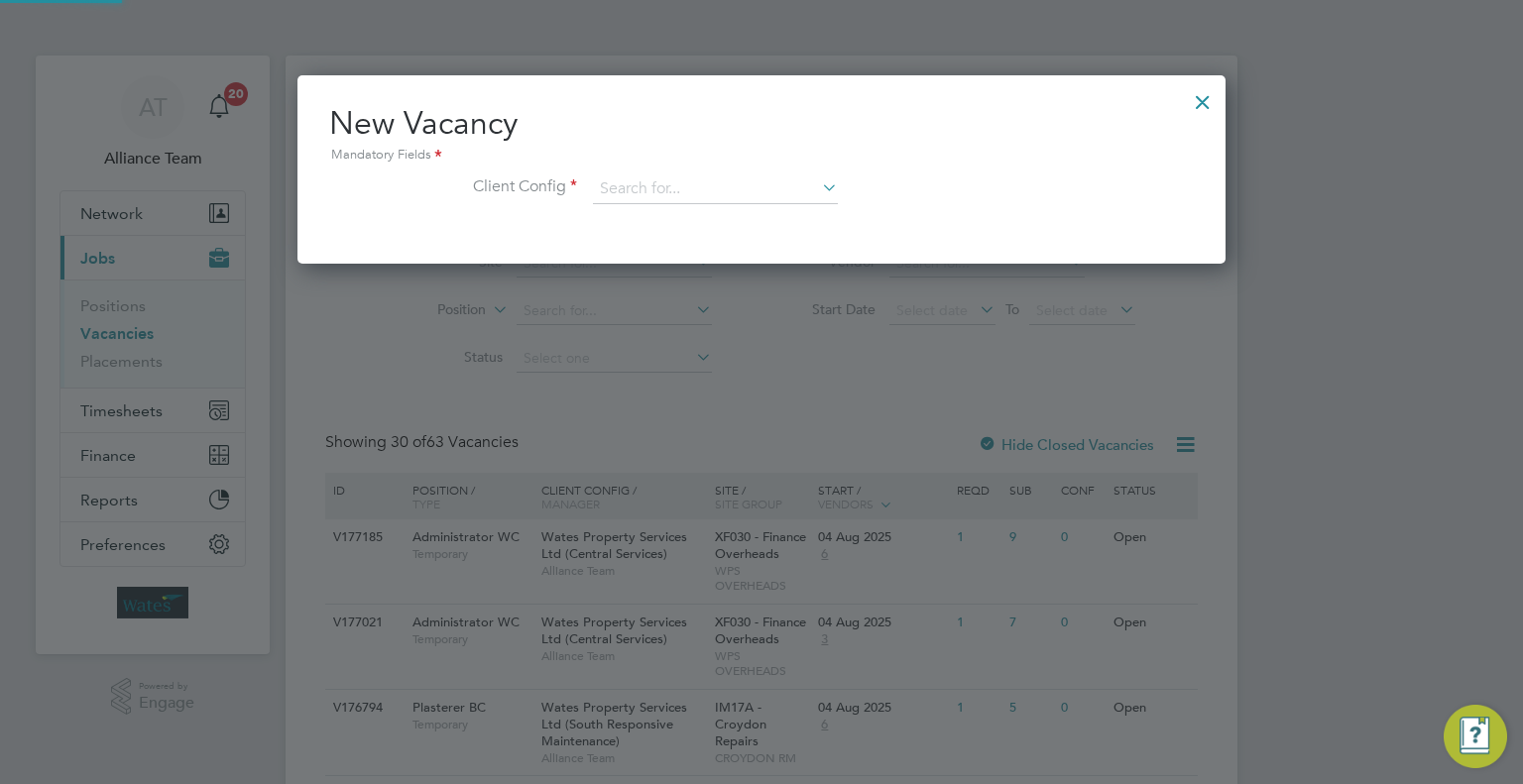 scroll, scrollTop: 10, scrollLeft: 10, axis: both 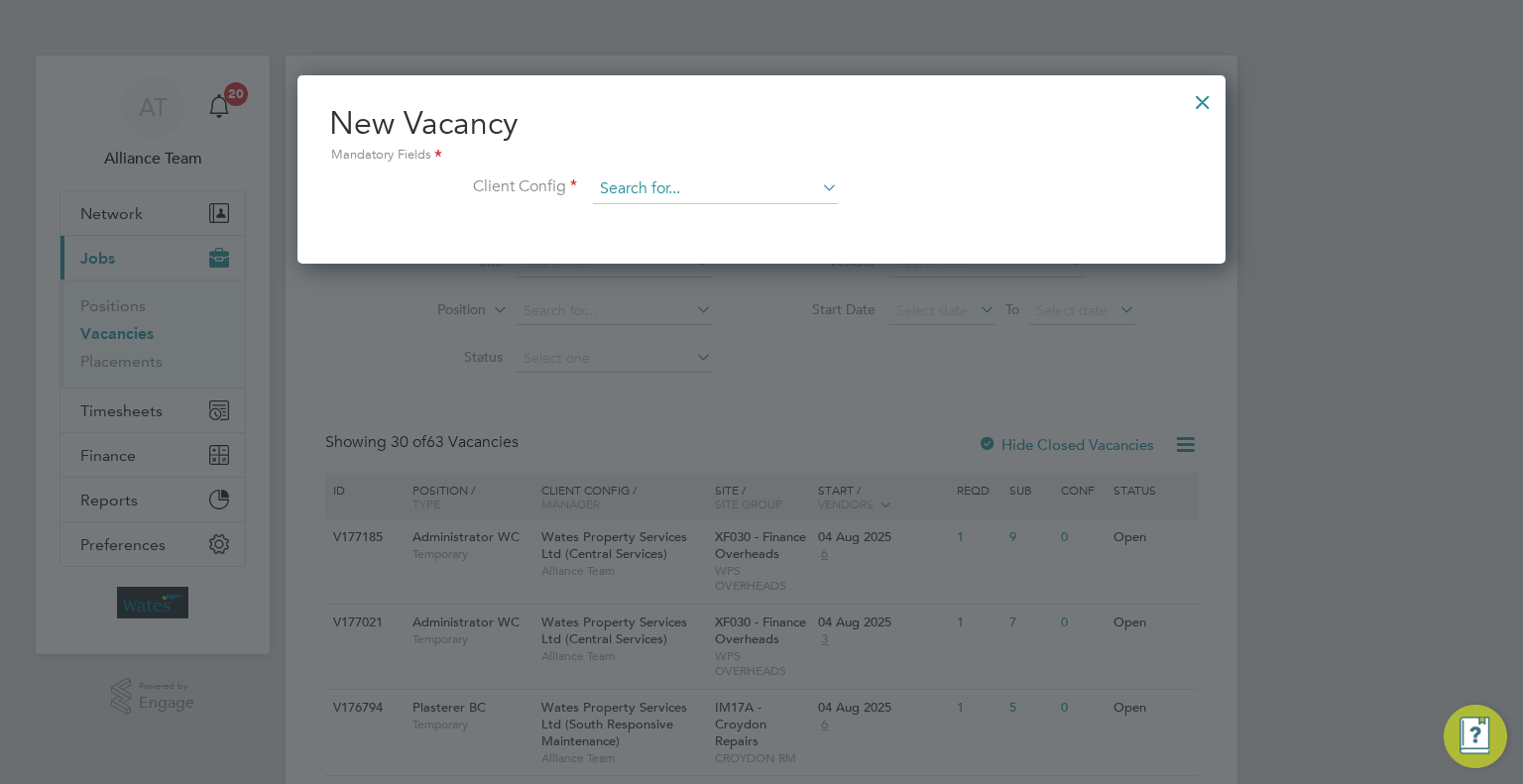 click at bounding box center (715, 189) 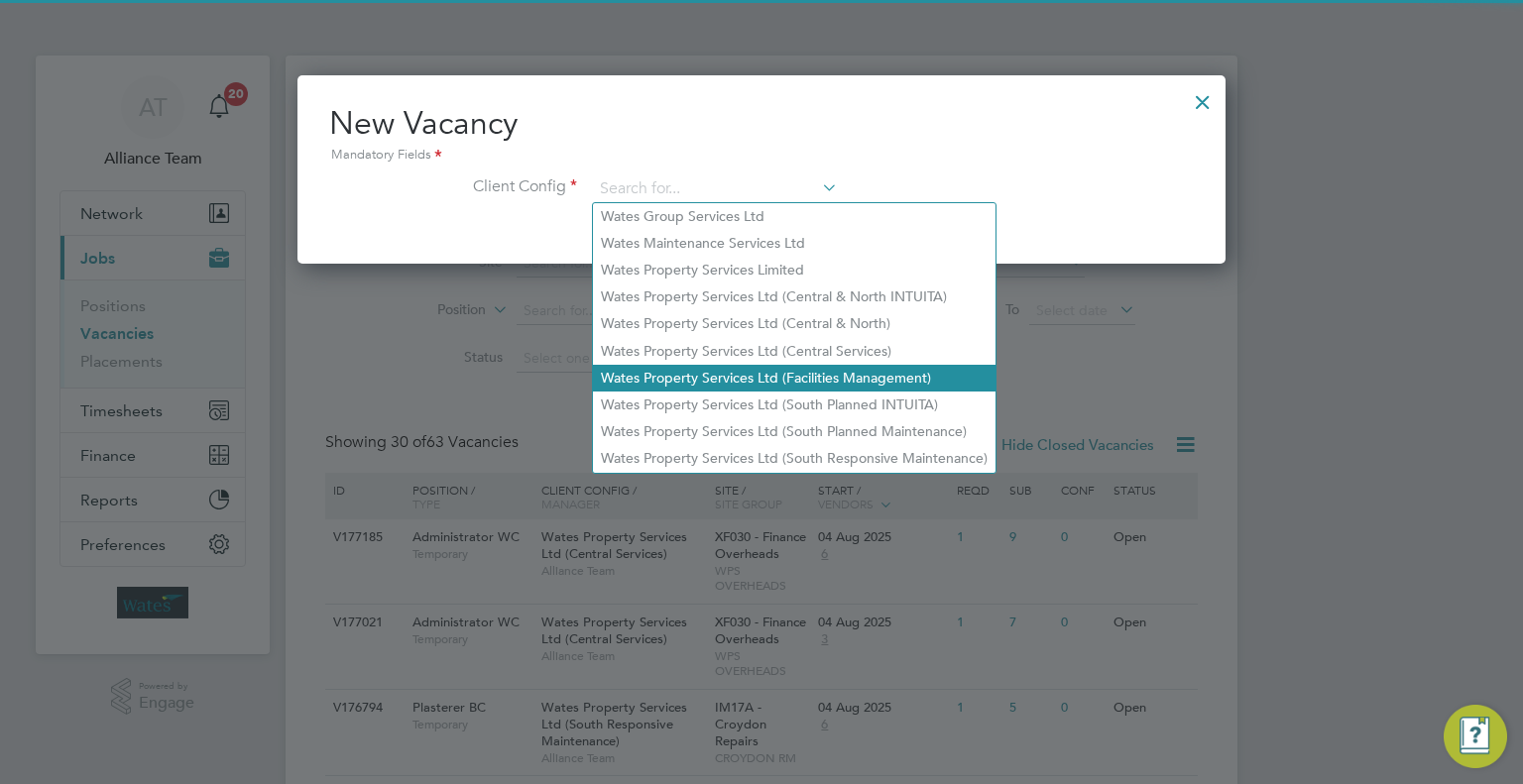 click on "Wates Property Services Ltd (Facilities Management)" 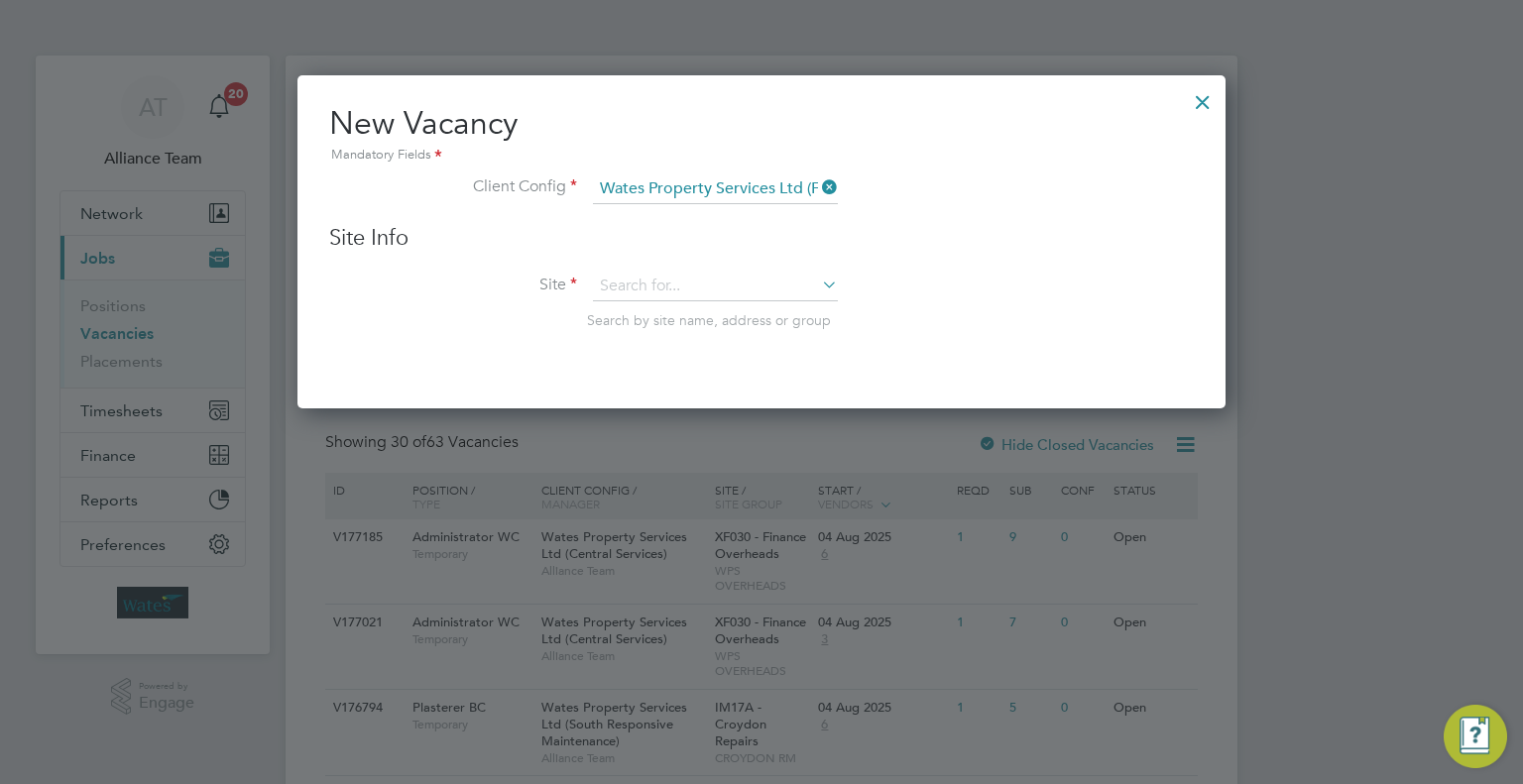 scroll, scrollTop: 11, scrollLeft: 10, axis: both 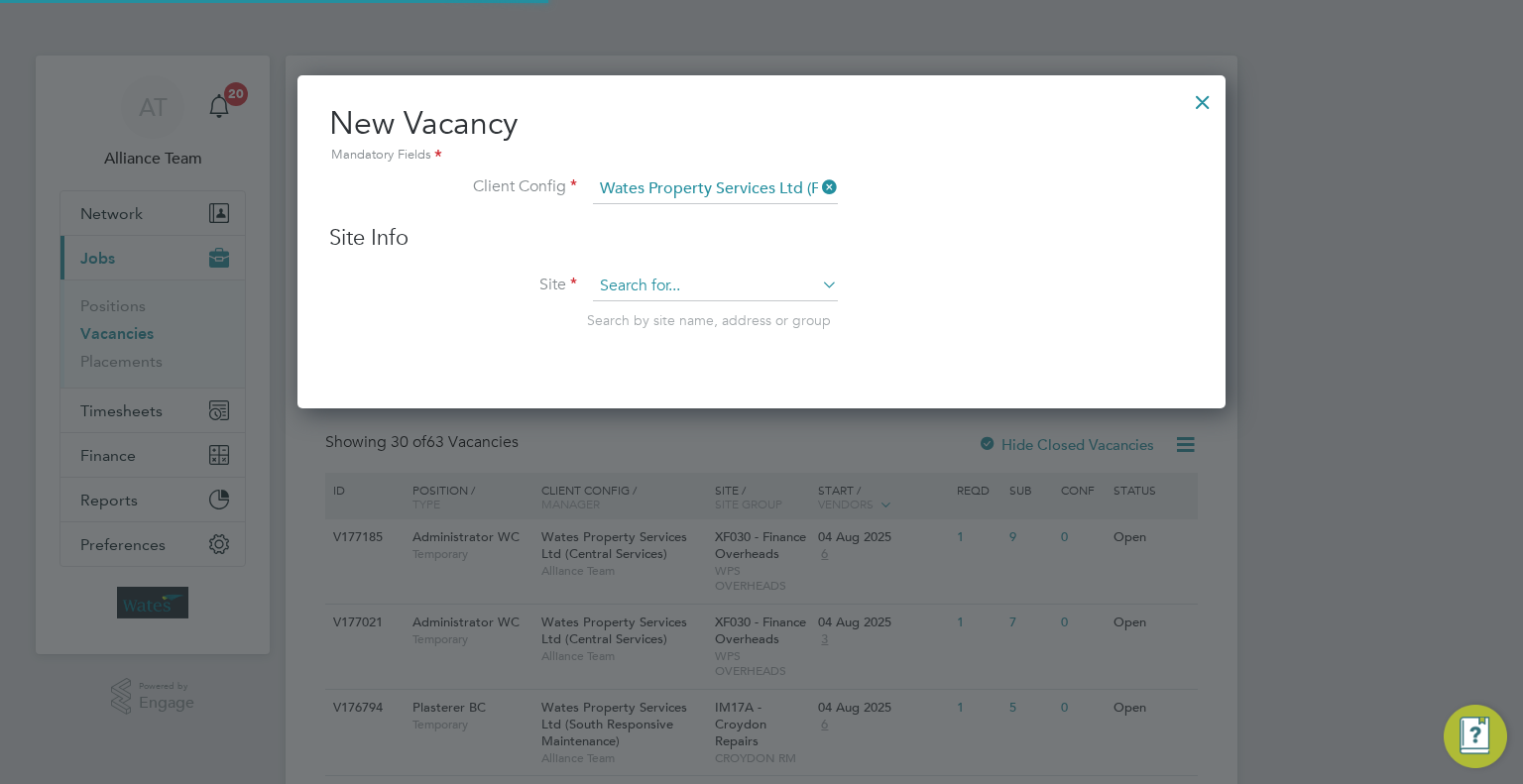 click at bounding box center (715, 286) 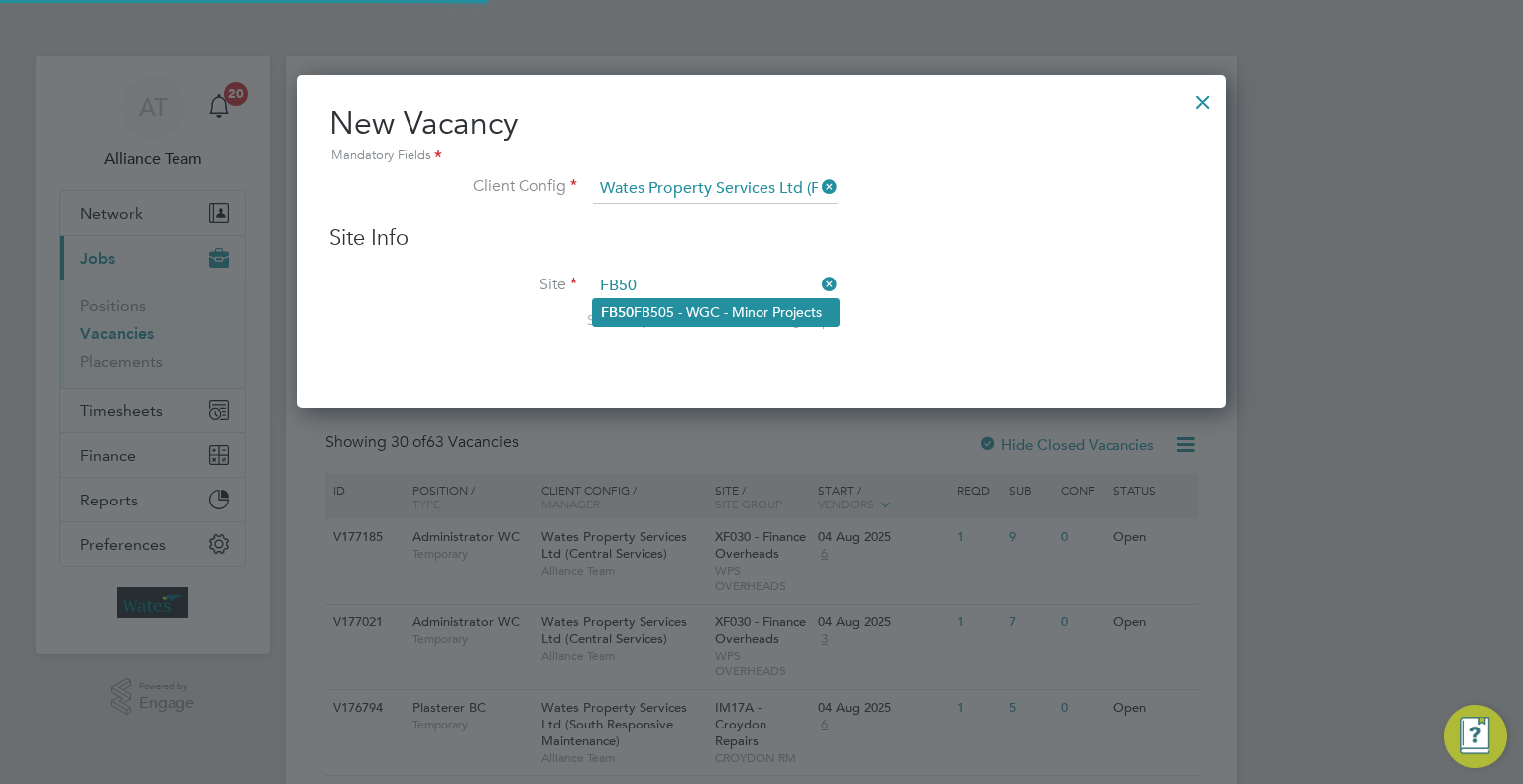 click on "FB50 5 - WGC - Minor Projects" 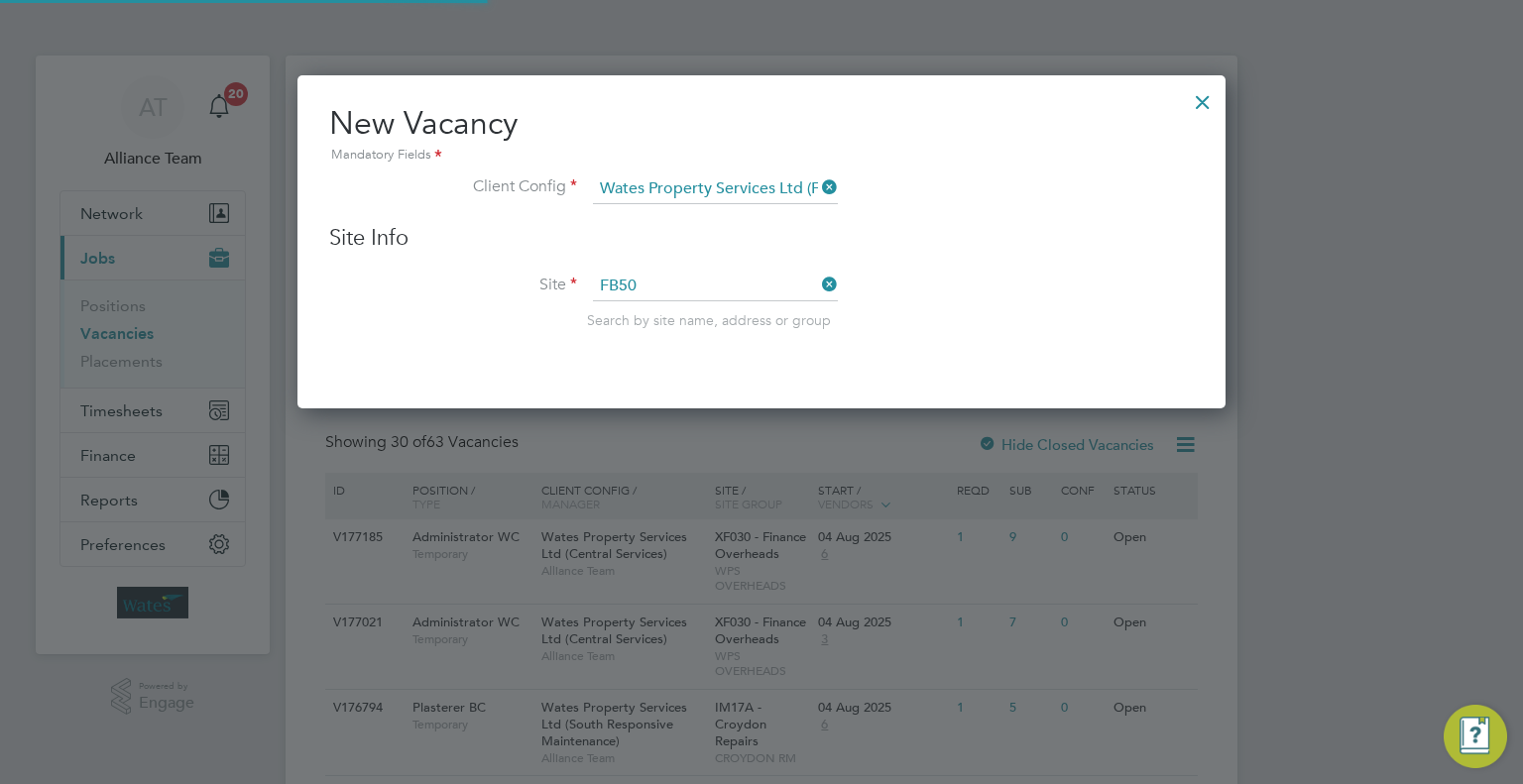 type on "FB505 - WGC - Minor Projects" 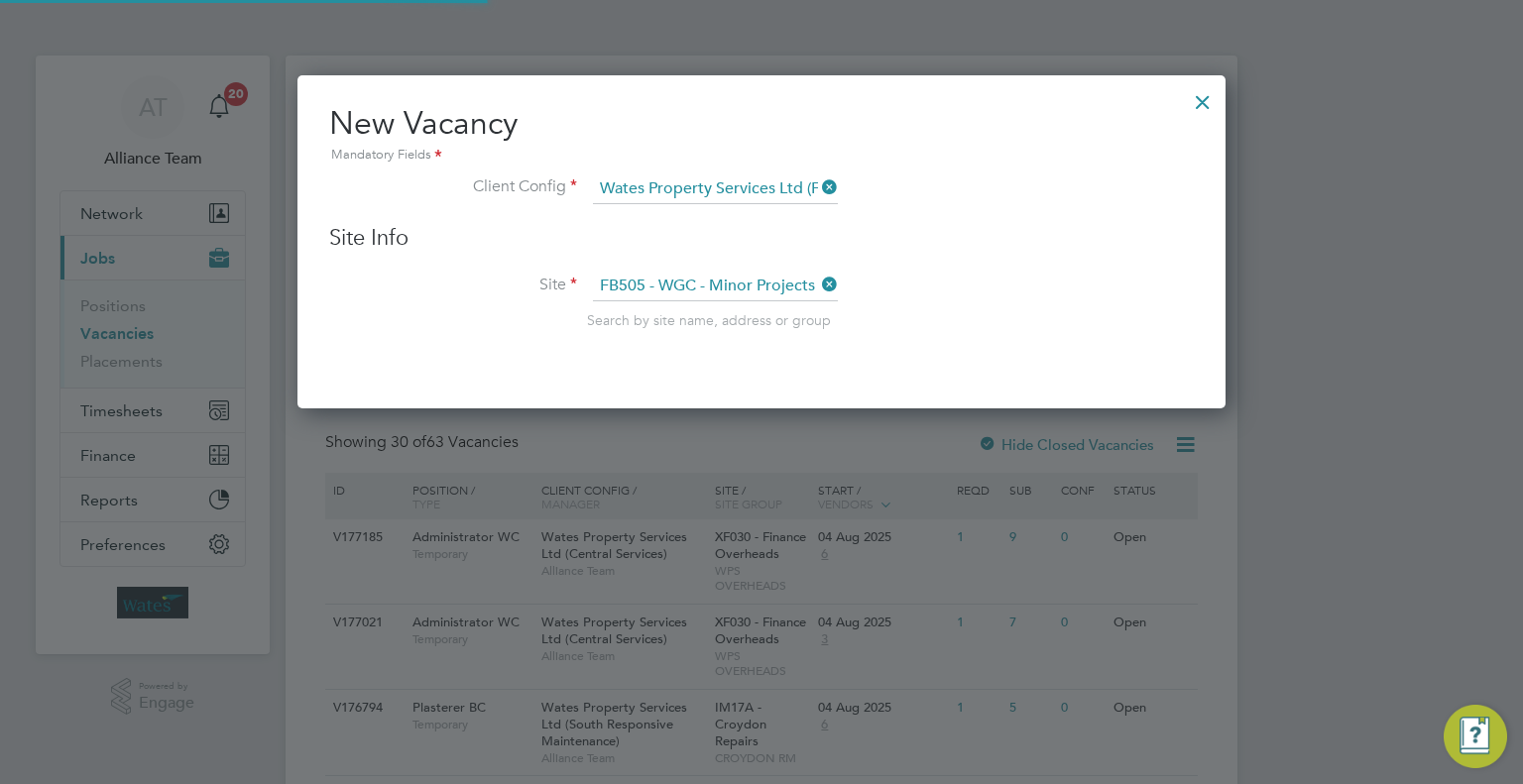 scroll, scrollTop: 10, scrollLeft: 10, axis: both 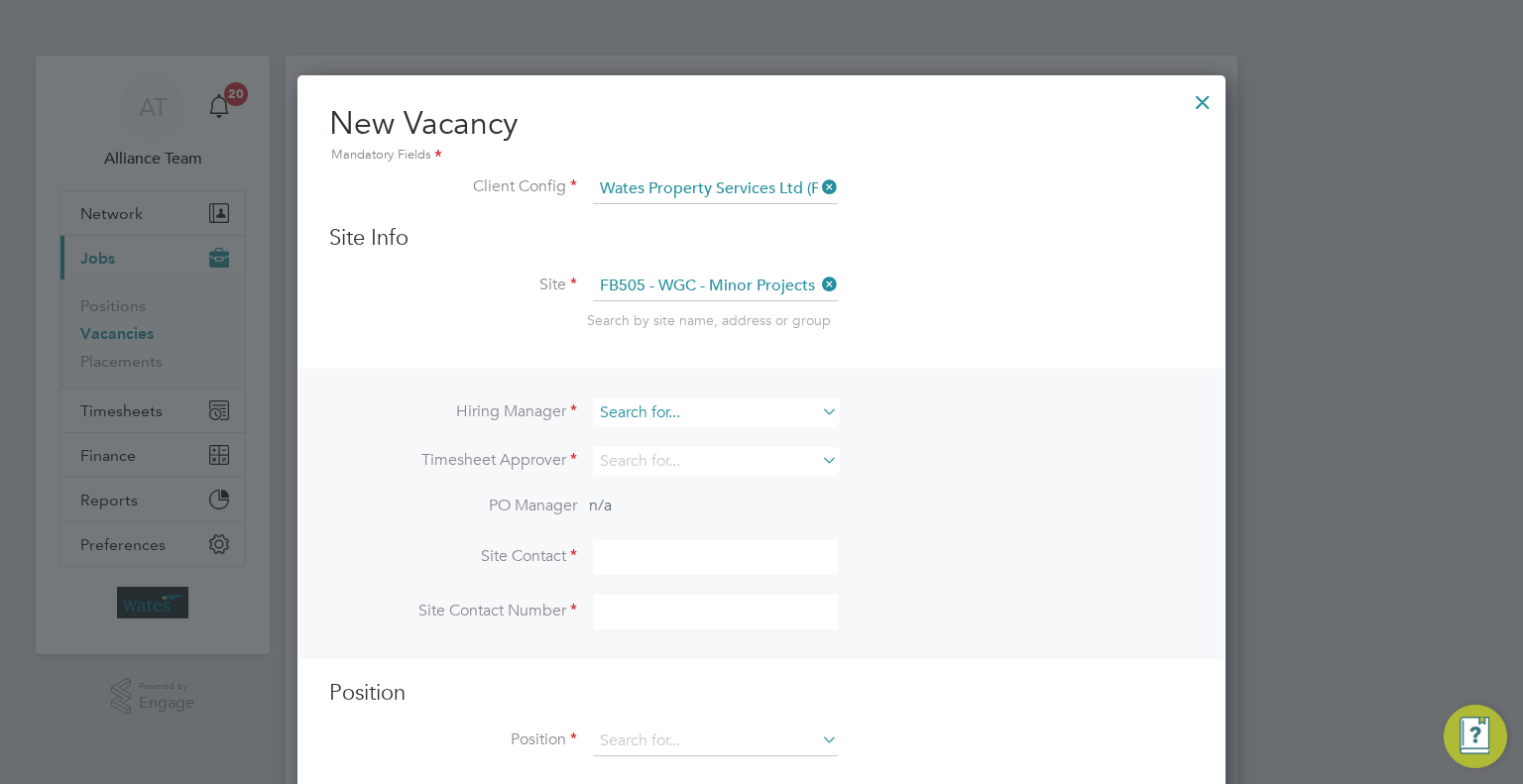 click at bounding box center (715, 412) 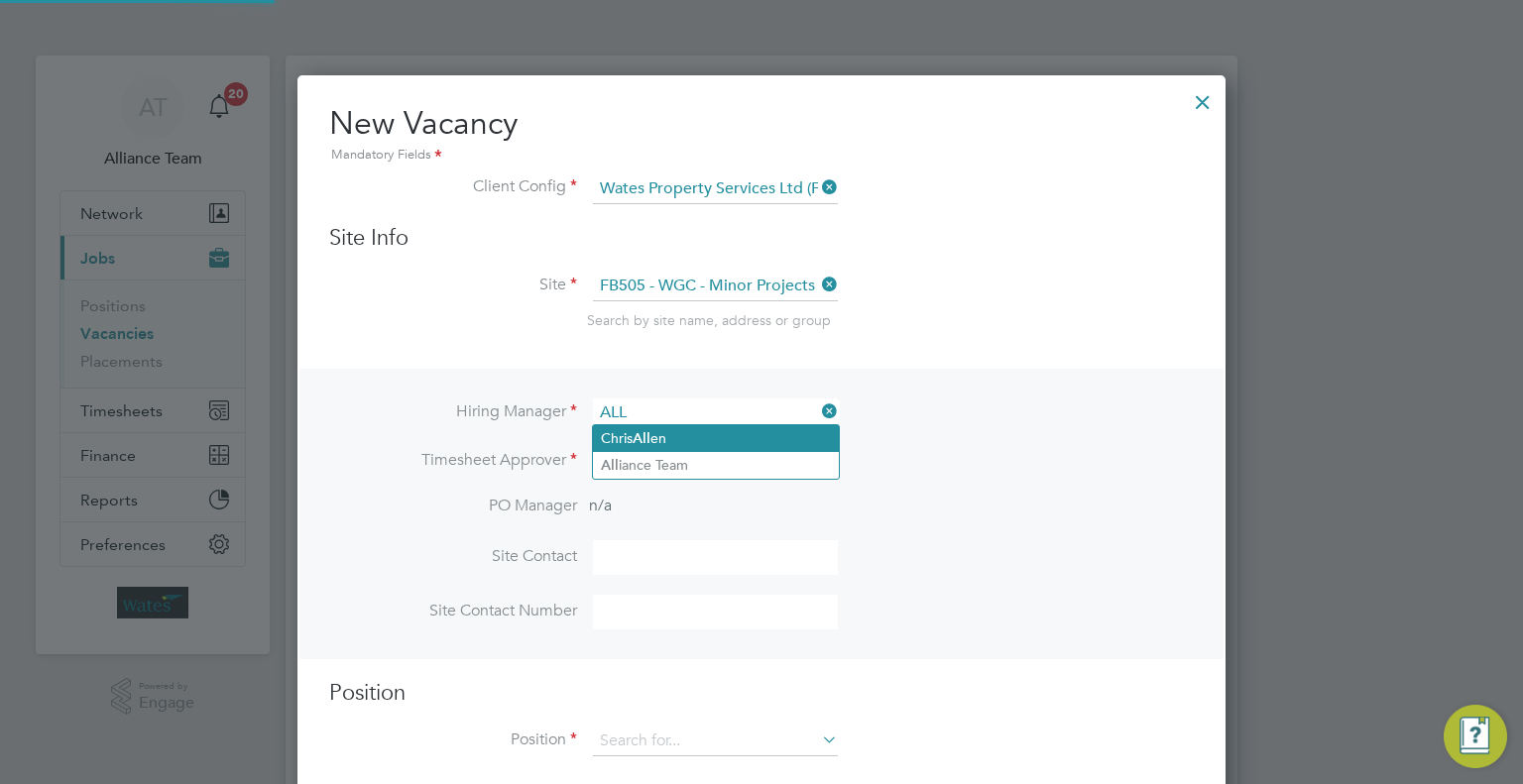 click on "Chris  All en" 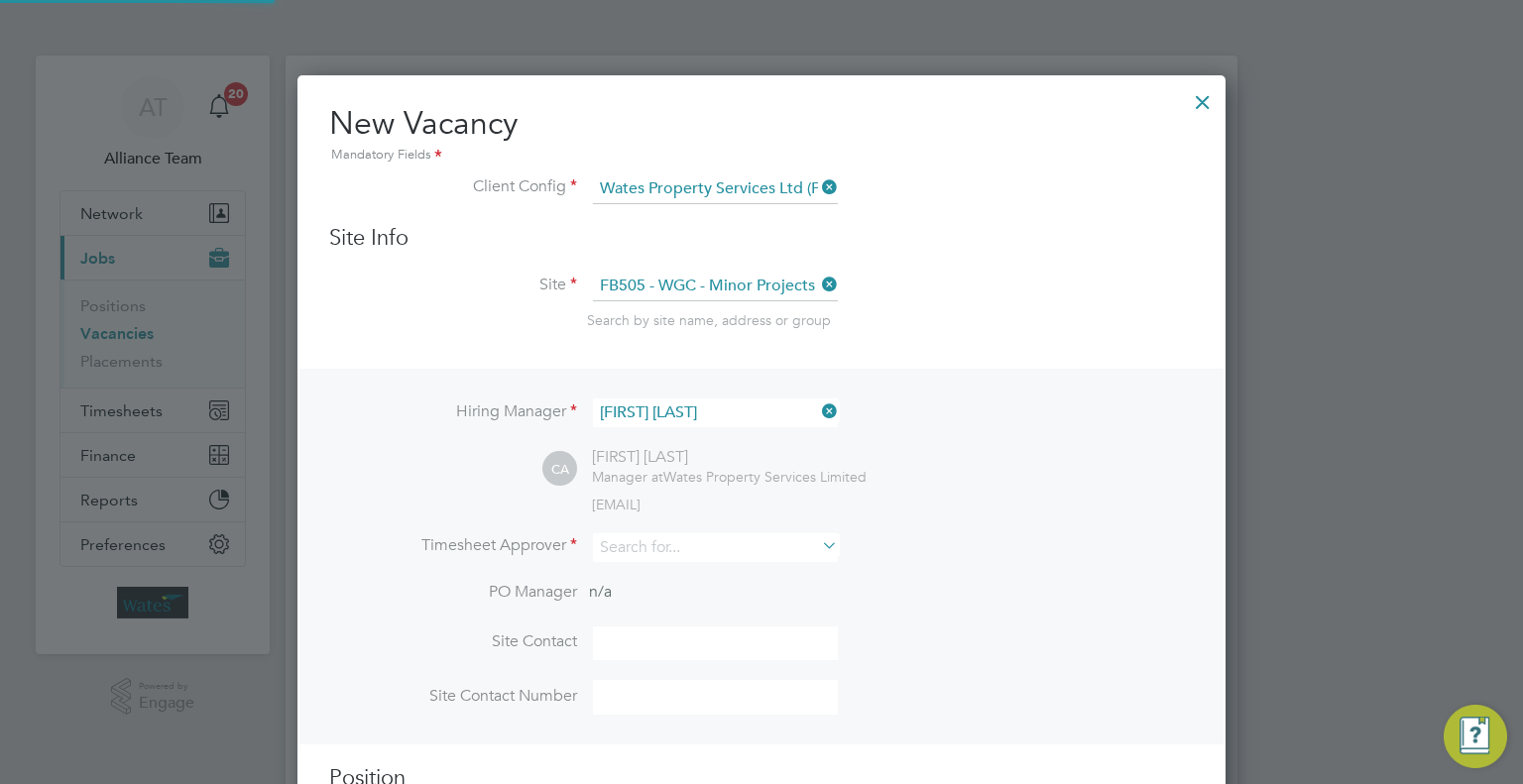 scroll, scrollTop: 11, scrollLeft: 10, axis: both 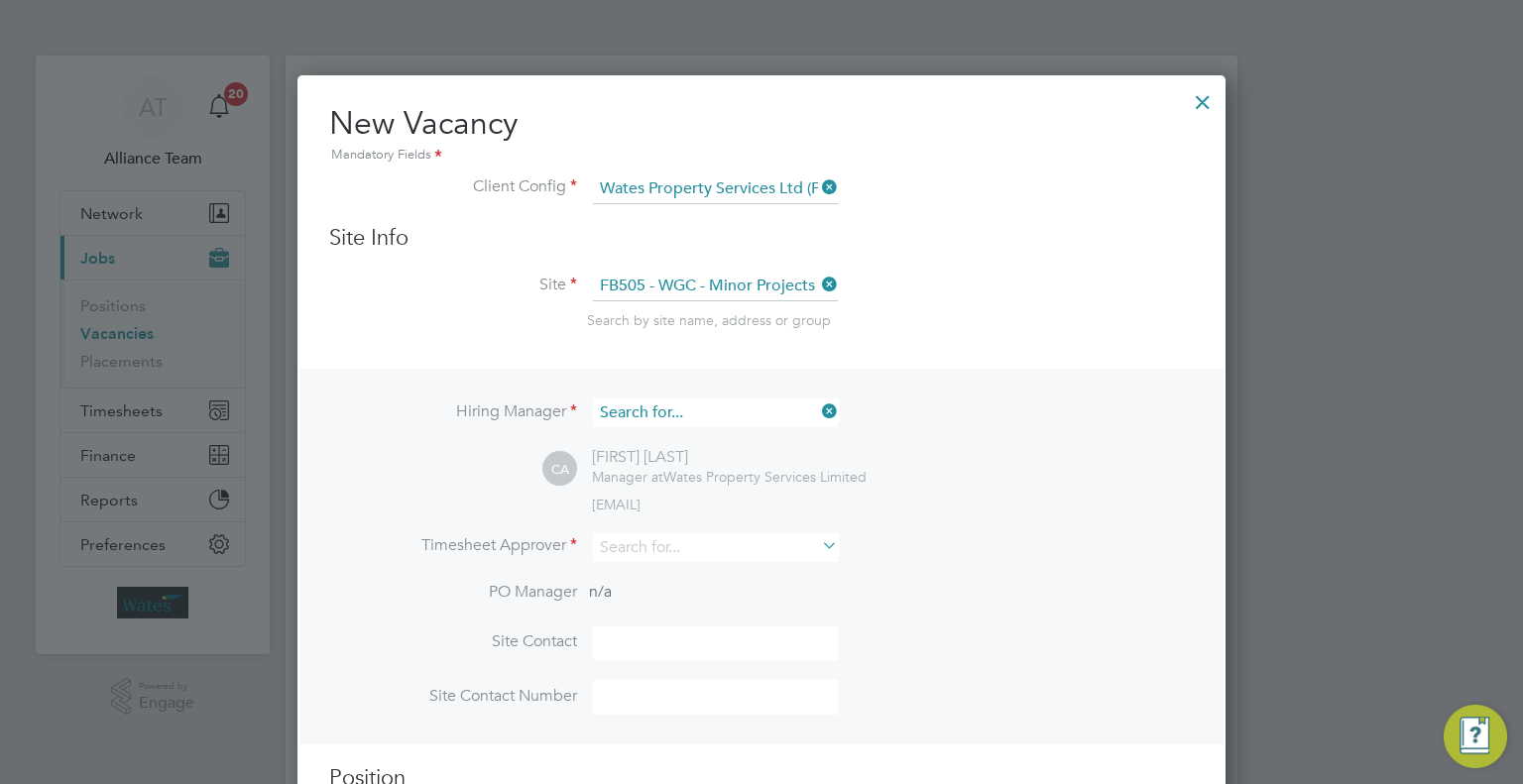 click at bounding box center [715, 412] 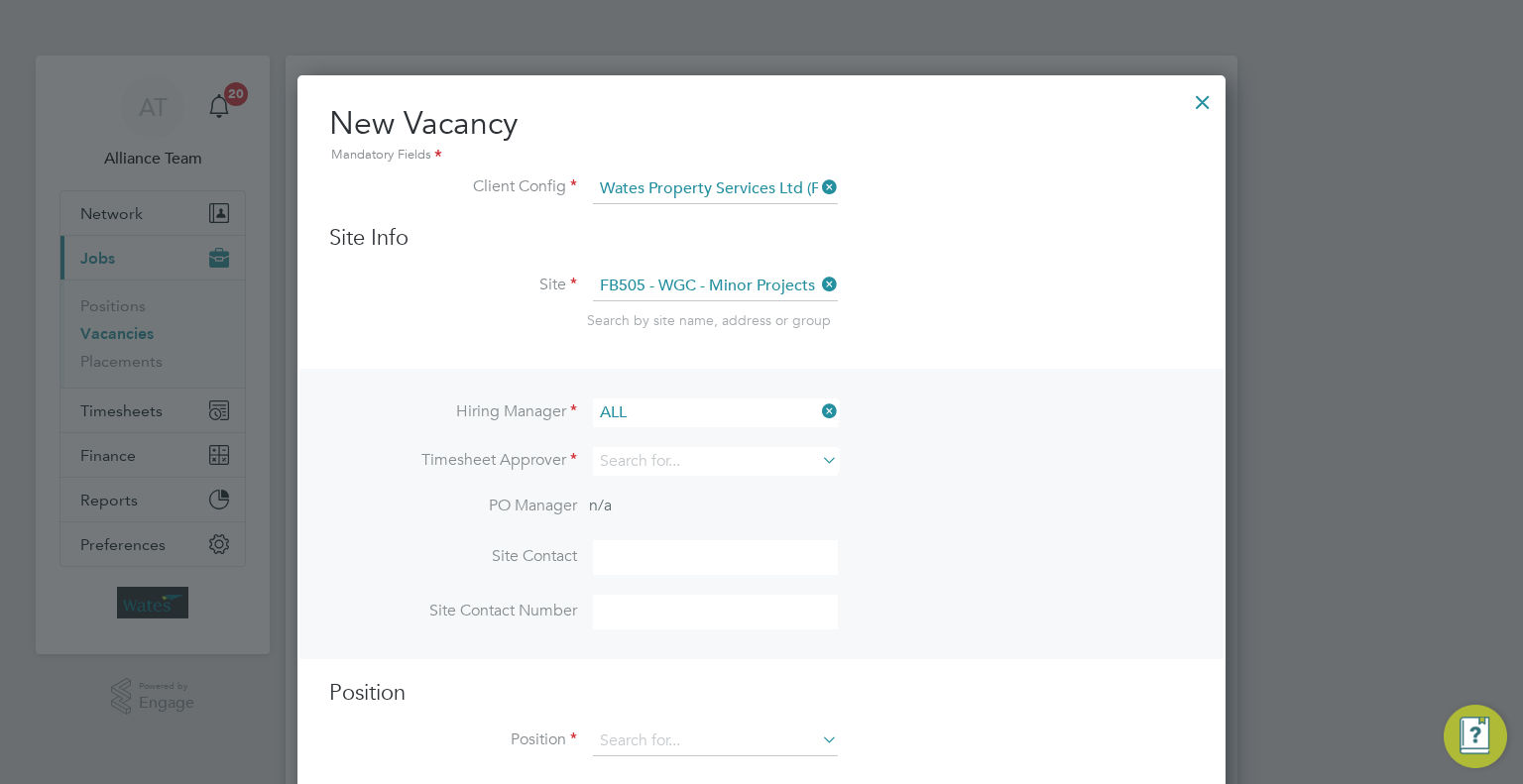 click on "All iance Team" 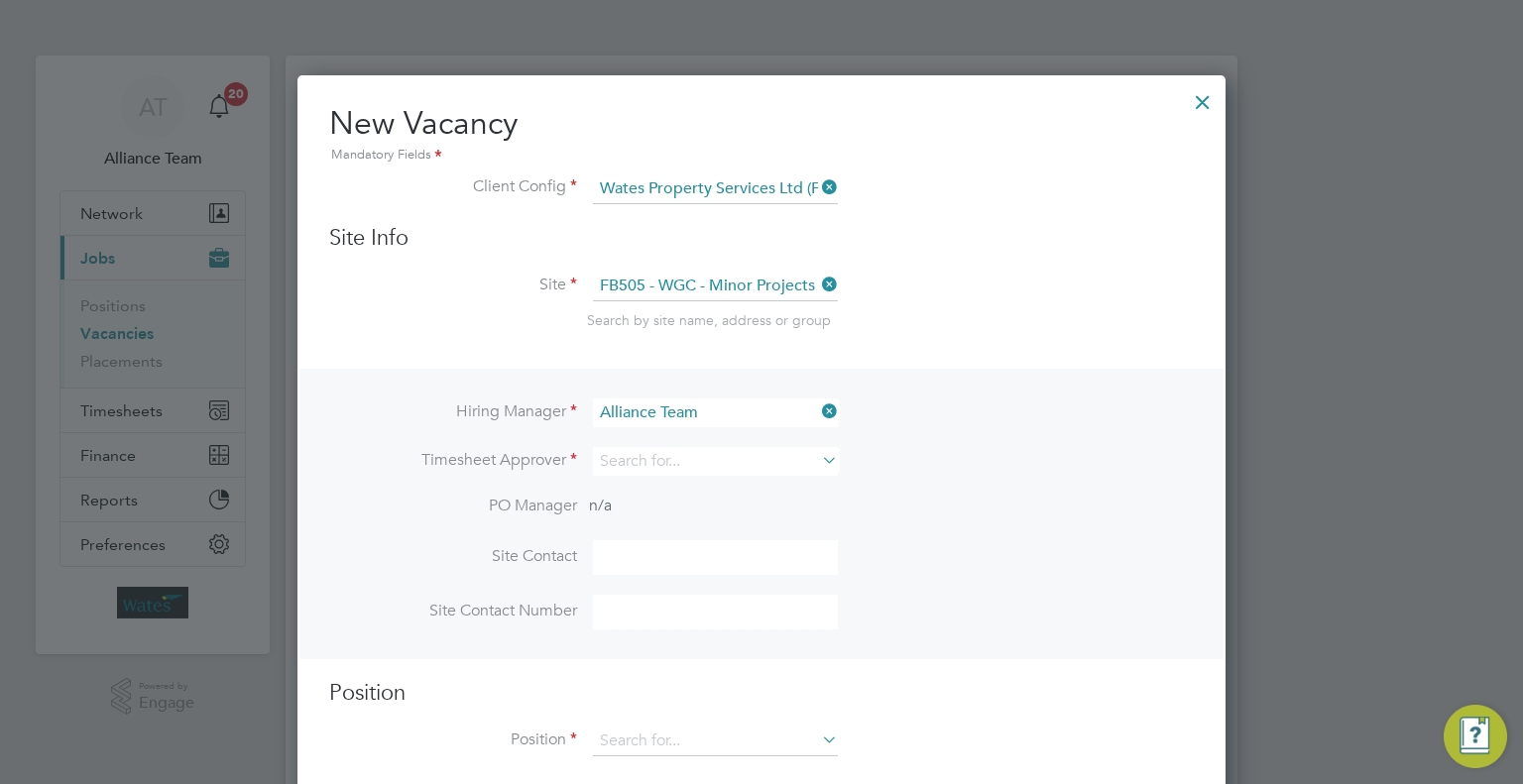 scroll, scrollTop: 11, scrollLeft: 10, axis: both 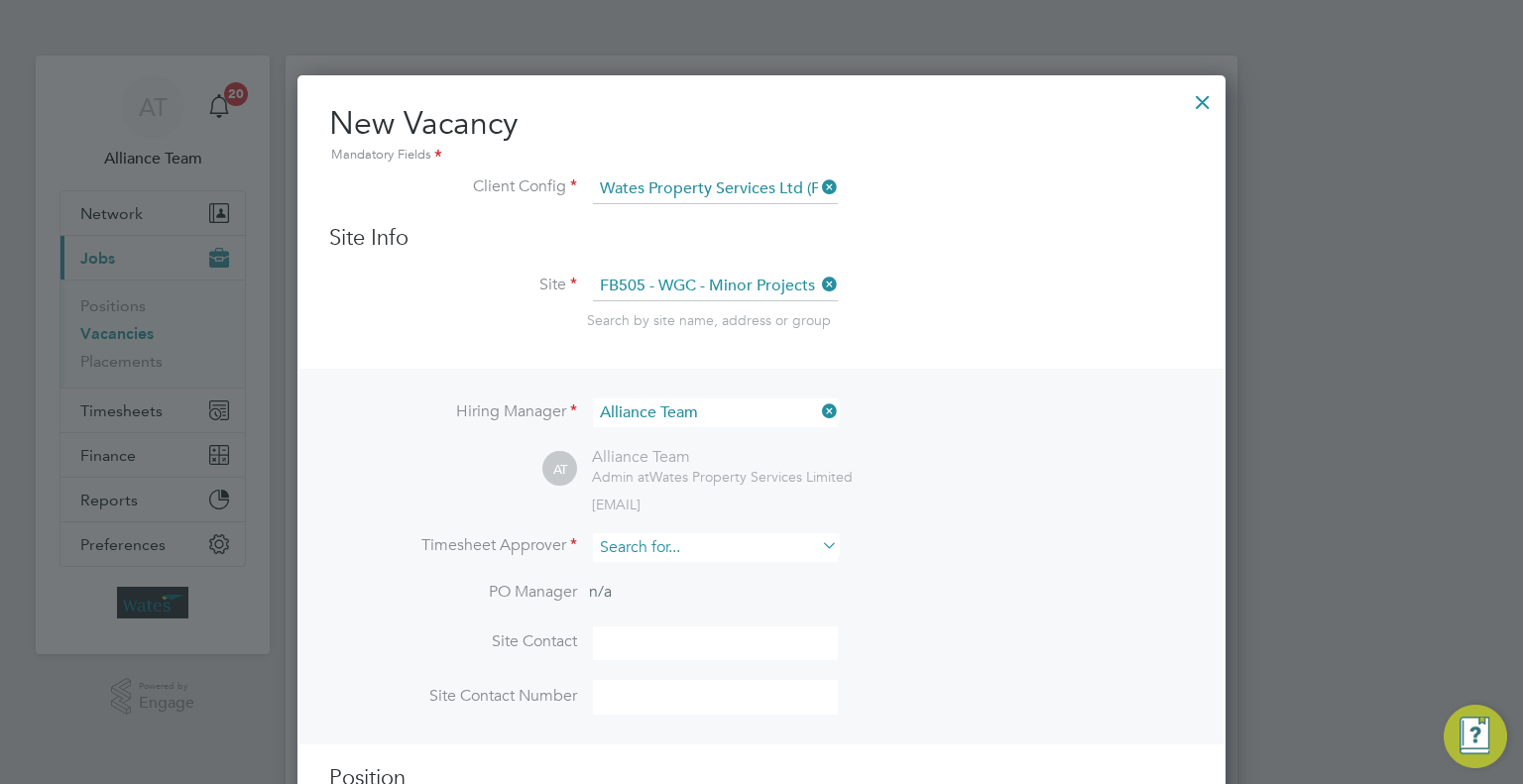 click on "Hiring Manager   Alliance Team AT Alliance Team Admin at  Wates Property Services Limited   wates@alliance-msp.co.uk Timesheet Approver   PO Manager n/a Site Contact   Site Contact Number" at bounding box center [762, 556] 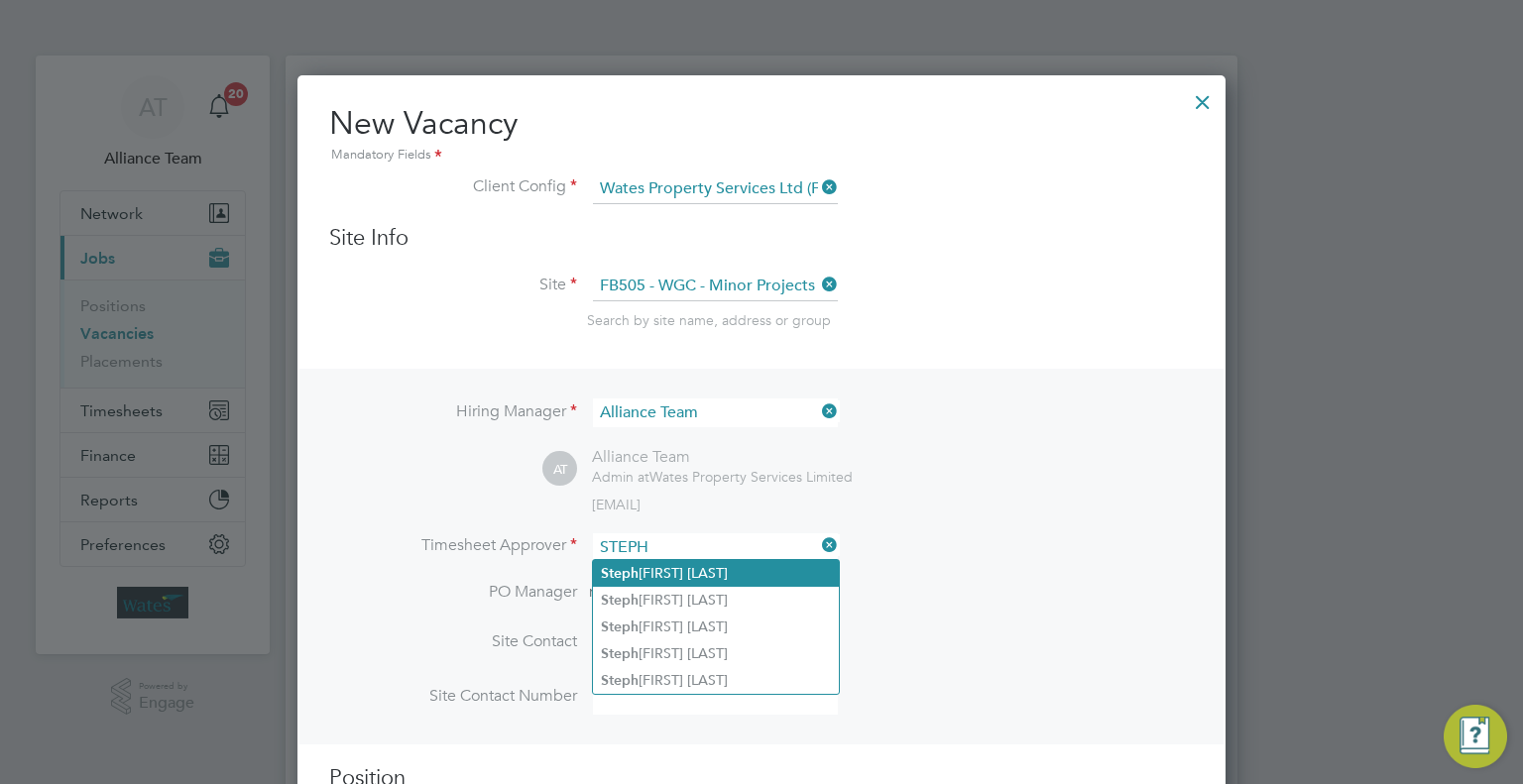 click on "Steph en Muraour" 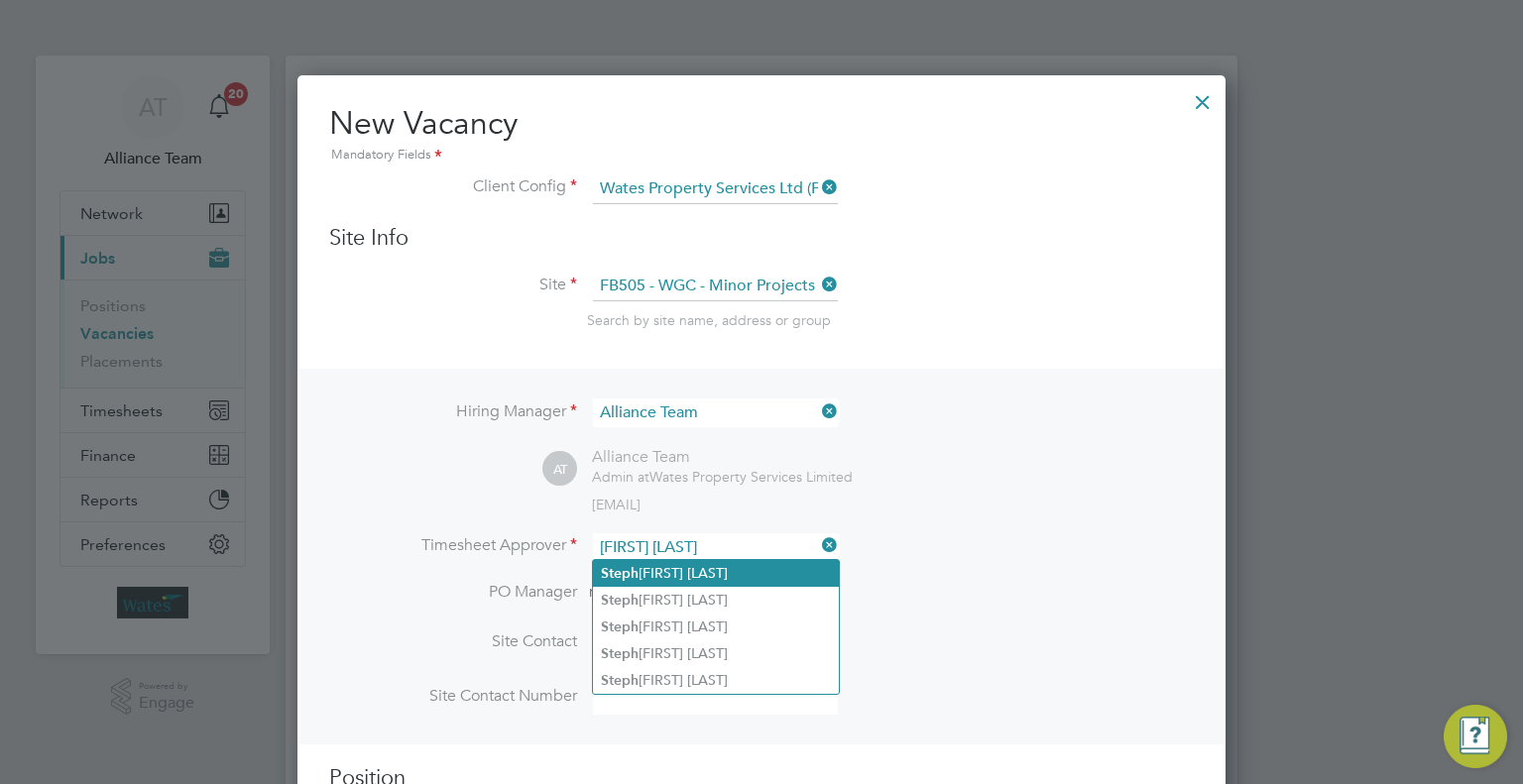 scroll, scrollTop: 9, scrollLeft: 10, axis: both 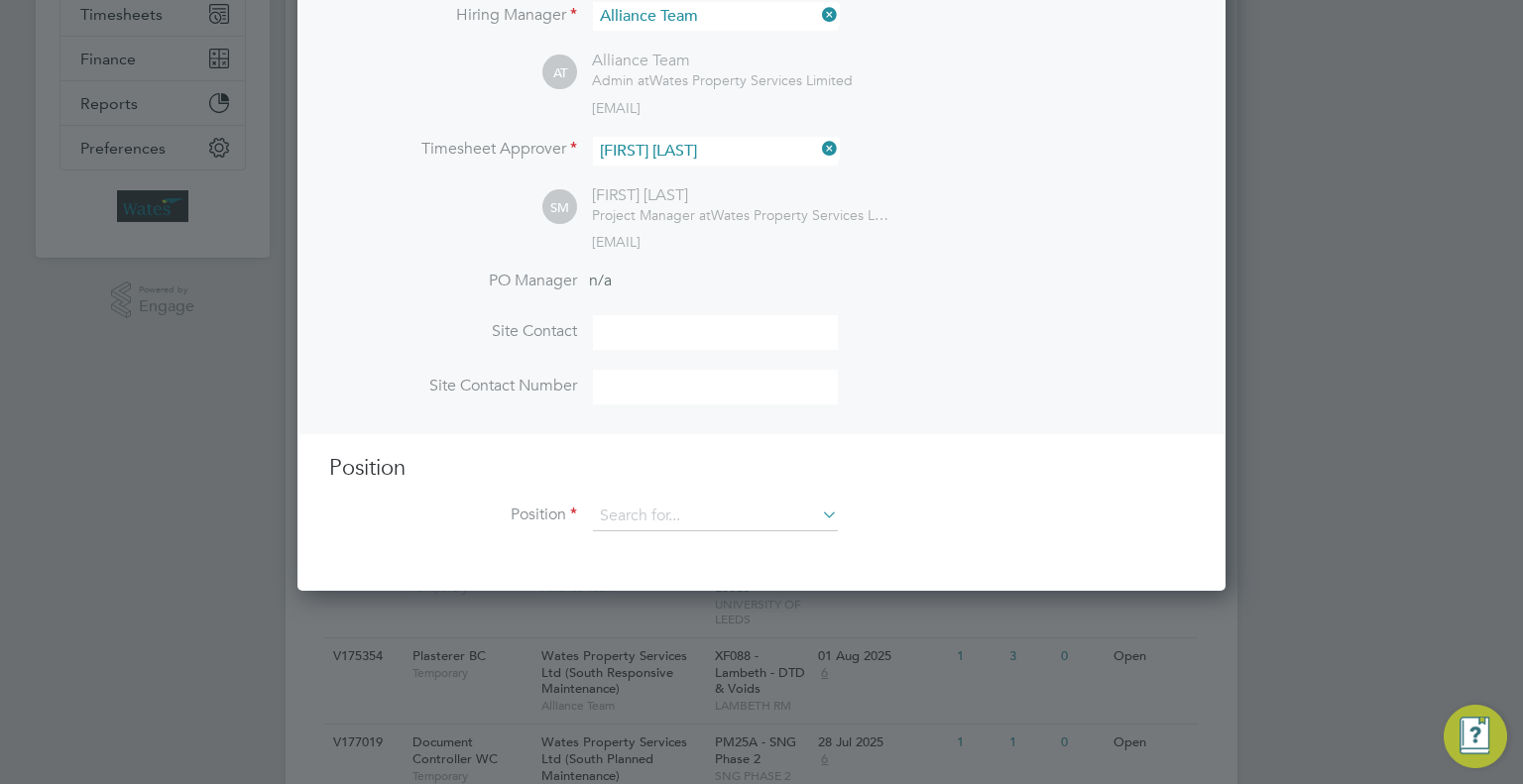 click on "Position" at bounding box center [762, 526] 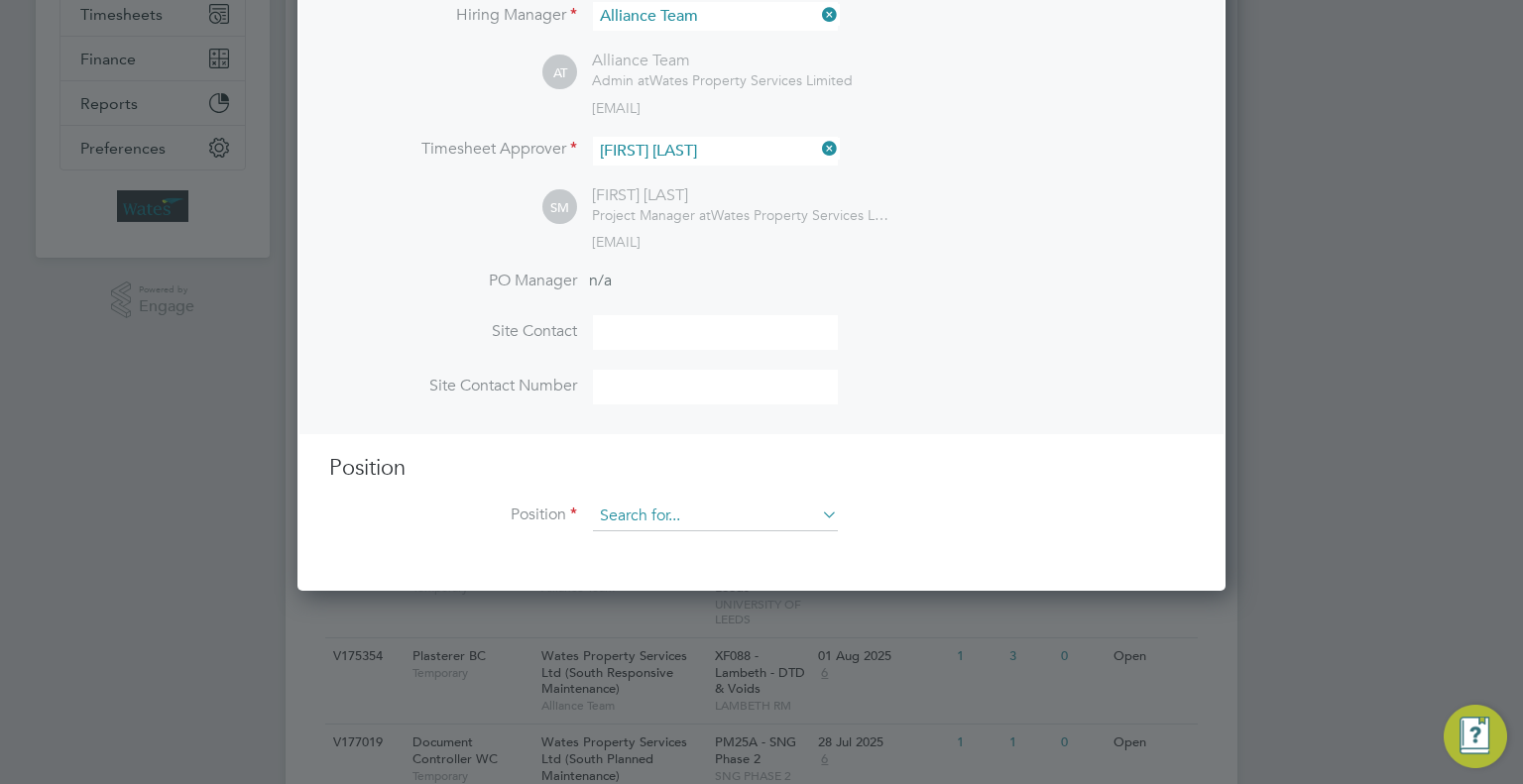 click at bounding box center [715, 516] 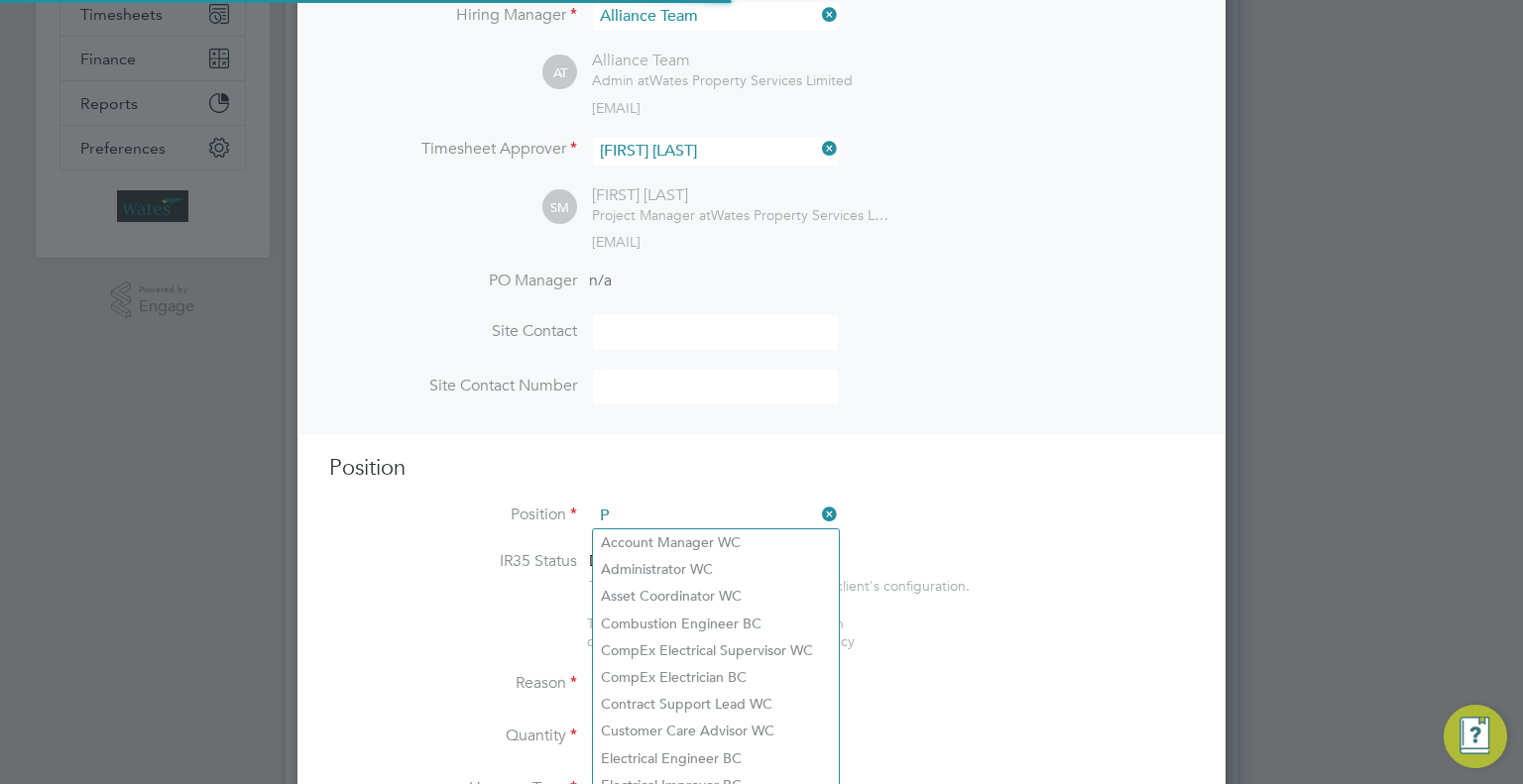 scroll, scrollTop: 9, scrollLeft: 10, axis: both 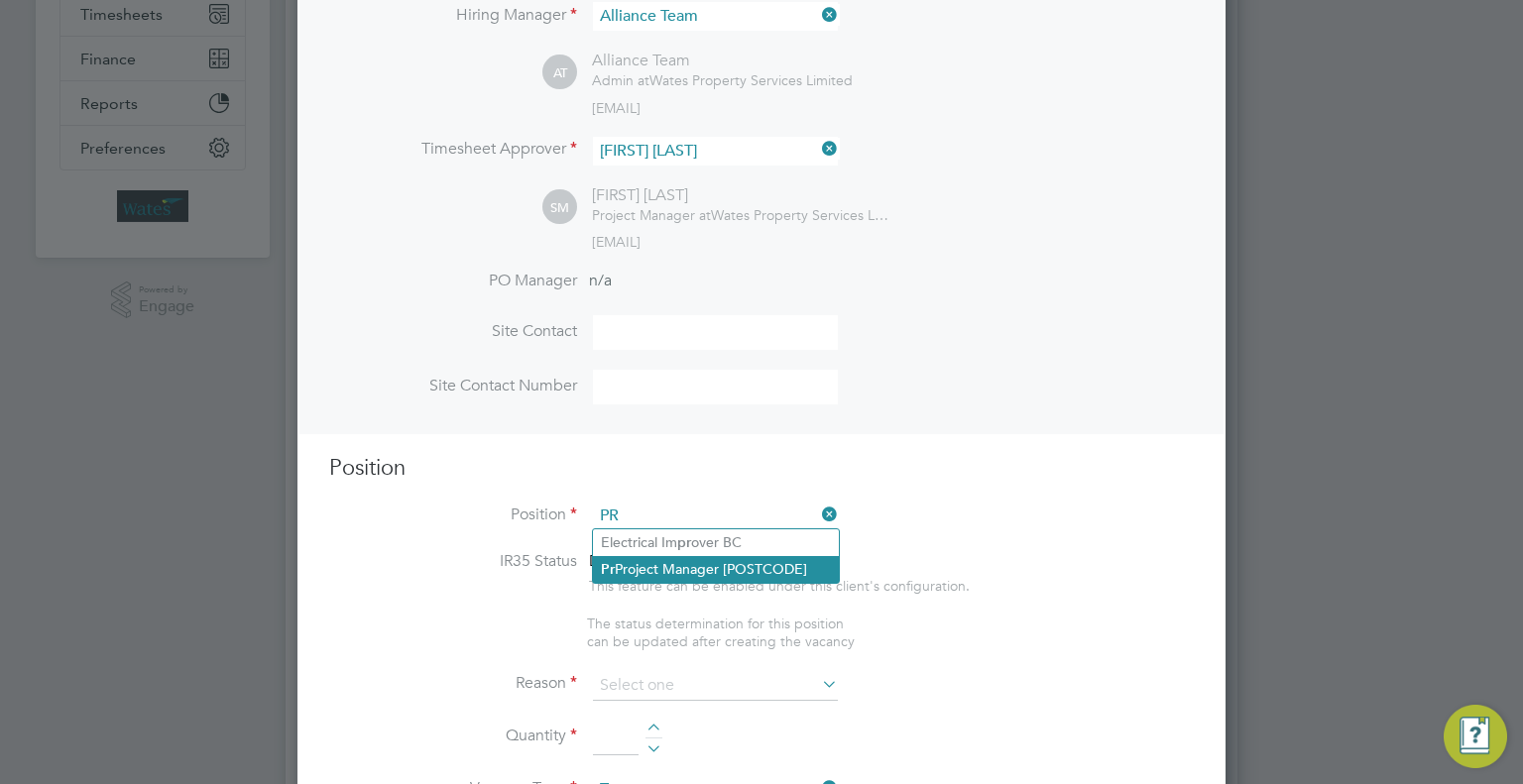 click on "Pr oject Manager Wc" 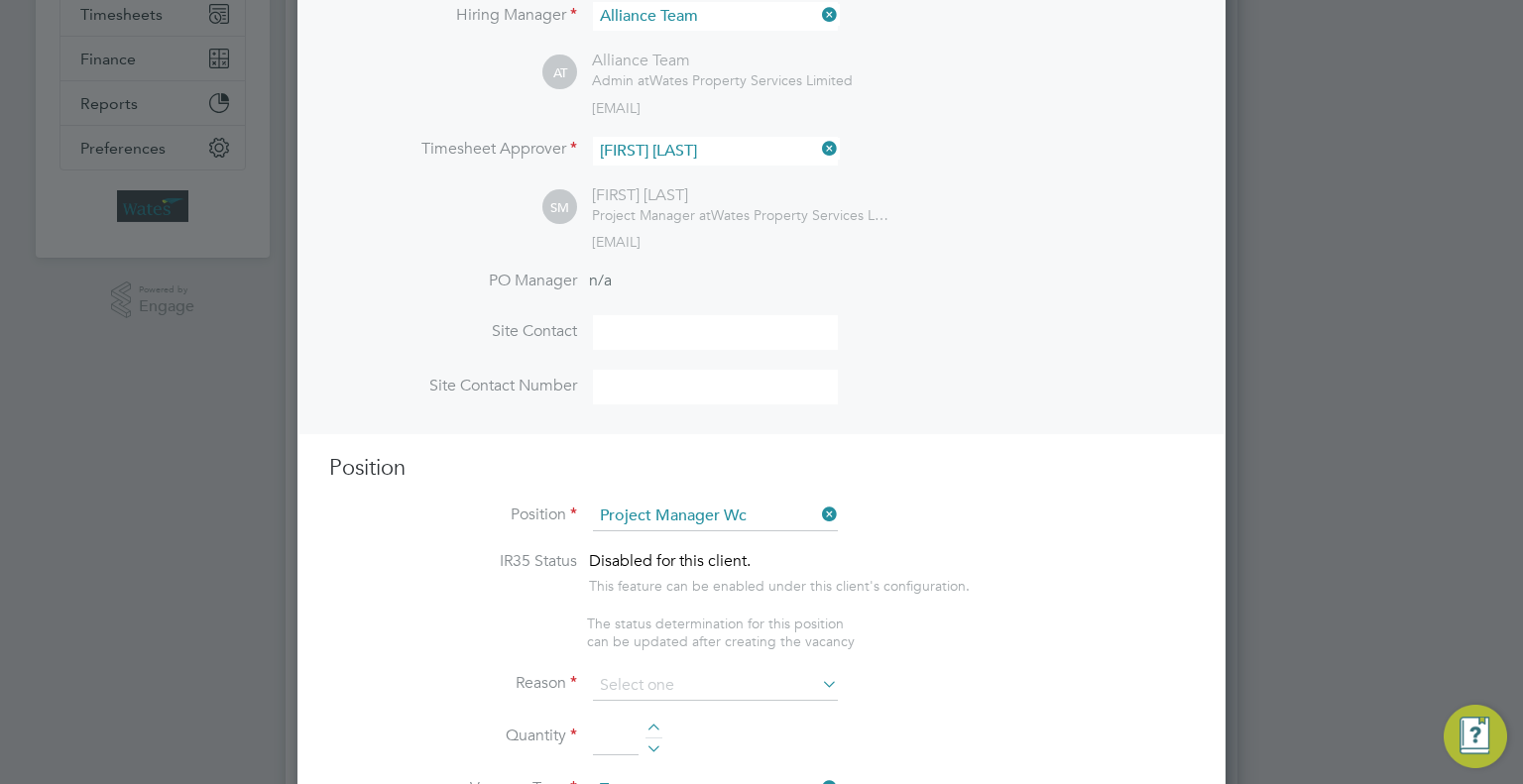 type on "Project Manager" 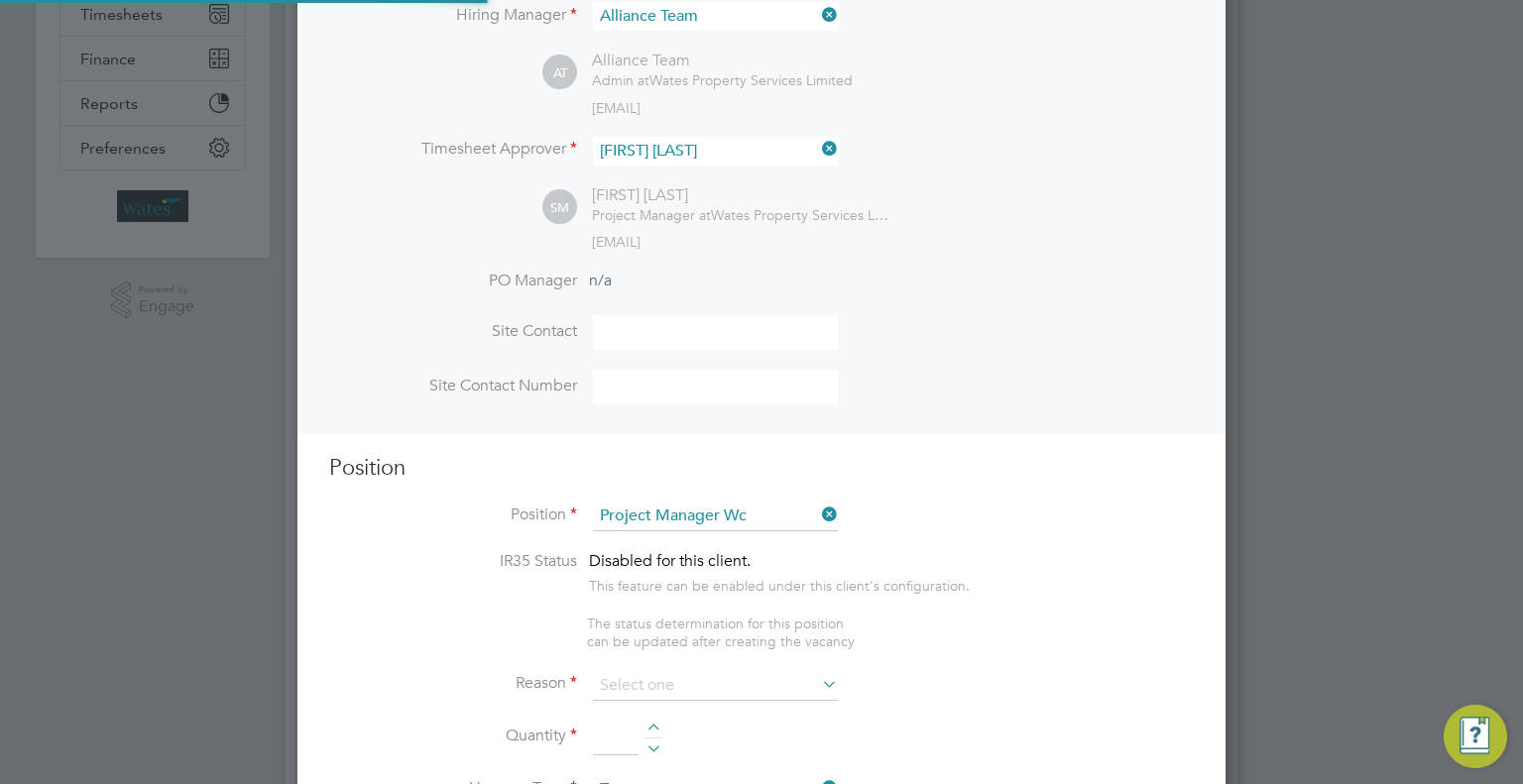 scroll, scrollTop: 9, scrollLeft: 10, axis: both 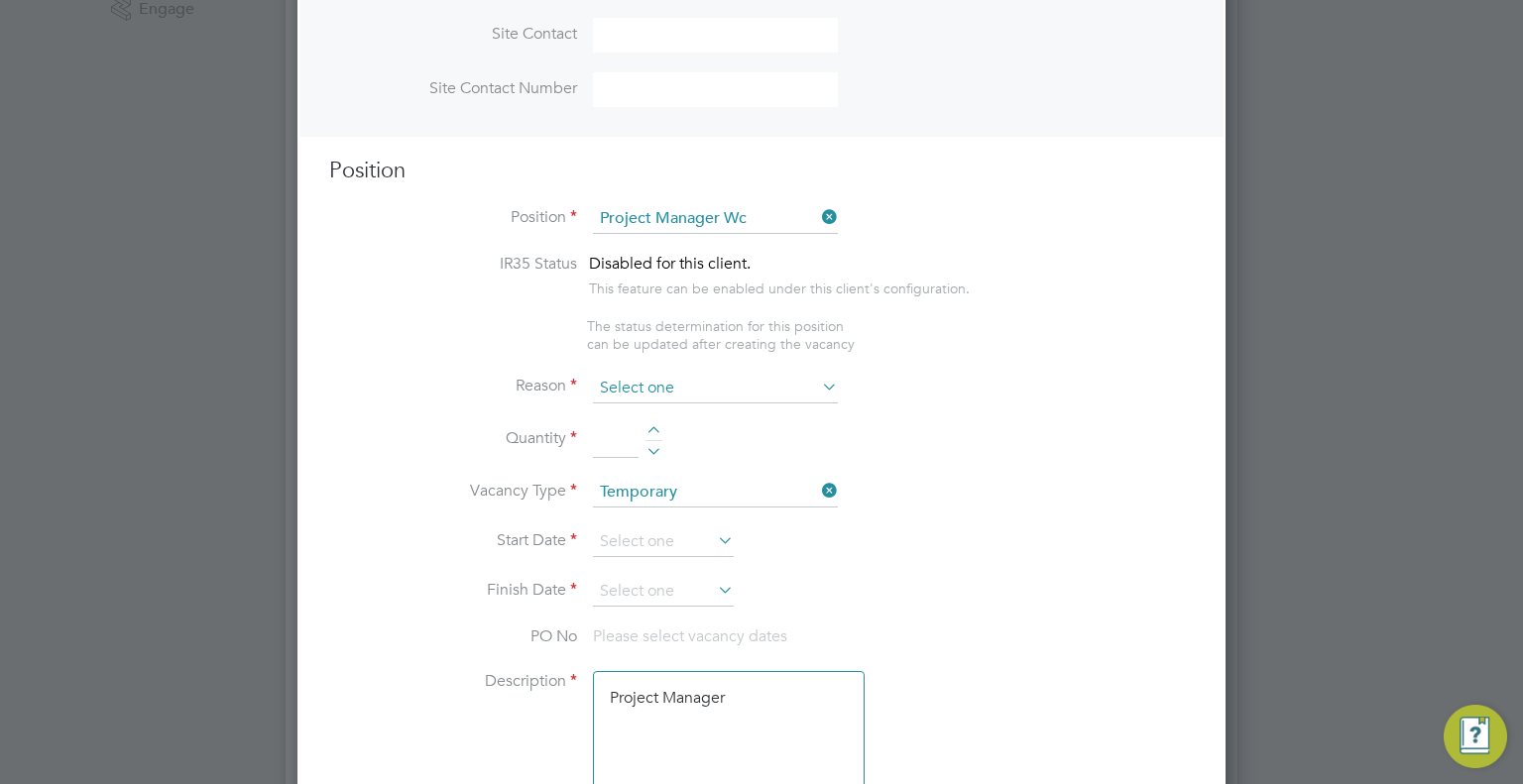 click on "IR35 Status Disabled for this client. This feature can be enabled under this client's configuration. The status determination for this position can be updated after creating the vacancy Reason   Quantity   Vacancy Type   Temporary Start Date   Finish Date   PO No   Please select vacancy dates Description   Project Manager Working Days M T W T F S S   Working Hours 08:00   ‐   18:00   10.00hrs   Skills / Qualifications The list will appear here... Tools The list will appear here... Additional H&S The list will appear here... Additional H&S The list will appear here... Submission Acceptance Auto The hiring manager's (or someone from the hirer) confirmation is not required. The worker will be placed immediately upon submission. Manual The hiring manager's (or someone from the hirer) confirmation is required to either accept or reject the worker." at bounding box center (762, 864) 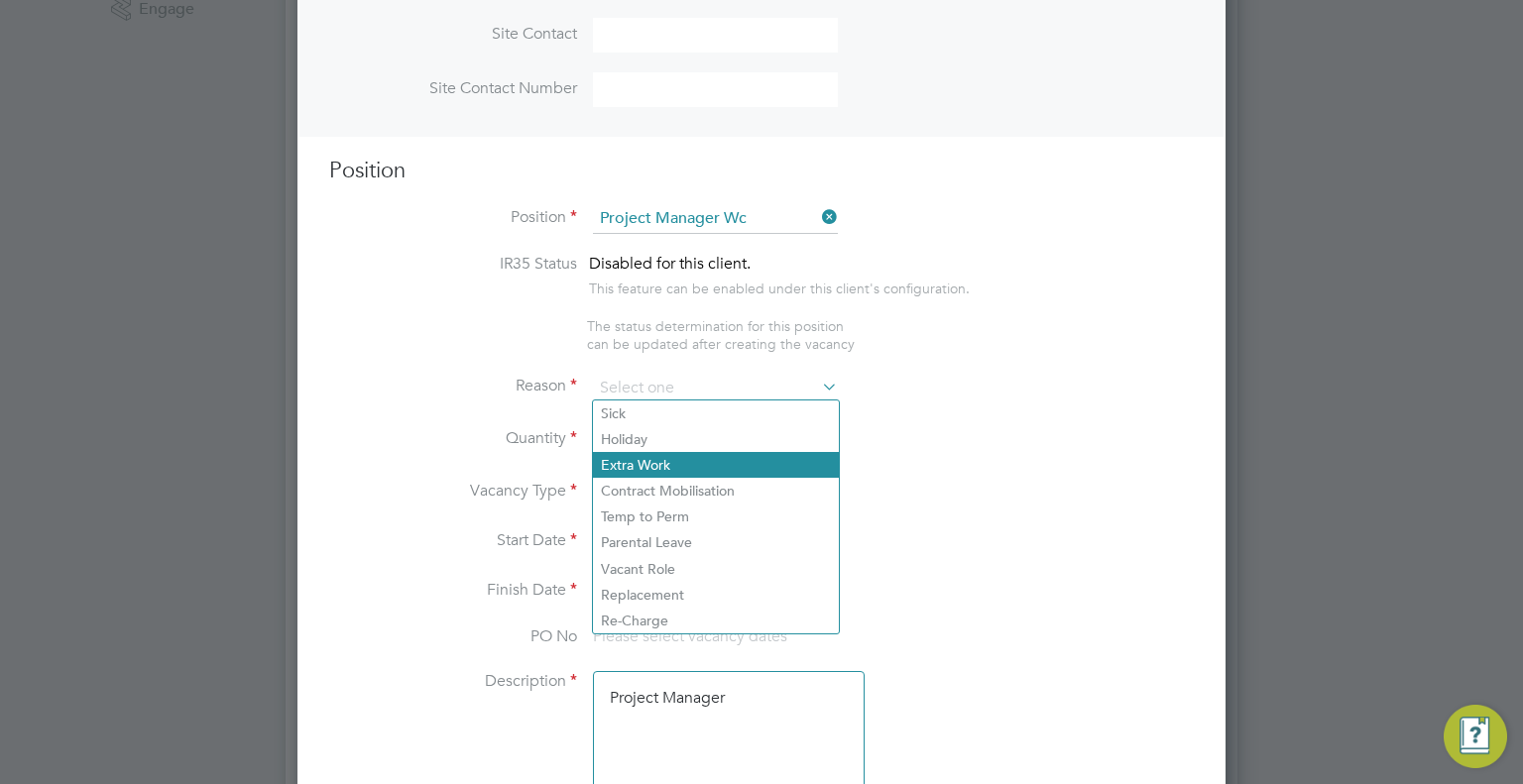 click on "Extra Work" 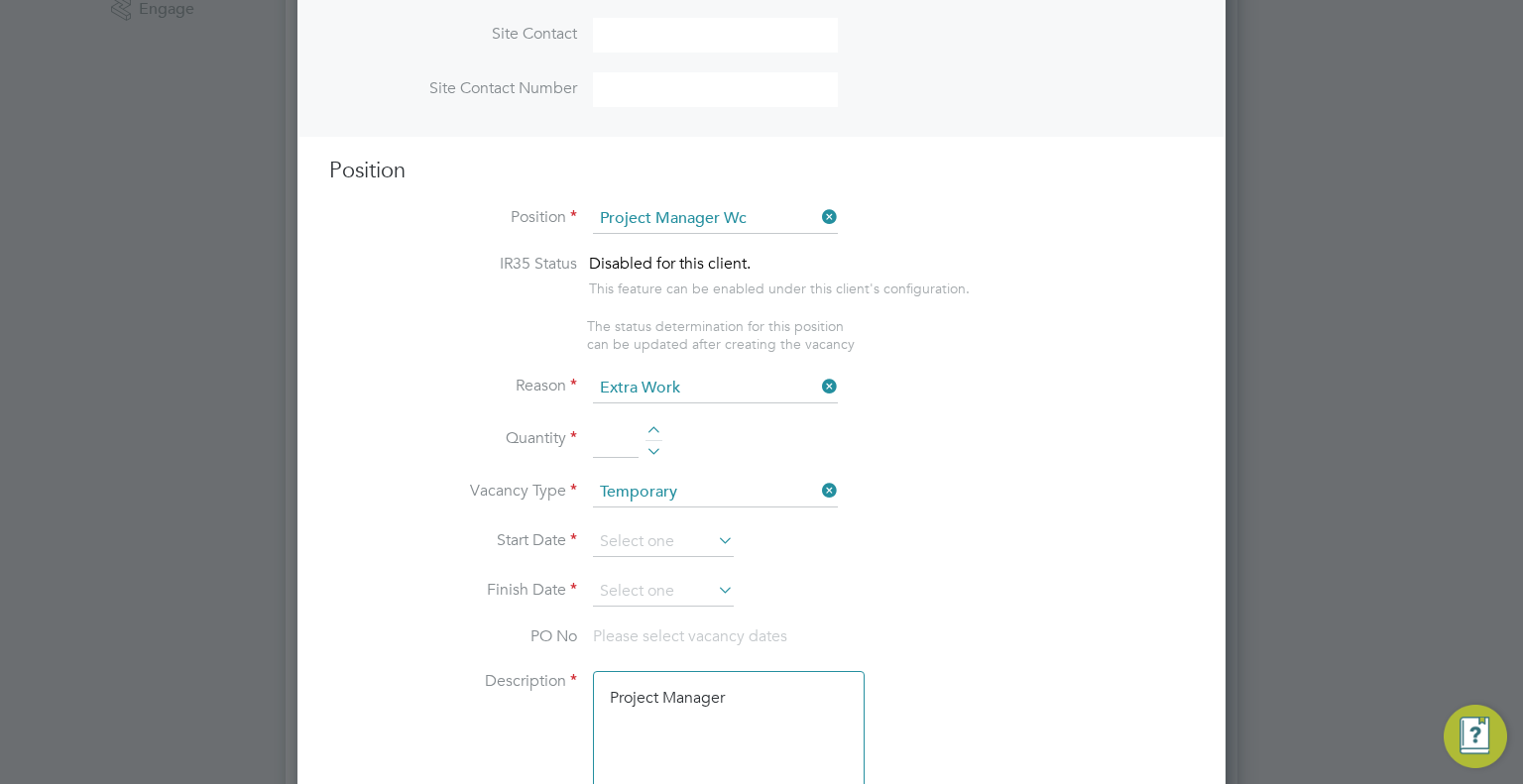 click at bounding box center (616, 441) 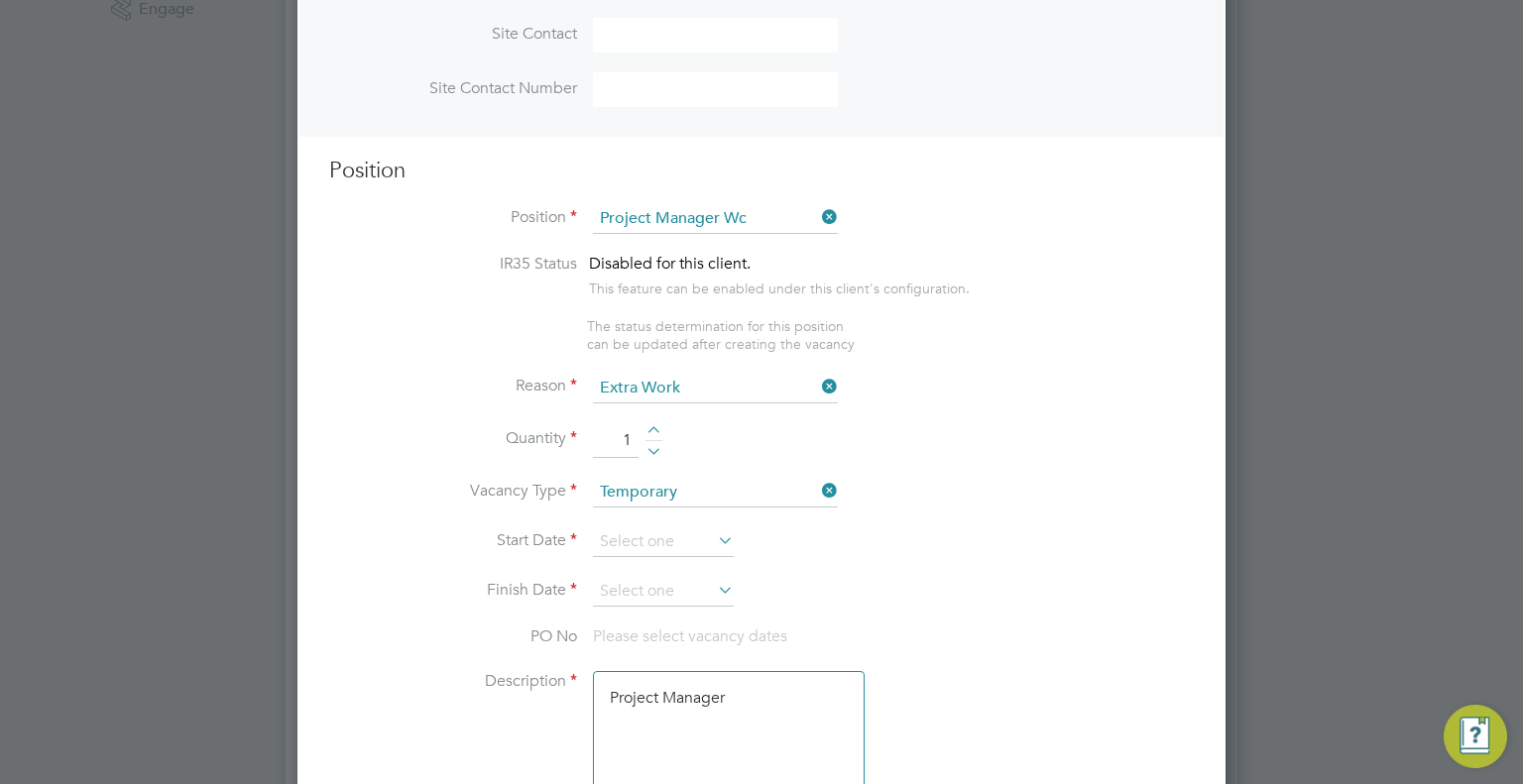 click at bounding box center (663, 542) 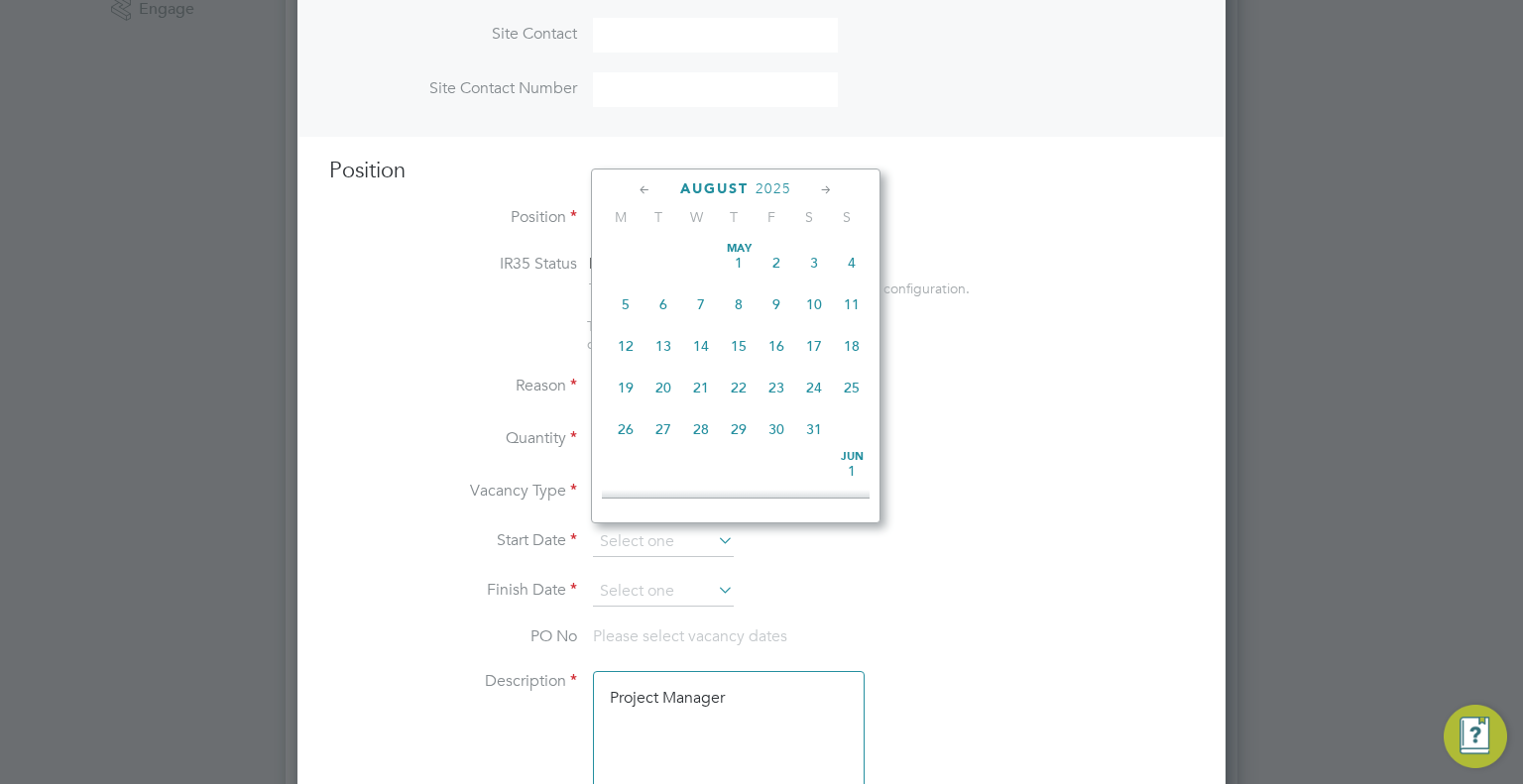 scroll, scrollTop: 646, scrollLeft: 0, axis: vertical 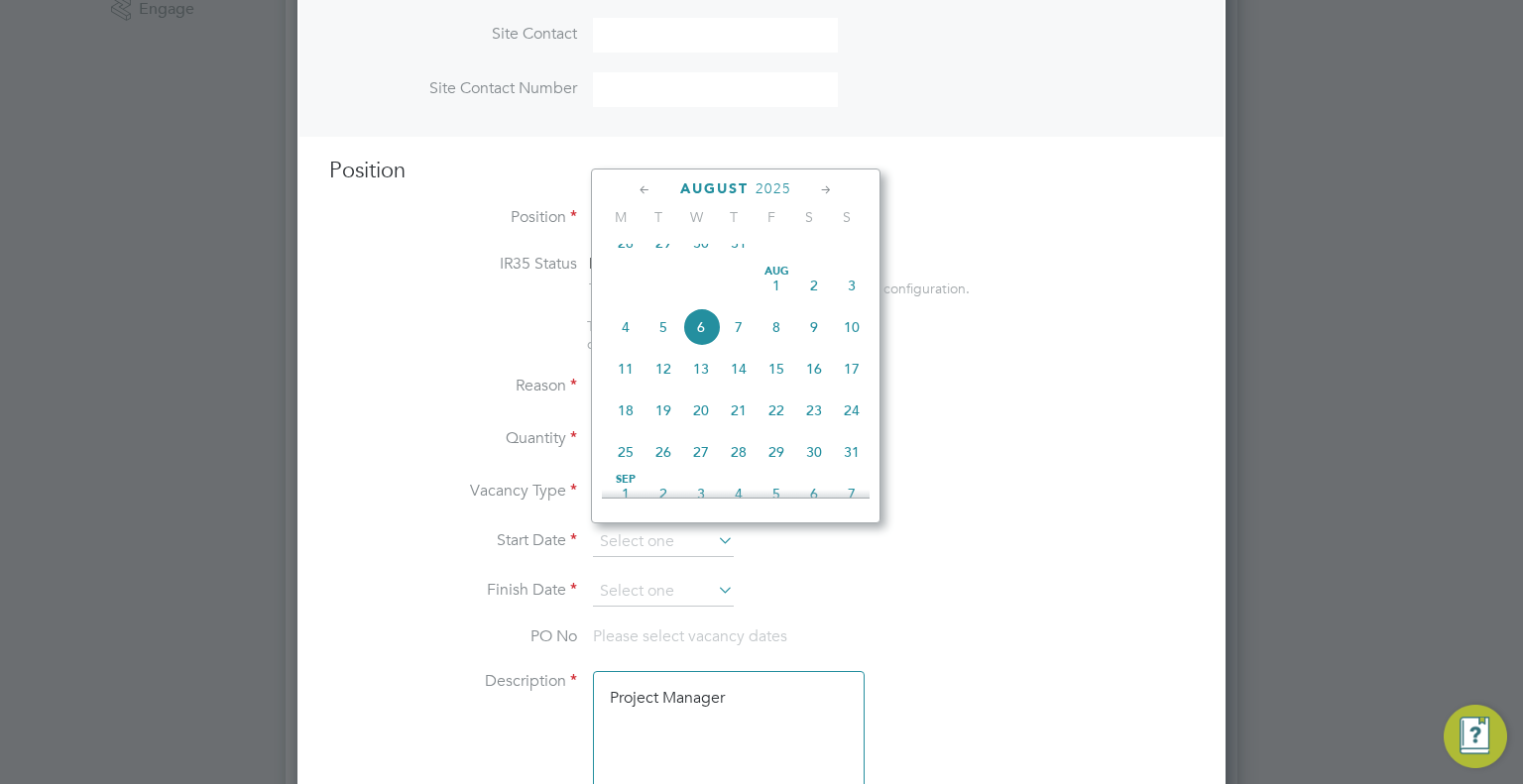 click on "18" 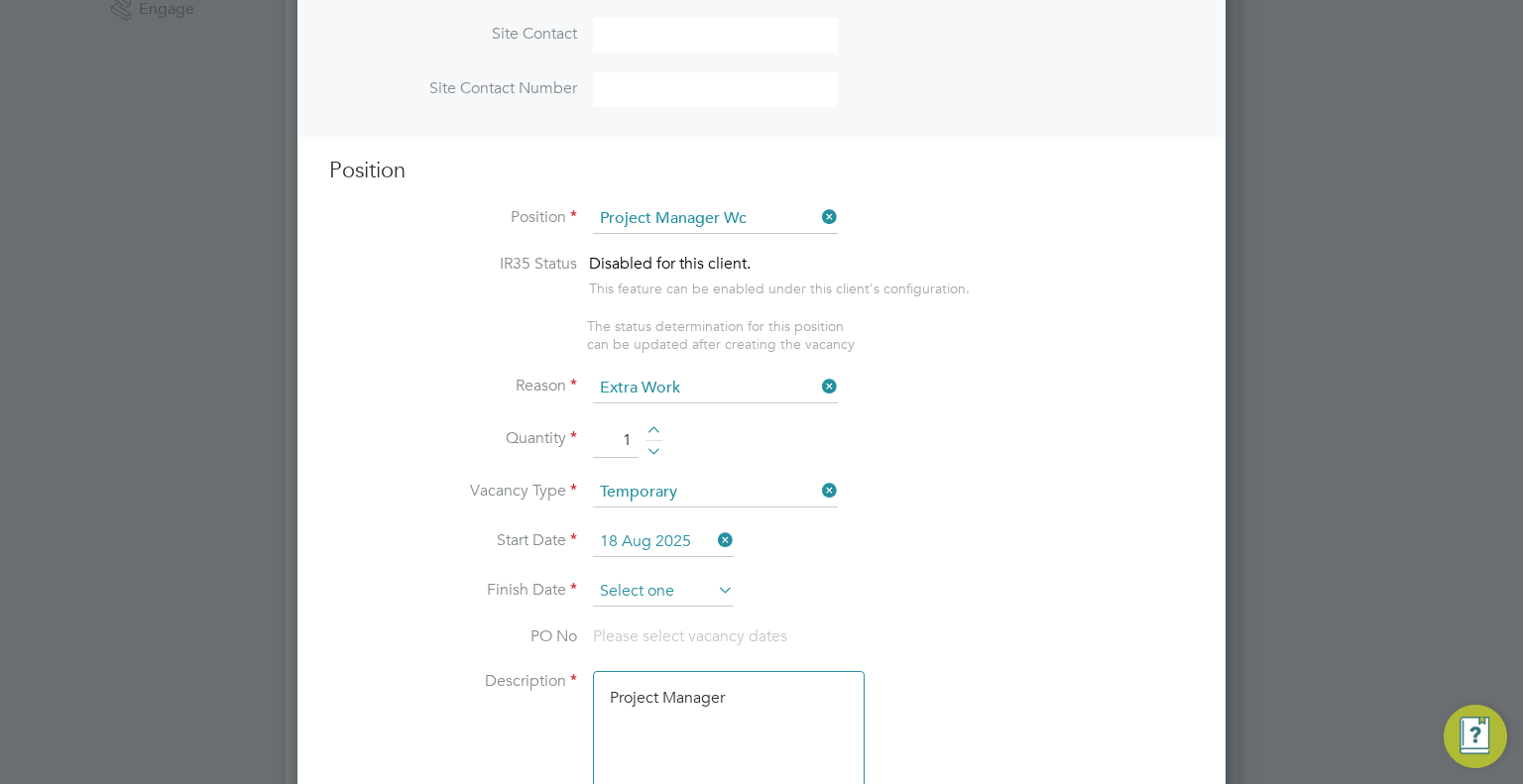 click at bounding box center (663, 592) 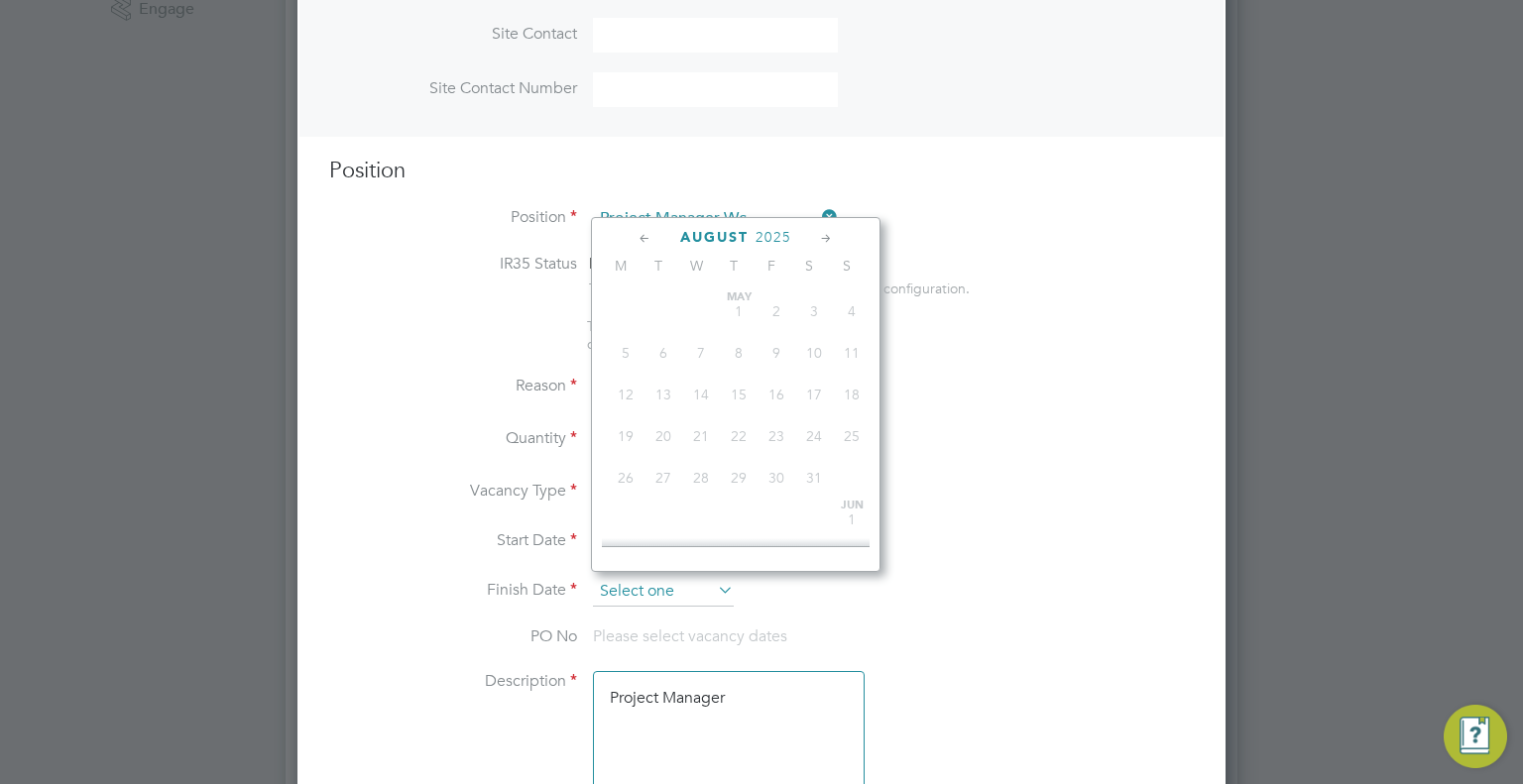 scroll, scrollTop: 733, scrollLeft: 0, axis: vertical 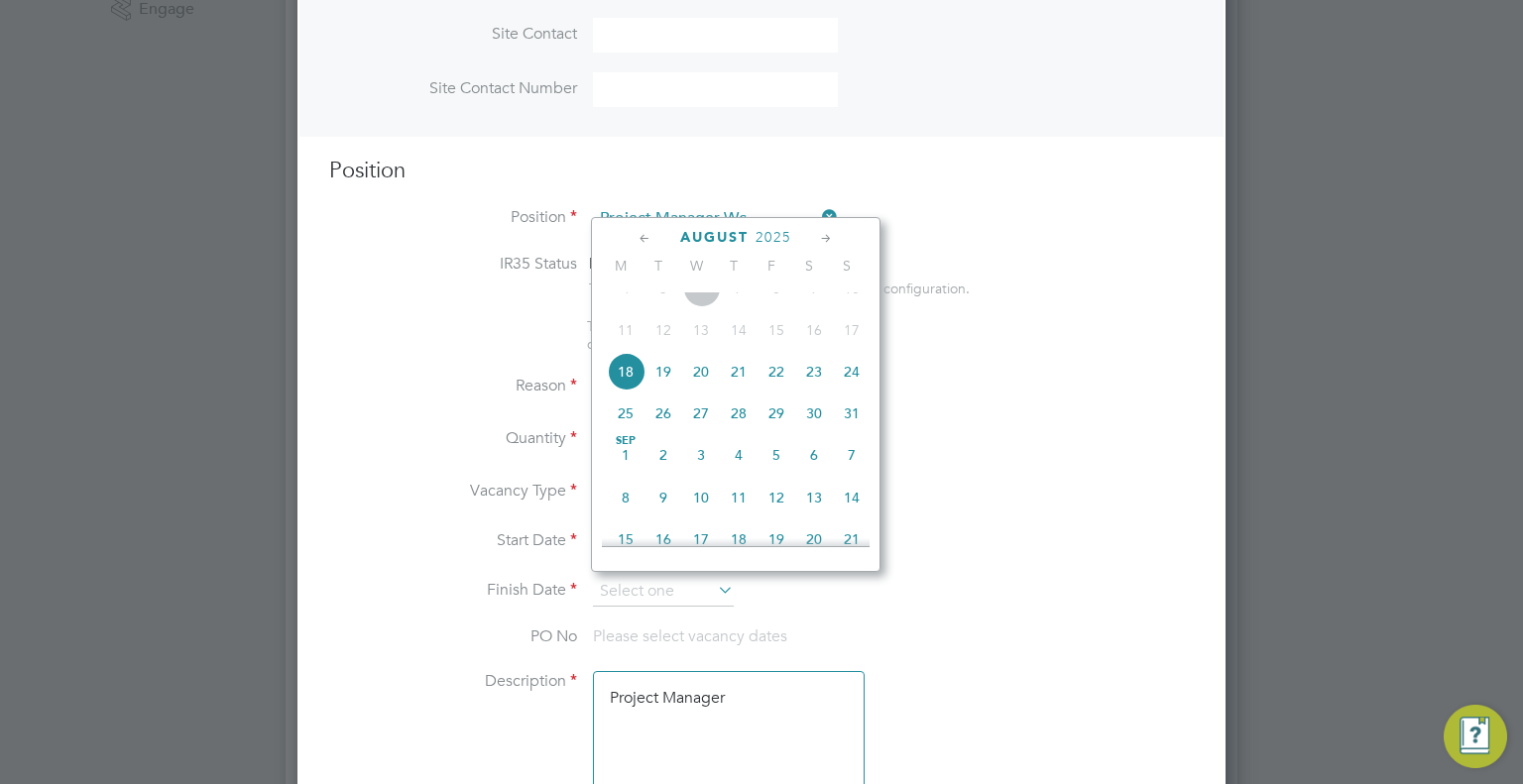click 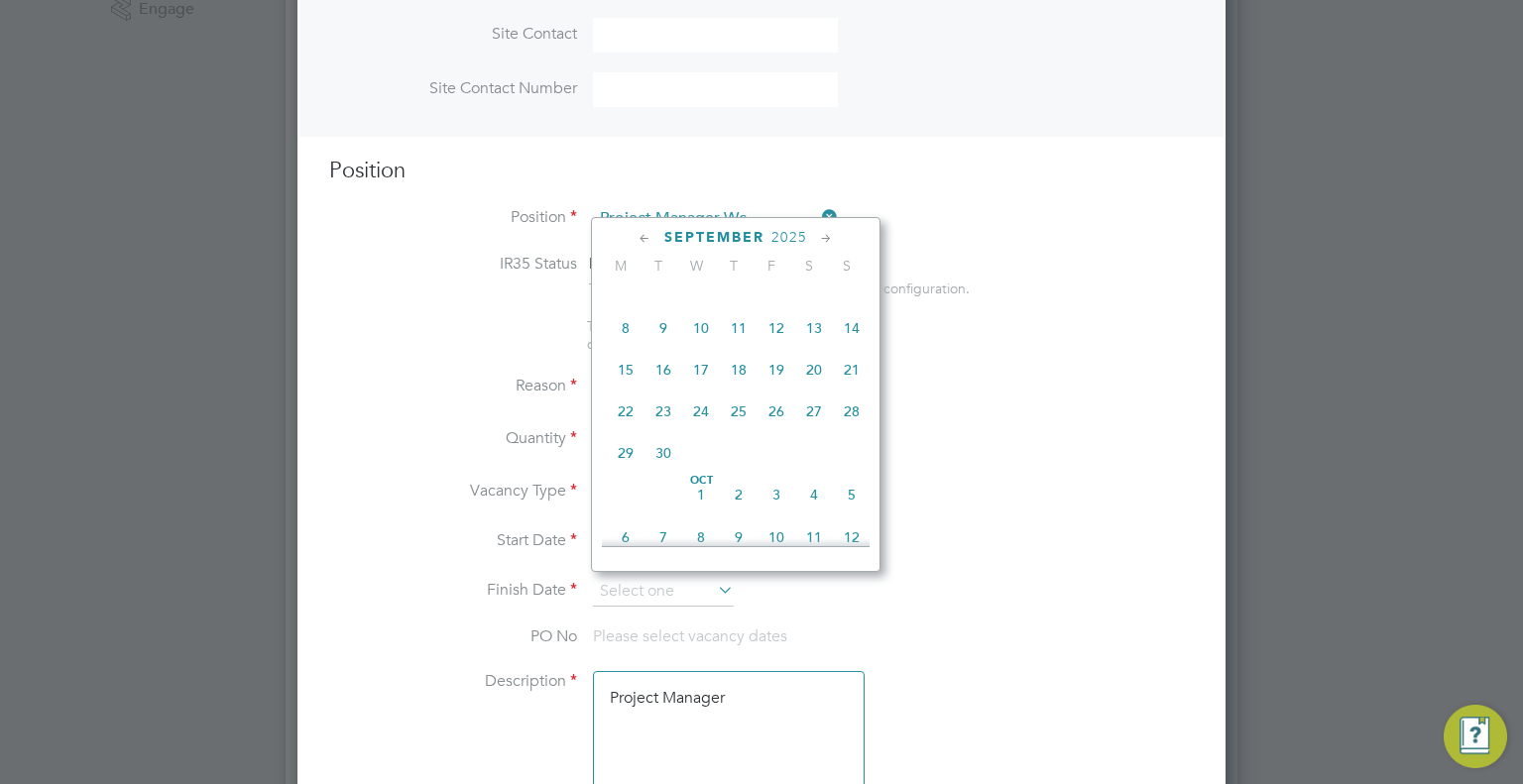 click 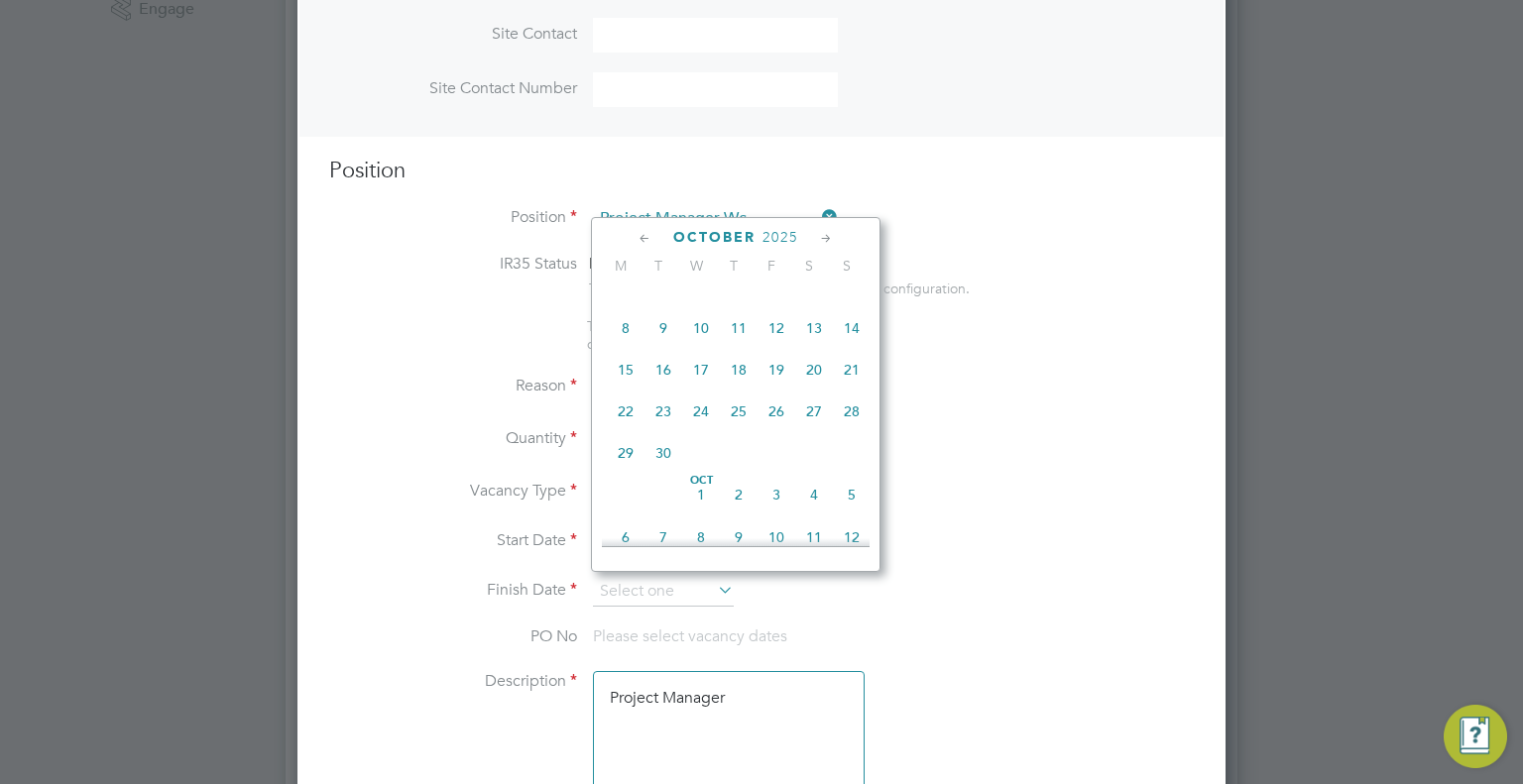 scroll, scrollTop: 1118, scrollLeft: 0, axis: vertical 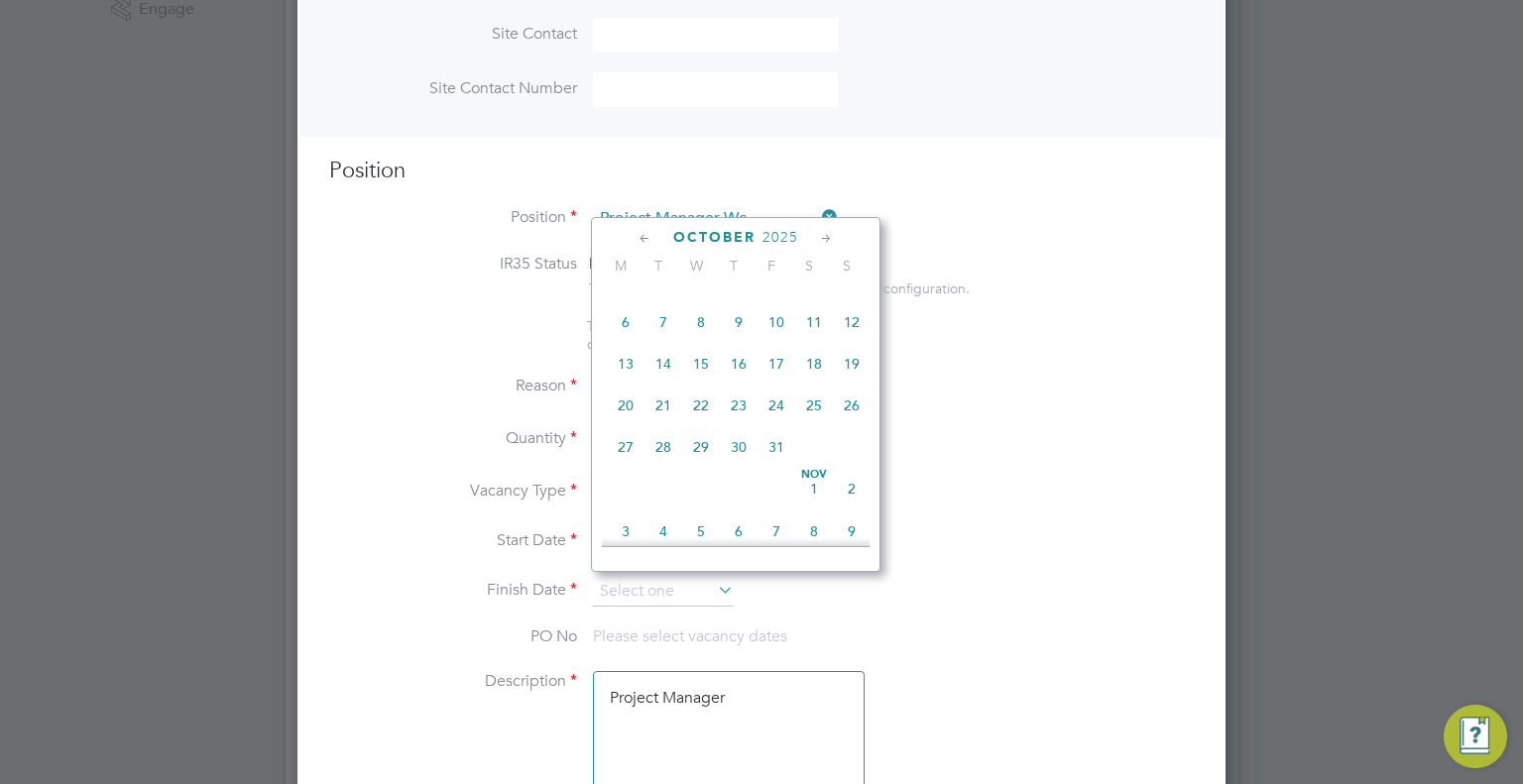 click on "31" 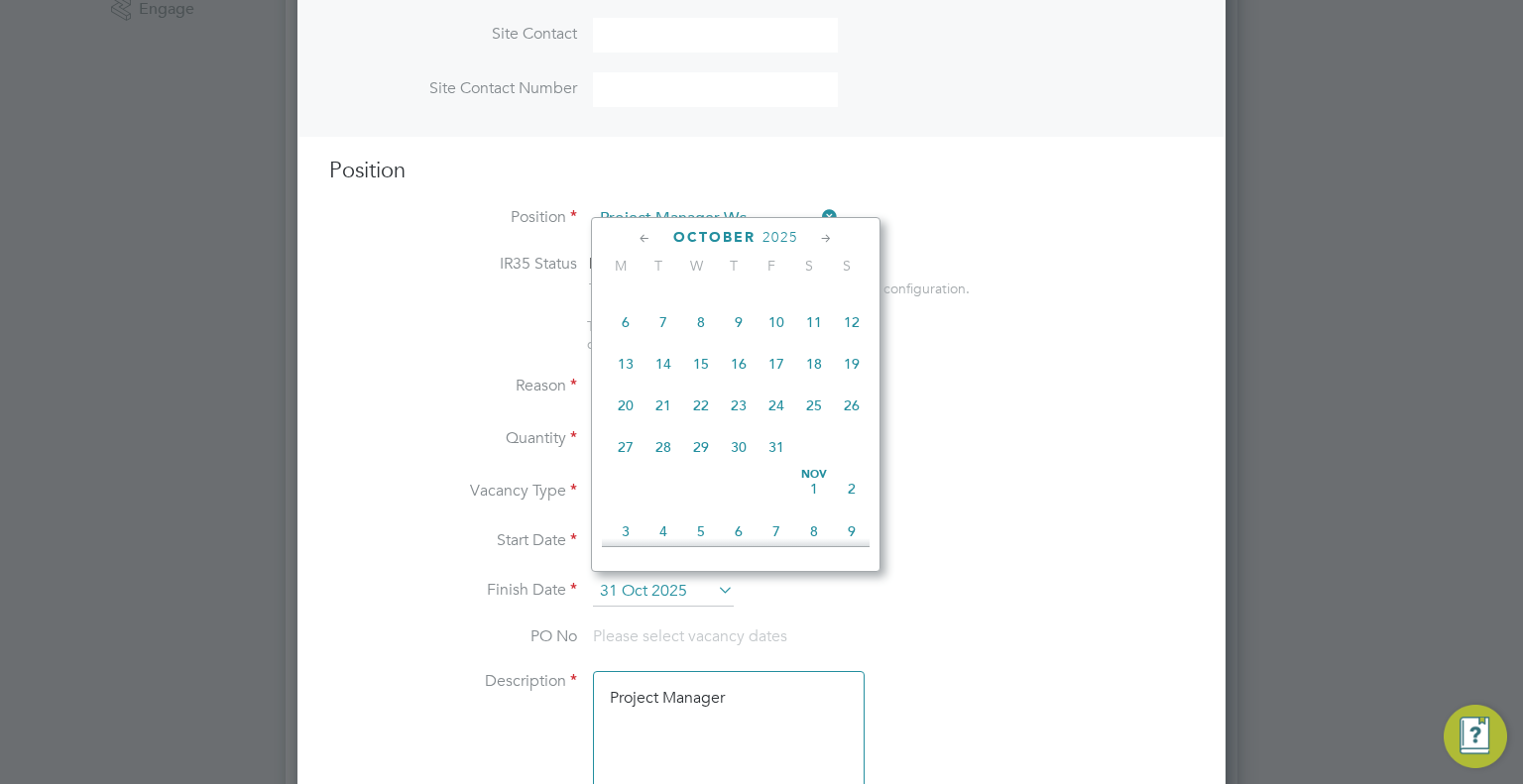 scroll, scrollTop: 9, scrollLeft: 10, axis: both 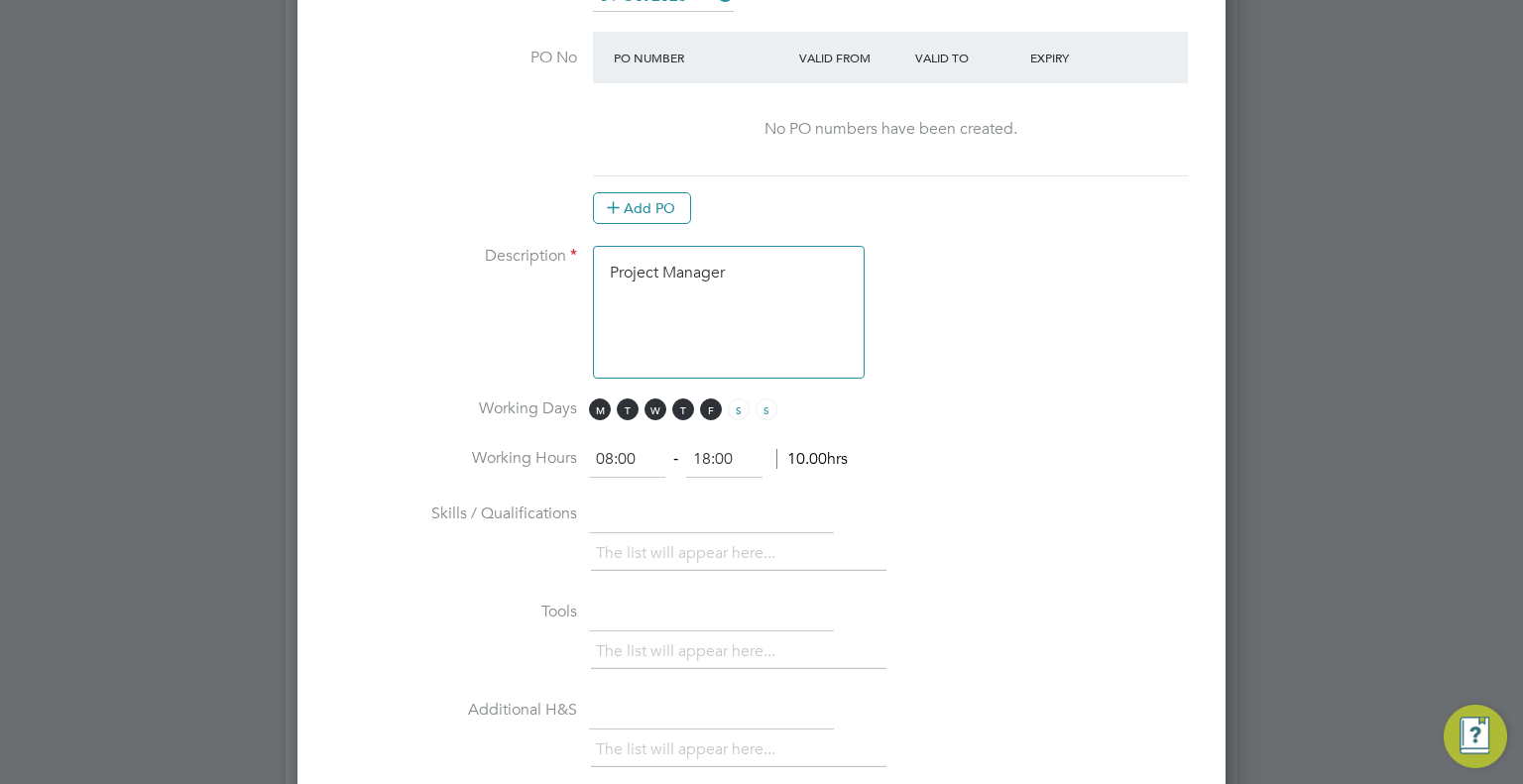 click on "Project Manager" at bounding box center (729, 312) 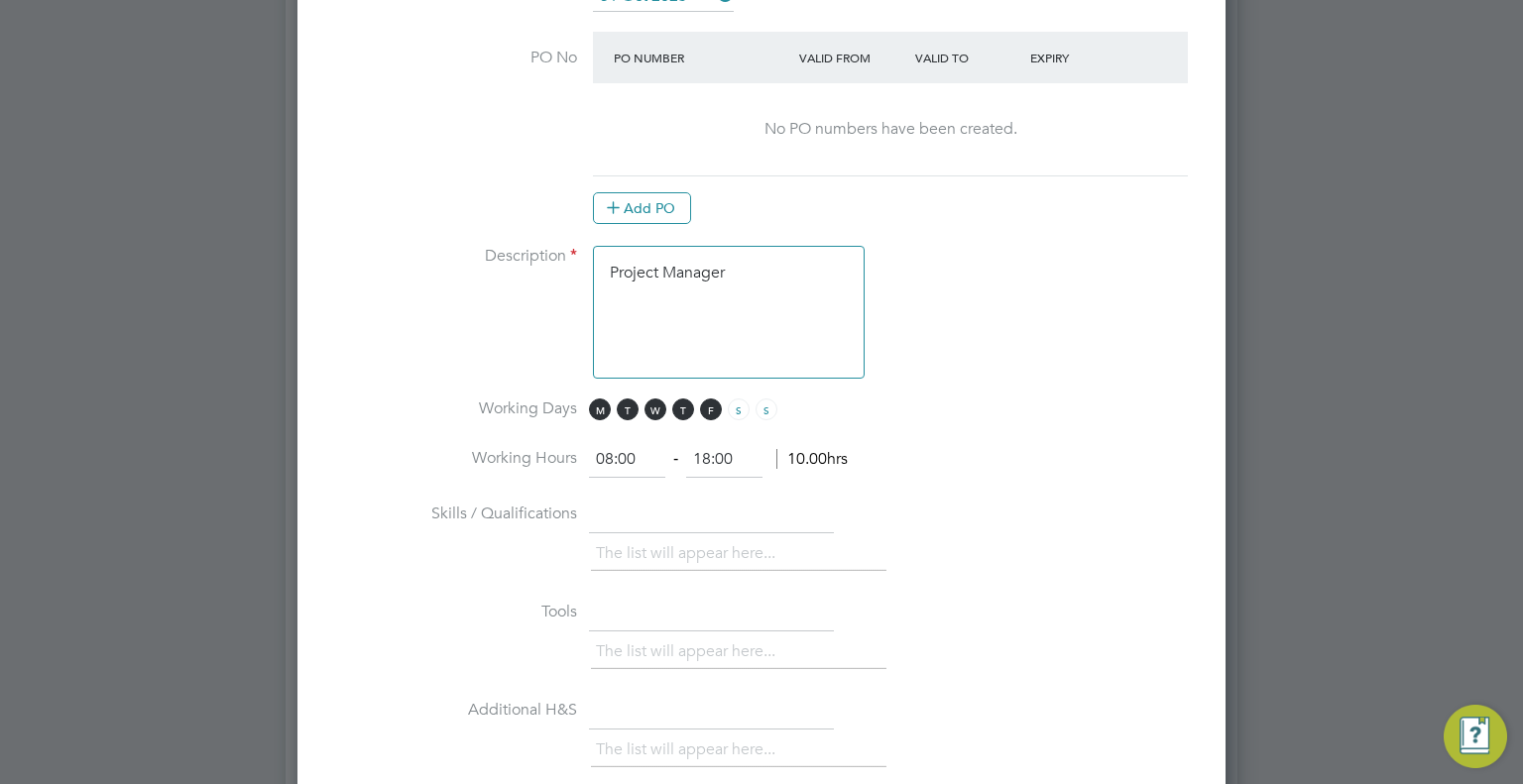 paste on "CB101RQ" 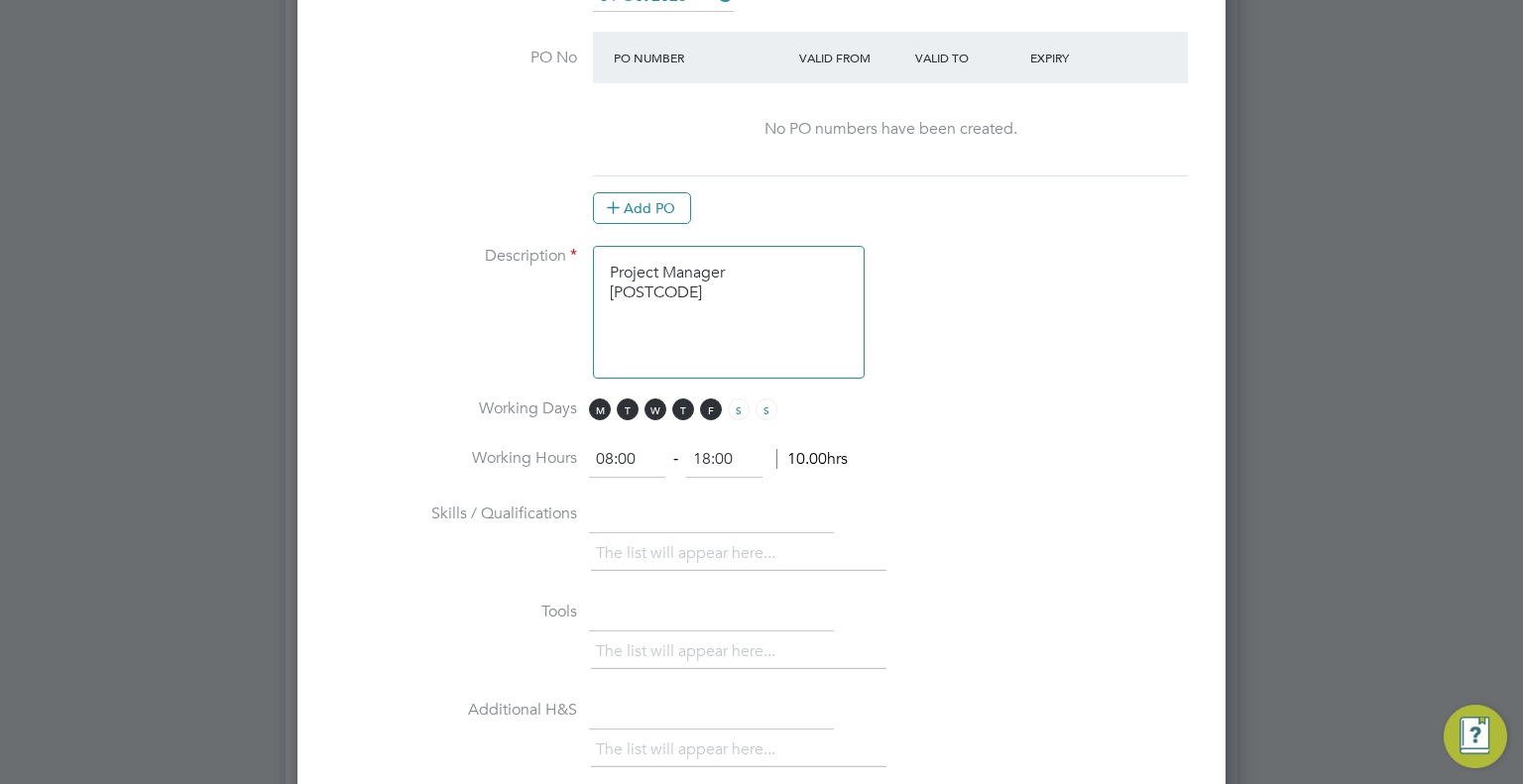 paste on "Assisting Stephen
¾ tenders to go in
Day to day running of site
Not required to price but happy if can write programmes
SMSTS
CSCS Card Gold/Black Card
First Aid
NVQ Level 6
End of Jan potentially longer potential perm
5 tech service managers on site plus acct manager and acct director
Site experience, mechanical experience
If from consctructiion need to be quick learner" 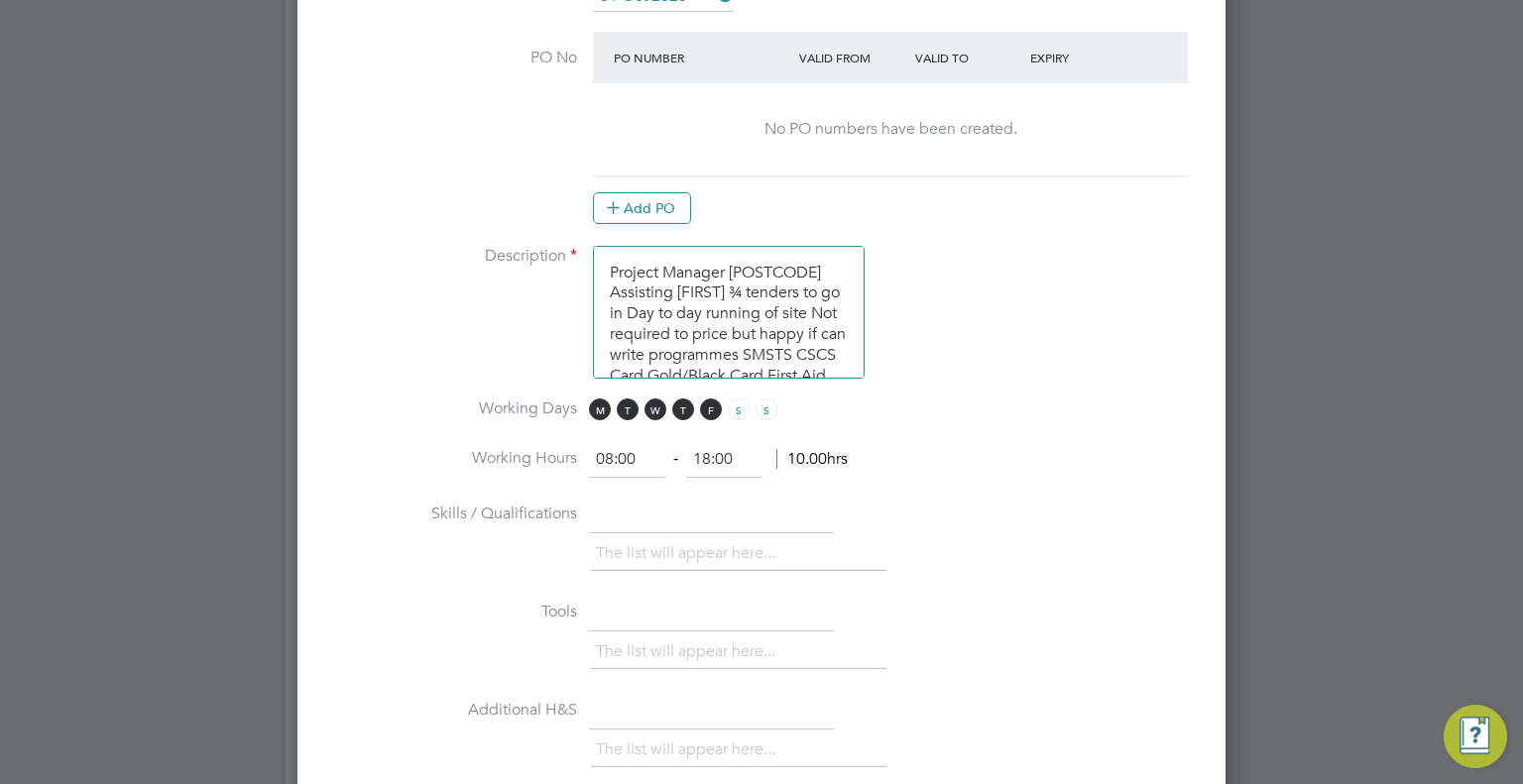 scroll, scrollTop: 317, scrollLeft: 0, axis: vertical 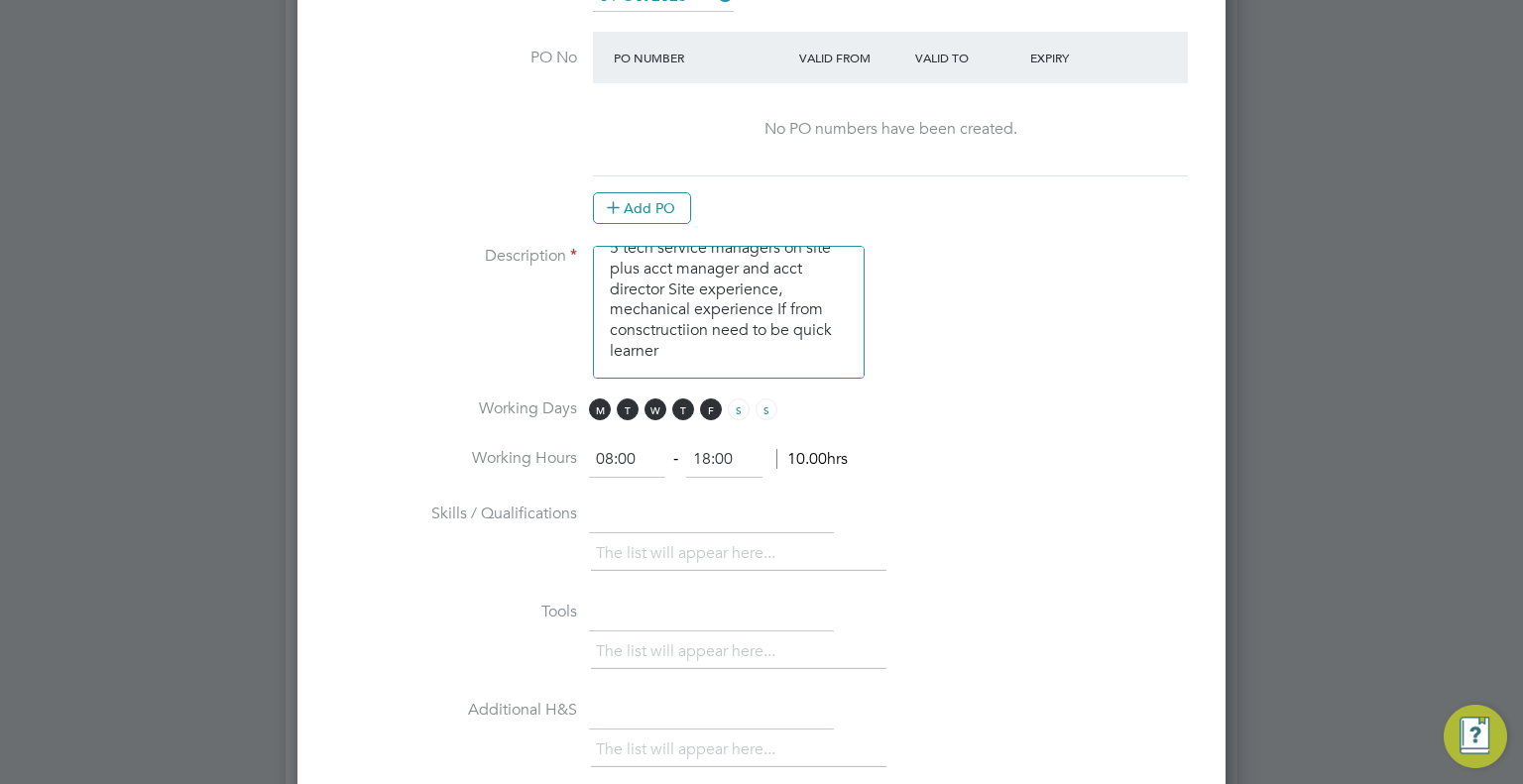 click on "Project Manager
CB101RQ
Assisting Stephen
¾ tenders to go in
Day to day running of site
Not required to price but happy if can write programmes
SMSTS
CSCS Card Gold/Black Card
First Aid
NVQ Level 6
End of Jan potentially longer potential perm
5 tech service managers on site plus acct manager and acct director
Site experience, mechanical experience
If from consctructiion need to be quick learner" at bounding box center [729, 312] 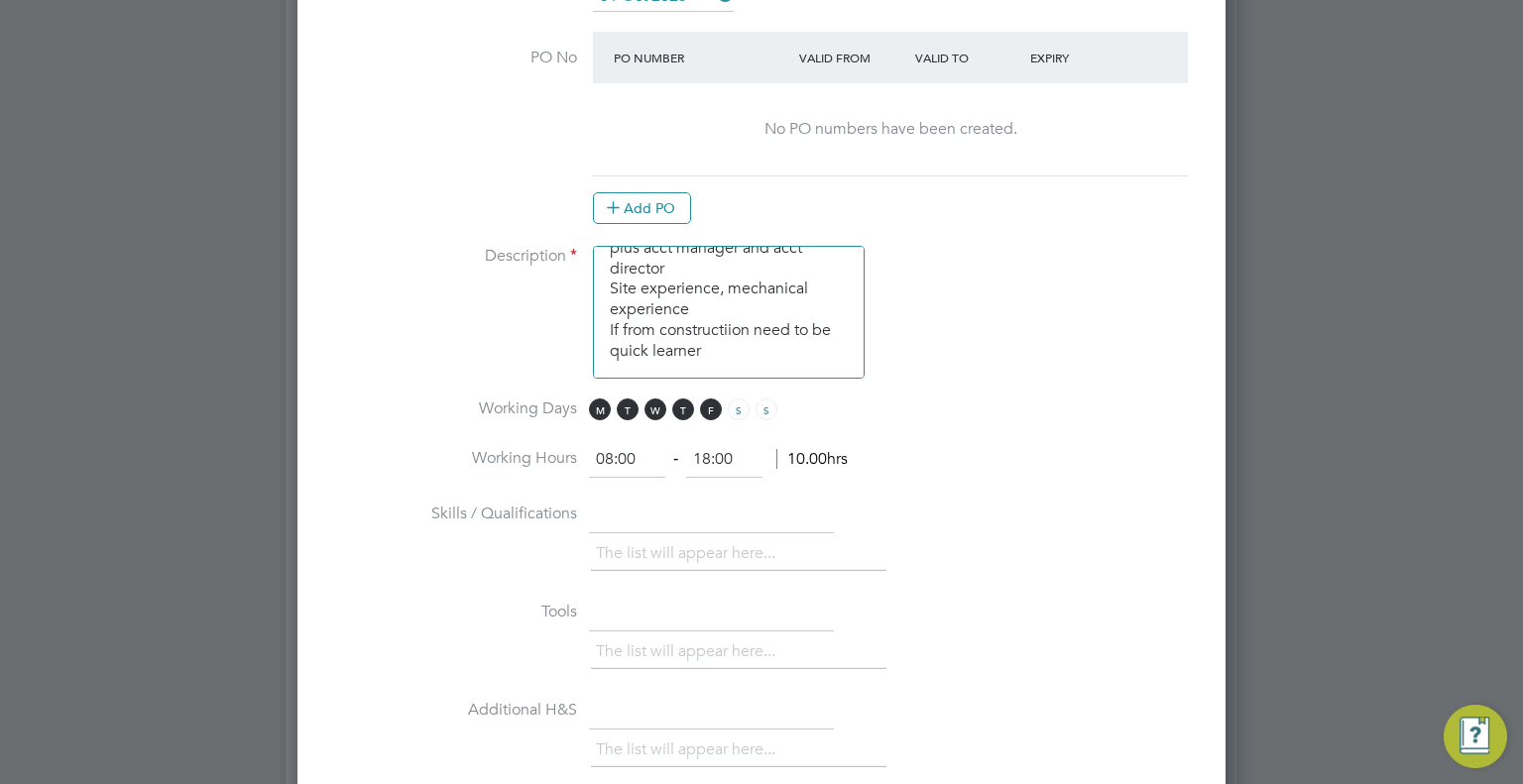 click on "Project Manager
CB101RQ
Assisting Stephen
¾ tenders to go in
Day to day running of site
Not required to price but happy if can write programmes
SMSTS
CSCS Card Gold/Black Card
First Aid
NVQ Level 6
End of Jan potentially longer potential perm
5 tech service managers on site plus acct manager and acct director
Site experience, mechanical experience
If from constructiion need to be quick learner" at bounding box center [729, 312] 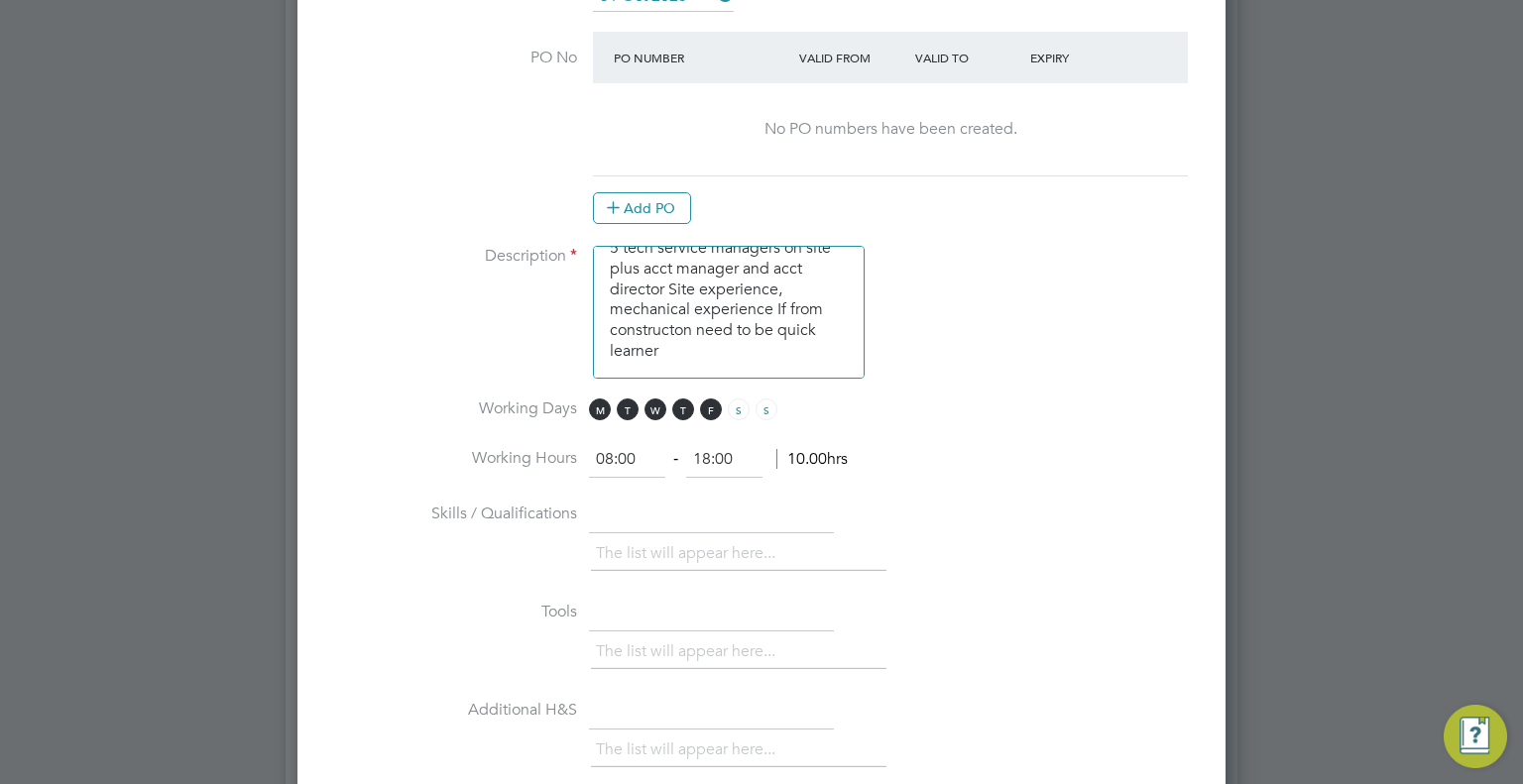 click on "Project Manager
CB101RQ
Assisting Stephen
¾ tenders to go in
Day to day running of site
Not required to price but happy if can write programmes
SMSTS
CSCS Card Gold/Black Card
First Aid
NVQ Level 6
End of Jan potentially longer potential perm
5 tech service managers on site plus acct manager and acct director
Site experience, mechanical experience
If from constructon need to be quick learner" at bounding box center [729, 312] 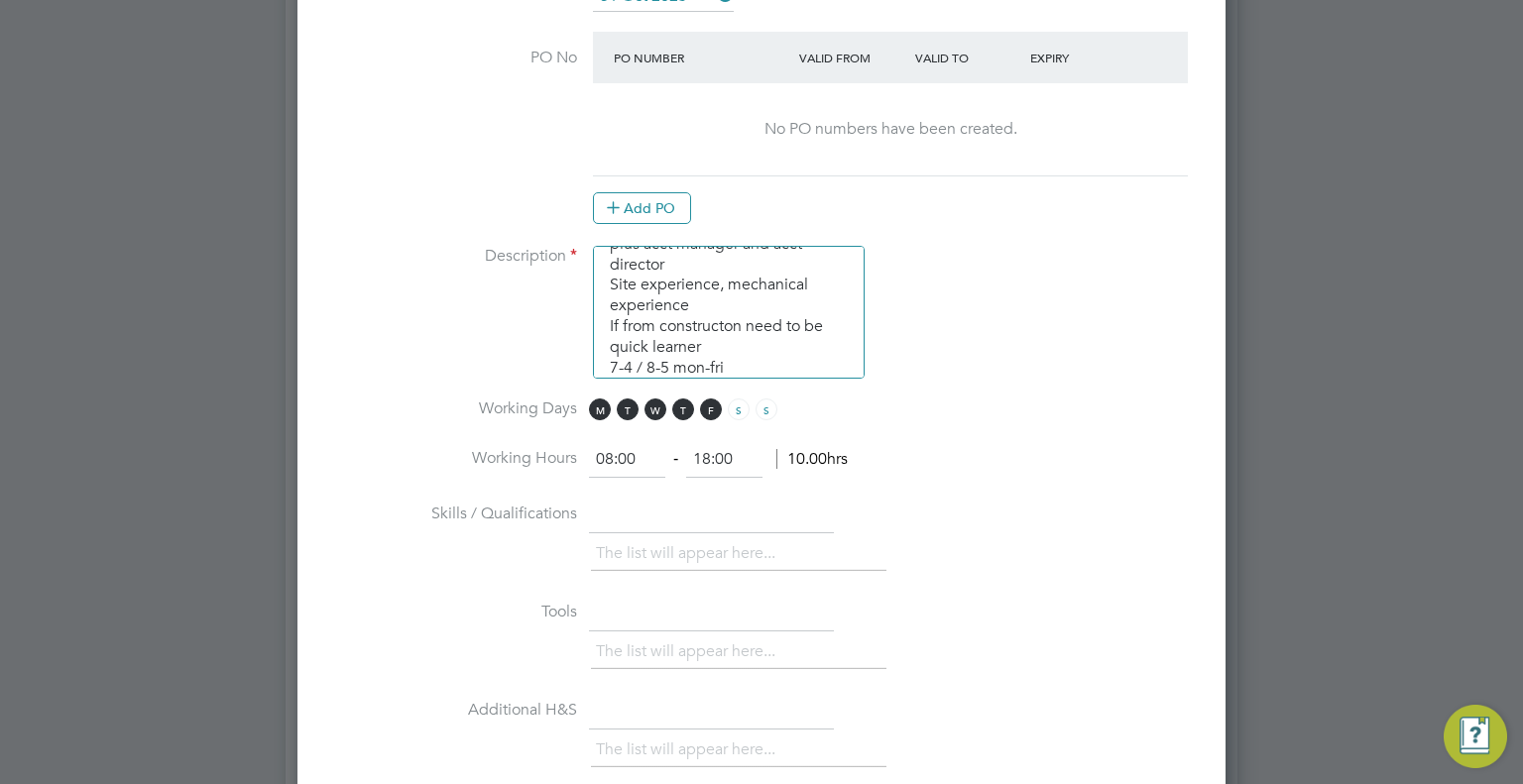 scroll, scrollTop: 358, scrollLeft: 0, axis: vertical 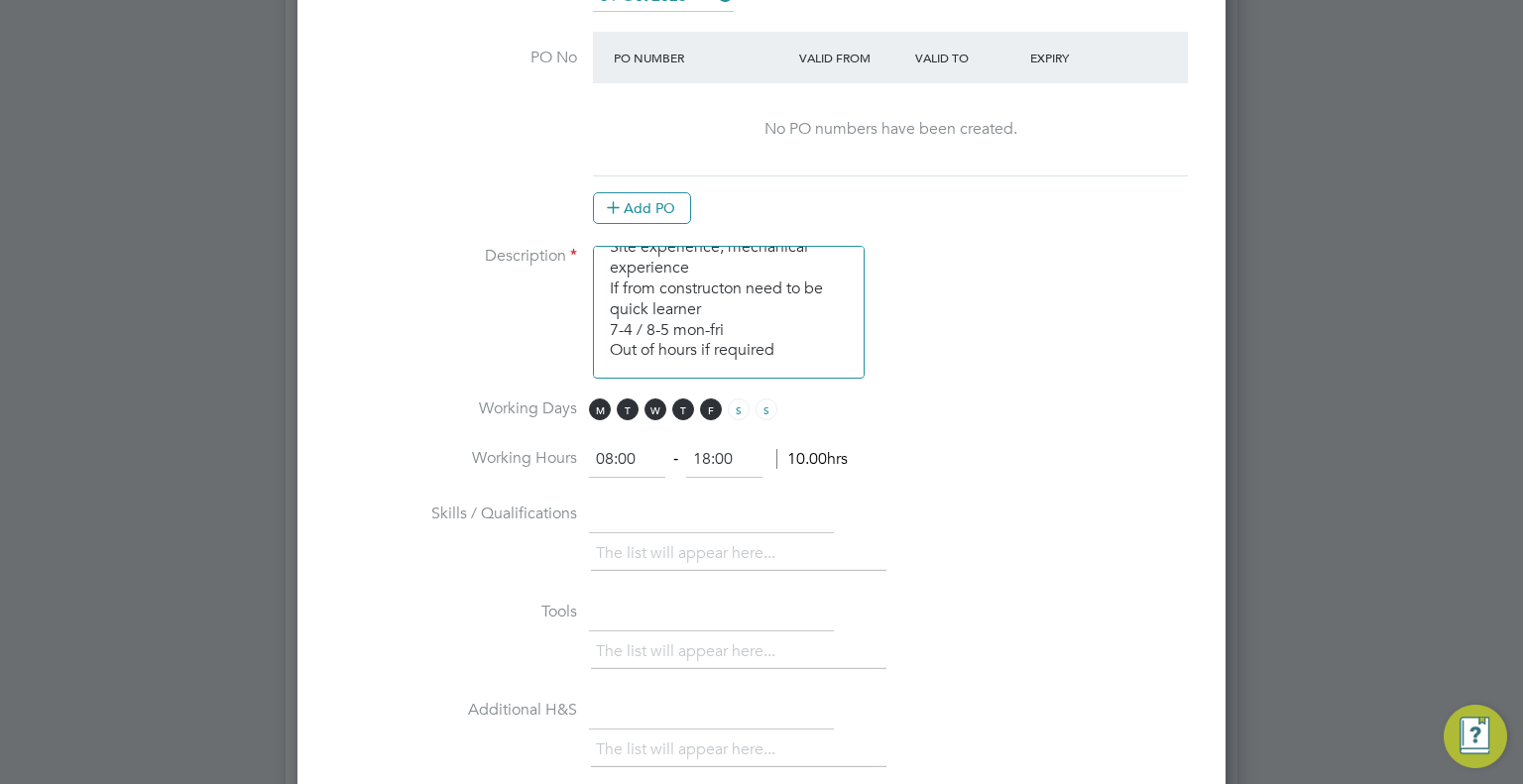 drag, startPoint x: 694, startPoint y: 267, endPoint x: 674, endPoint y: 277, distance: 22.36068 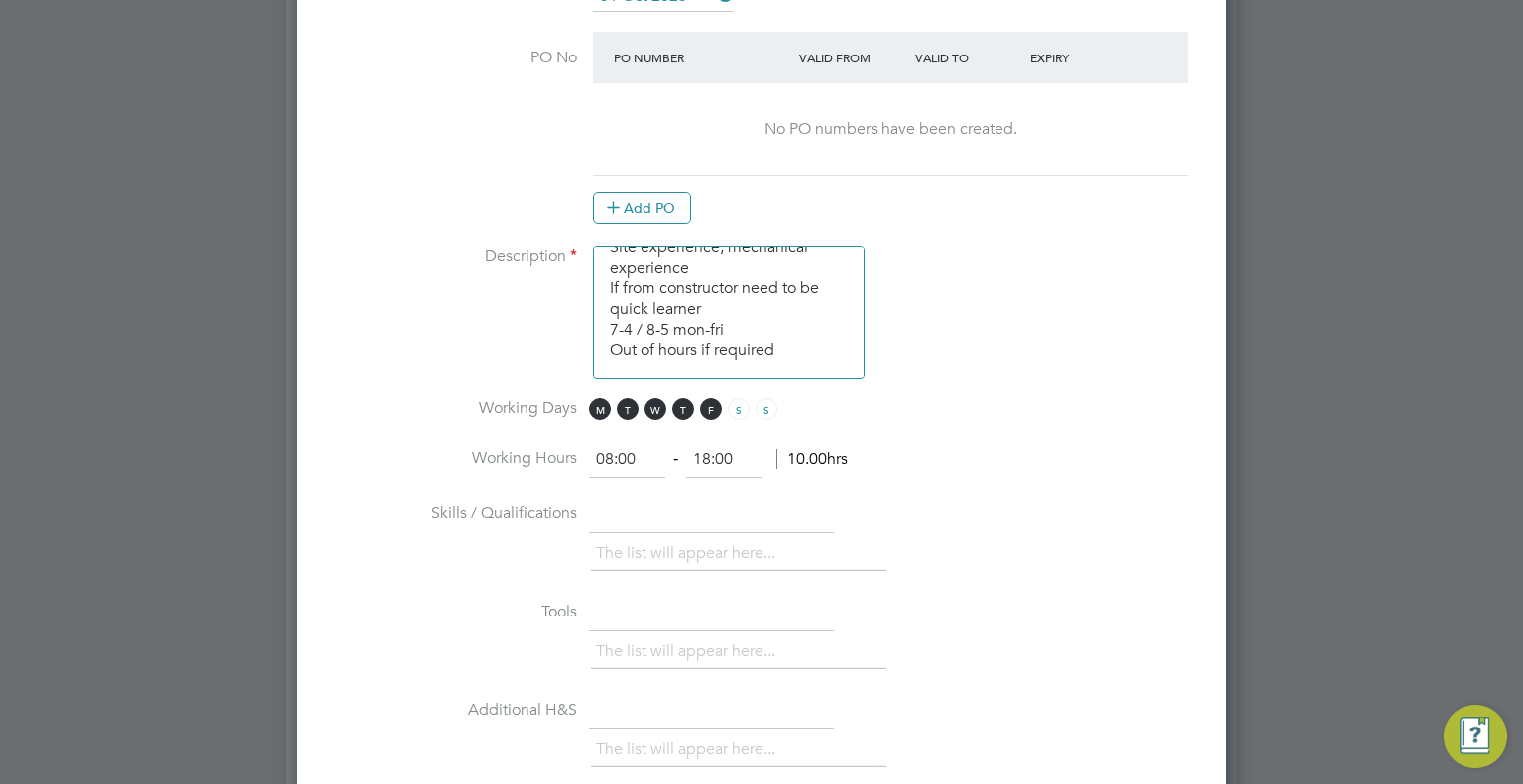 click on "Project Manager
CB101RQ
Assisting Stephen
¾ tenders to go in
Day to day running of site
Not required to price but happy if can write programmes
SMSTS
CSCS Card Gold/Black Card
First Aid
NVQ Level 6
End of Jan potentially longer potential perm
5 tech service managers on site plus acct manager and acct director
Site experience, mechanical experience
If from constructor need to be quick learner
7-4 / 8-5 mon-fri
Out of hours if required" at bounding box center [729, 312] 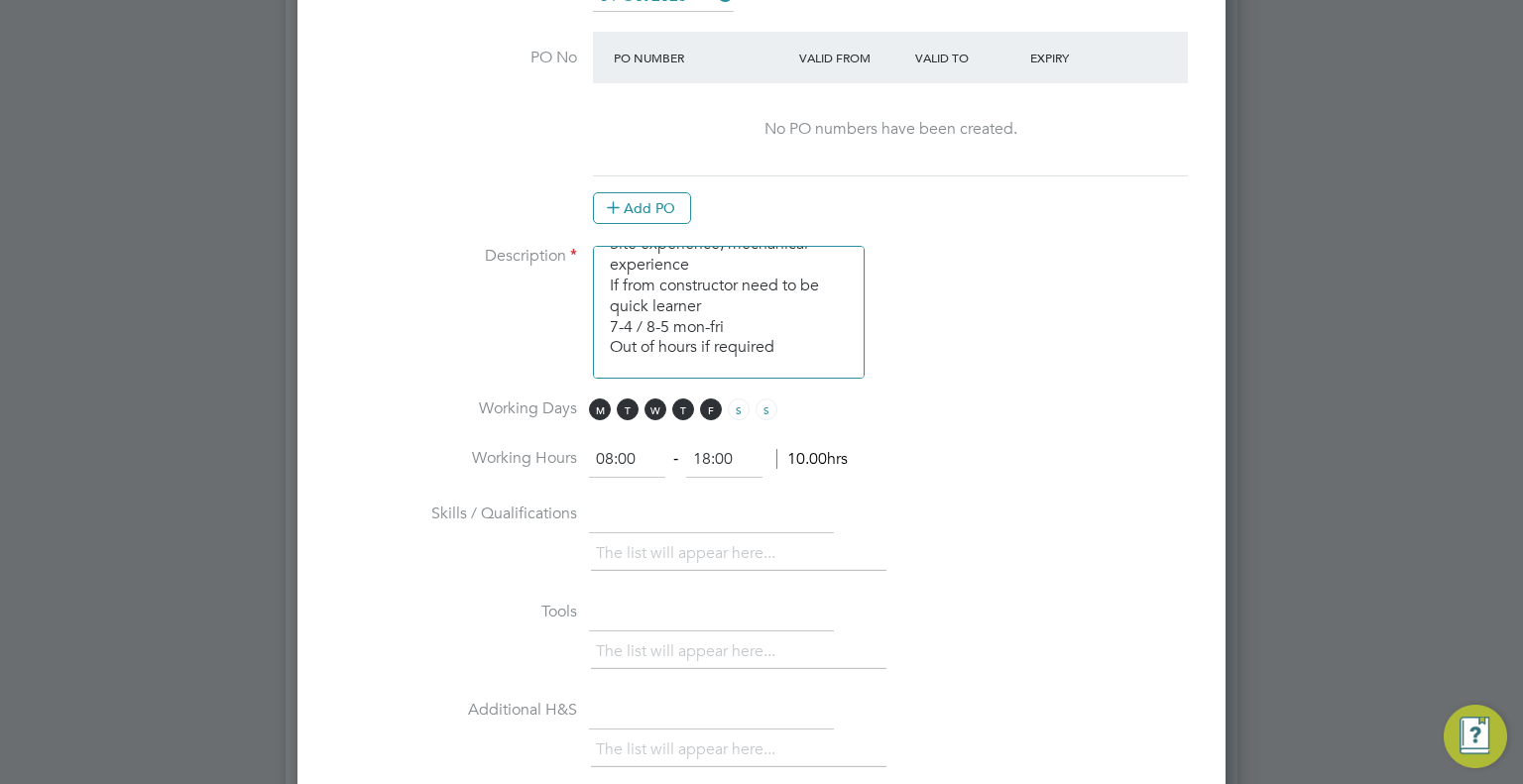 scroll, scrollTop: 399, scrollLeft: 0, axis: vertical 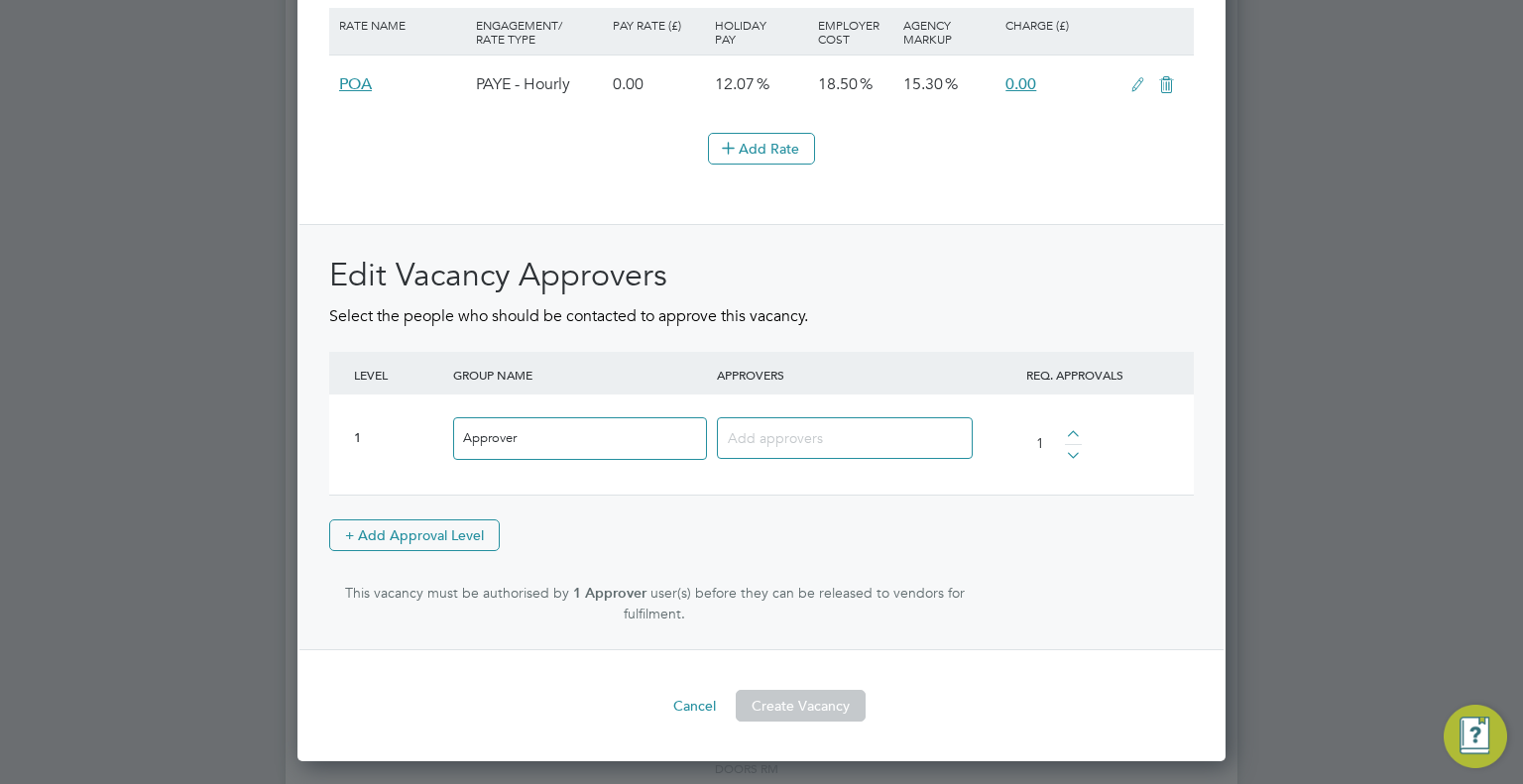 type on "Project Manager
CB101RQ
Assisting Stephen
¾ tenders to go in
Day to day running of site
Not required to price but happy if can write programmes
SMSTS
CSCS Card Gold/Black Card
First Aid
NVQ Level 6
End of Jan potentially longer potential perm
5 tech service managers on site plus acct manager and acct director
Site experience, mechanical experience
If from constructor need to be quick learner
7-4 / 8-5 mon-fri
Out of hours if required
Prefer face to face interviews" 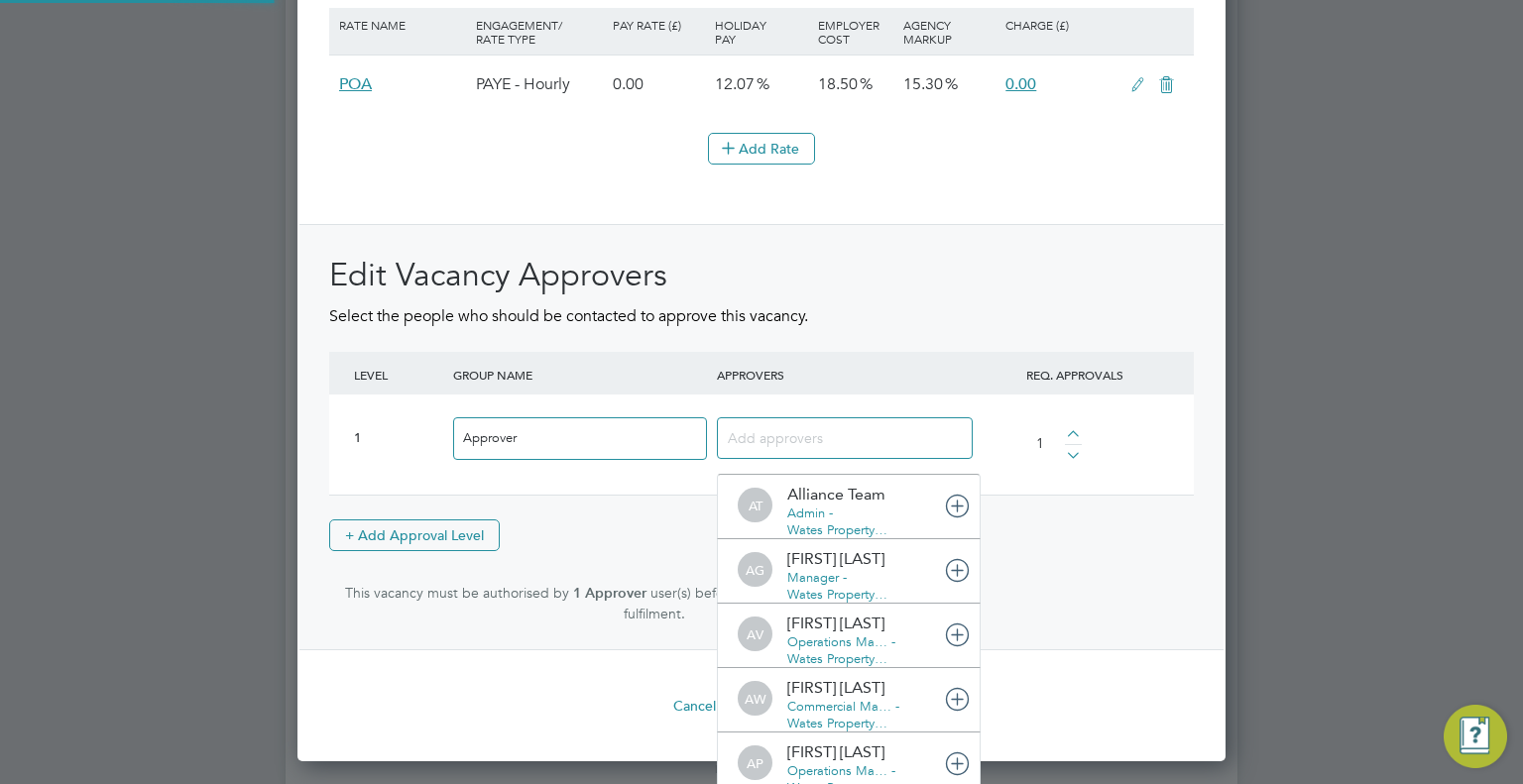 scroll, scrollTop: 10, scrollLeft: 10, axis: both 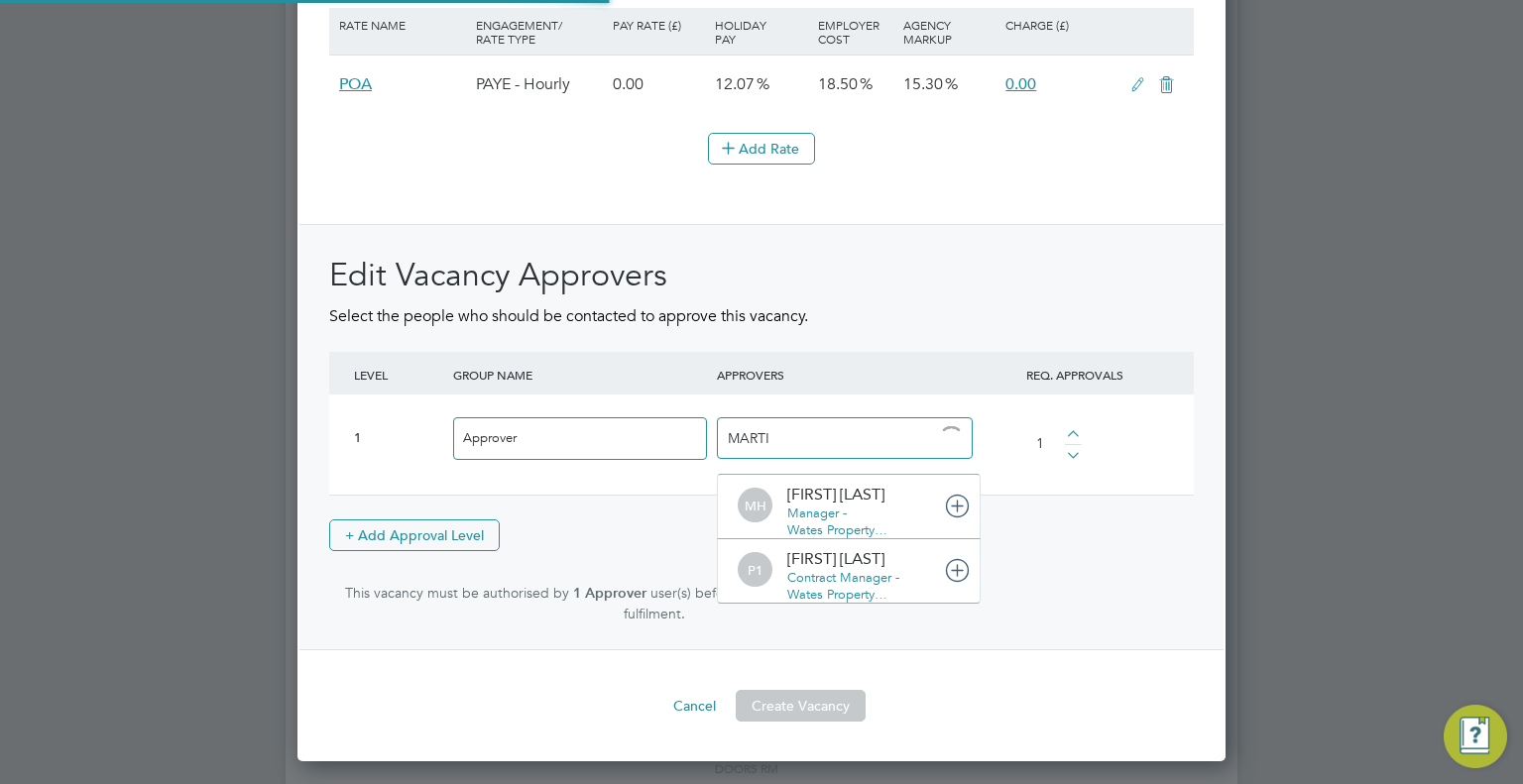 type on "MARTI" 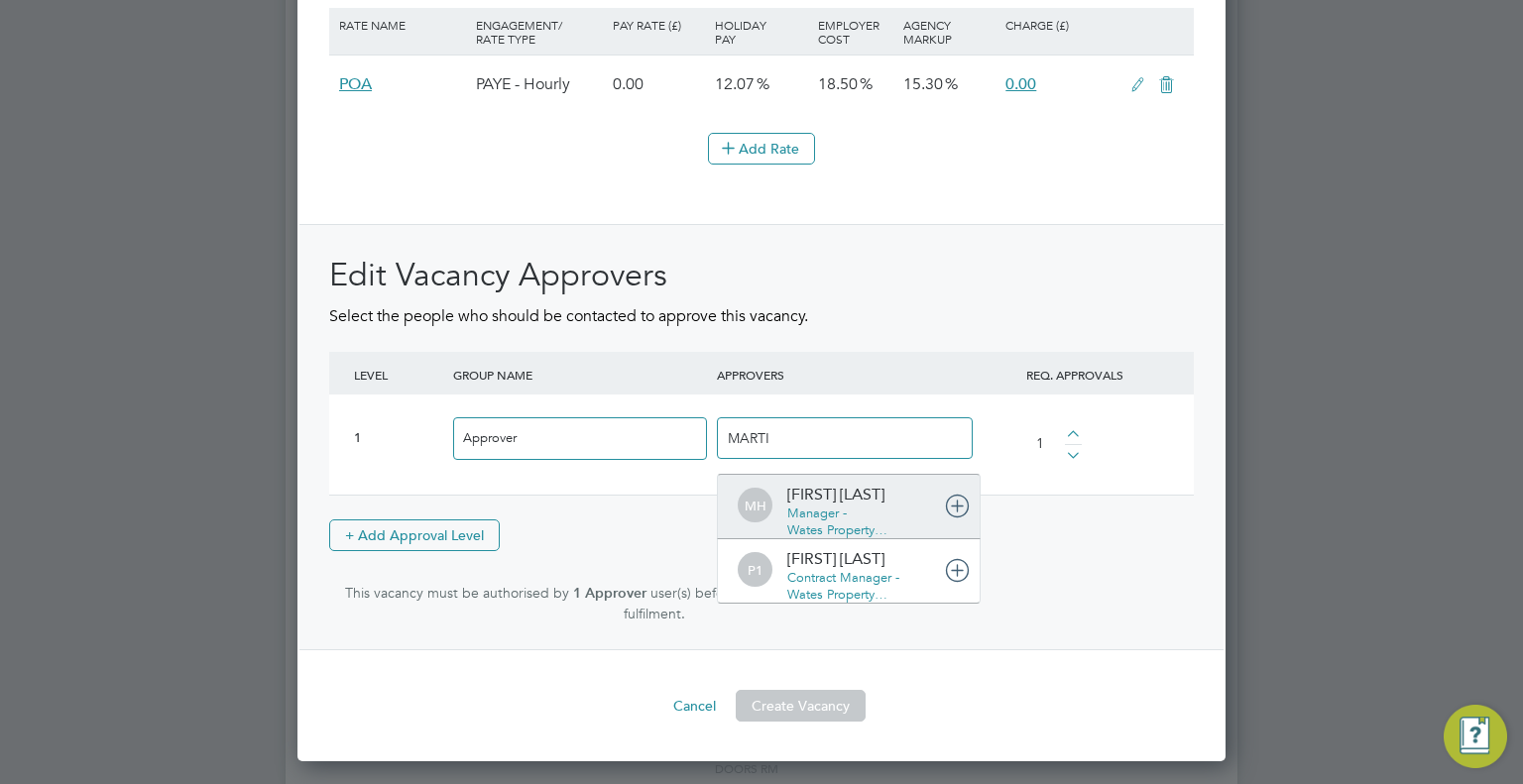 type 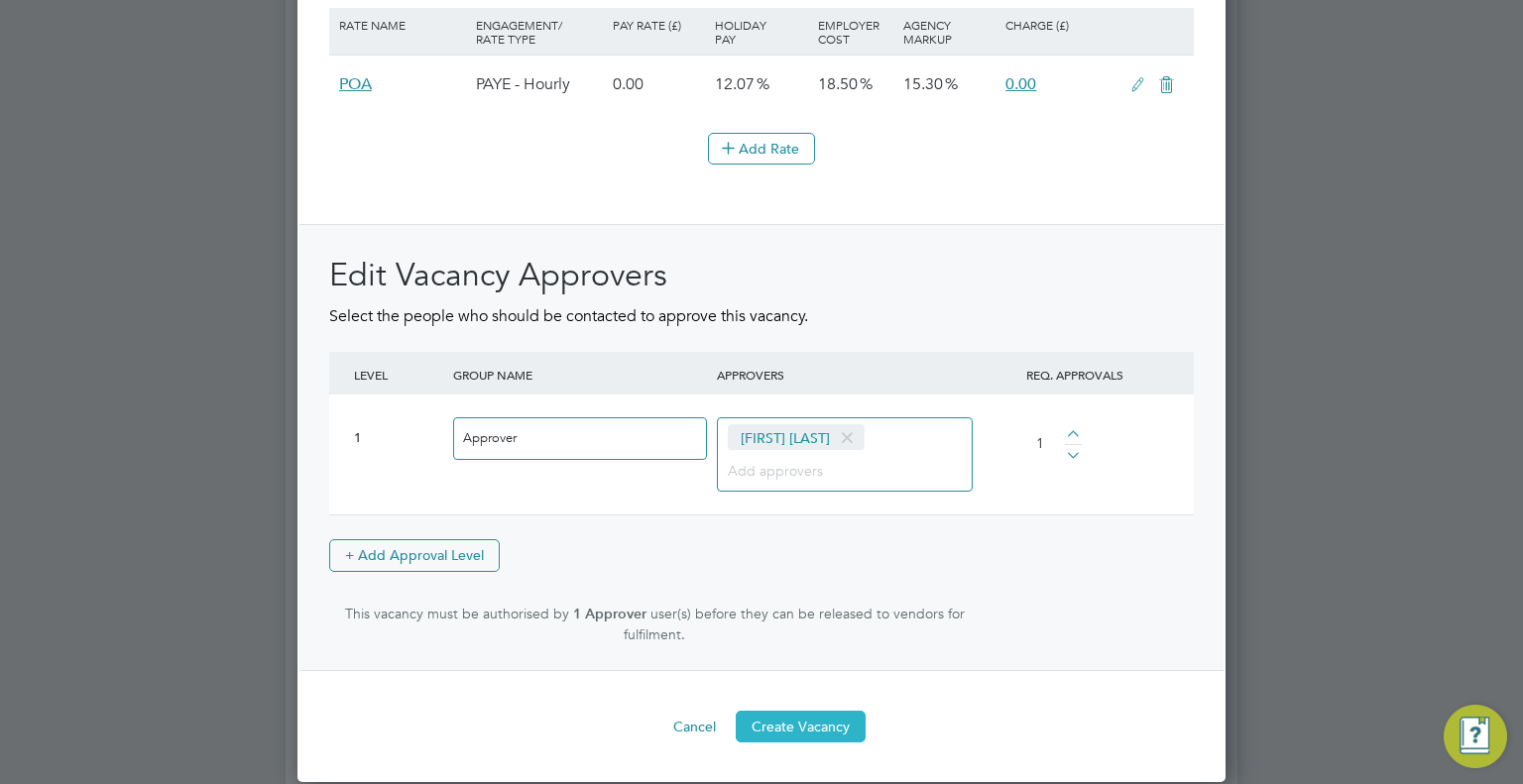 click on "Create Vacancy" at bounding box center [800, 727] 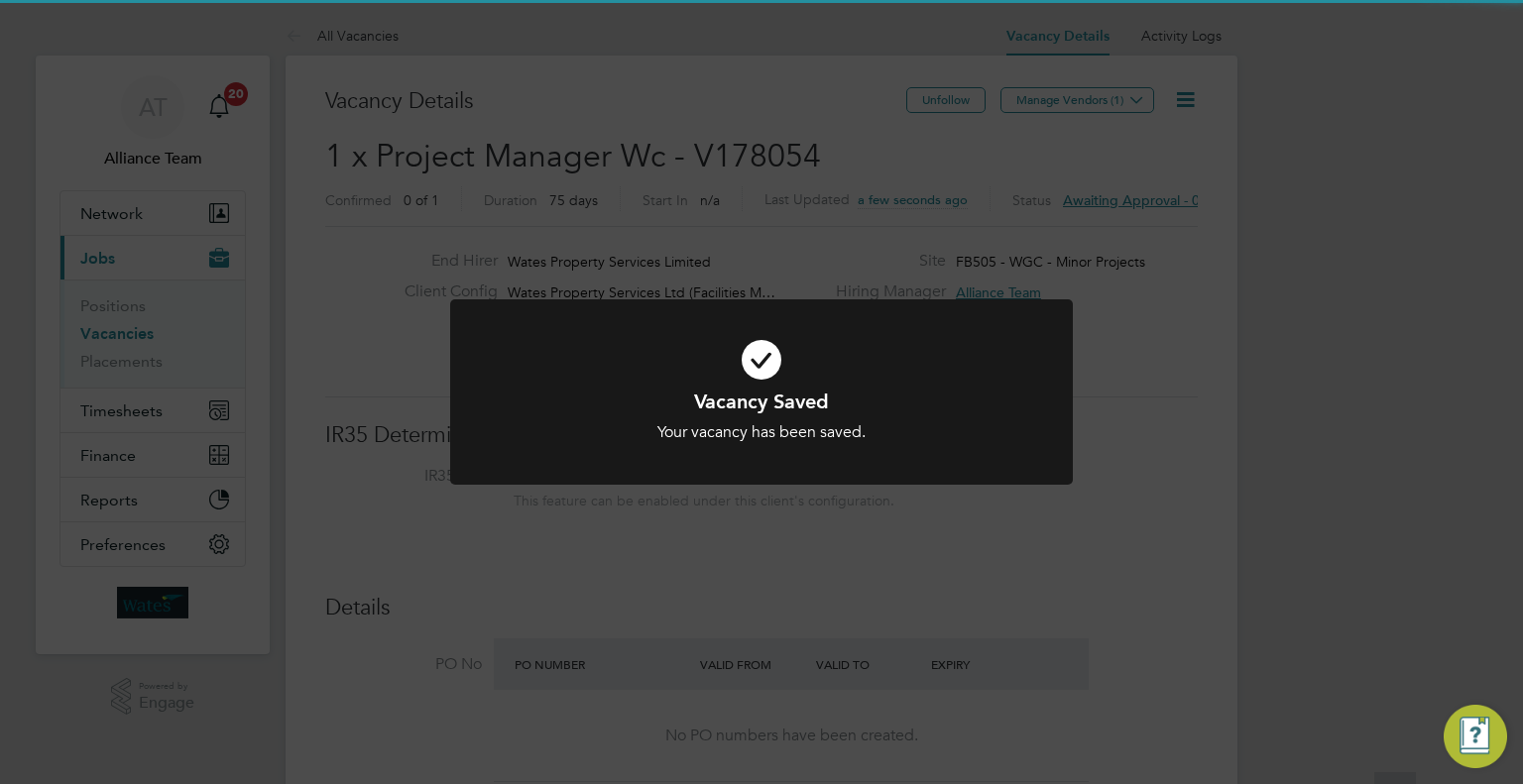 click on "Vacancy Saved Your vacancy has been saved. Cancel Okay" 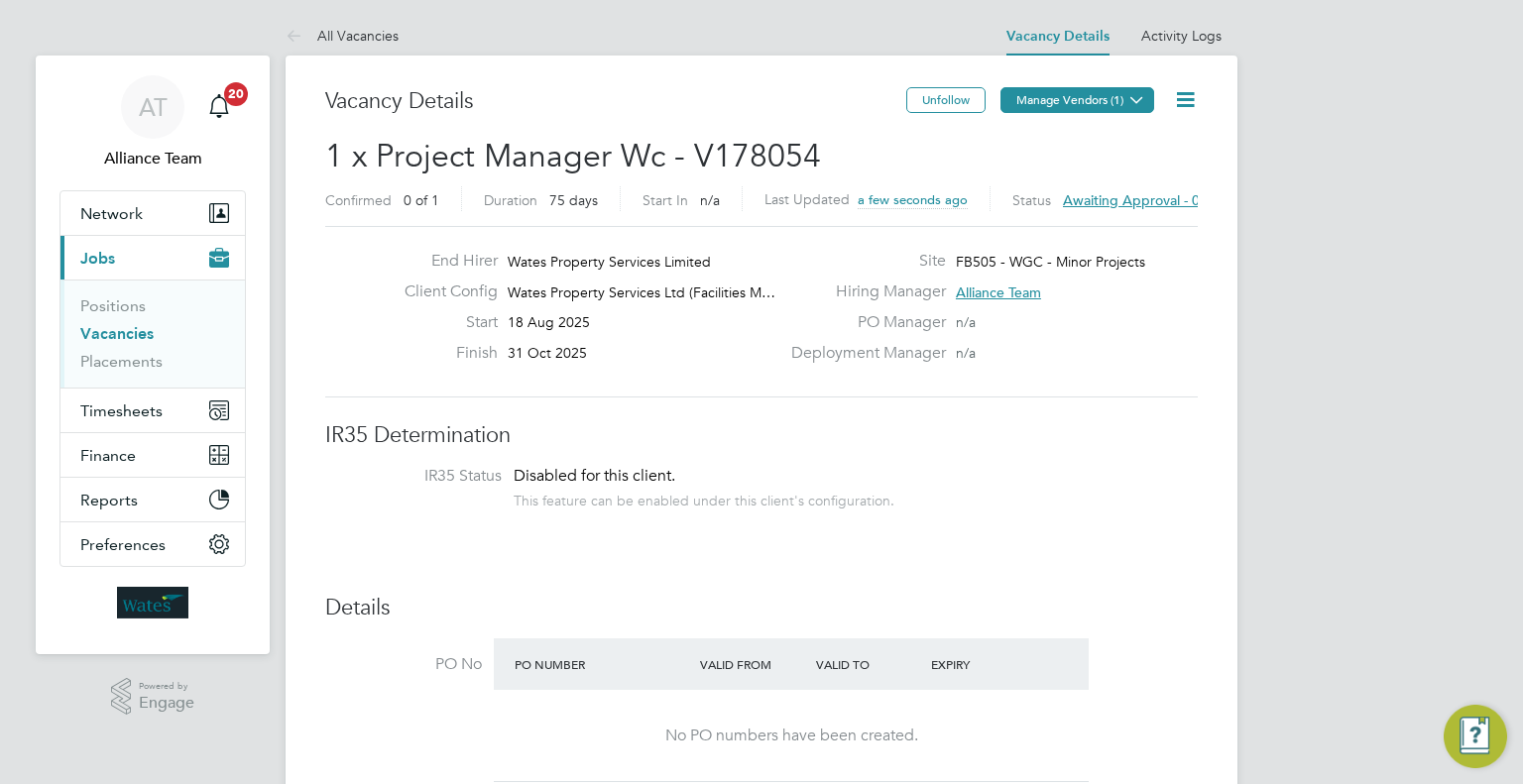 click on "Manage Vendors (1)" 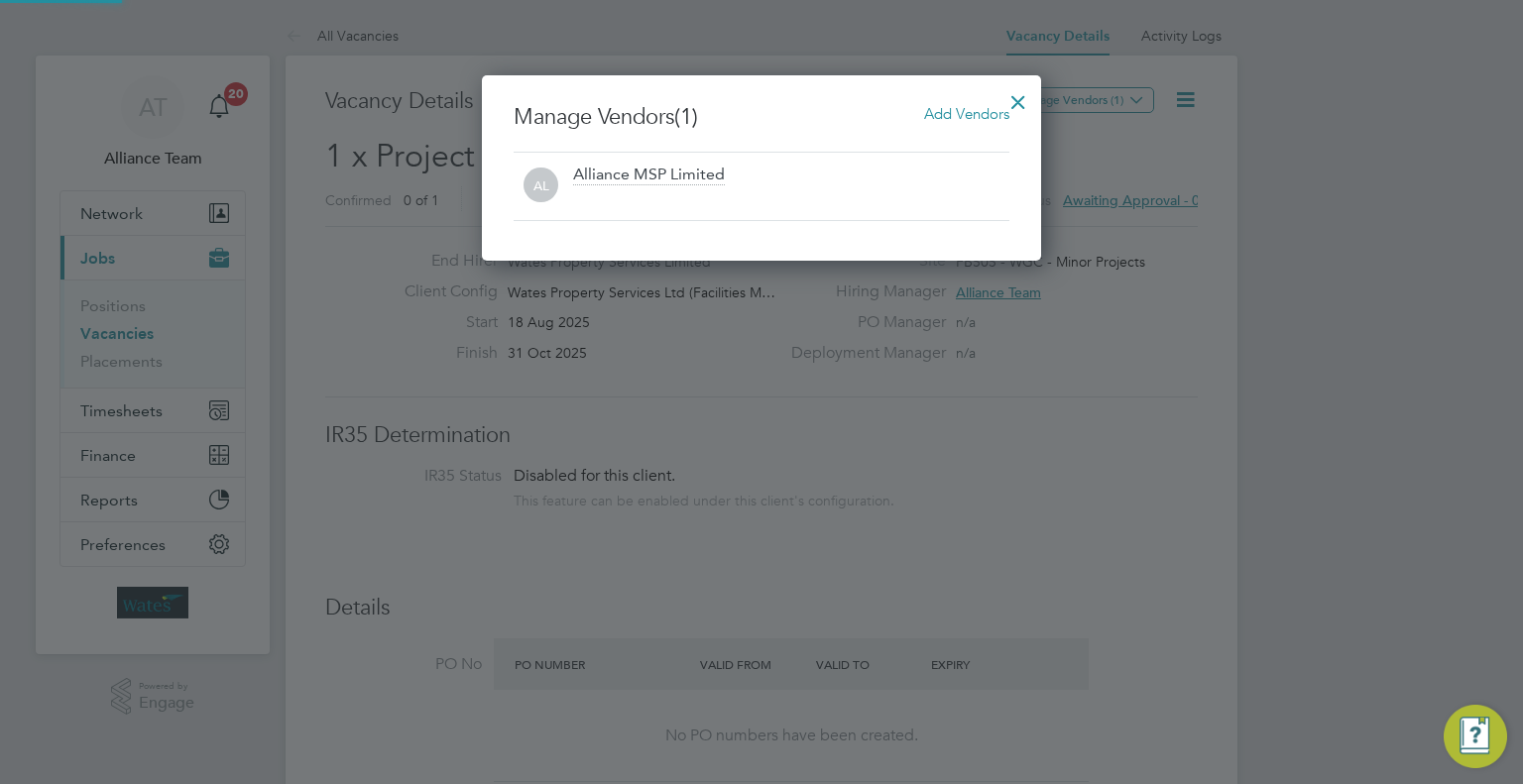 click on "Add Vendors" at bounding box center [967, 113] 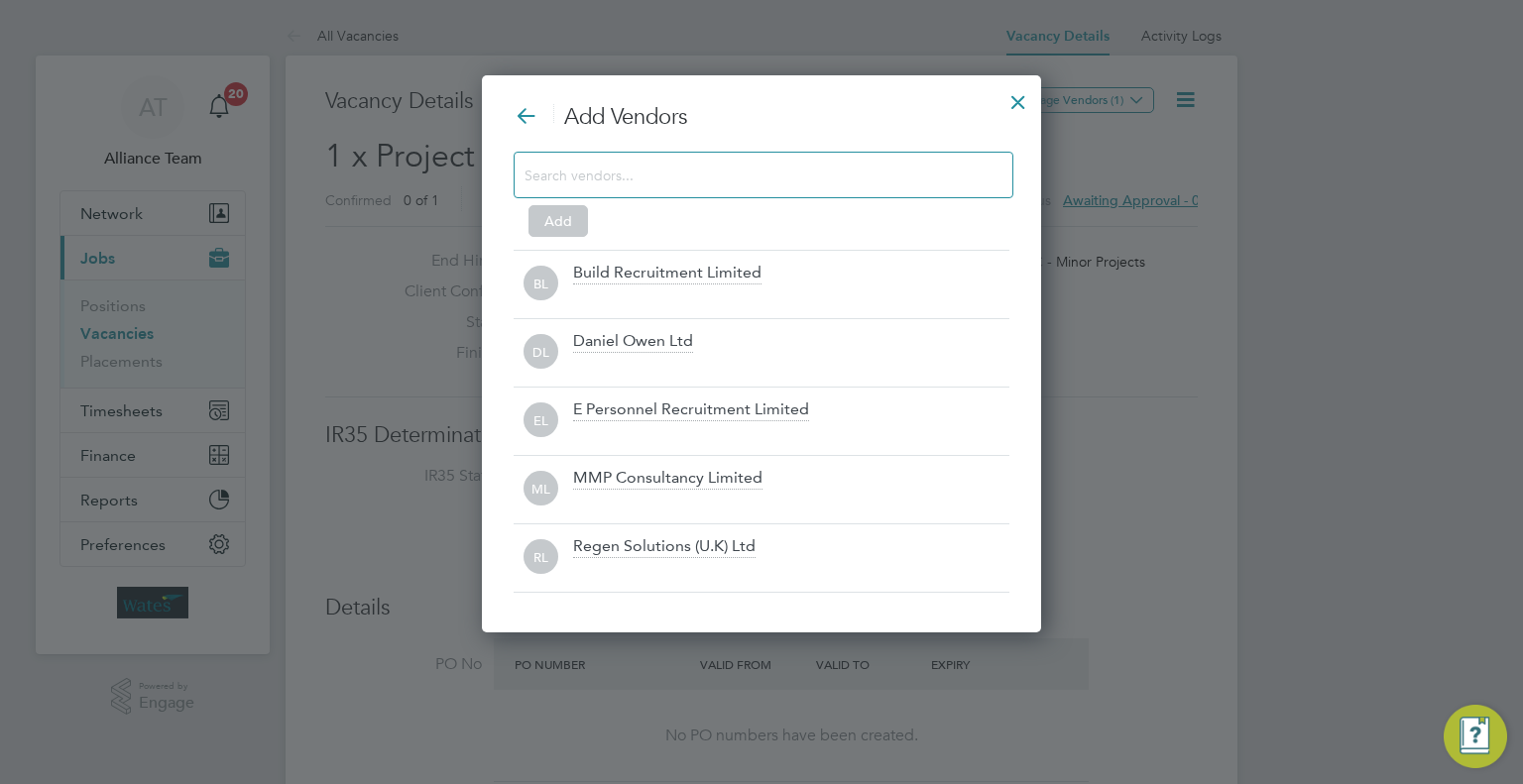 drag, startPoint x: 615, startPoint y: 269, endPoint x: 618, endPoint y: 222, distance: 47.095647 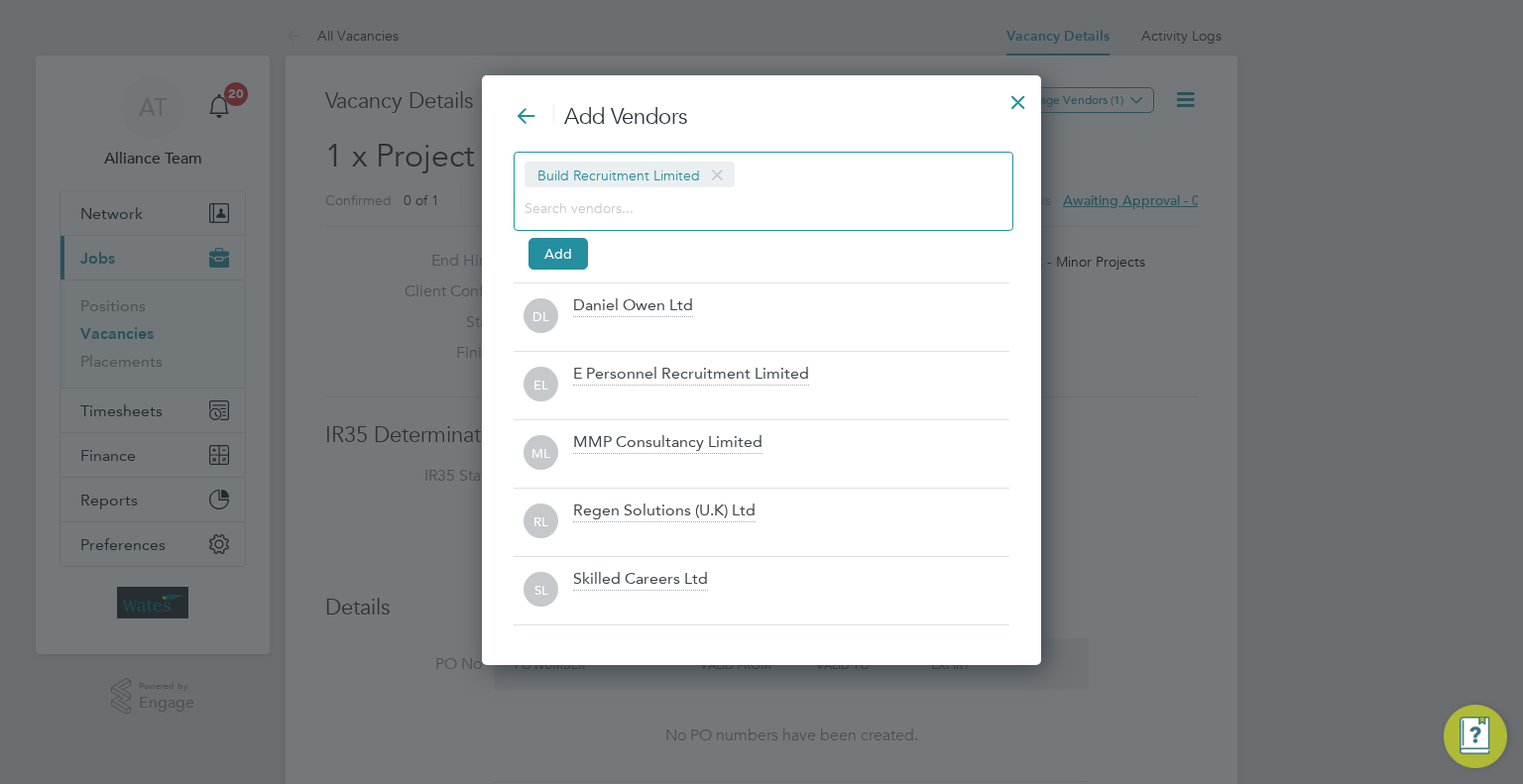 click at bounding box center (748, 207) 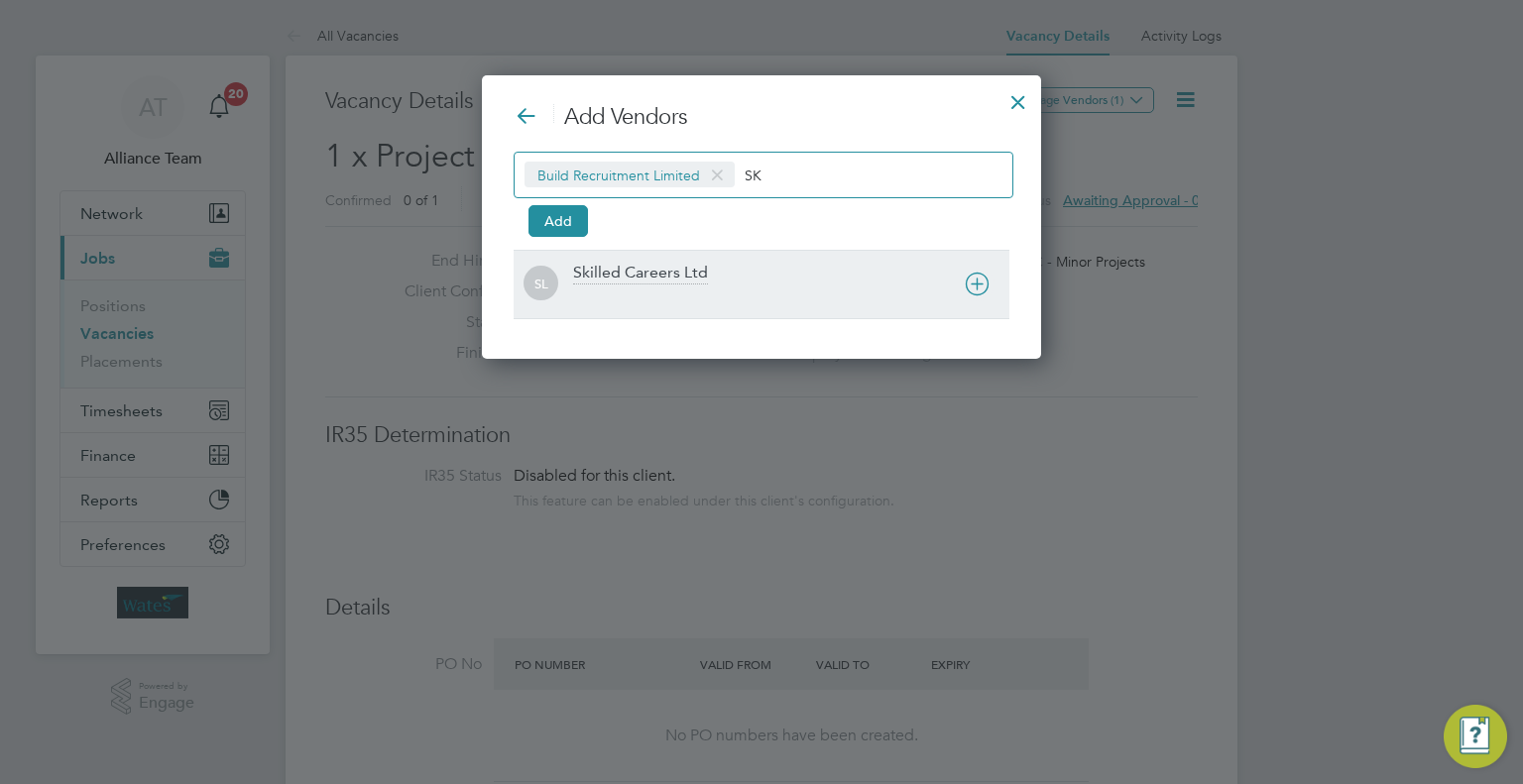 type on "SK" 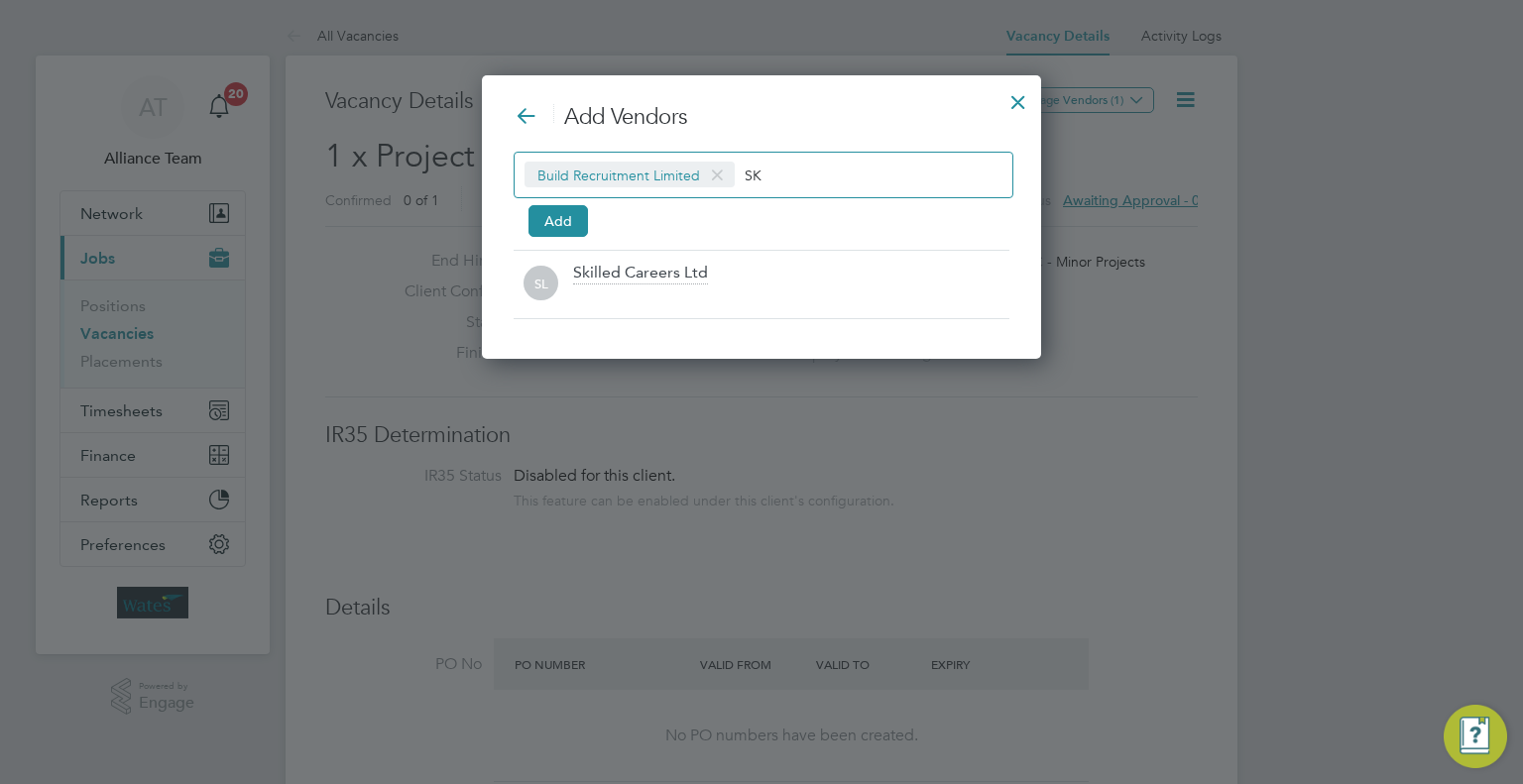 click on "Skilled Careers Ltd" at bounding box center (641, 274) 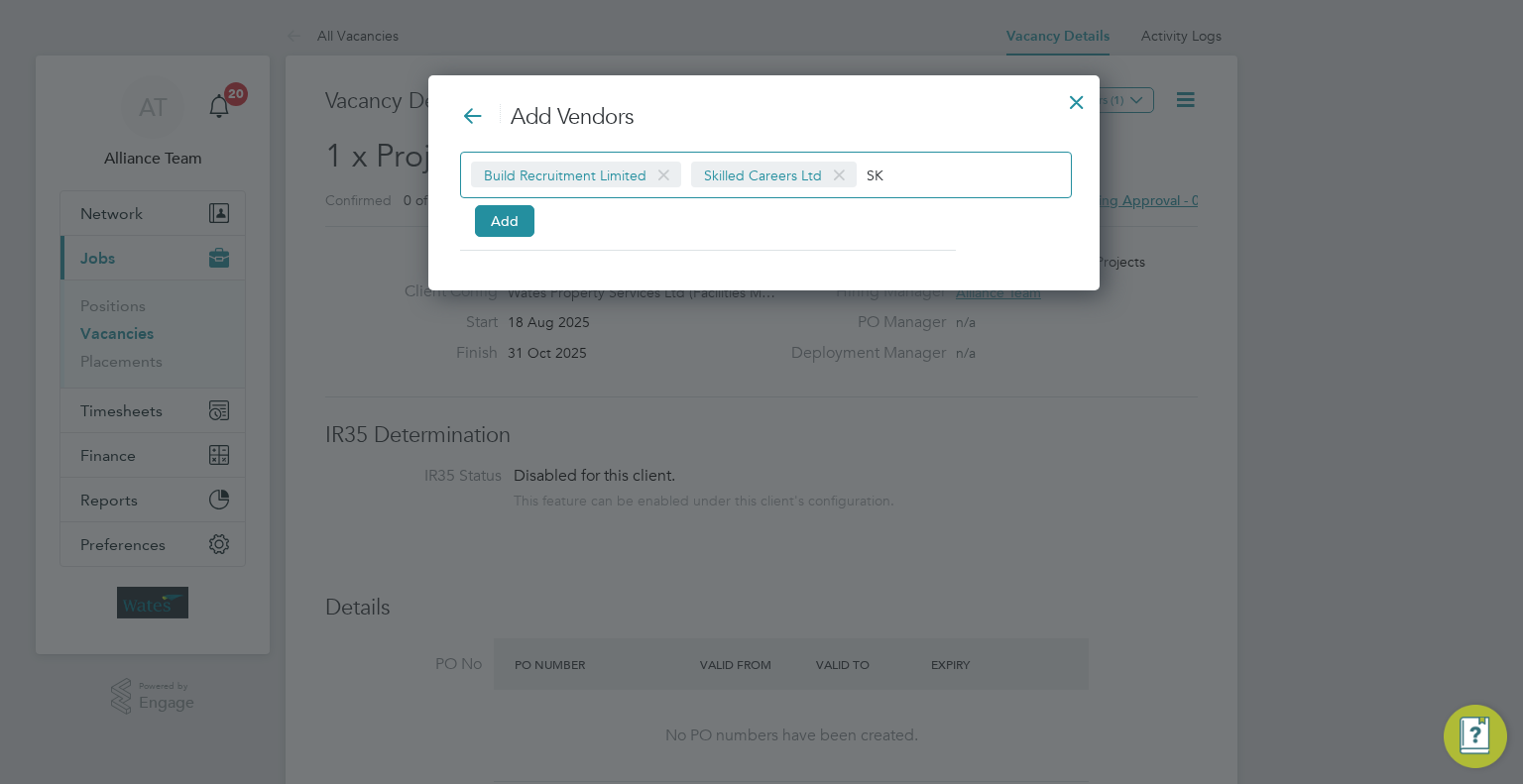 drag, startPoint x: 511, startPoint y: 227, endPoint x: 666, endPoint y: 201, distance: 157.1655 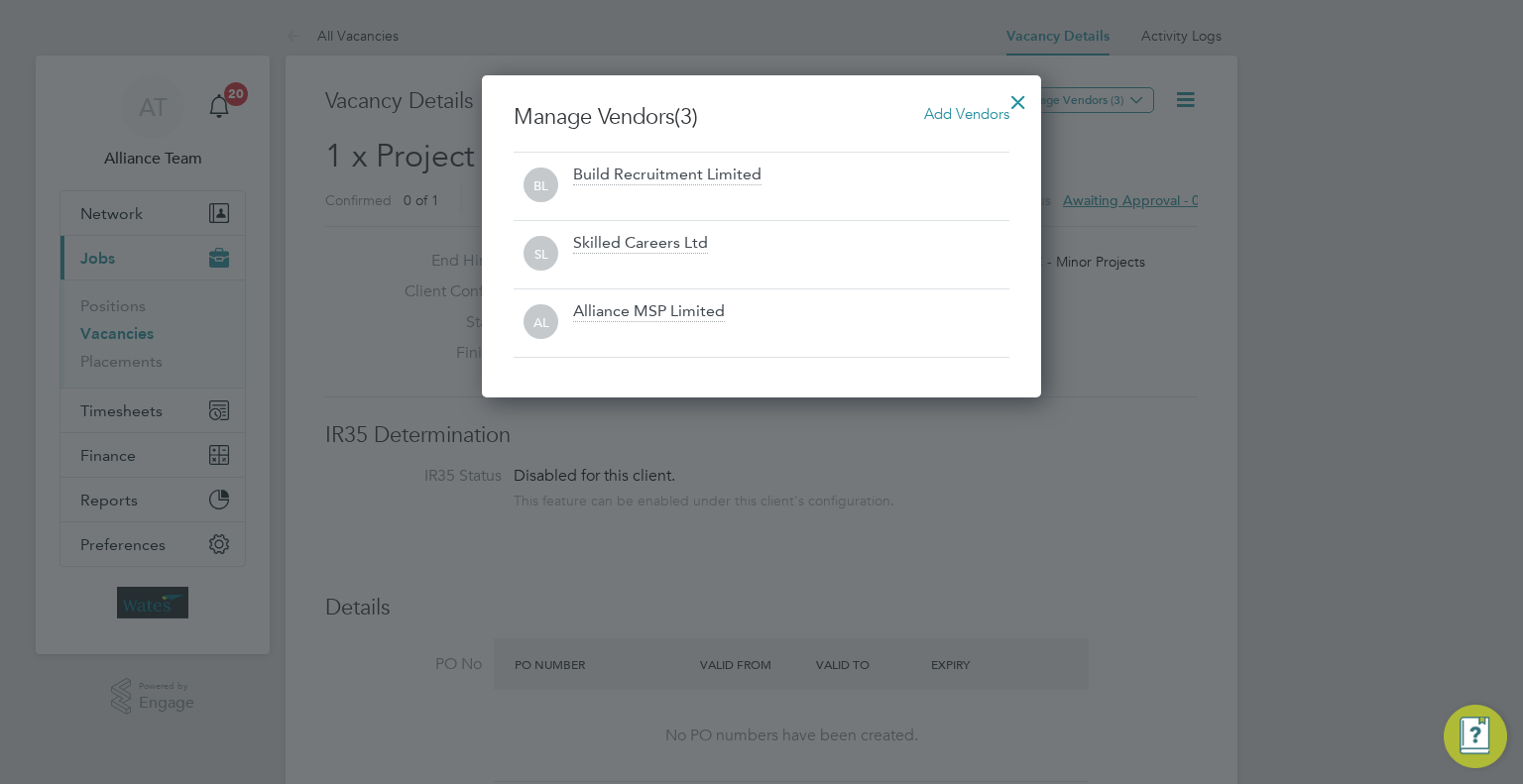 click at bounding box center [1018, 97] 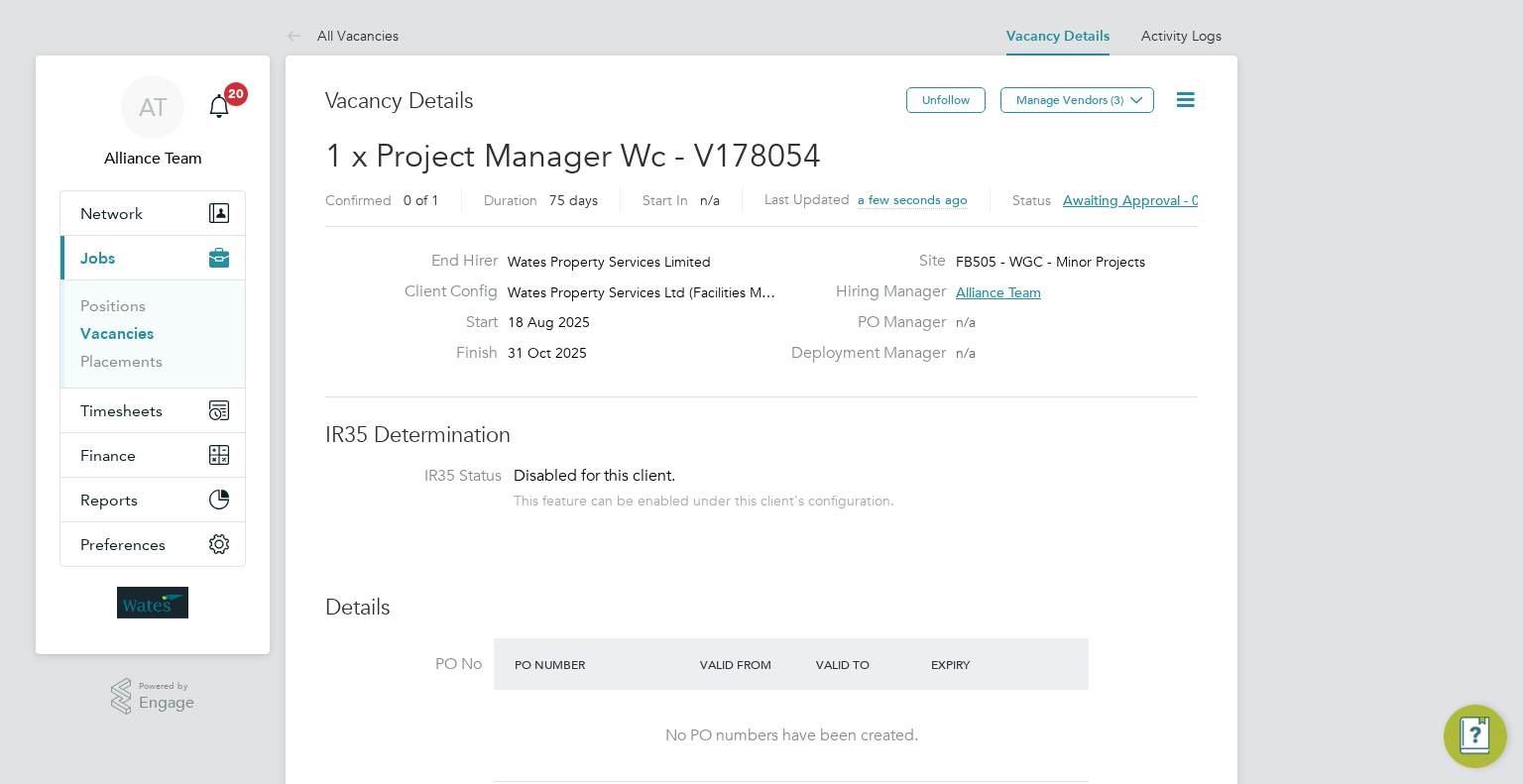 click 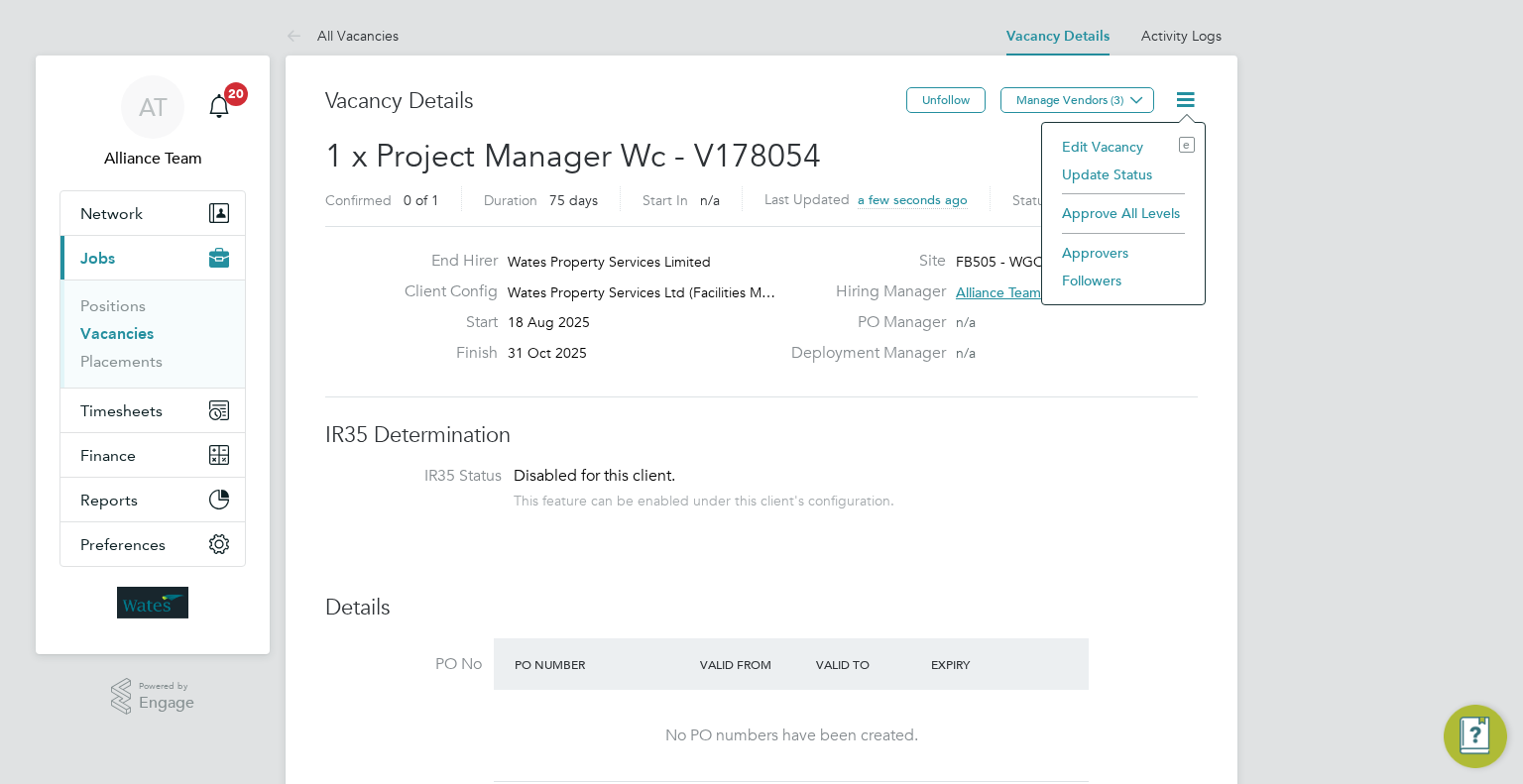 drag, startPoint x: 1106, startPoint y: 280, endPoint x: 1055, endPoint y: 188, distance: 105.1903 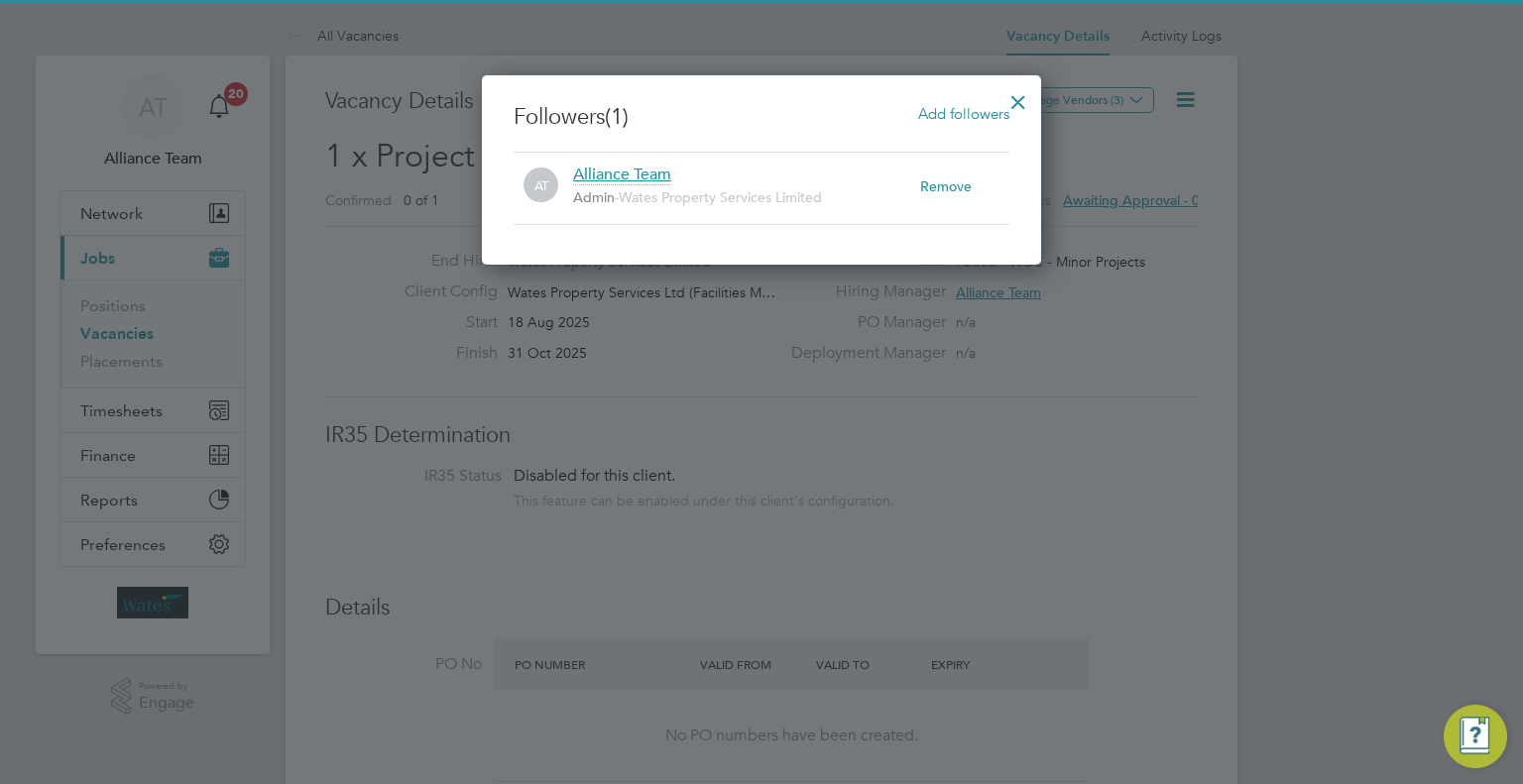 click on "Add followers" at bounding box center [964, 113] 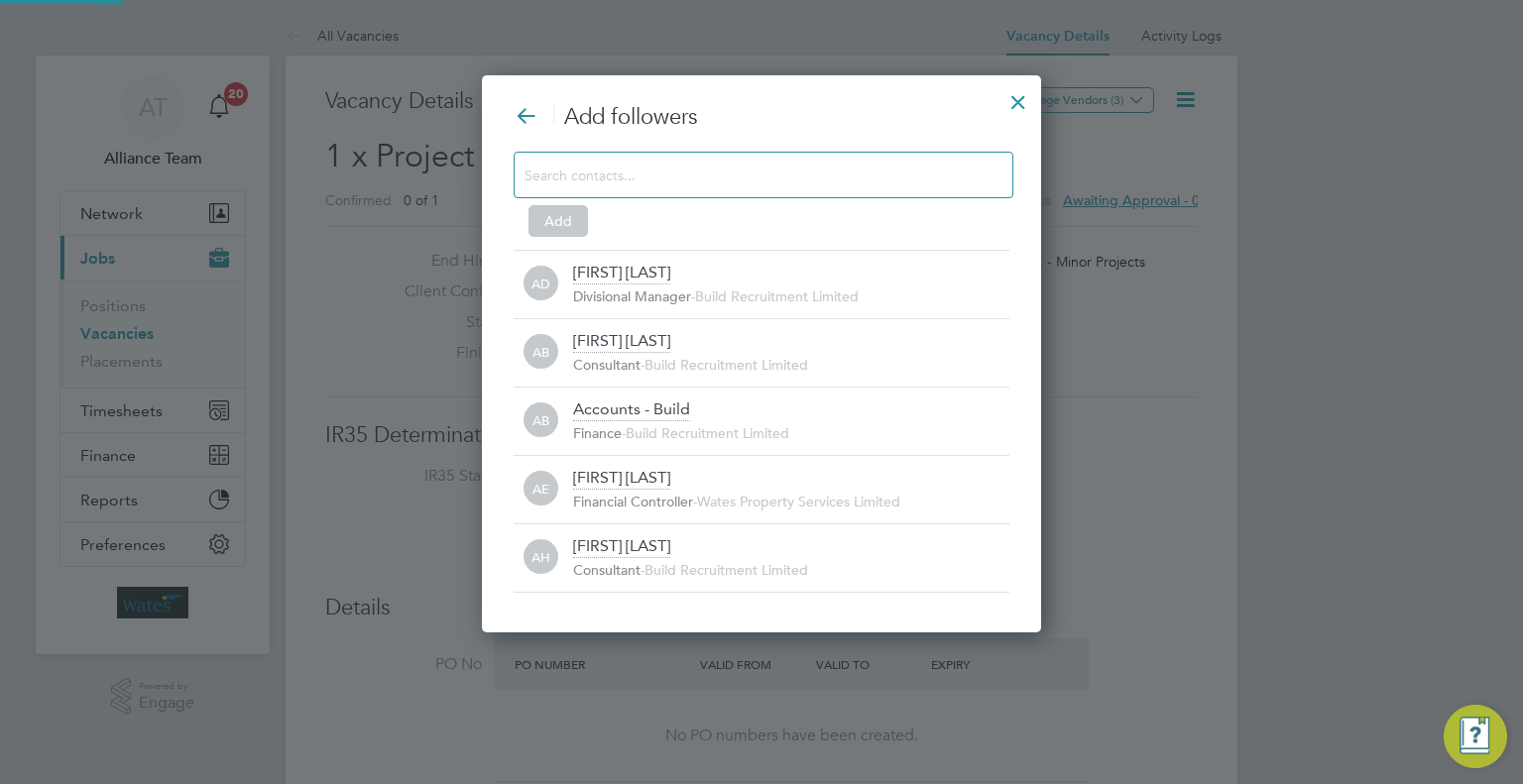 click at bounding box center [748, 174] 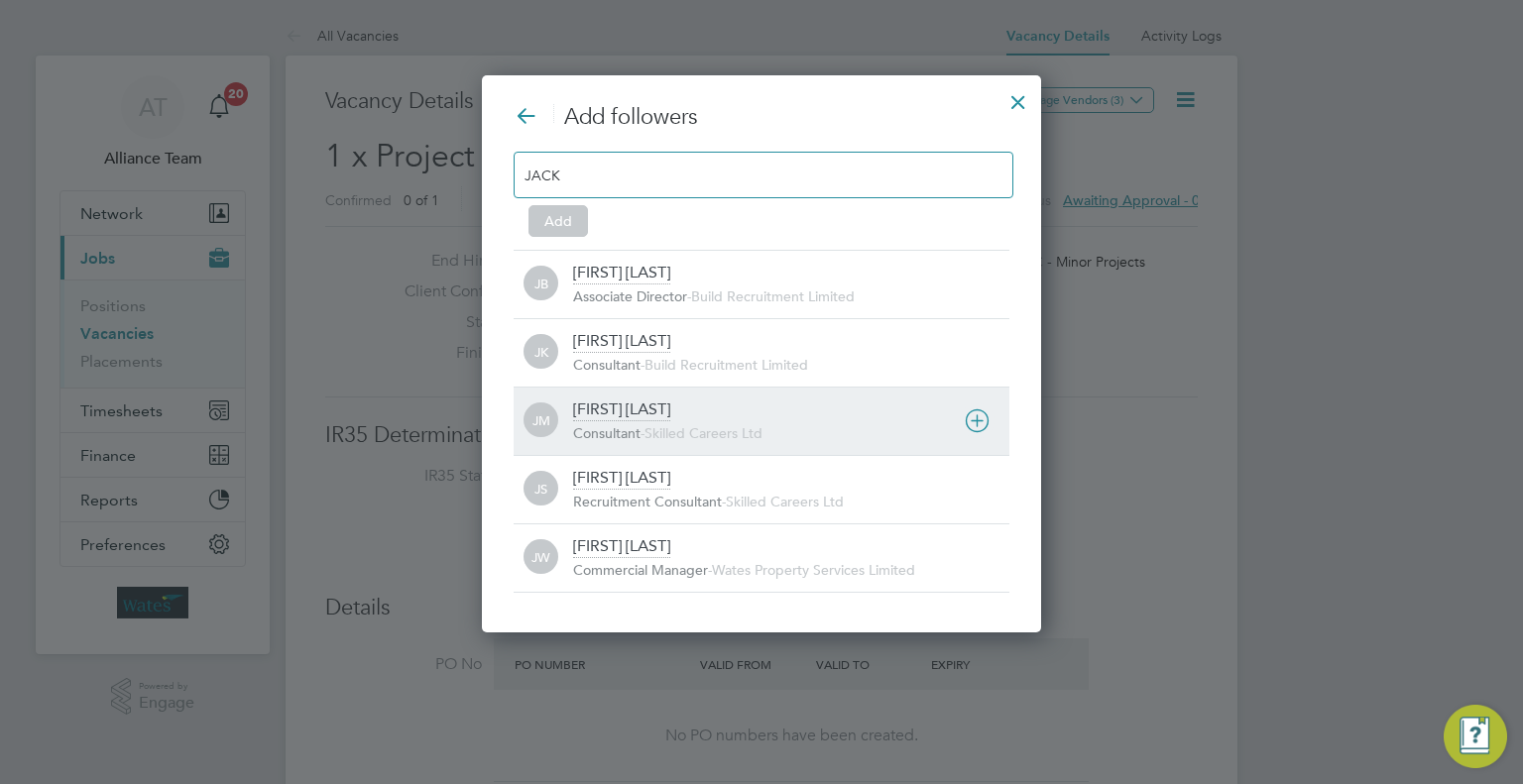 type on "JACK" 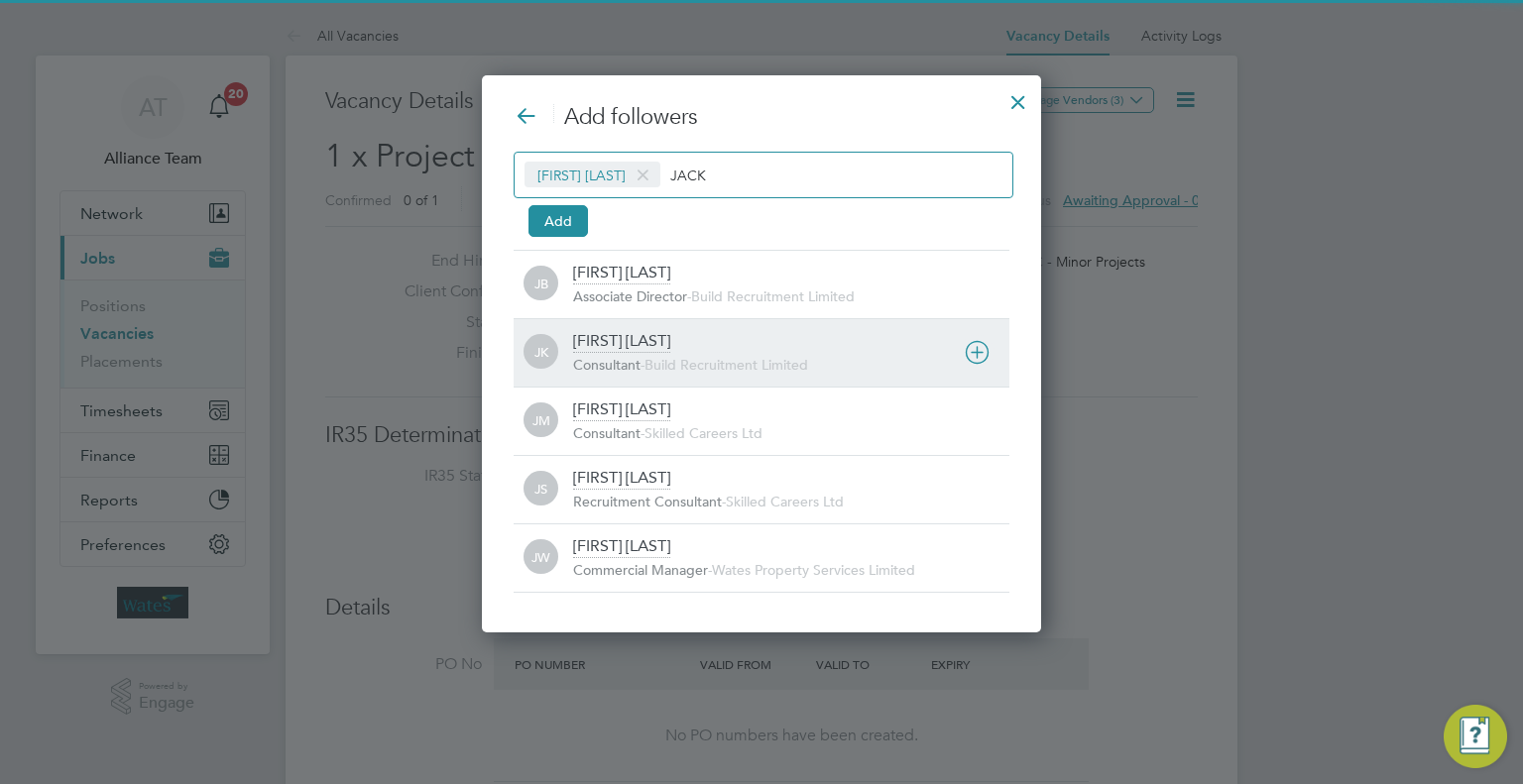 click on "Build Recruitment Limited" at bounding box center [726, 365] 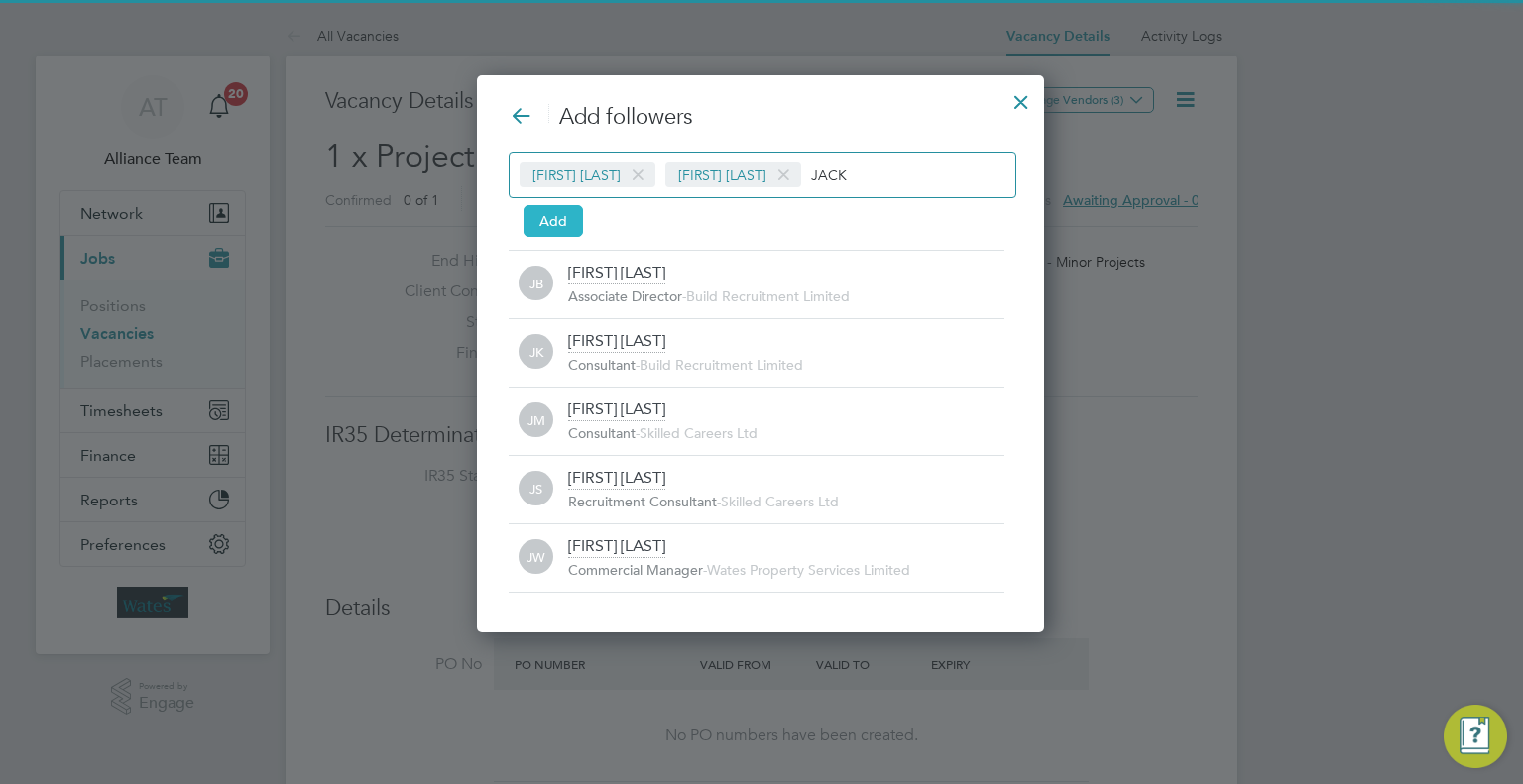 click on "Add" at bounding box center [553, 221] 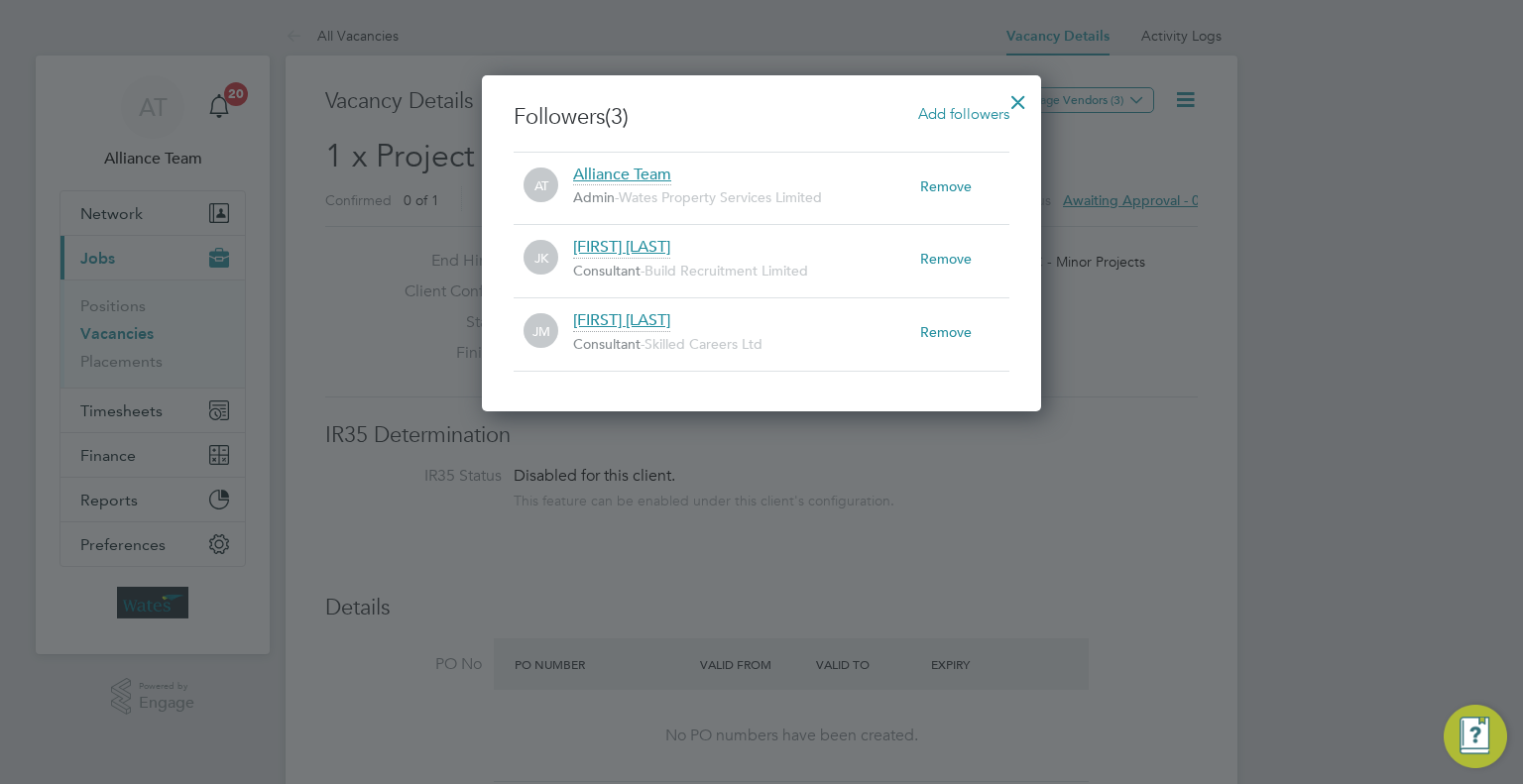 click at bounding box center (1018, 97) 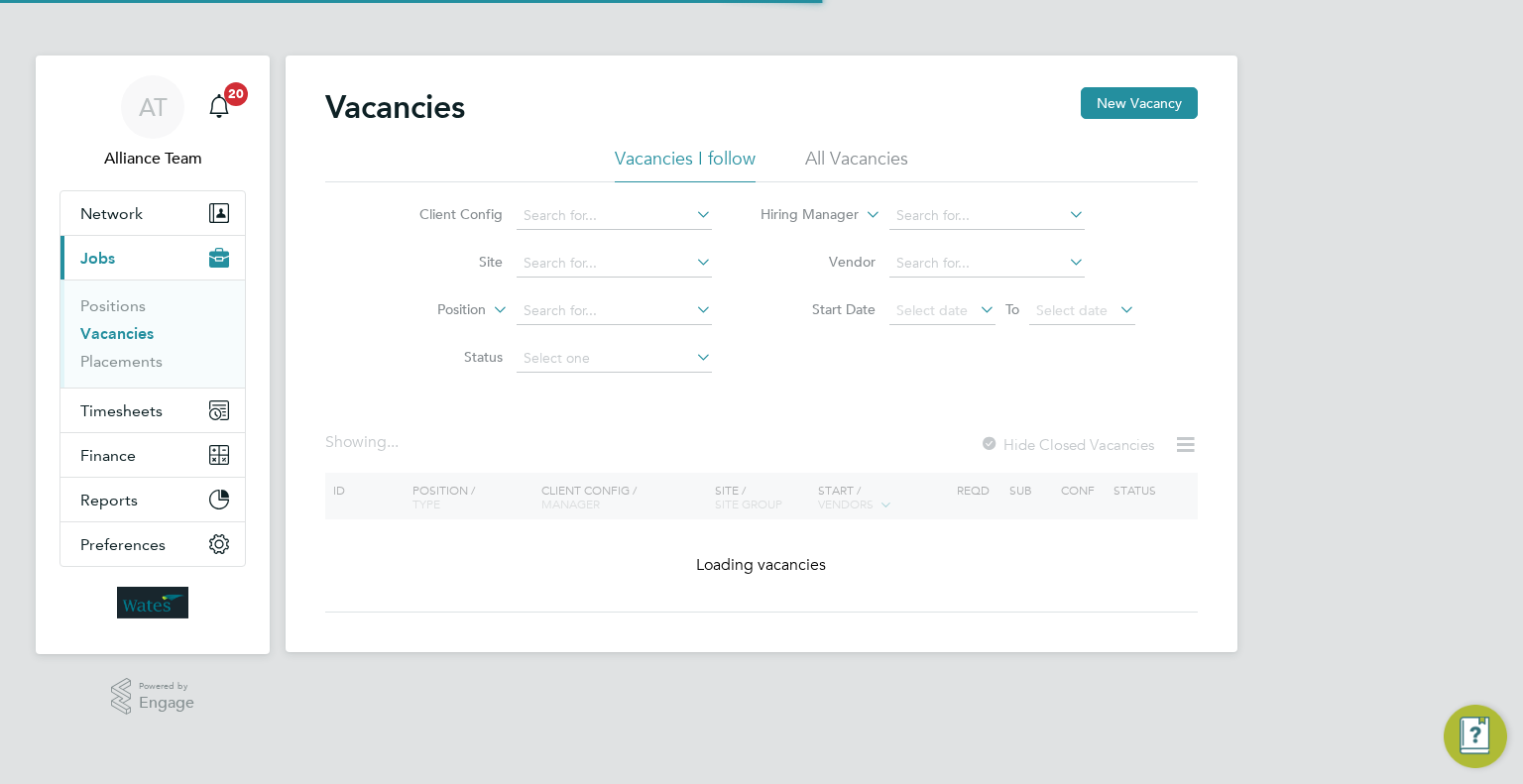 scroll, scrollTop: 0, scrollLeft: 0, axis: both 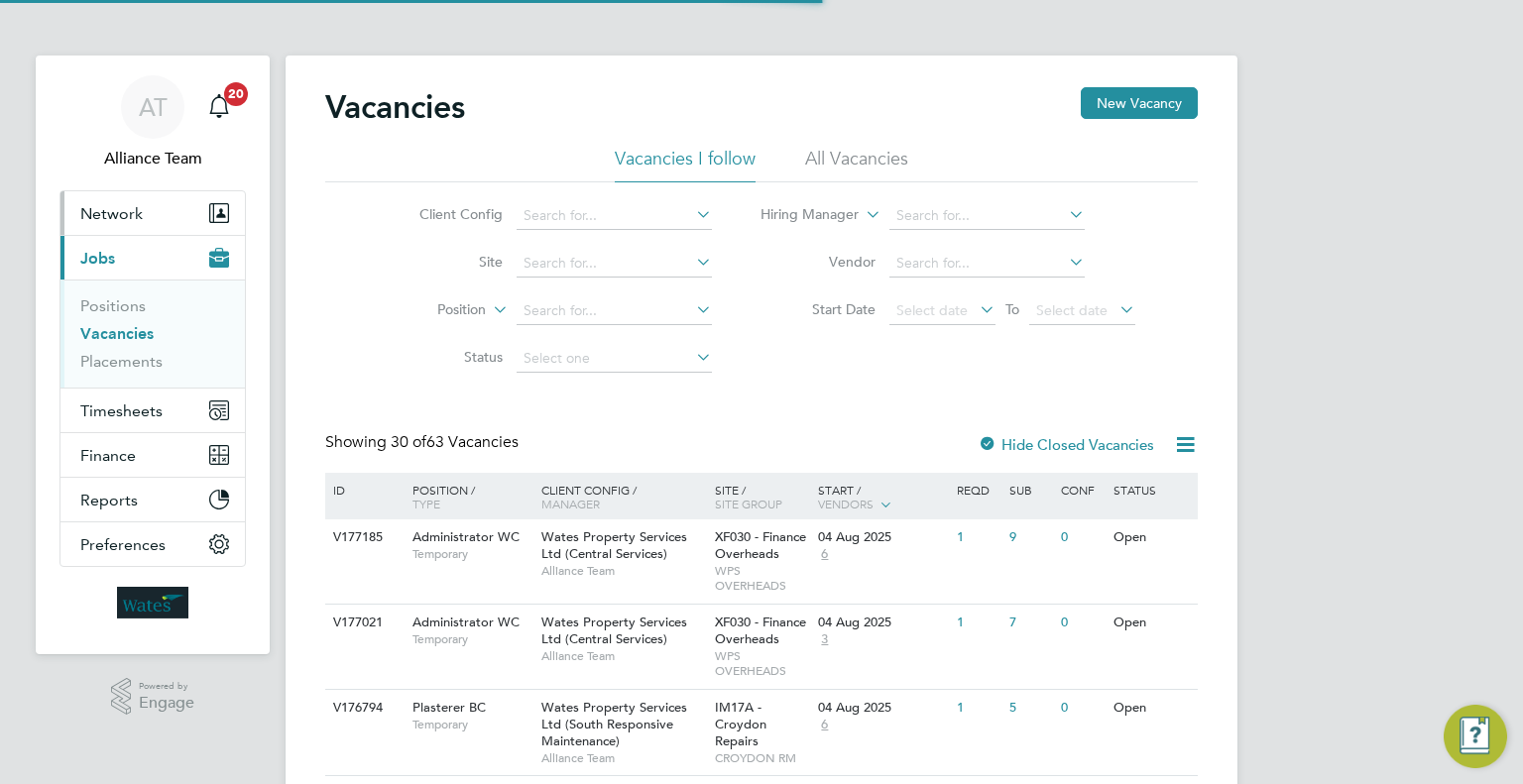 click on "Network" at bounding box center (111, 213) 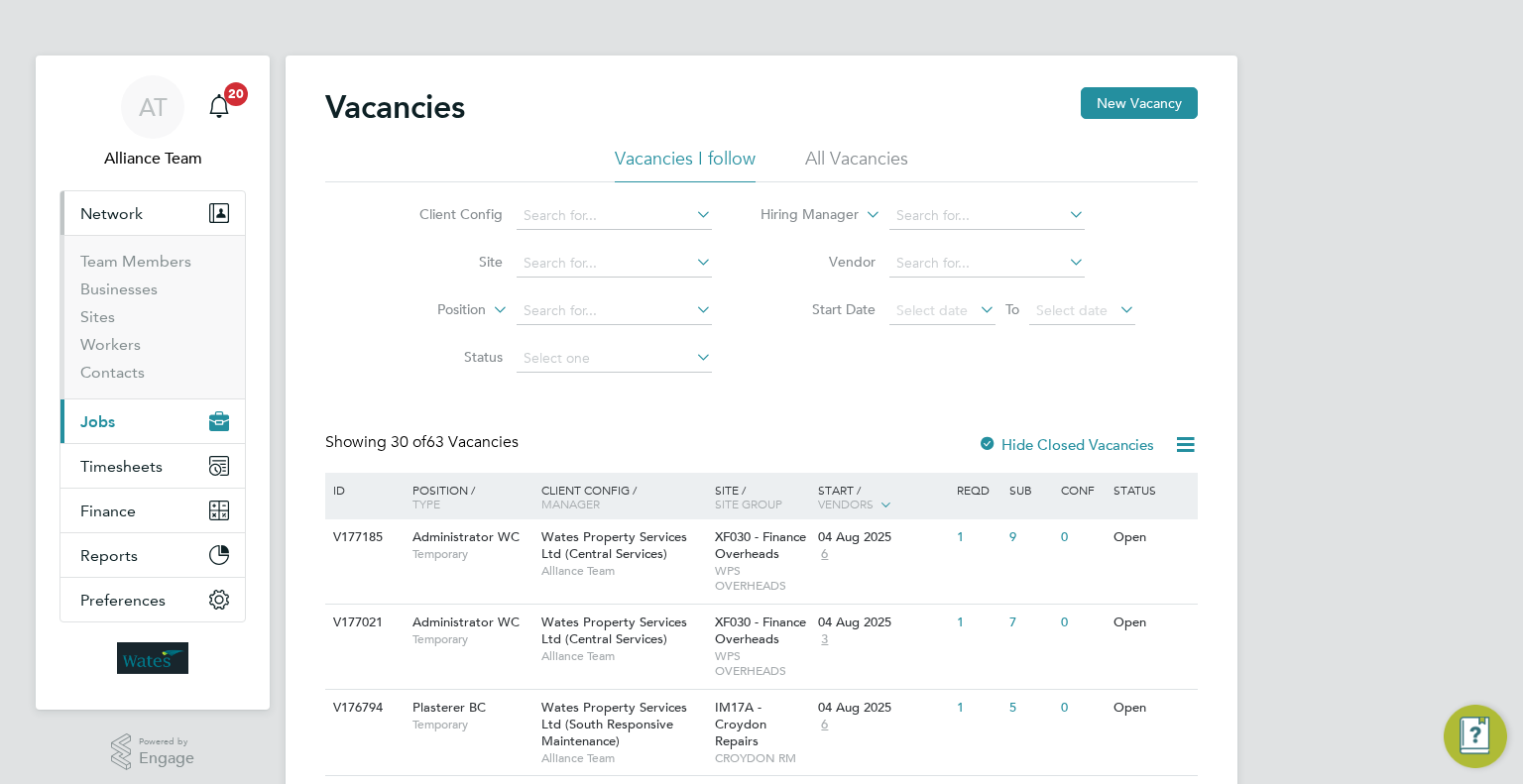 click on "Team Members   Businesses   Sites   Workers   Contacts" at bounding box center (153, 316) 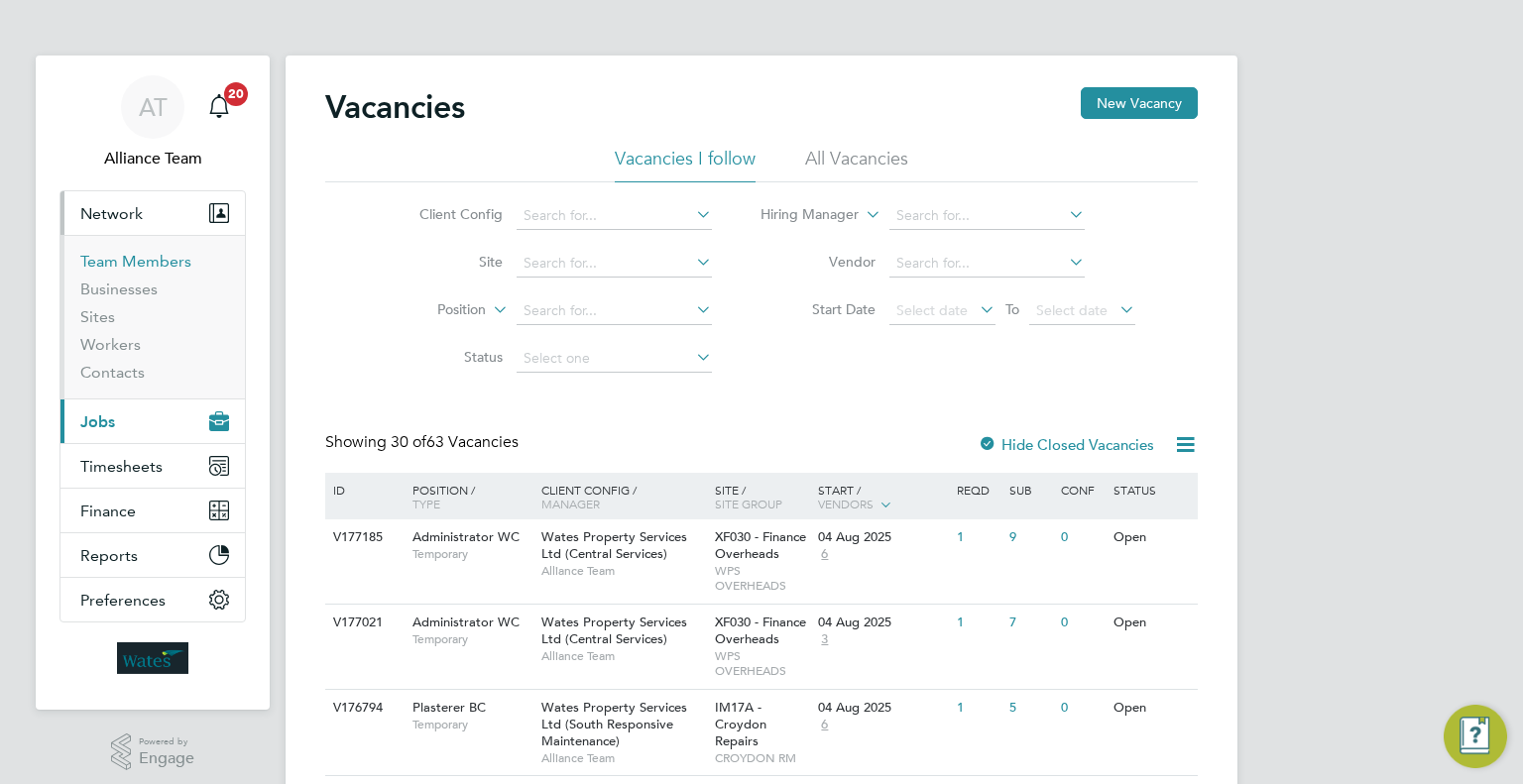 drag, startPoint x: 186, startPoint y: 257, endPoint x: 278, endPoint y: 251, distance: 92.19544 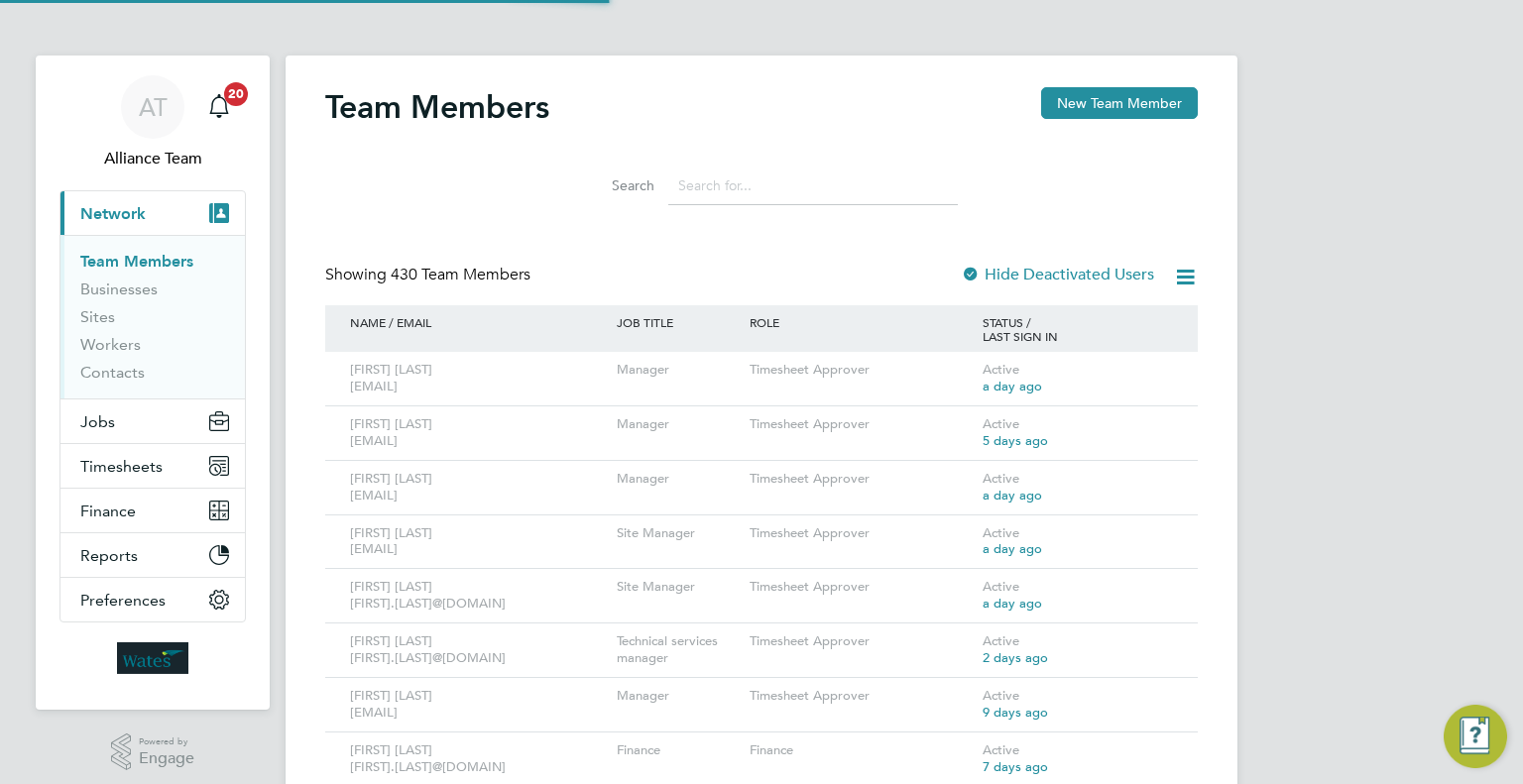 click 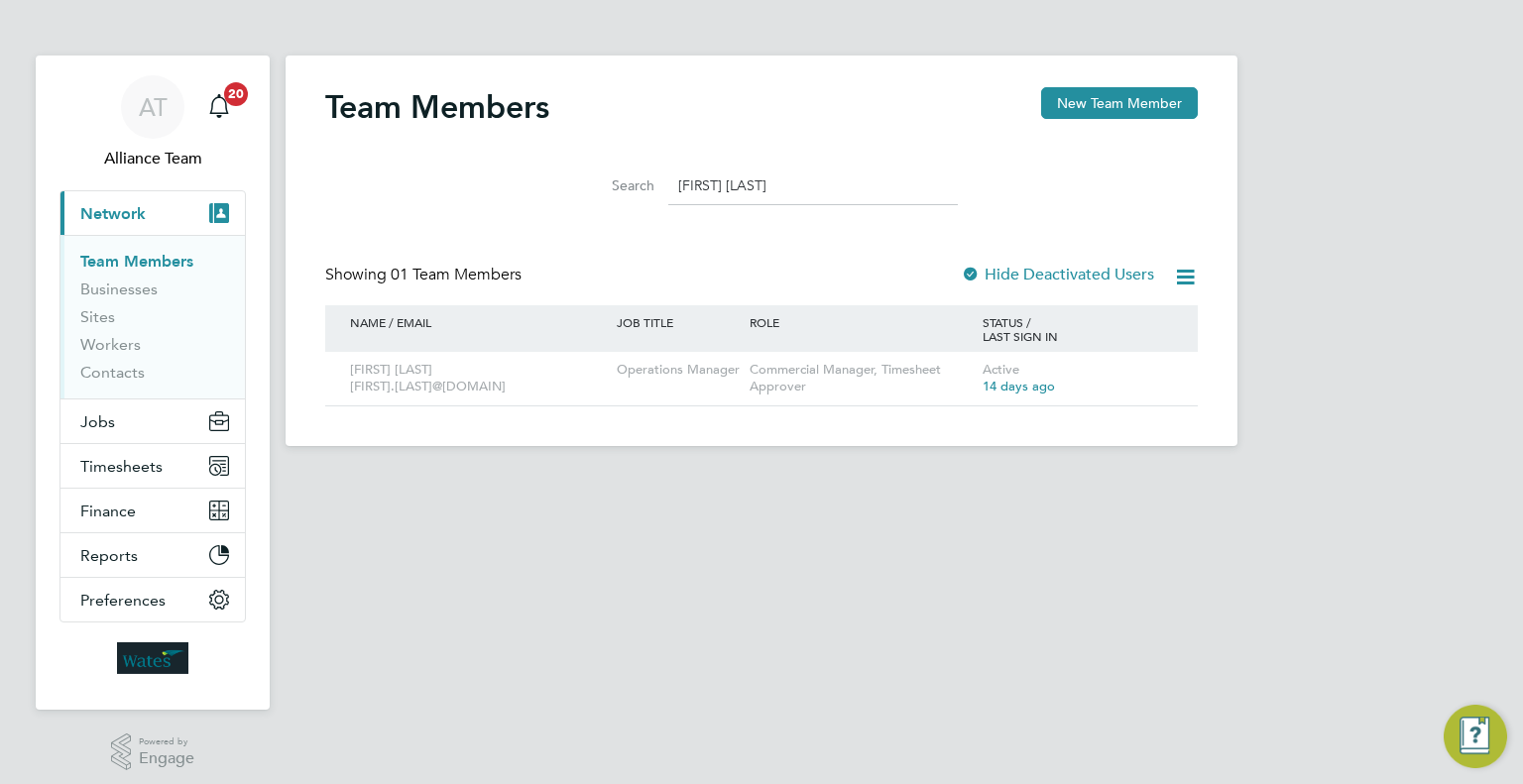 type on "[FIRST] [LAST]" 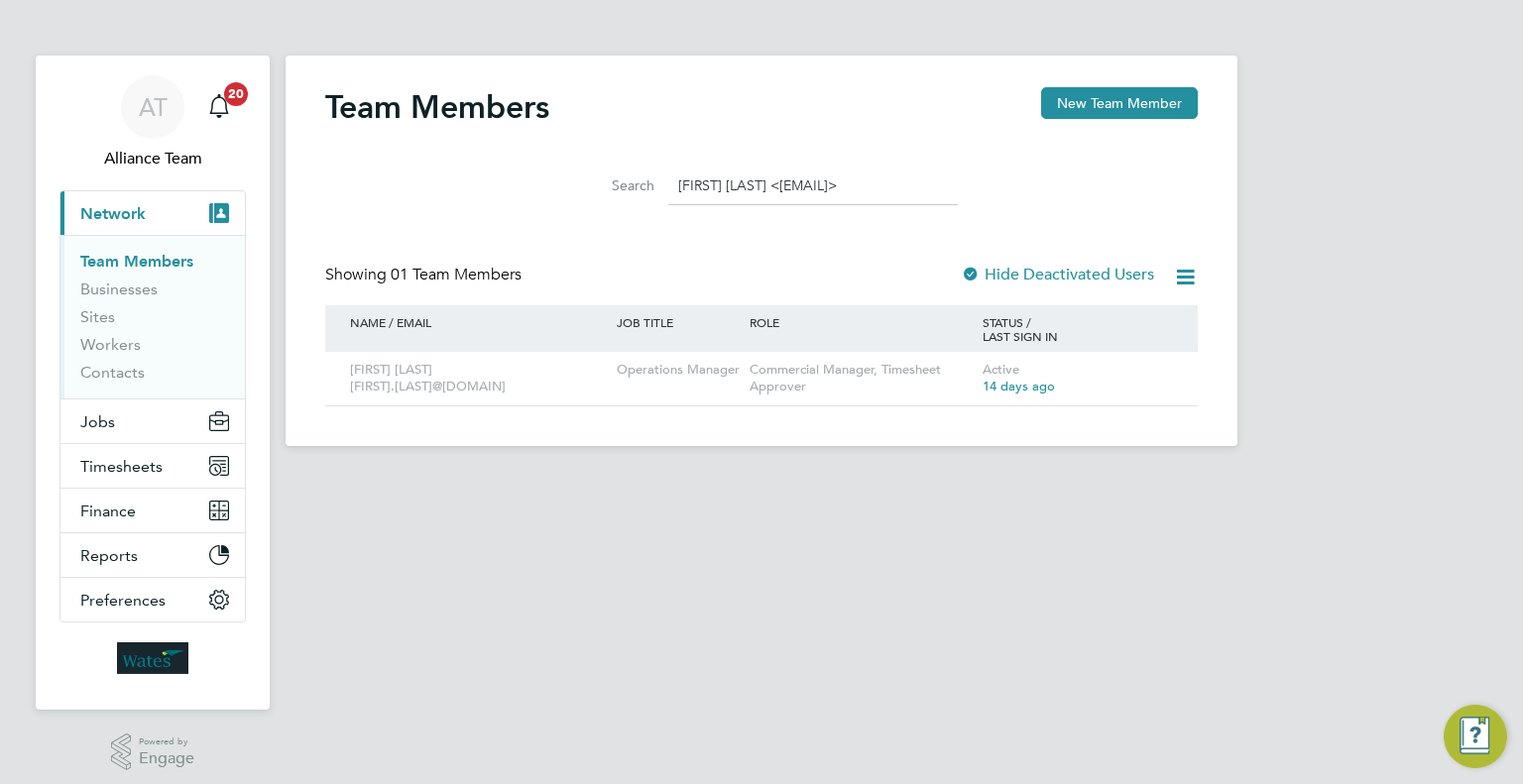 scroll, scrollTop: 0, scrollLeft: 52, axis: horizontal 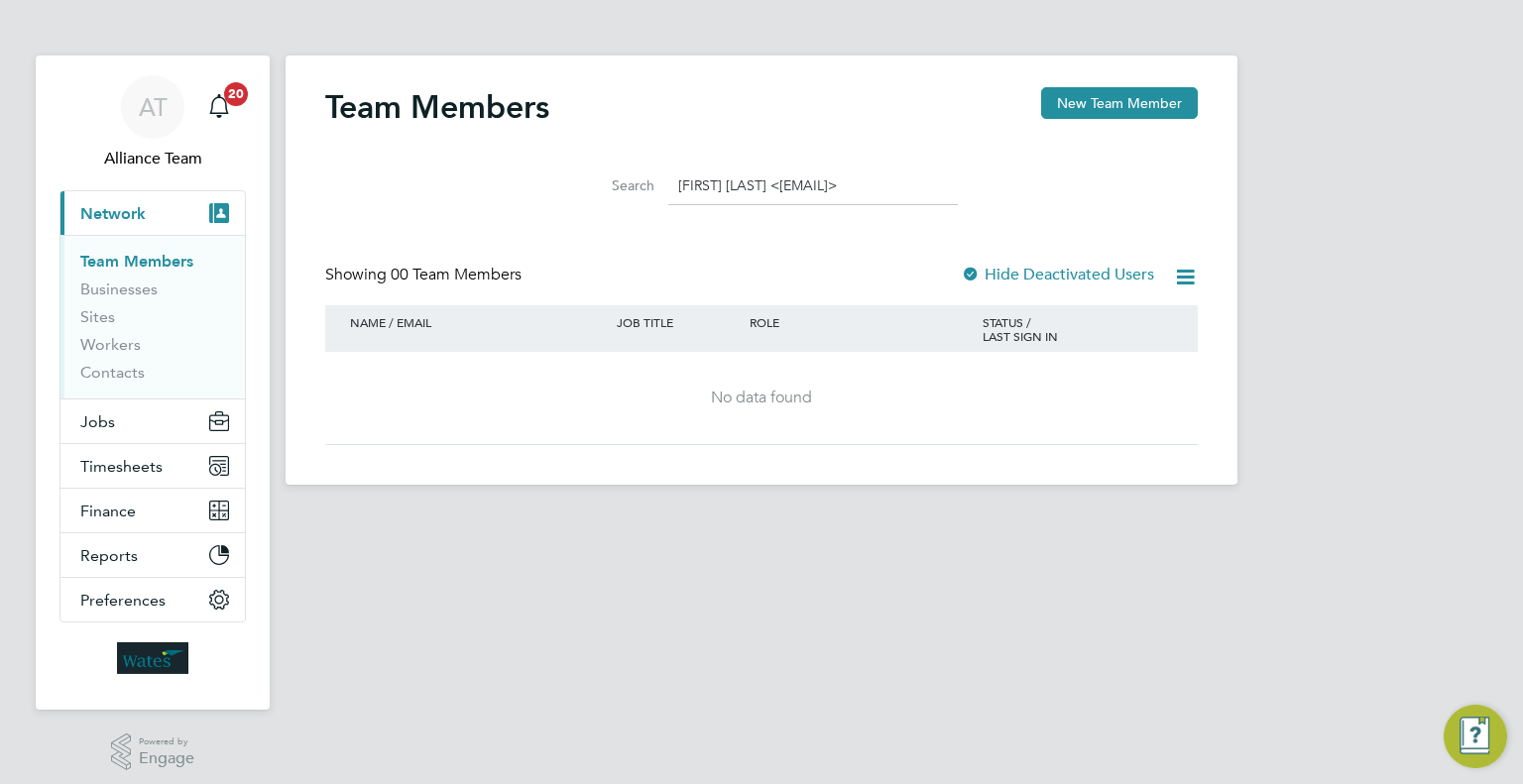 drag, startPoint x: 750, startPoint y: 185, endPoint x: 481, endPoint y: 219, distance: 271.1402 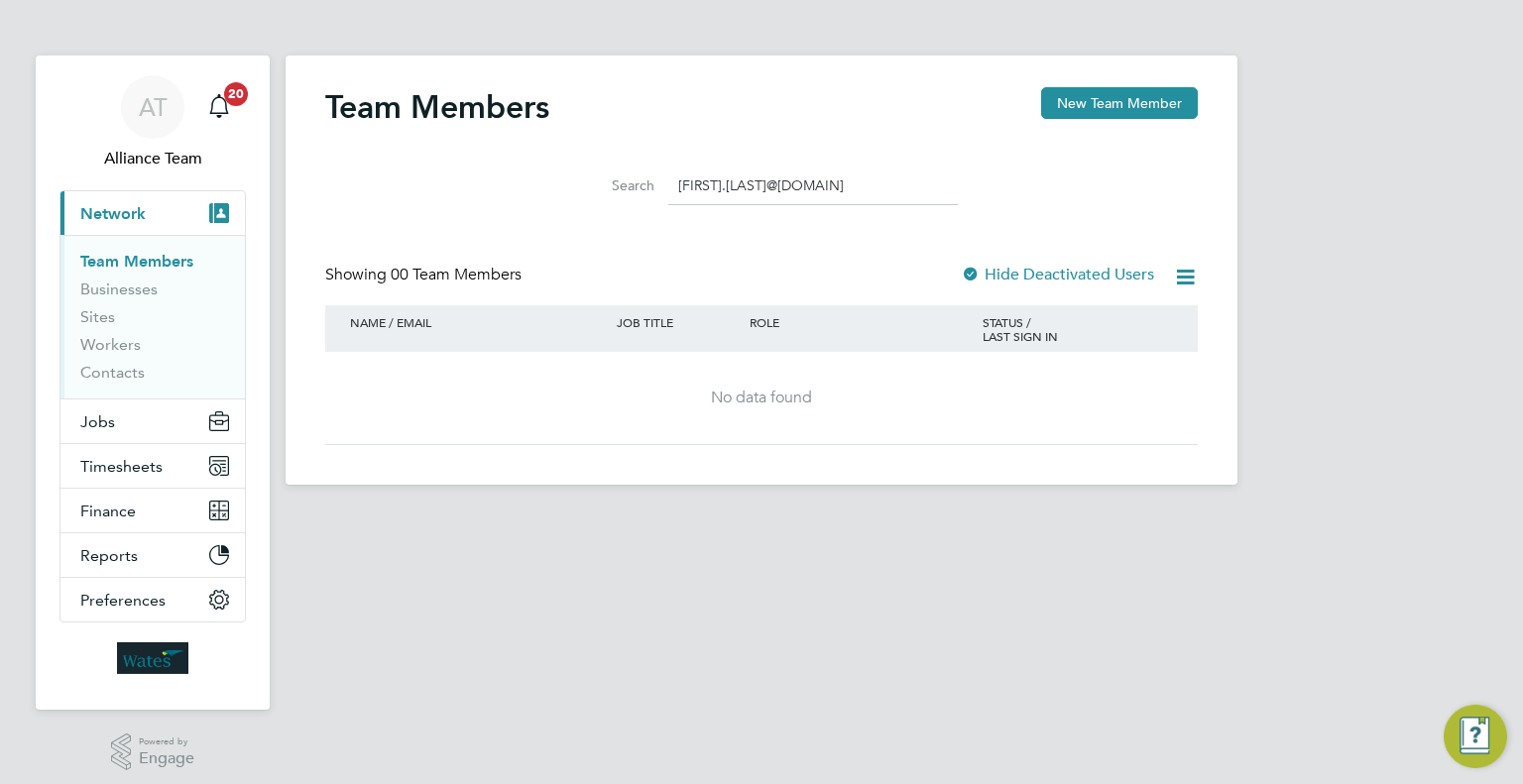 click on "[FIRST].[LAST]@[DOMAIN]" 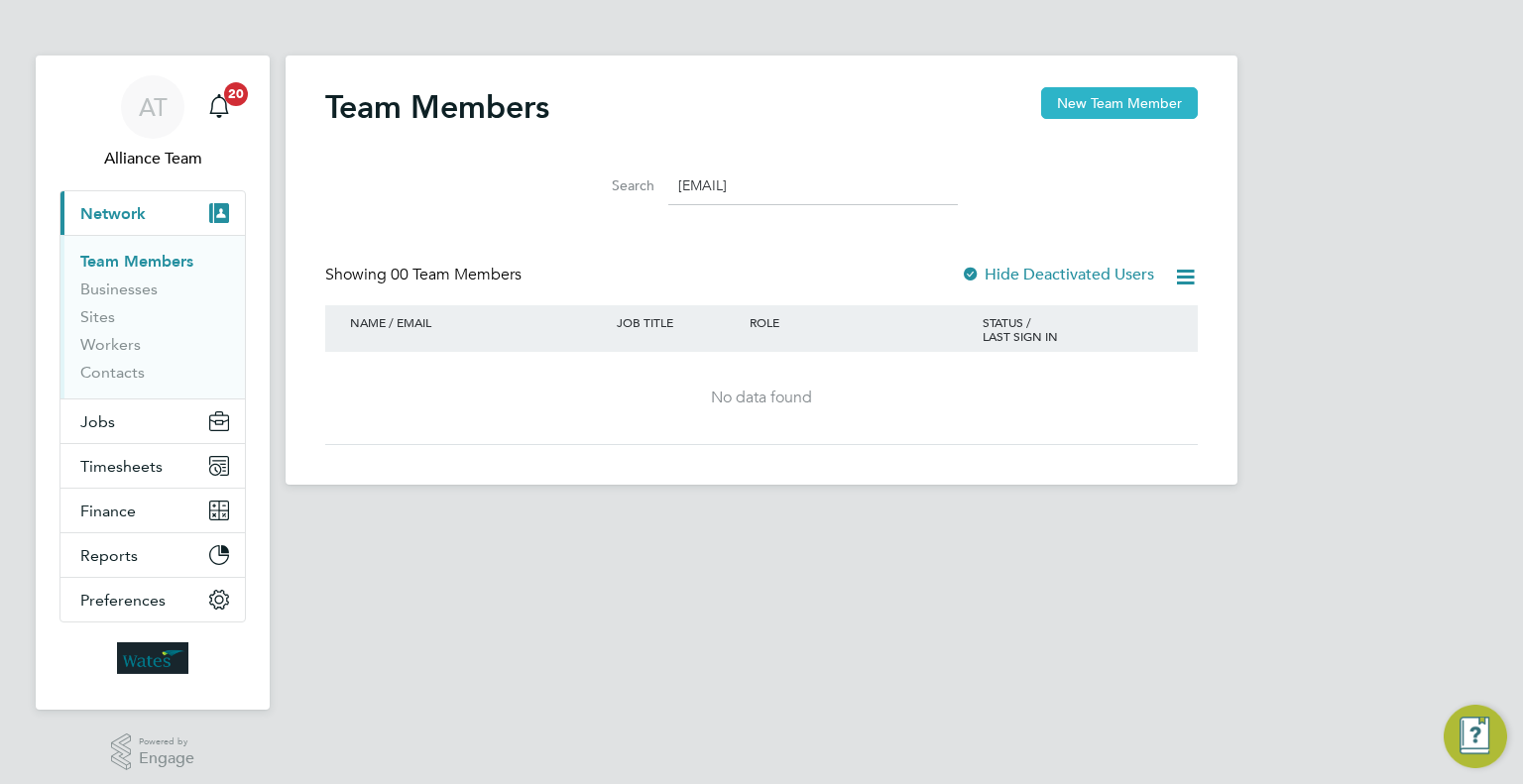 type on "[EMAIL]" 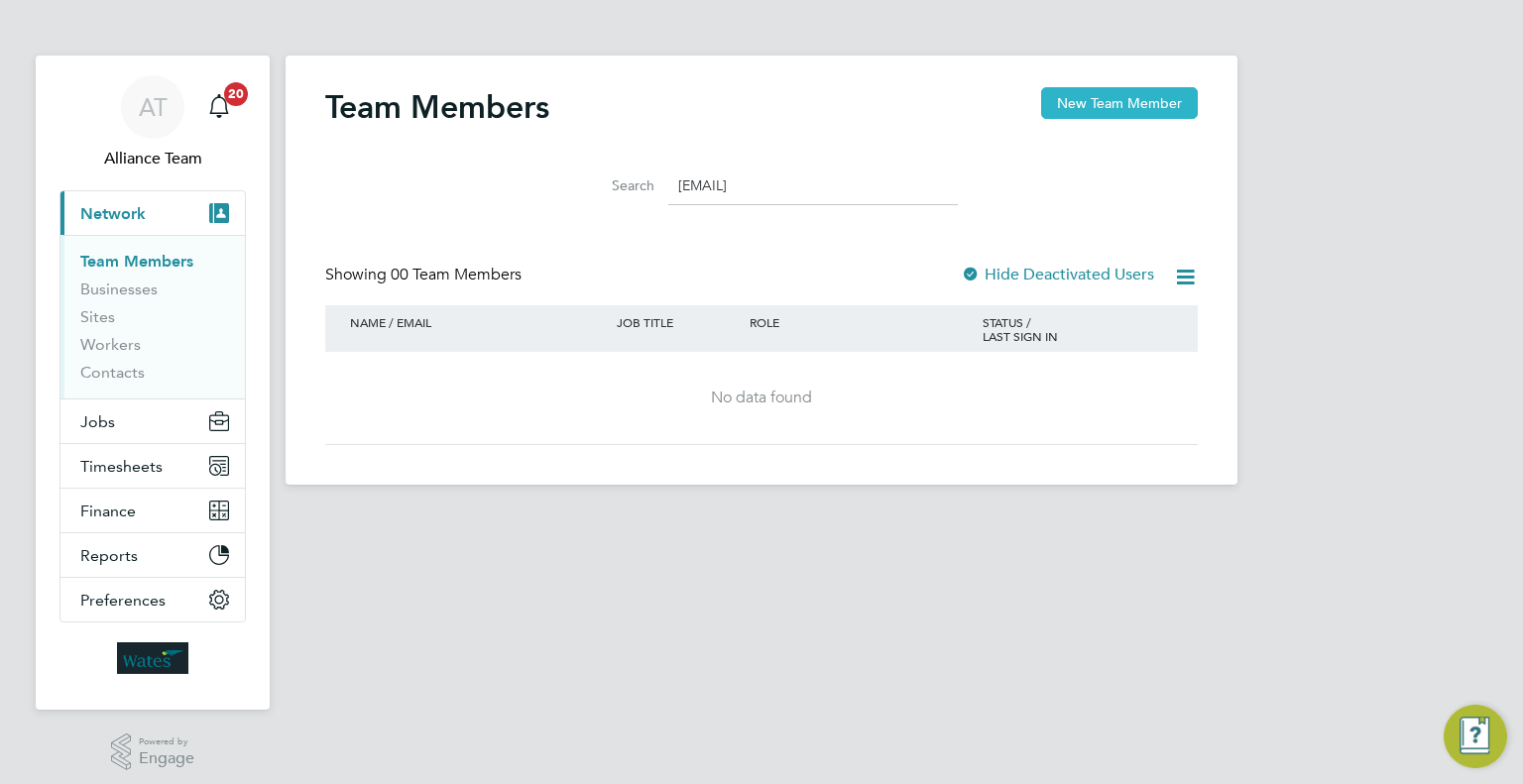 click on "New Team Member" 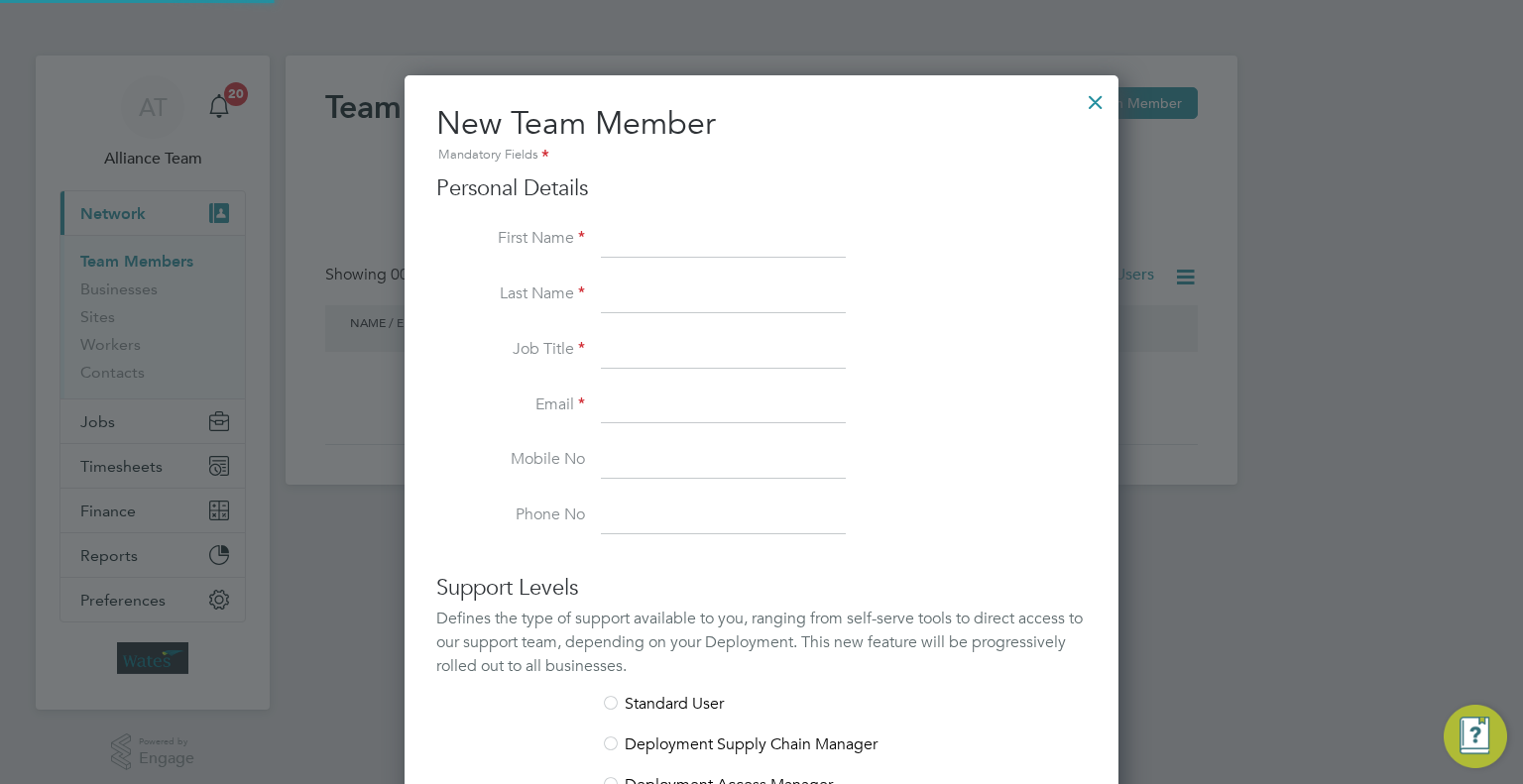 scroll, scrollTop: 9, scrollLeft: 10, axis: both 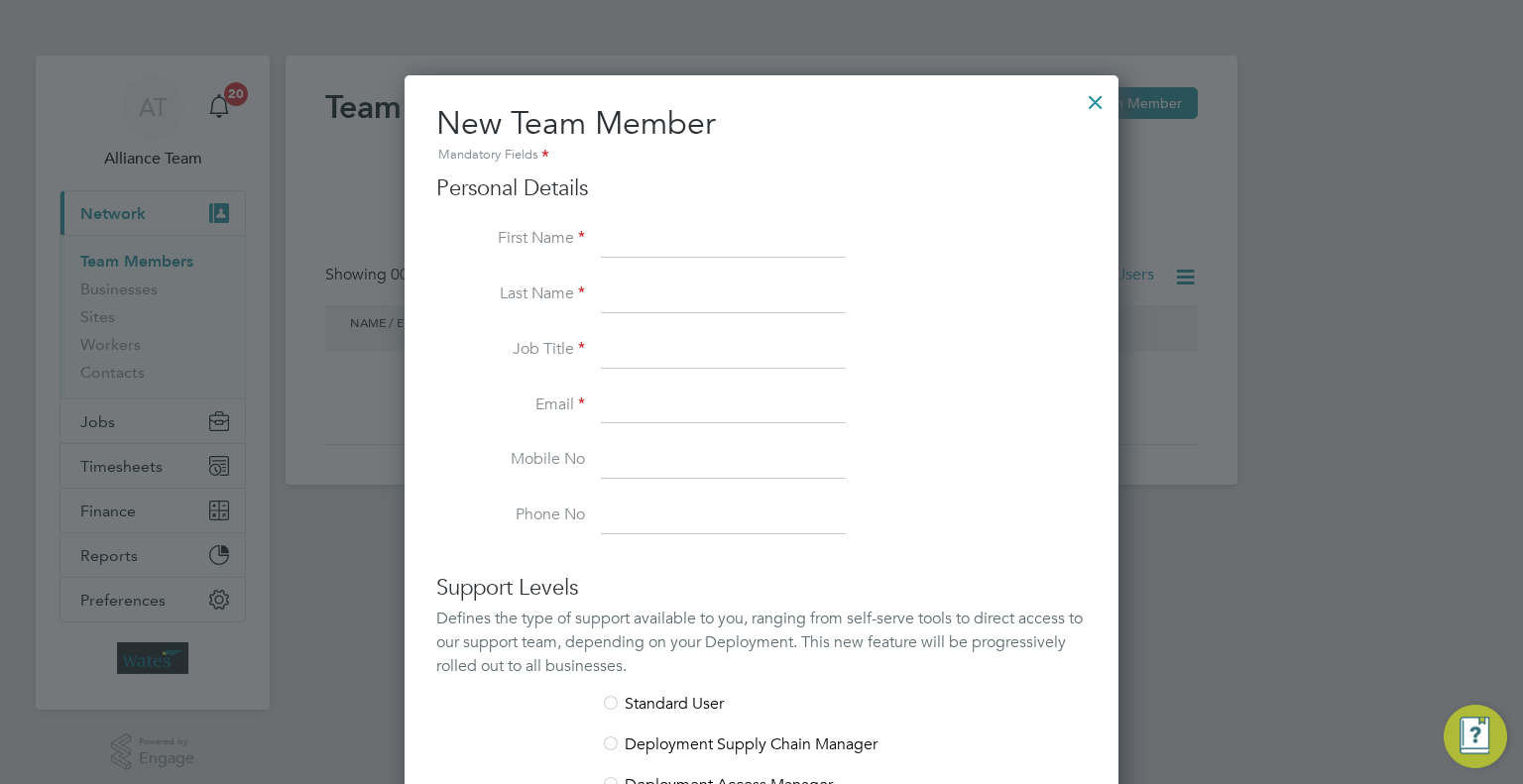 click at bounding box center [723, 406] 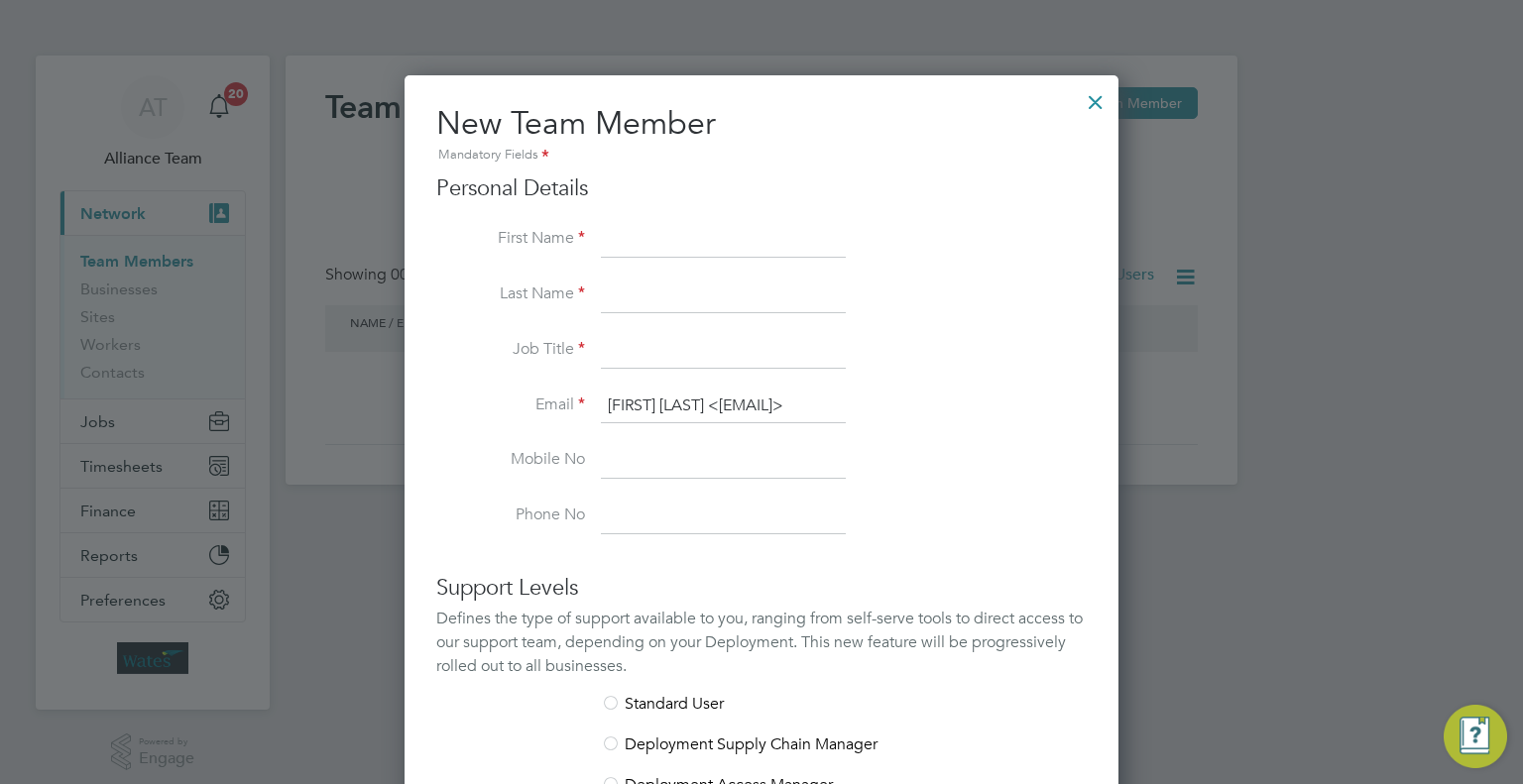 scroll, scrollTop: 0, scrollLeft: 127, axis: horizontal 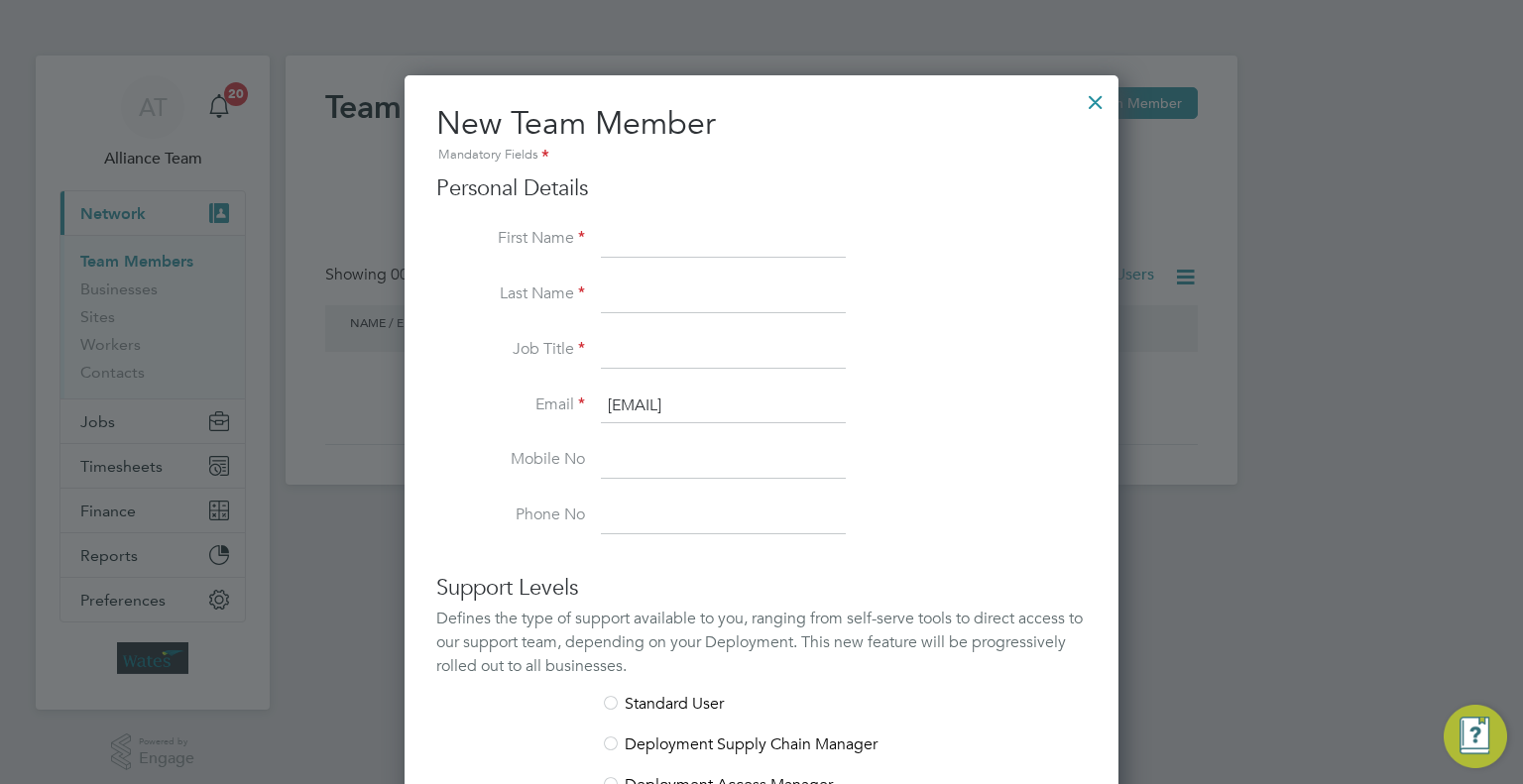 drag, startPoint x: 669, startPoint y: 399, endPoint x: 587, endPoint y: 395, distance: 82.0975 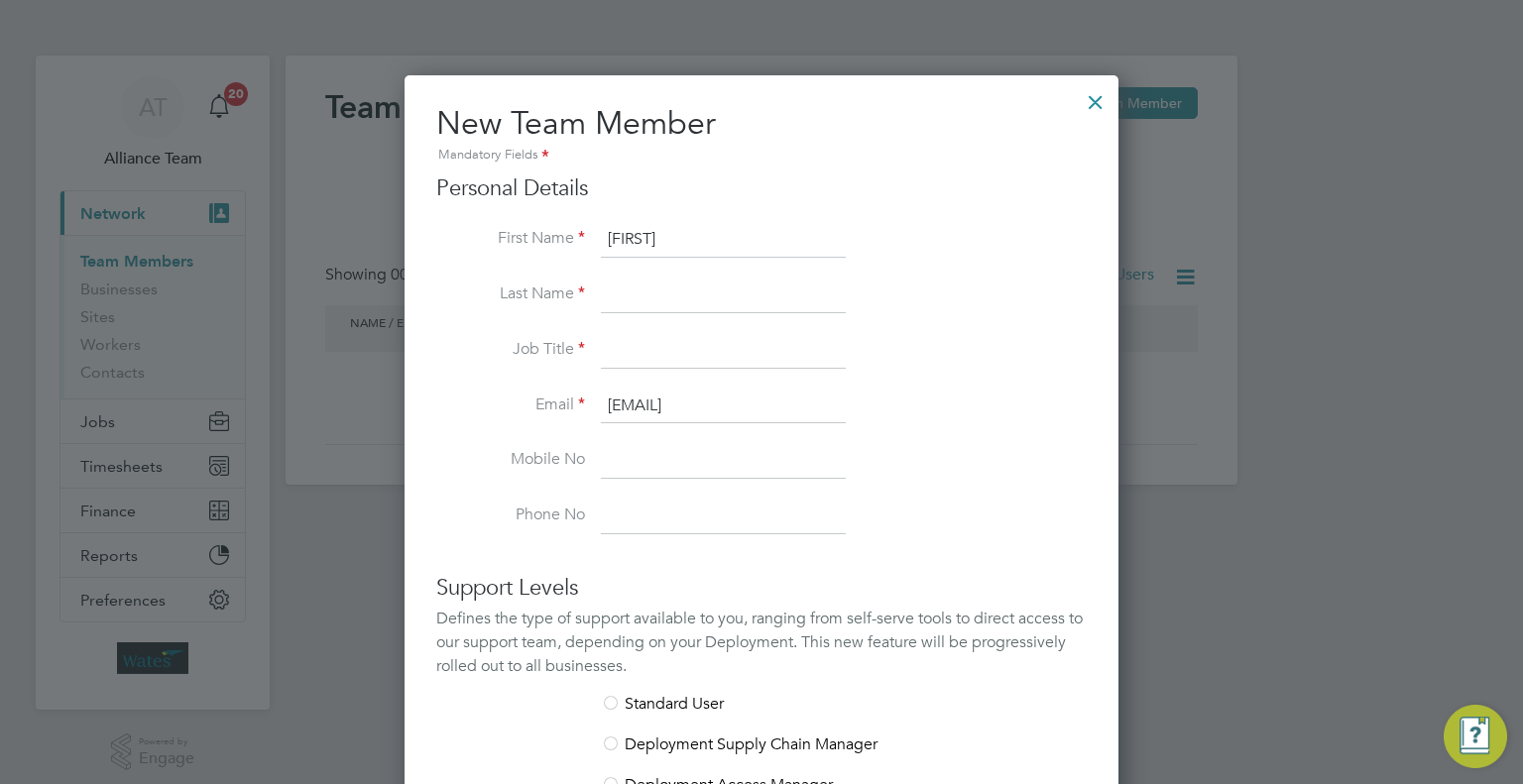 type on "[FIRST]" 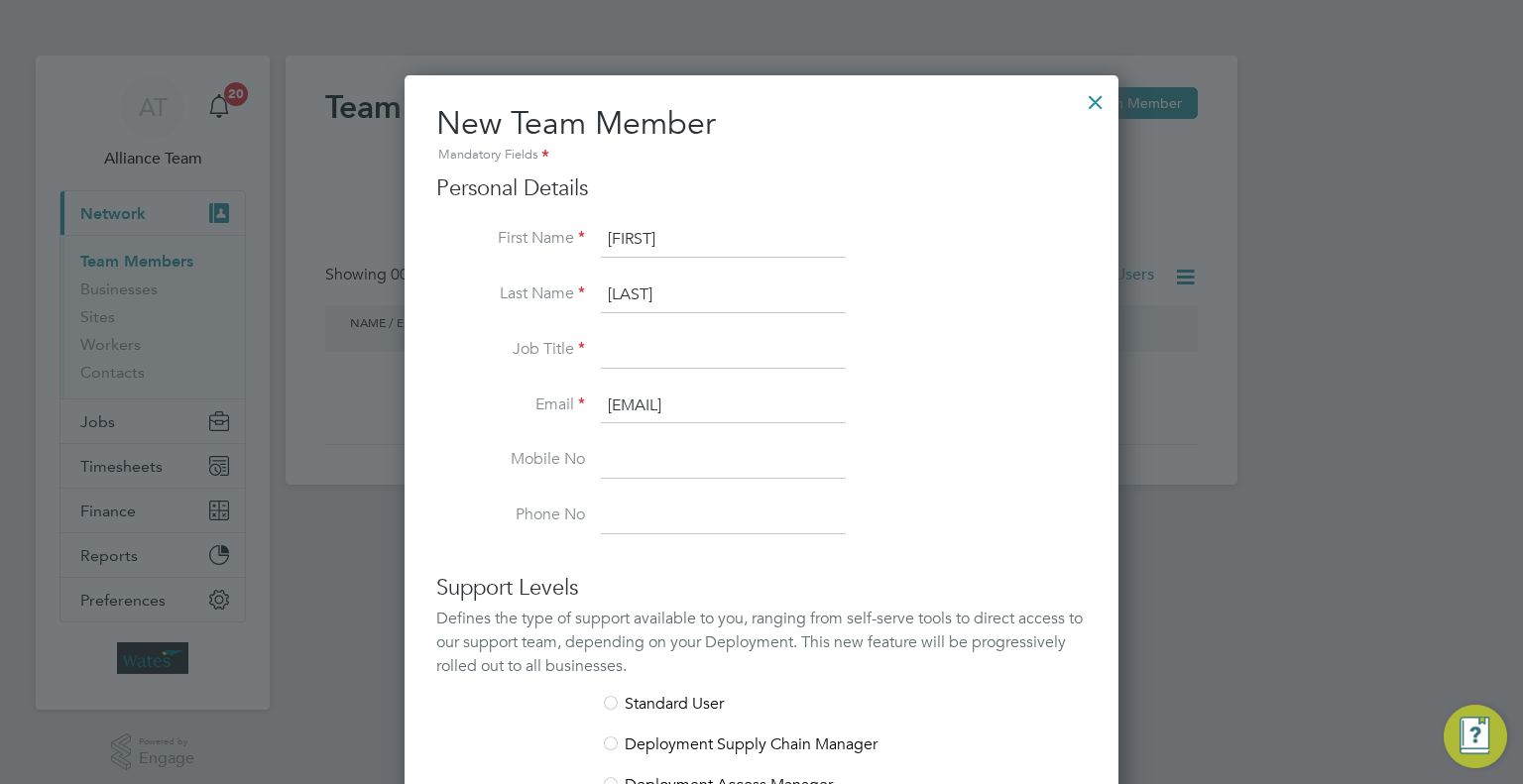 type on "[LAST]" 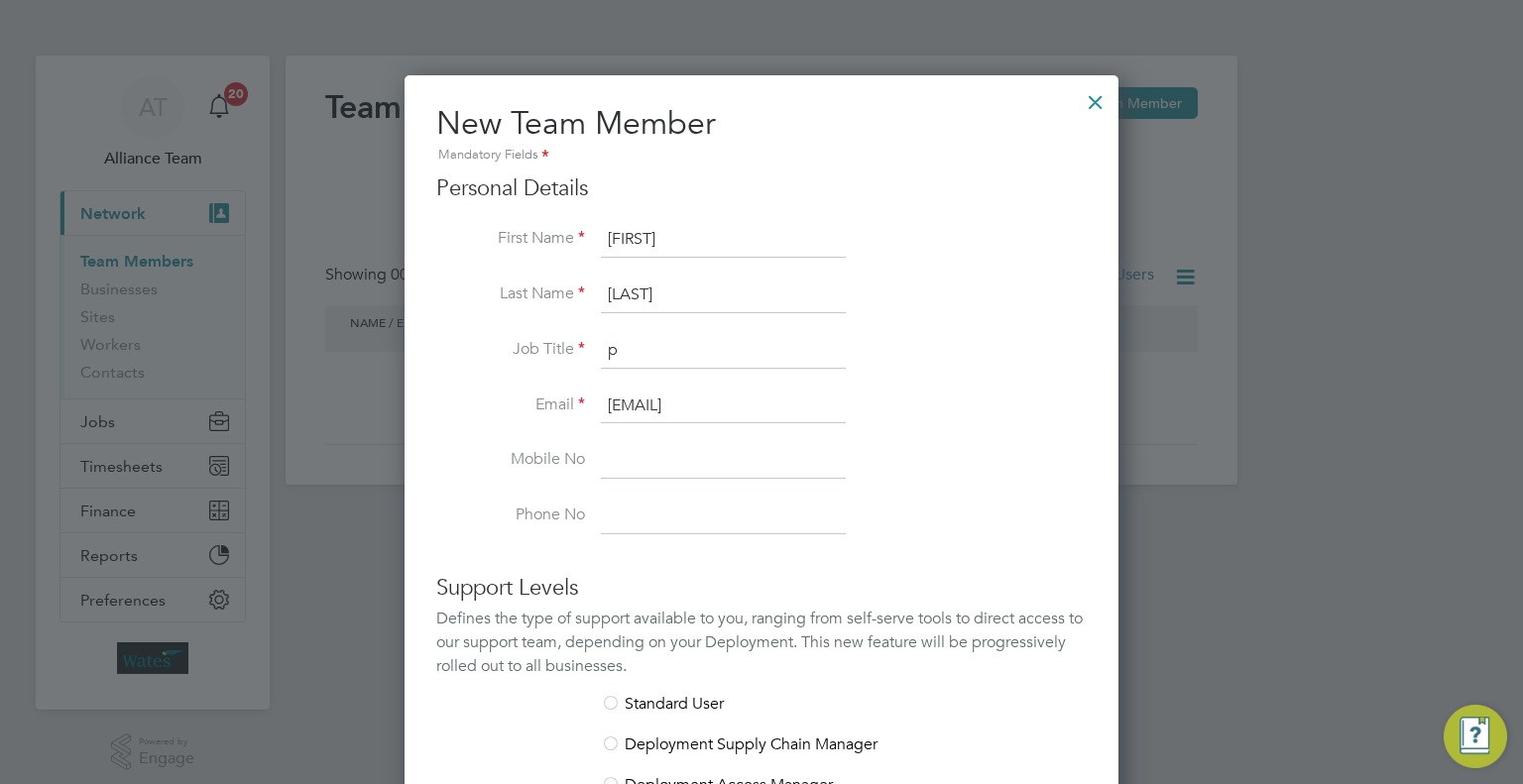 type on "Project Manager" 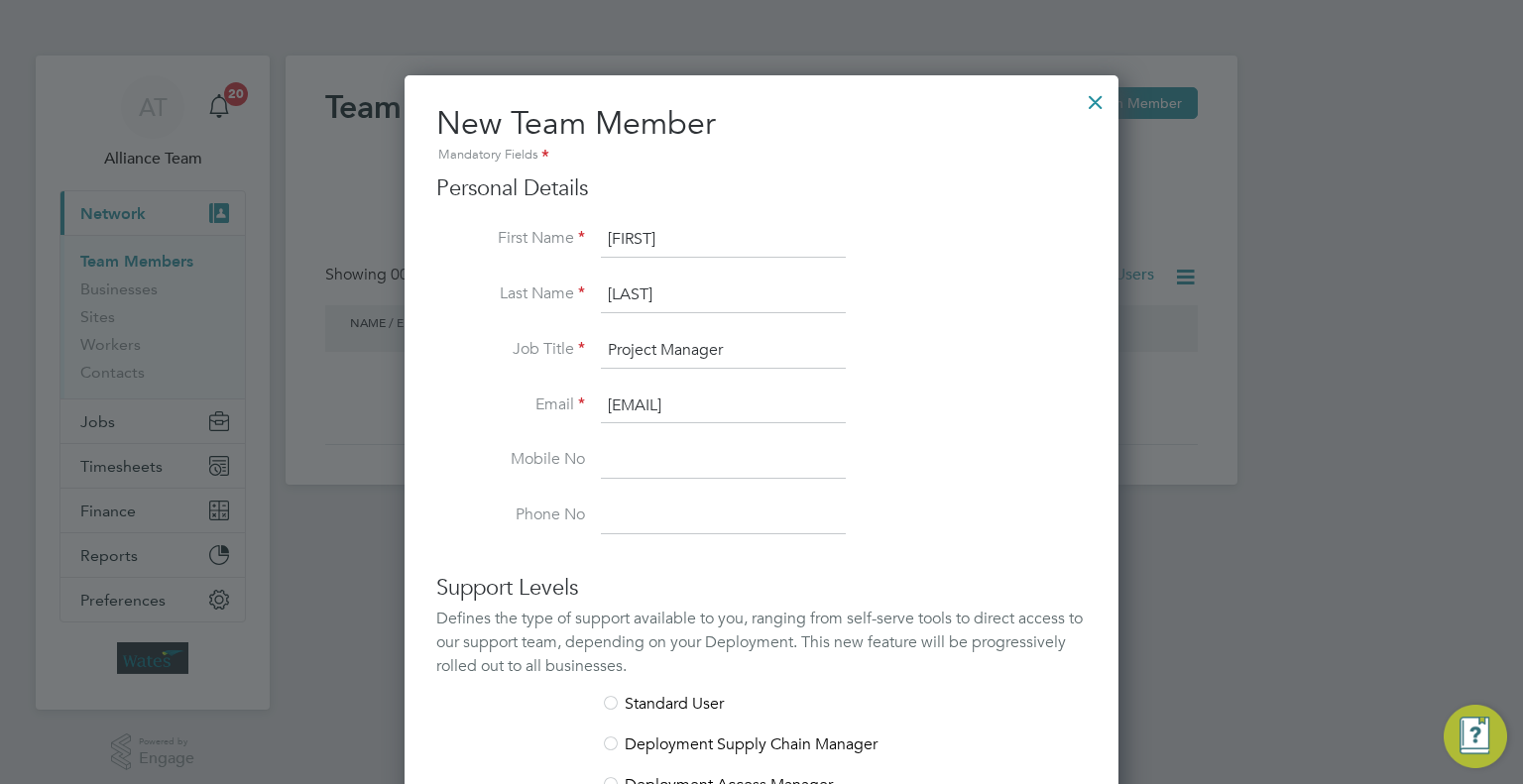 scroll, scrollTop: 478, scrollLeft: 0, axis: vertical 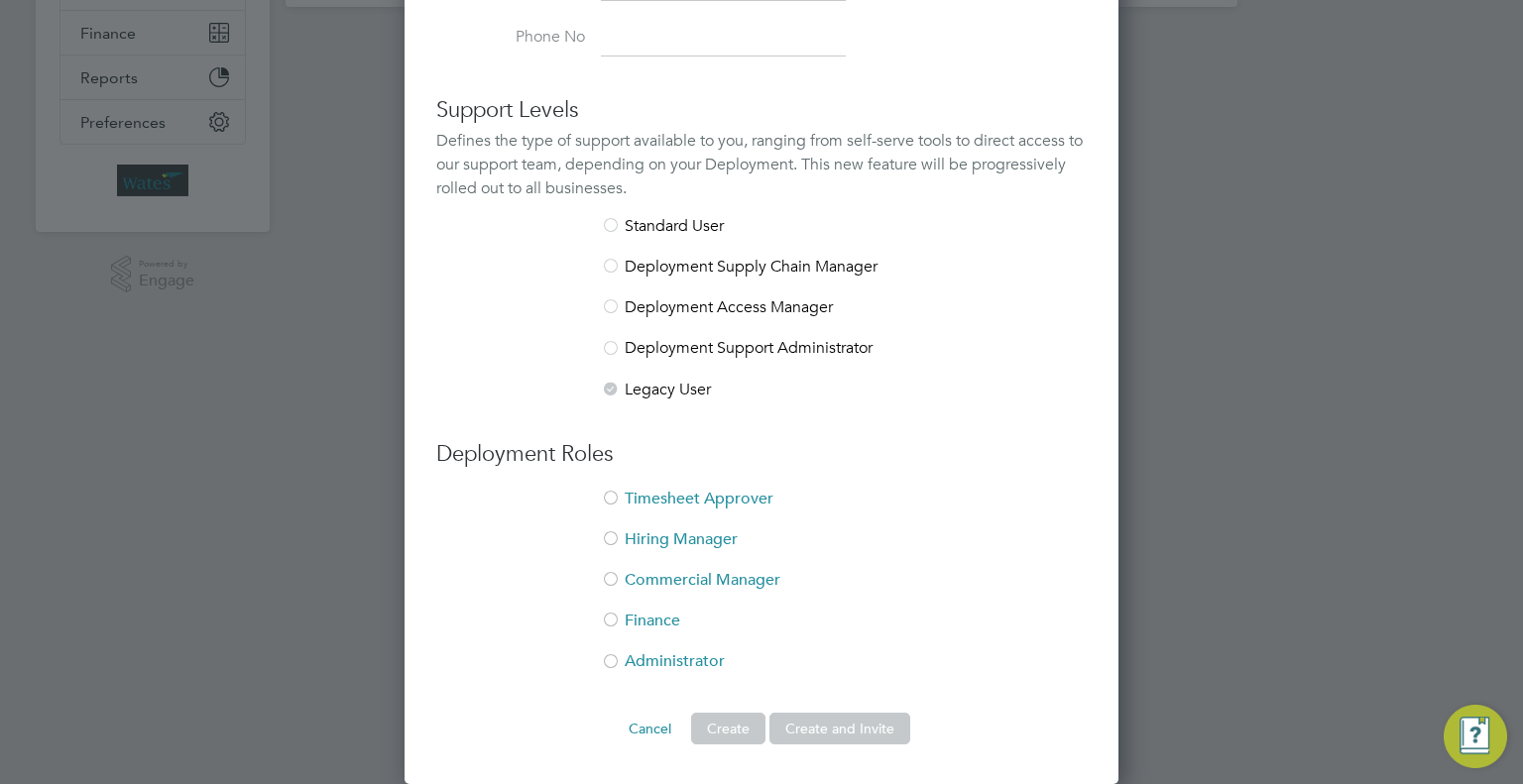click on "Timesheet Approver" at bounding box center [762, 508] 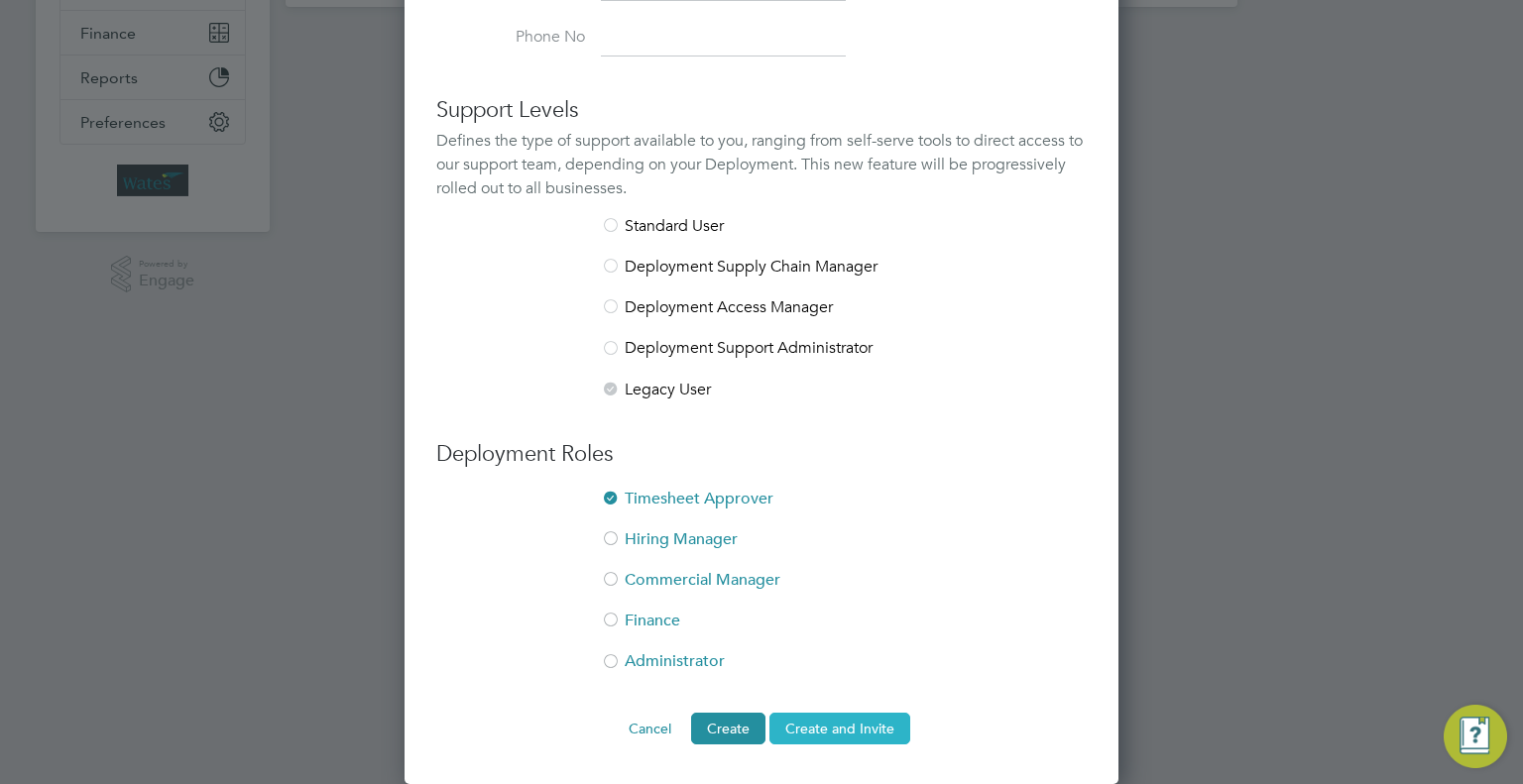 click on "Create and Invite" at bounding box center [840, 728] 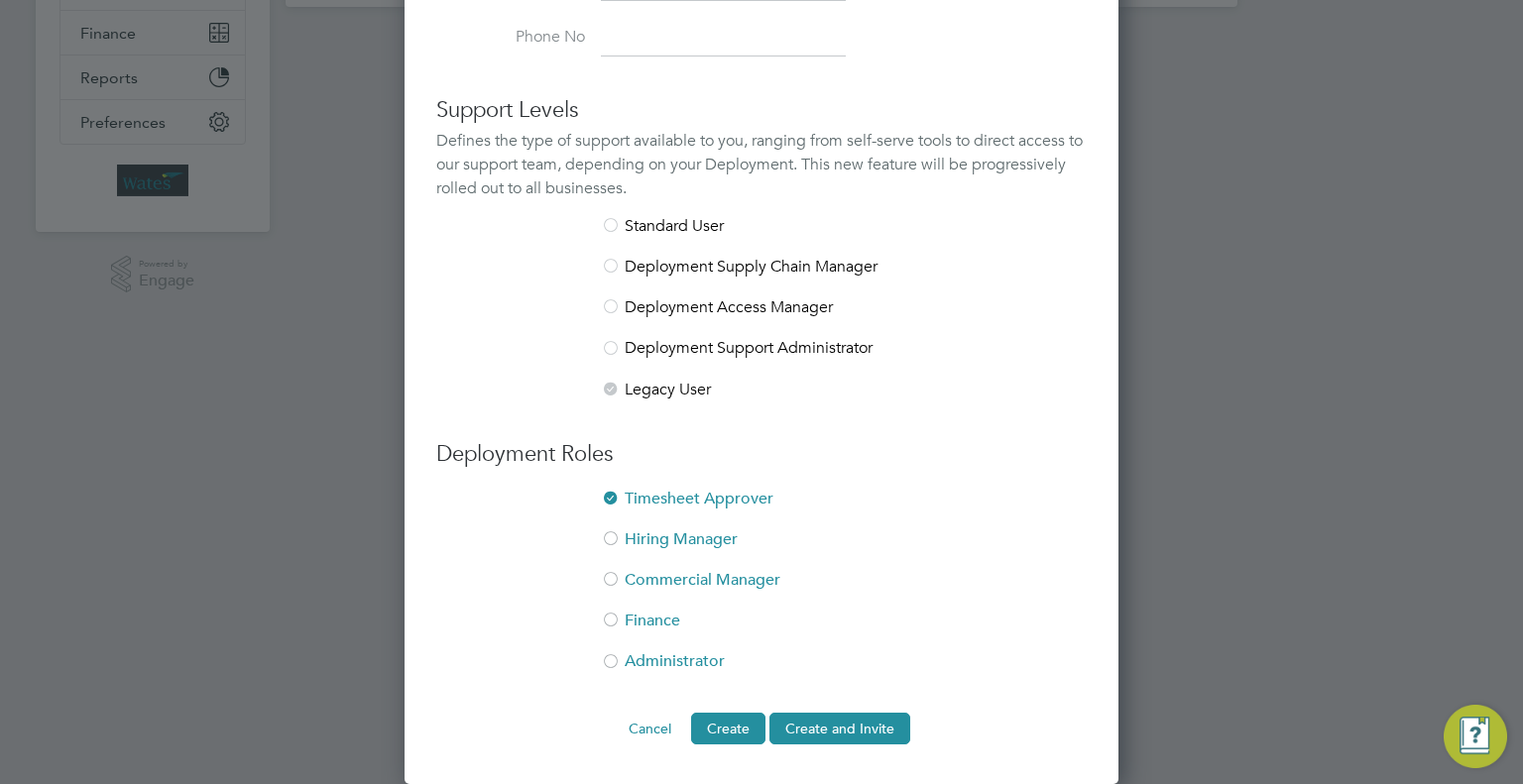 scroll, scrollTop: 0, scrollLeft: 0, axis: both 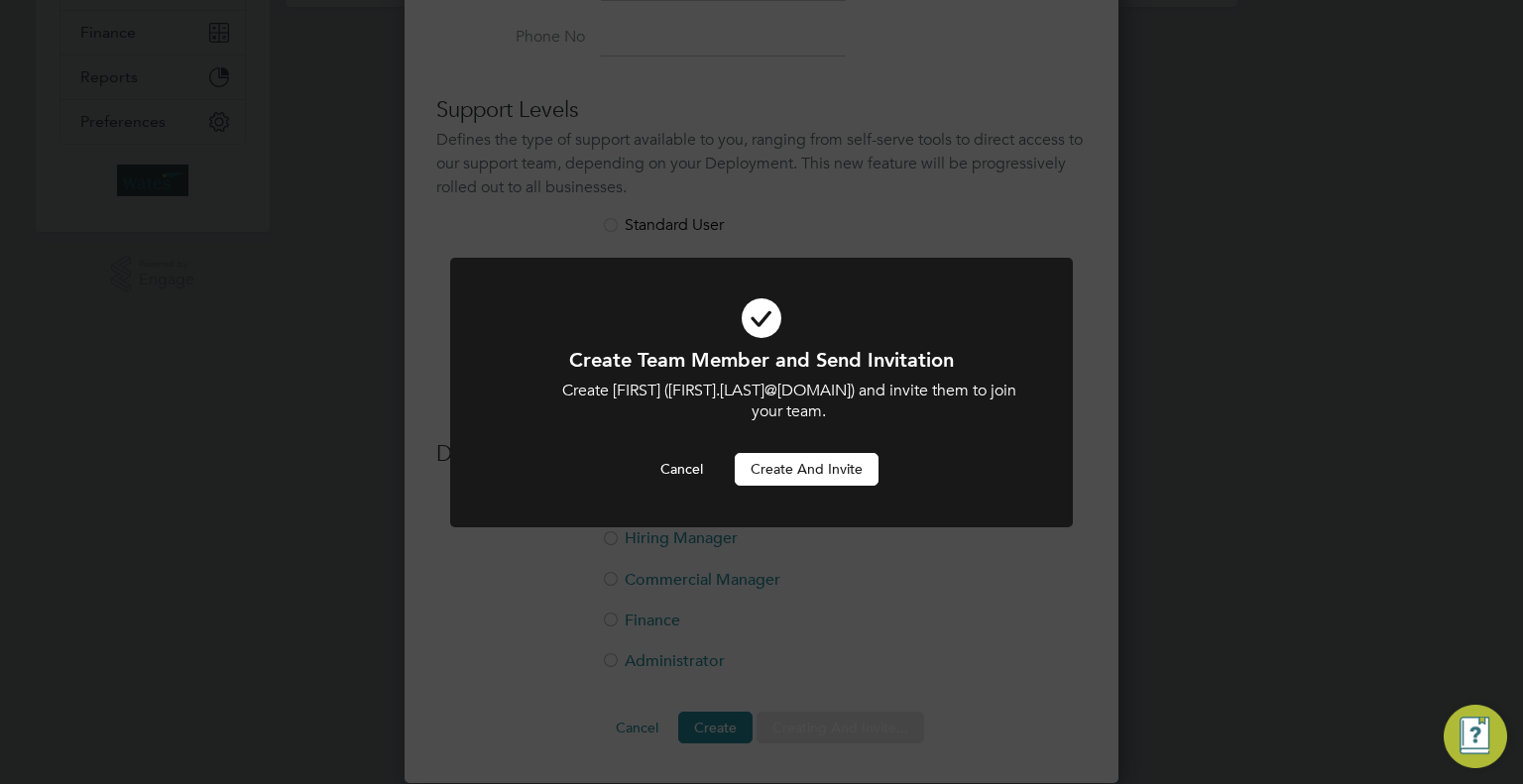 click on "Create Team Member and Send Invitation Create [FIRST] ([EMAIL]) and invite them to join your team. Cancel Create and invite" at bounding box center [762, 416] 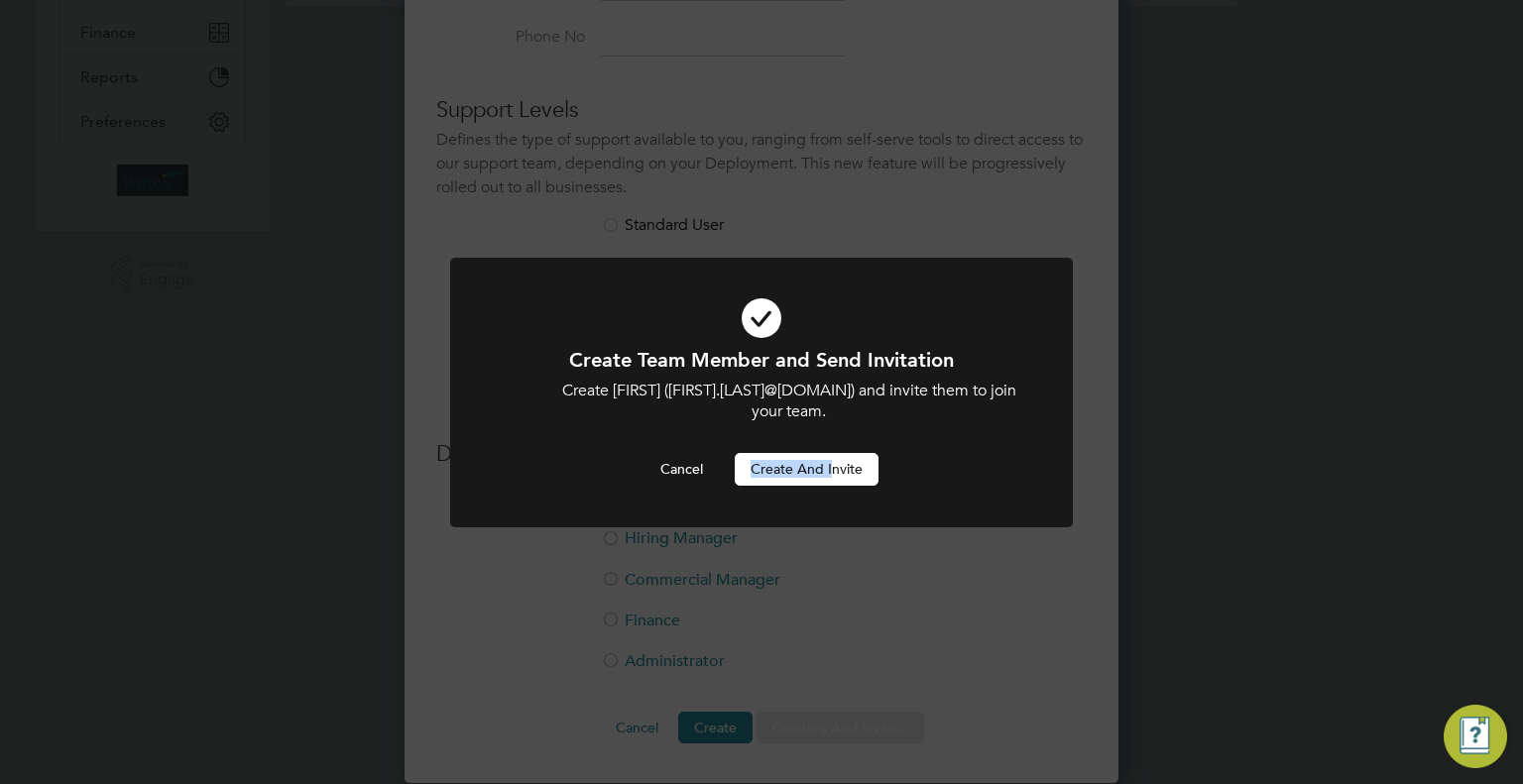 click on "Create and invite" at bounding box center (806, 469) 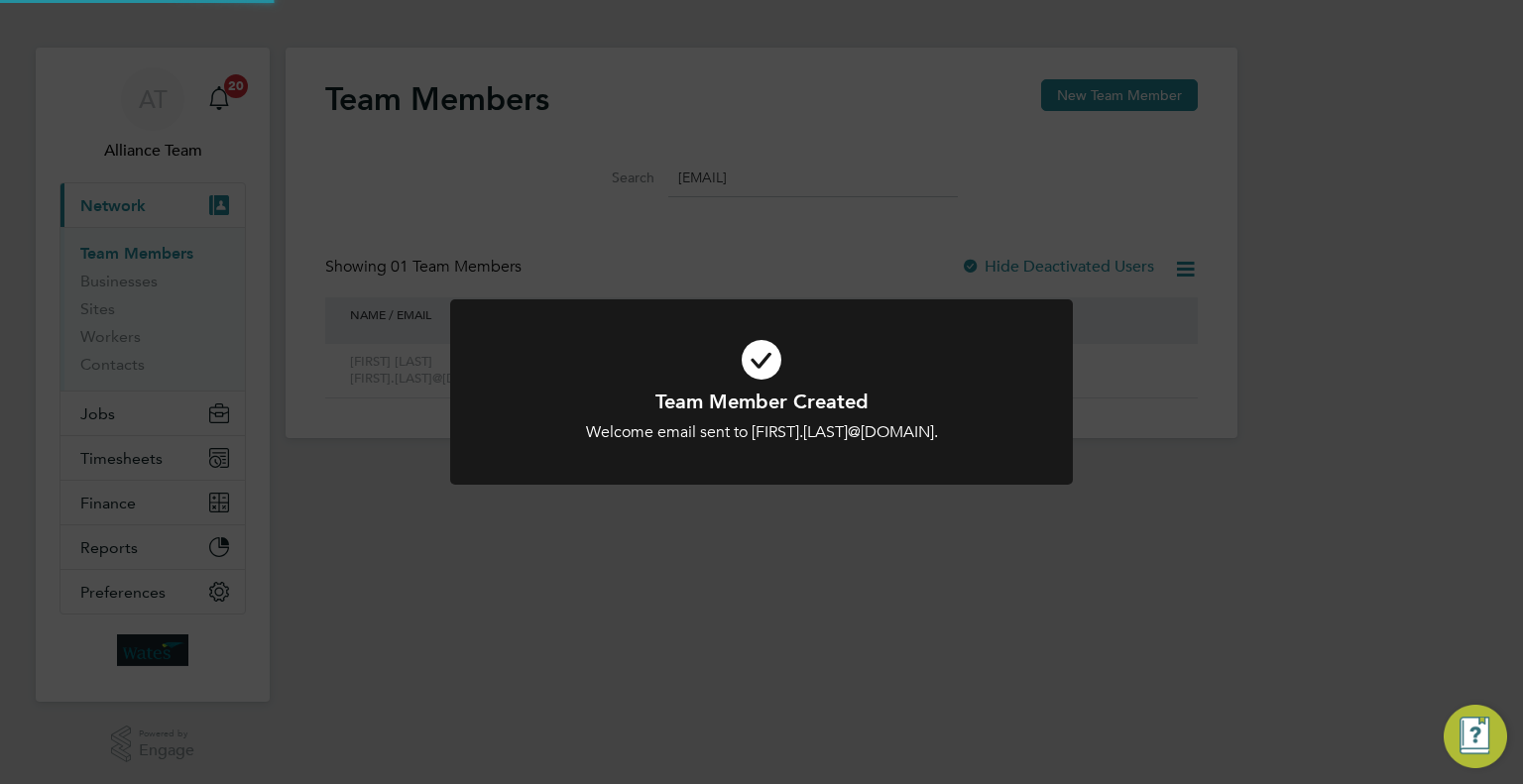scroll, scrollTop: 0, scrollLeft: 0, axis: both 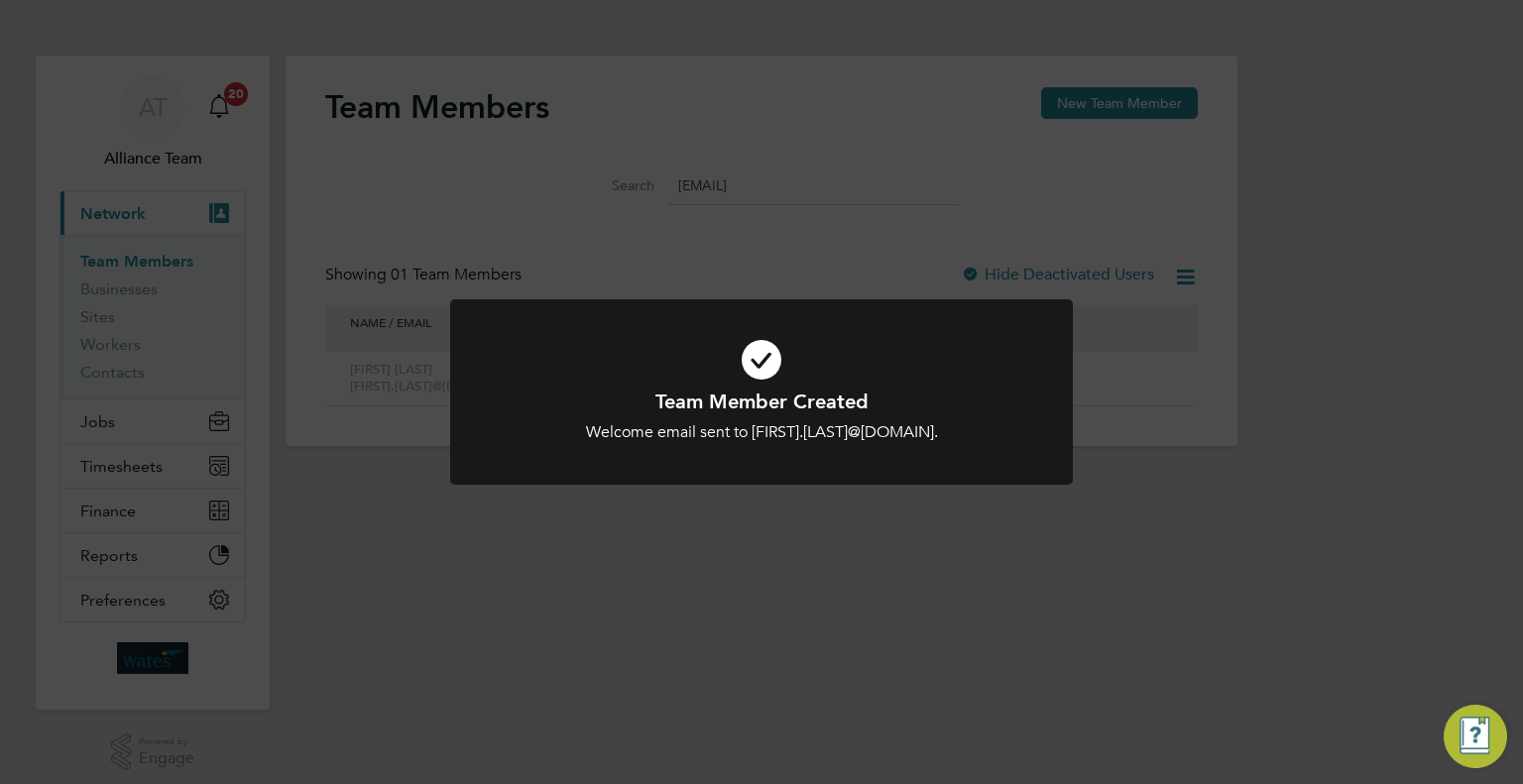 click on "Team Member Created Welcome email sent to [FIRST].[LAST]@[DOMAIN]. Cancel Okay" 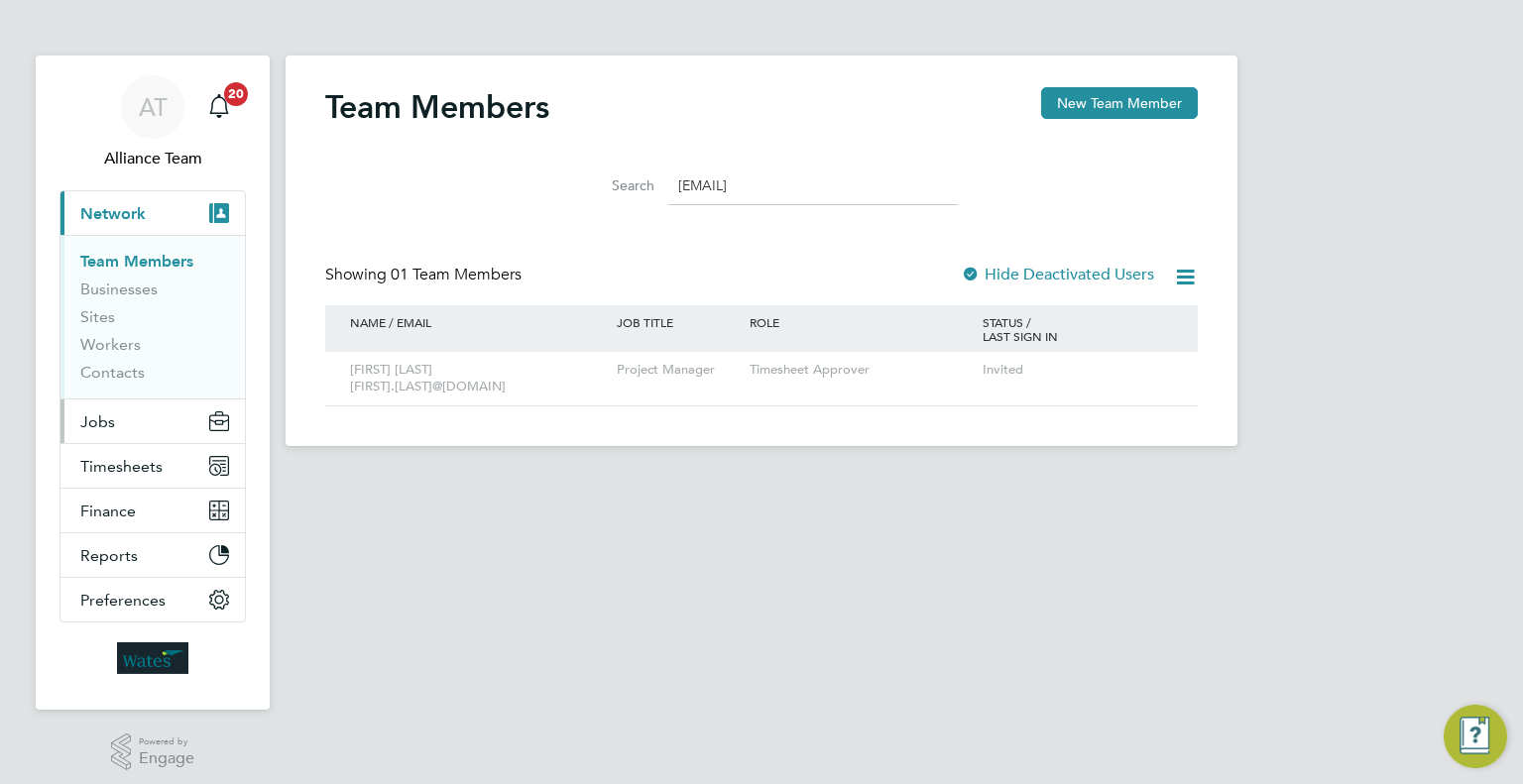 click on "Jobs" at bounding box center (153, 421) 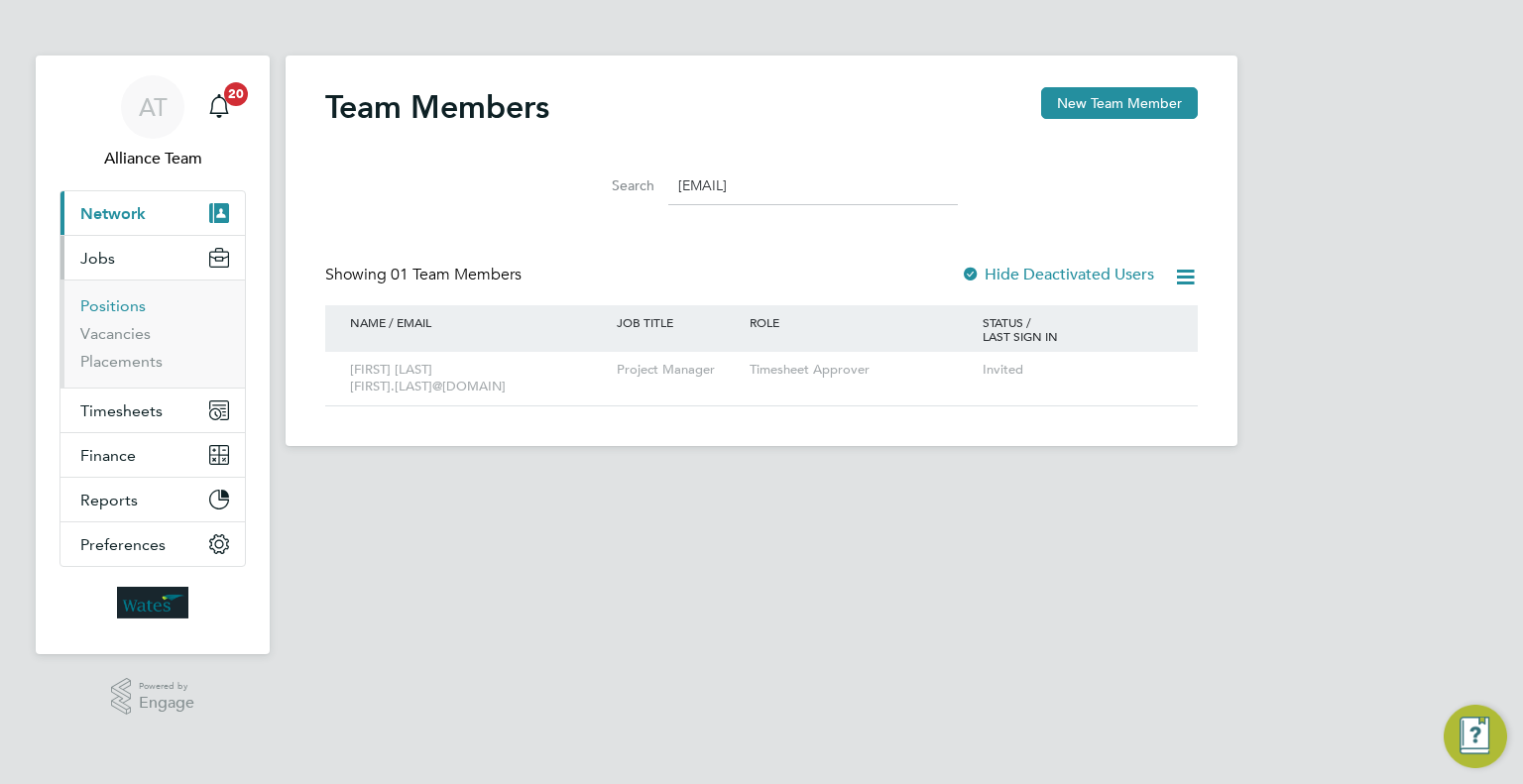 click on "Positions" at bounding box center (113, 305) 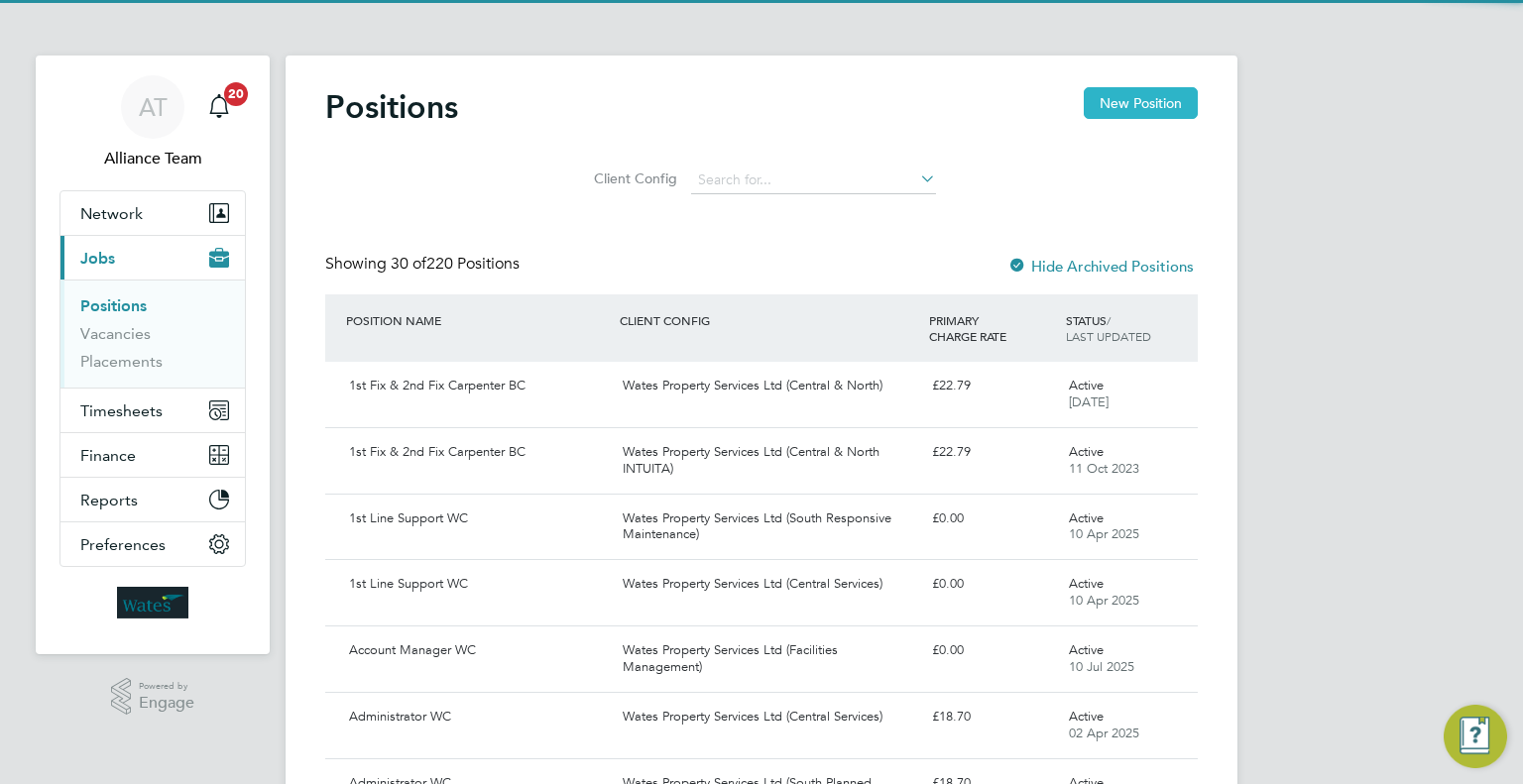 click on "New Position" 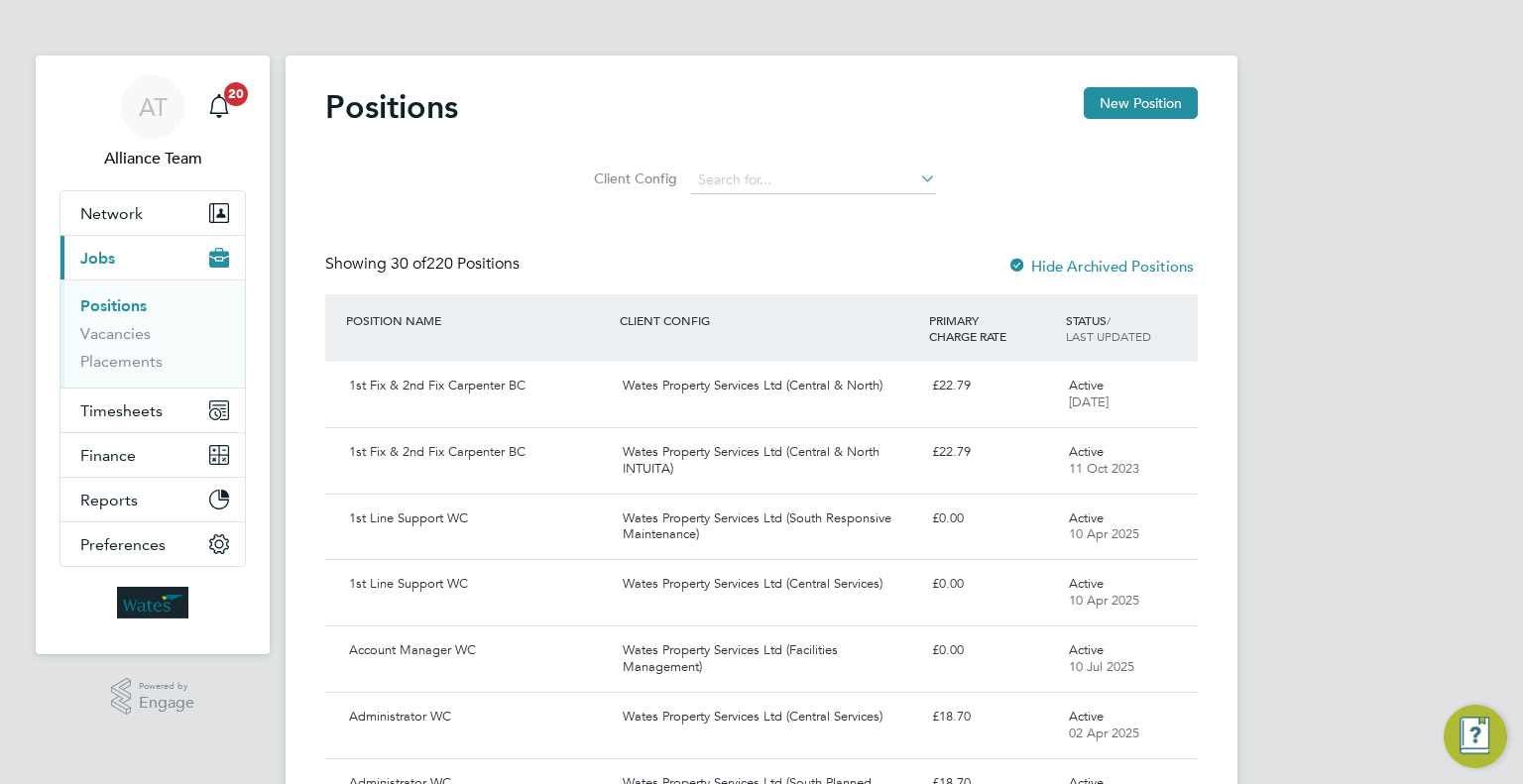 scroll, scrollTop: 9, scrollLeft: 10, axis: both 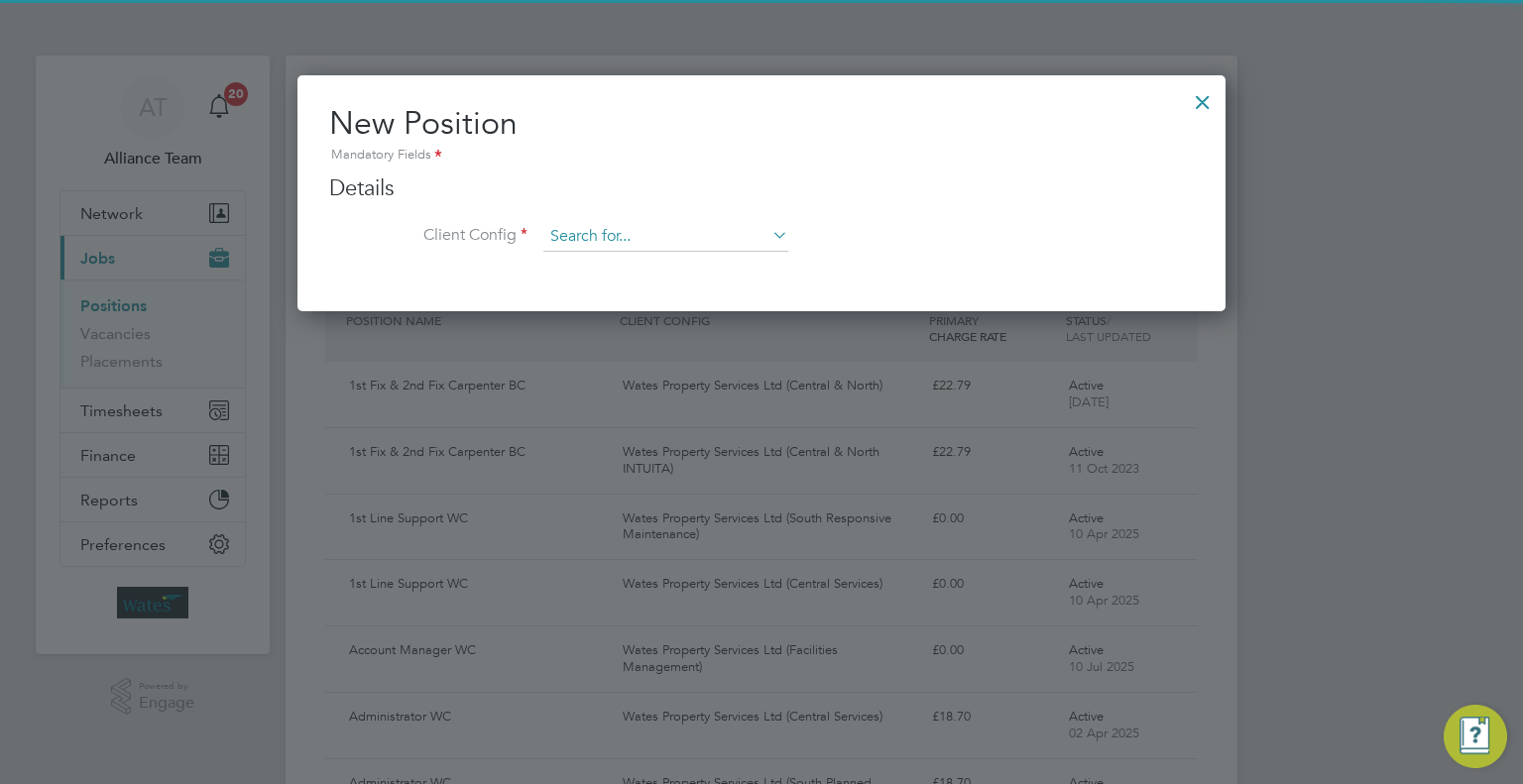 click at bounding box center (665, 237) 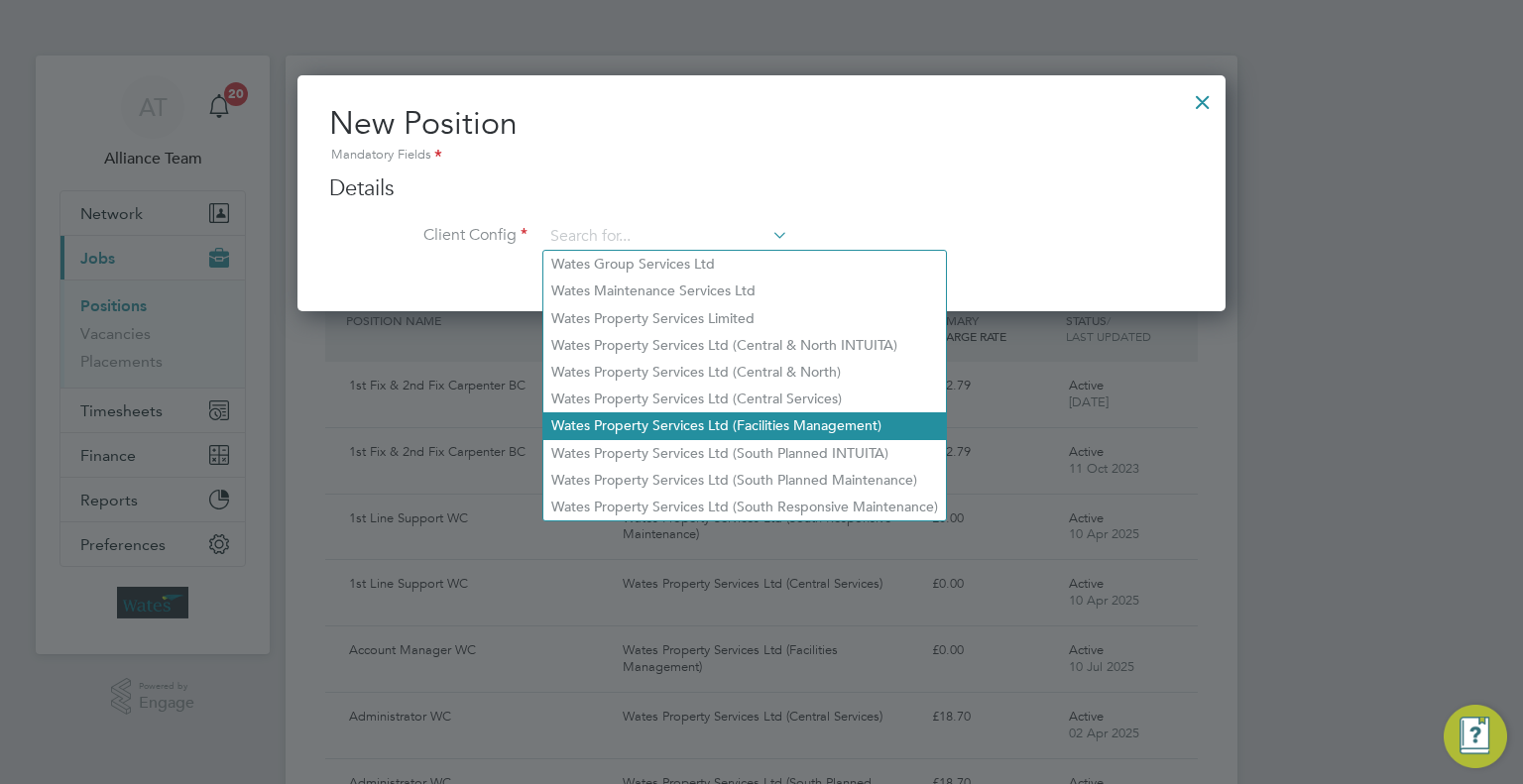 click on "Wates Property Services Ltd (Facilities Management)" 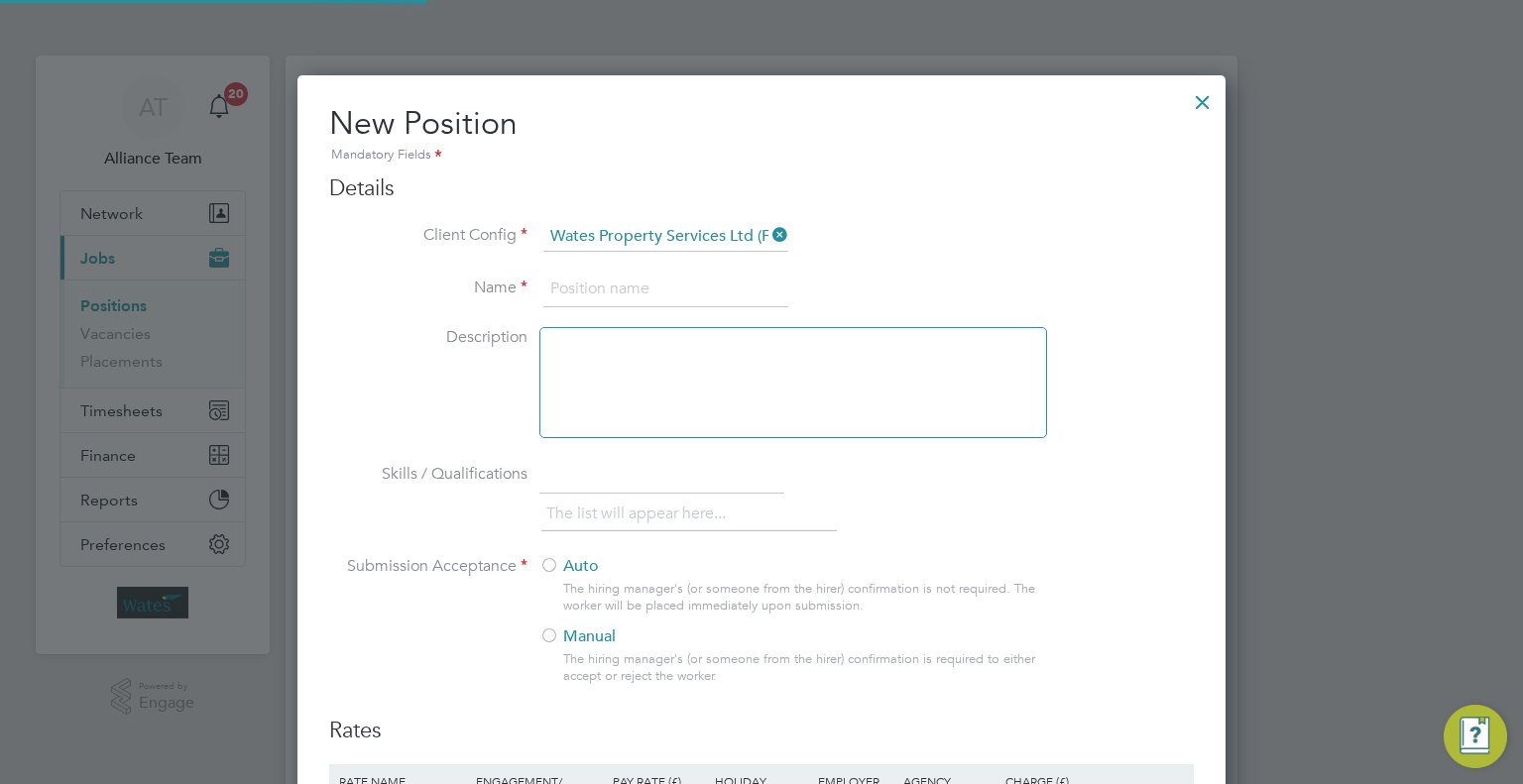 scroll, scrollTop: 10, scrollLeft: 10, axis: both 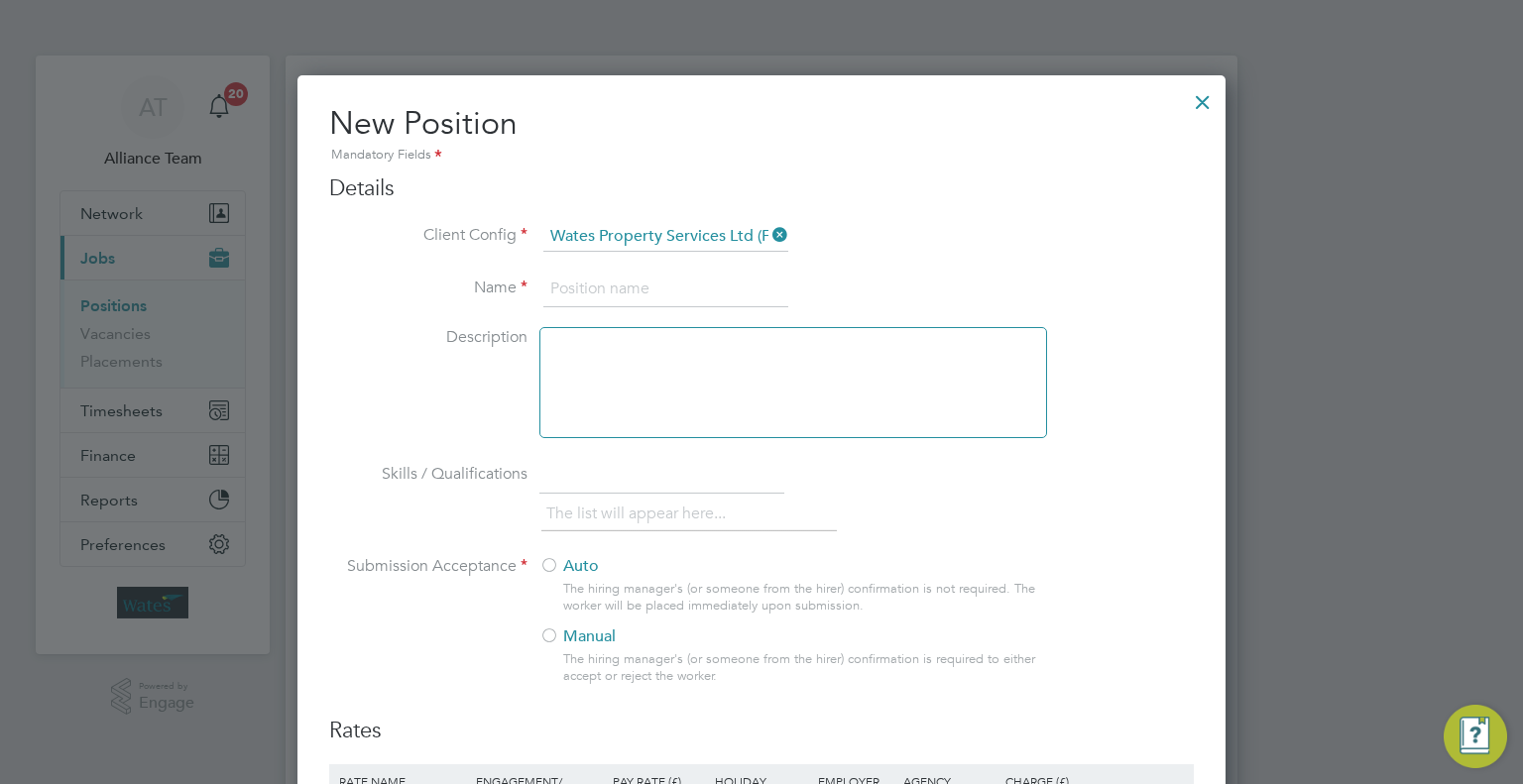 click at bounding box center (665, 289) 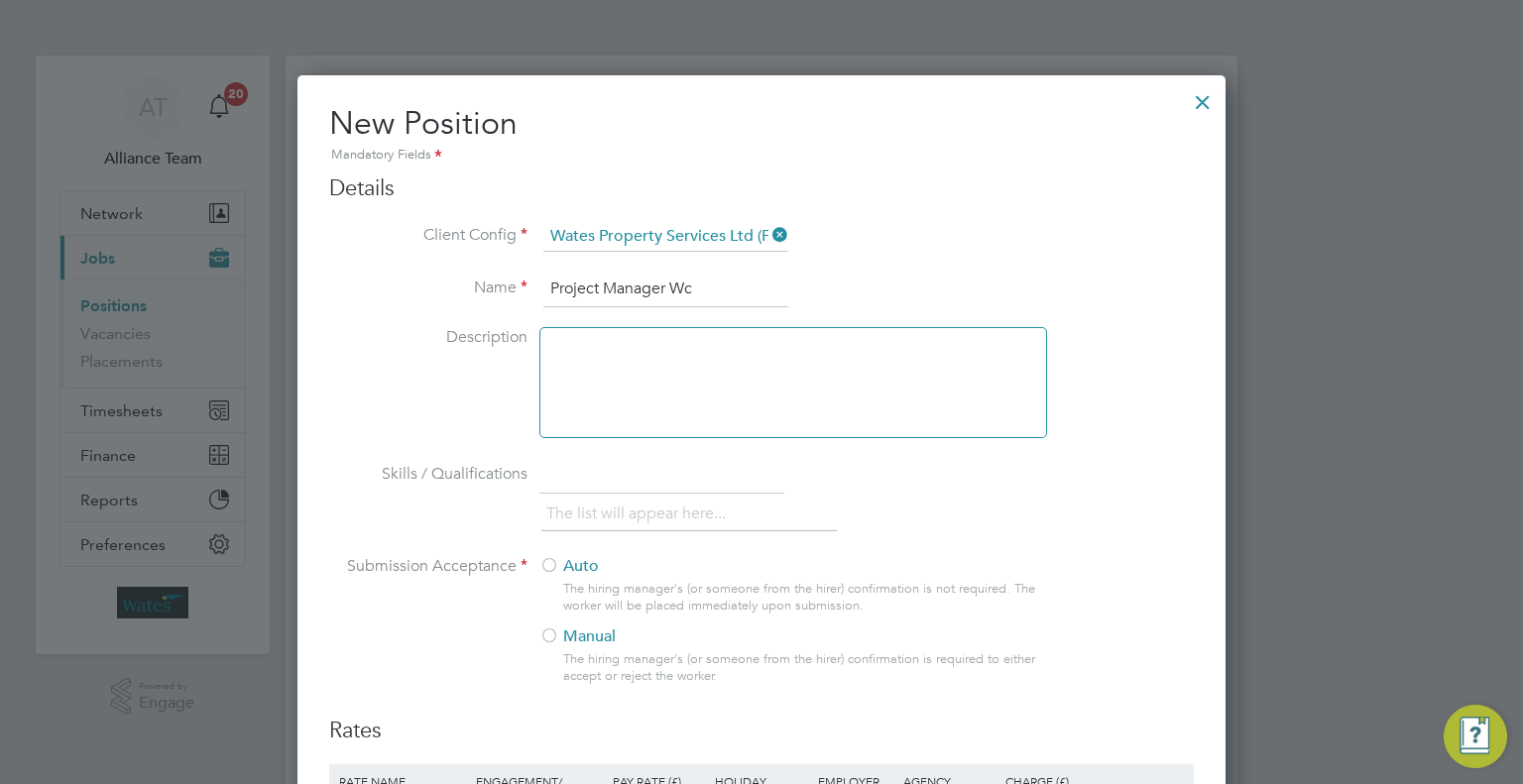 type on "Project Manager Wc" 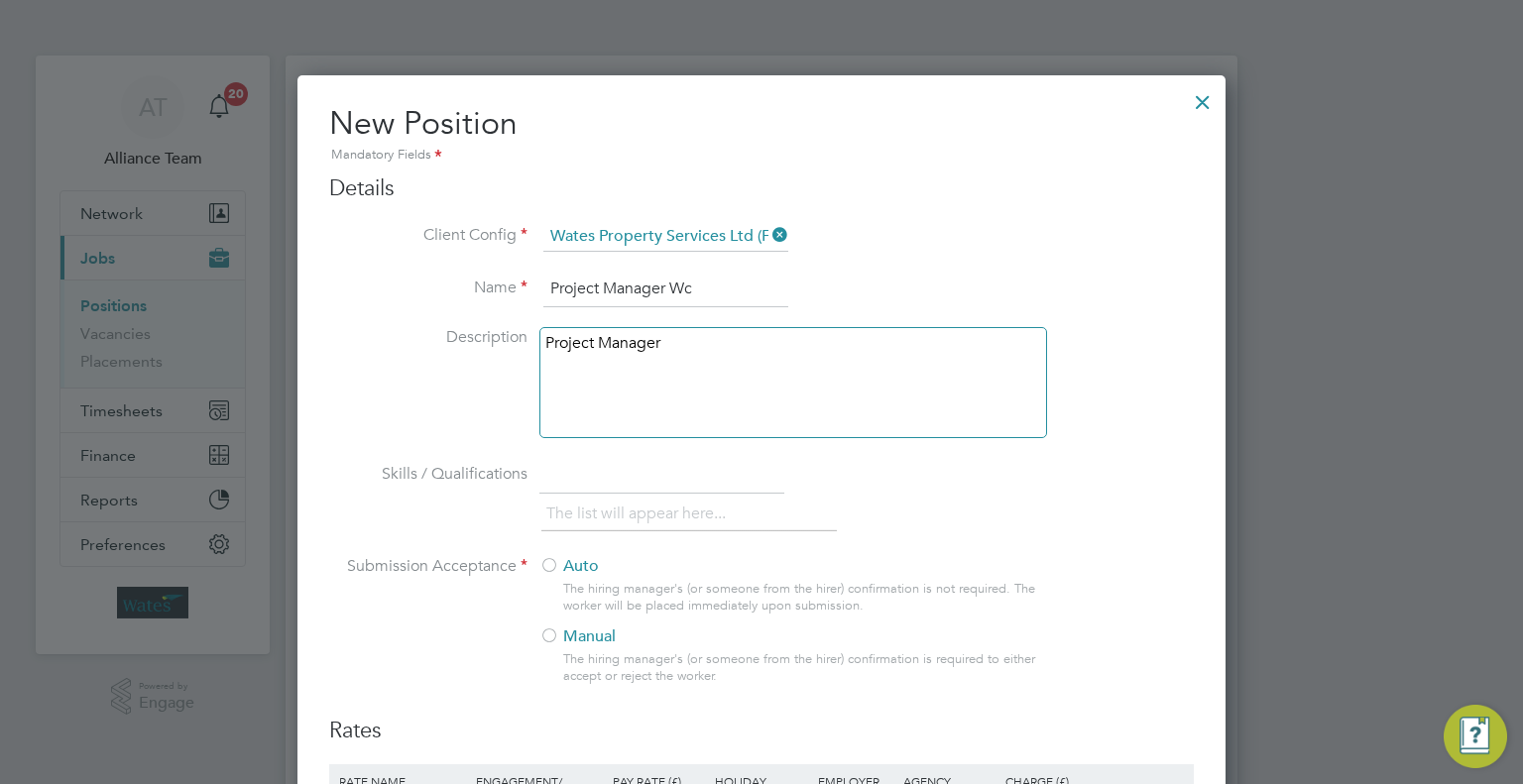 click on "Manual" at bounding box center [784, 636] 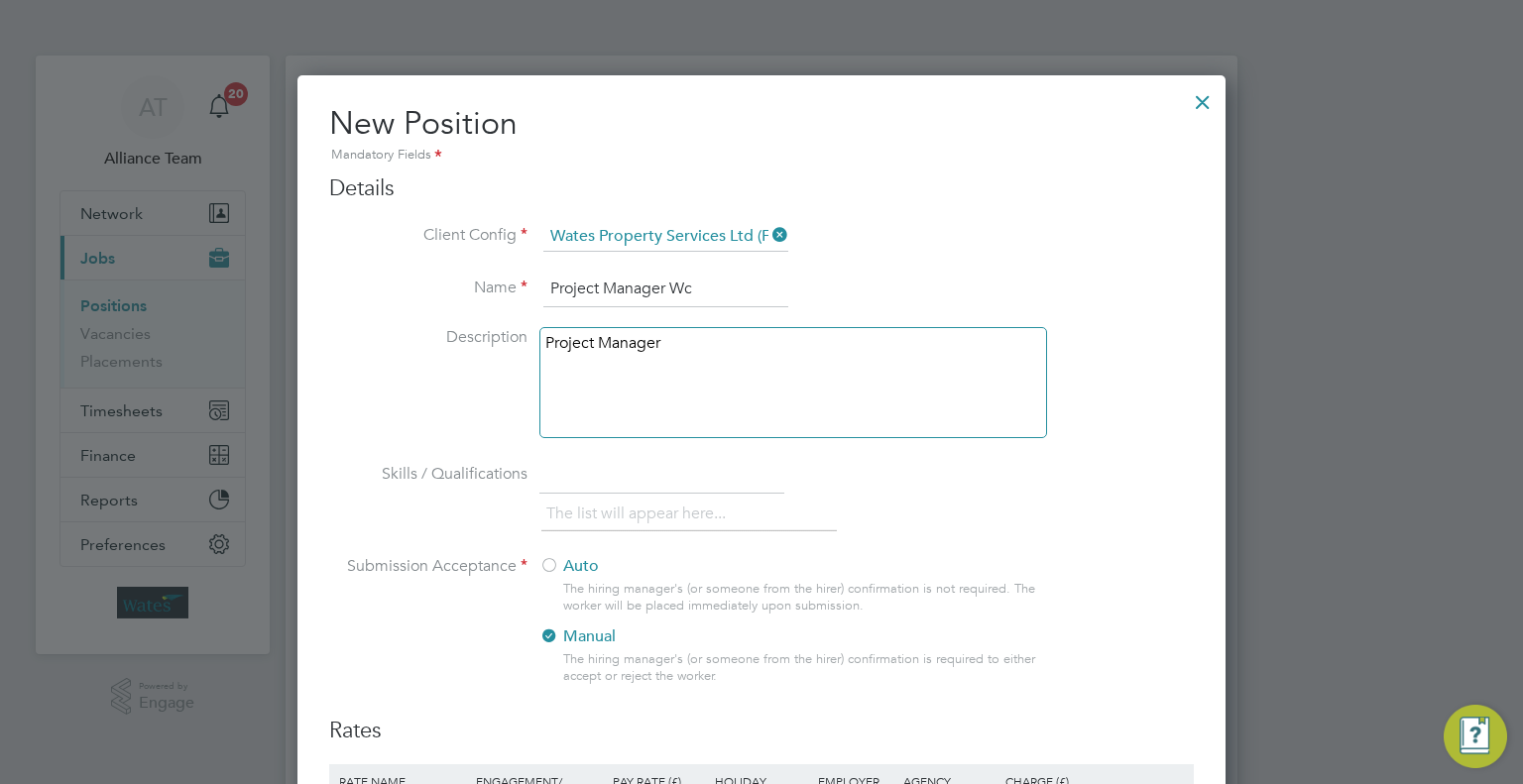 scroll, scrollTop: 396, scrollLeft: 0, axis: vertical 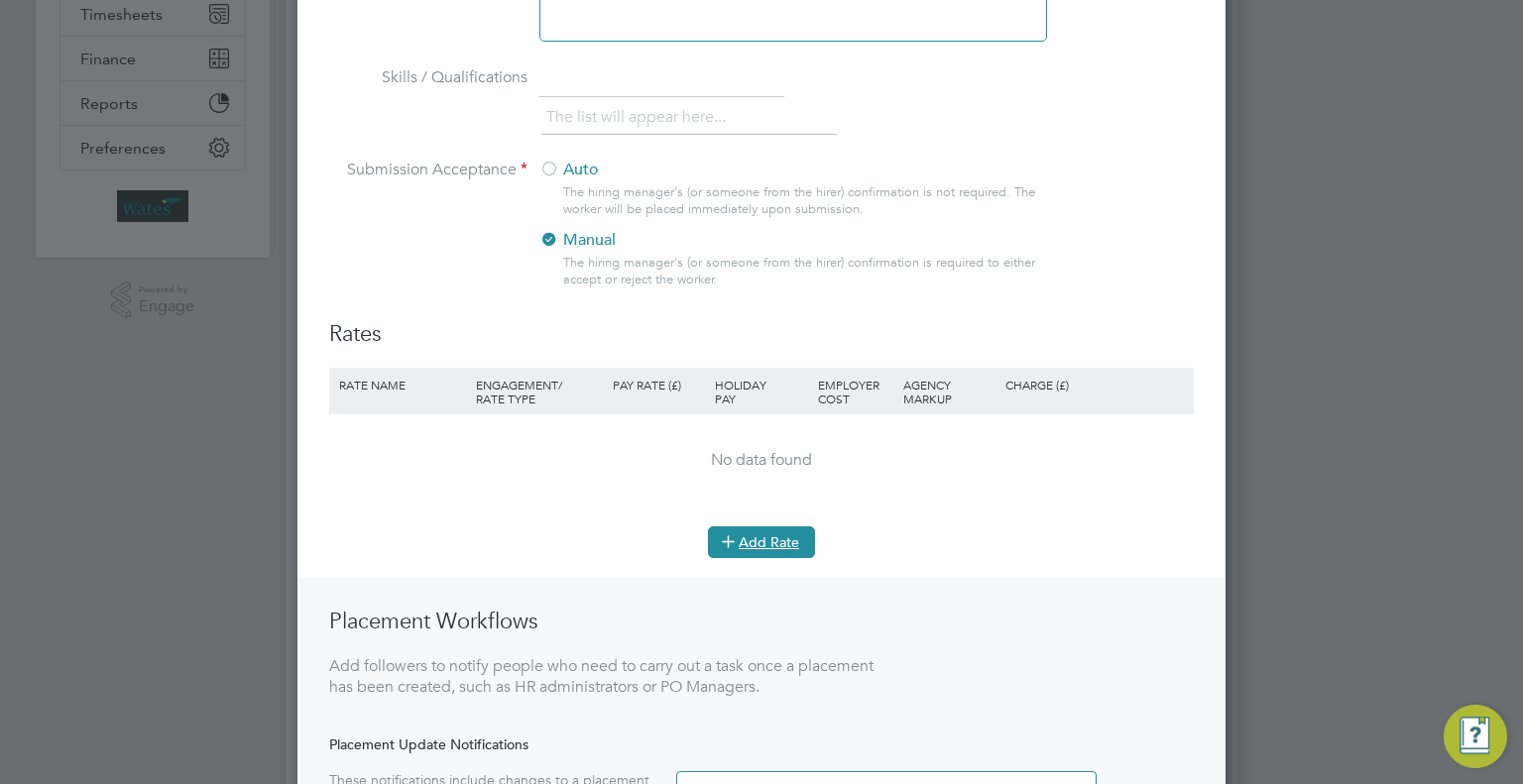 click on "Add Rate" at bounding box center (762, 542) 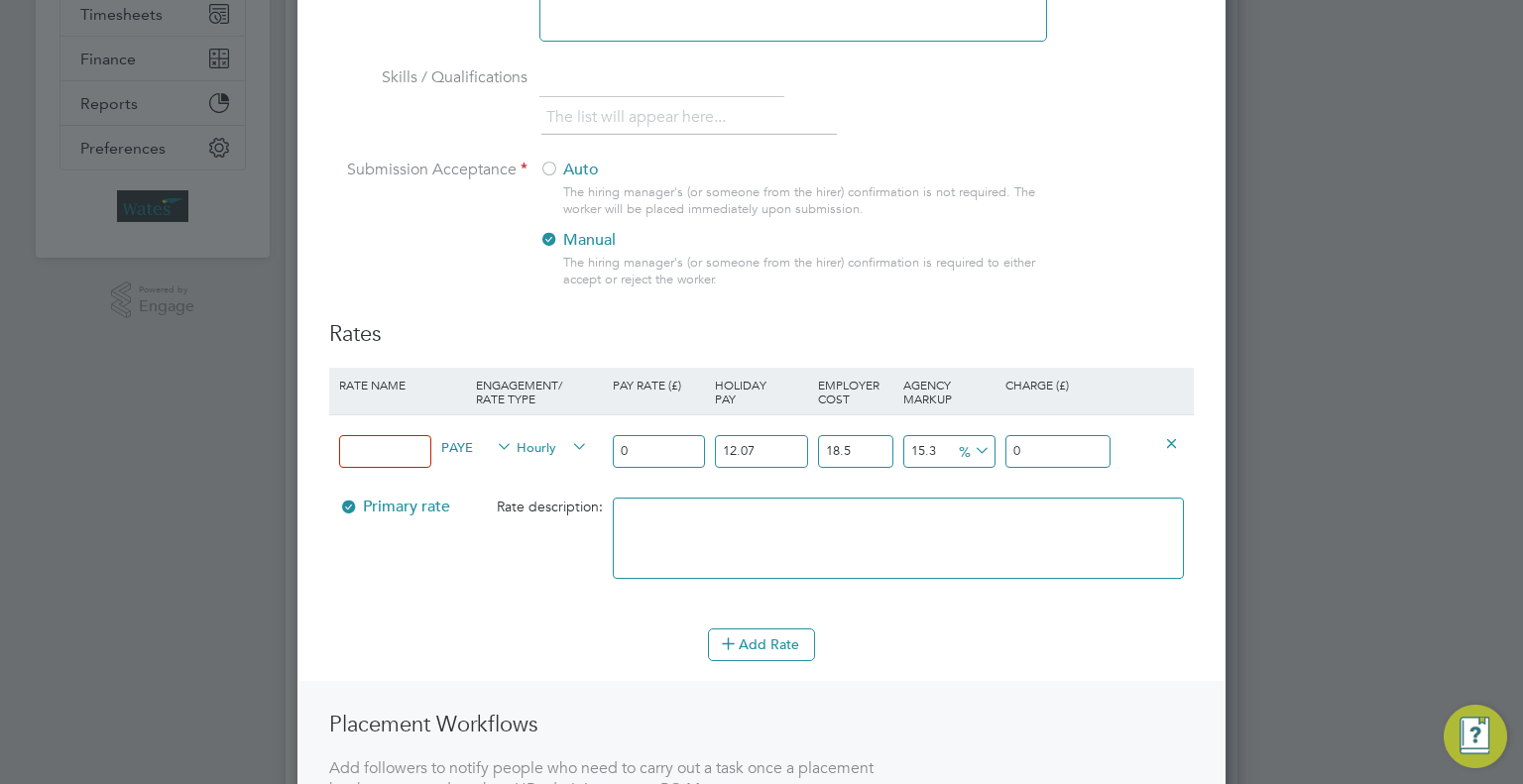 click at bounding box center (385, 451) 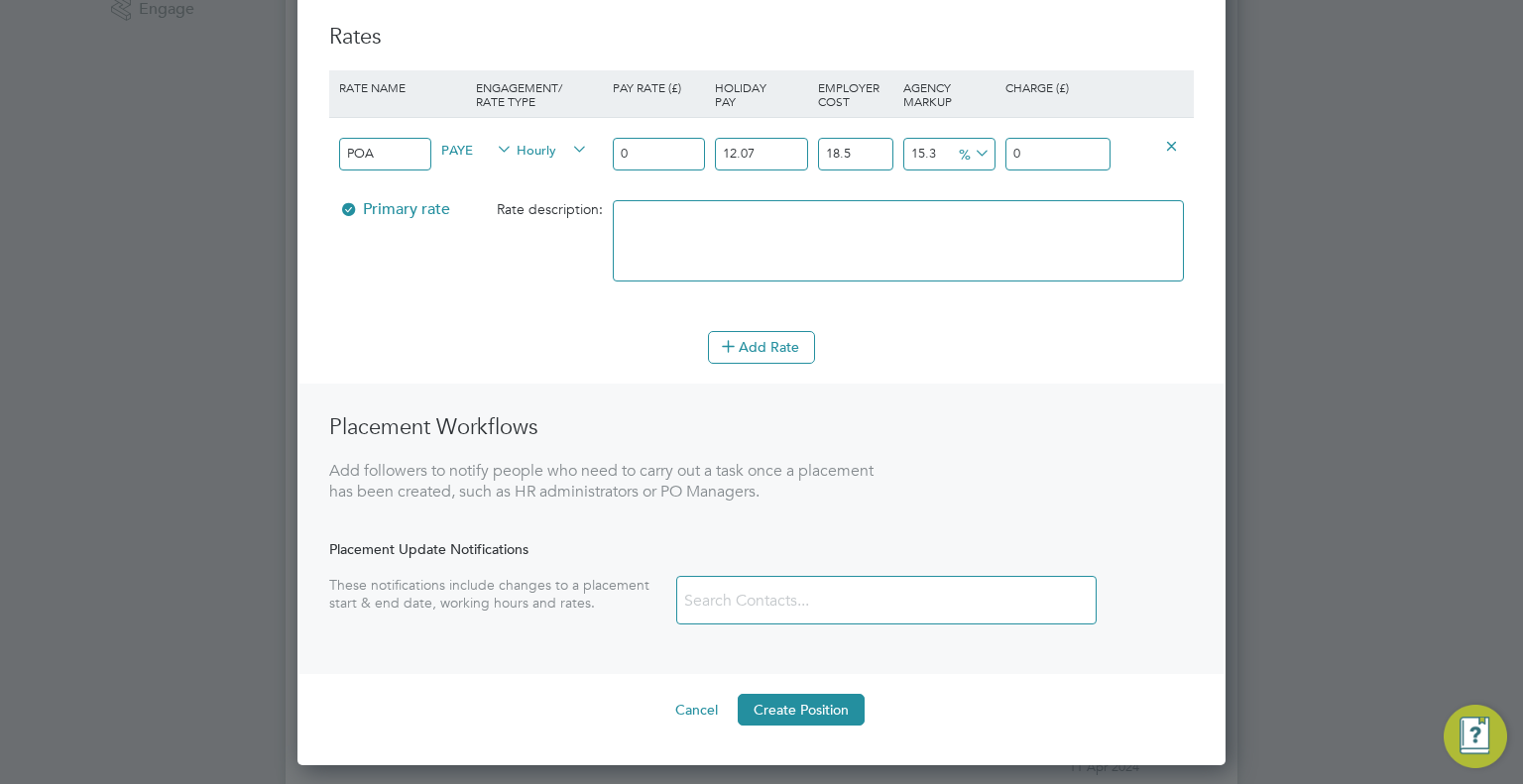 type on "POA" 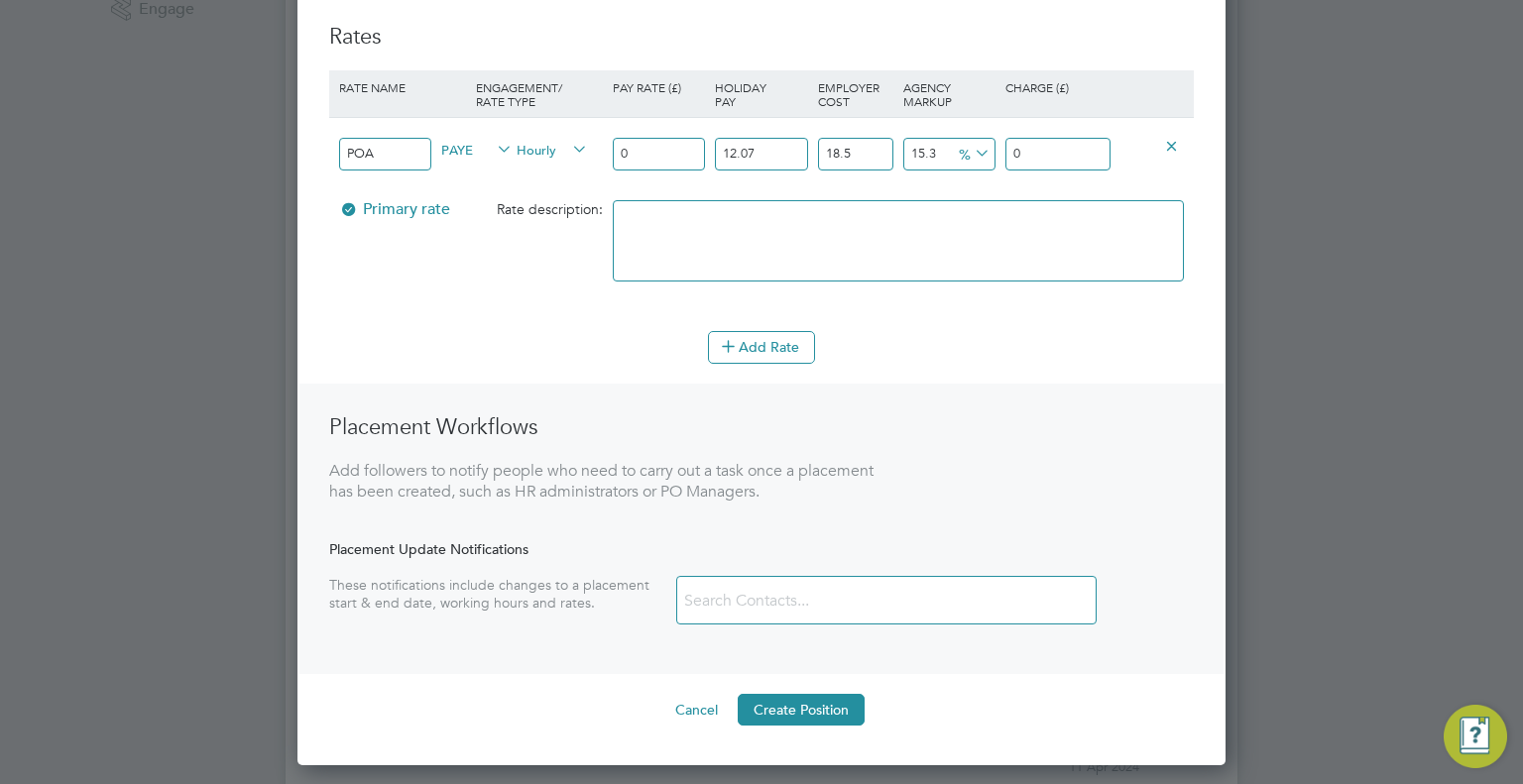 click on "Create Position" at bounding box center [801, 710] 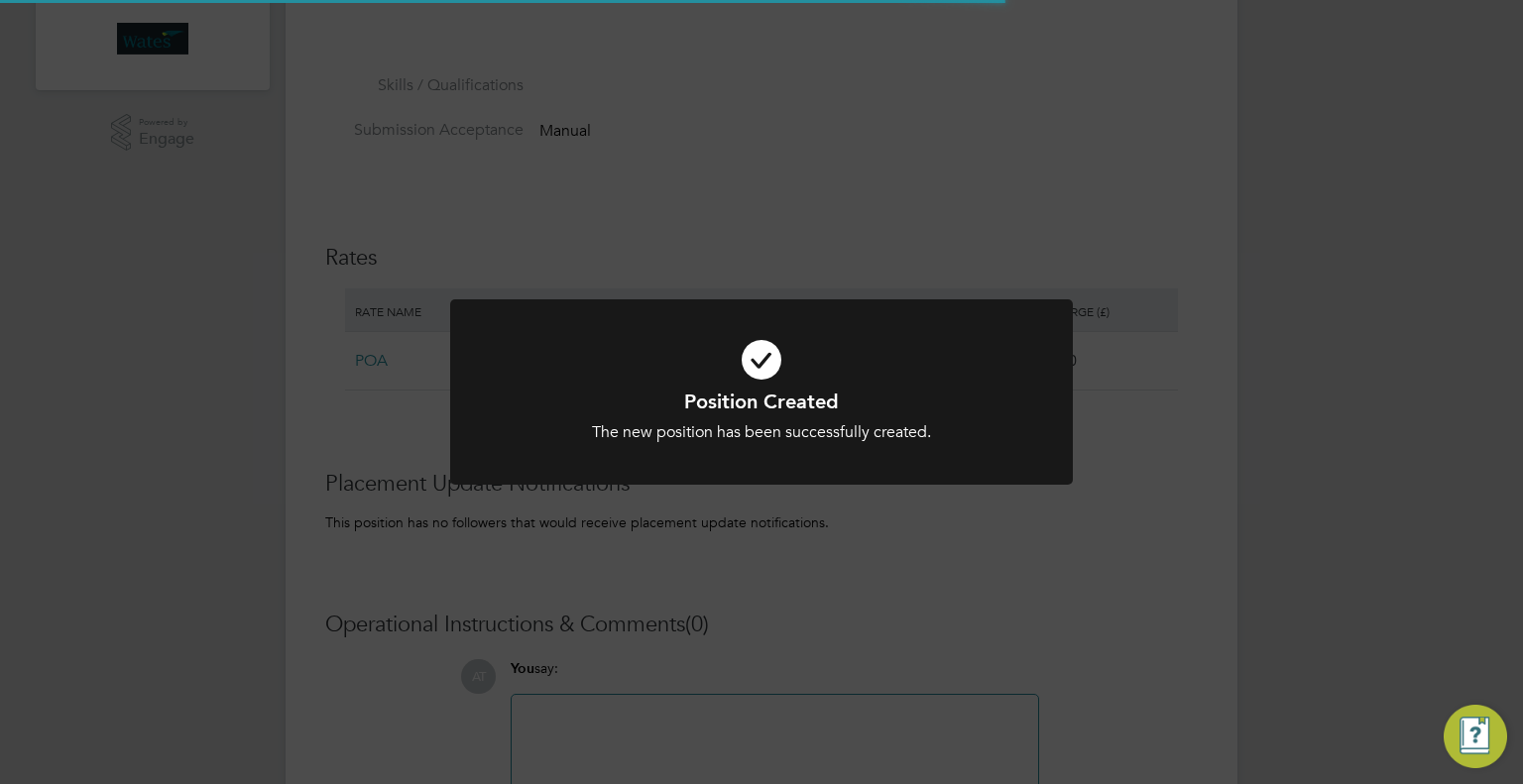 scroll, scrollTop: 197, scrollLeft: 0, axis: vertical 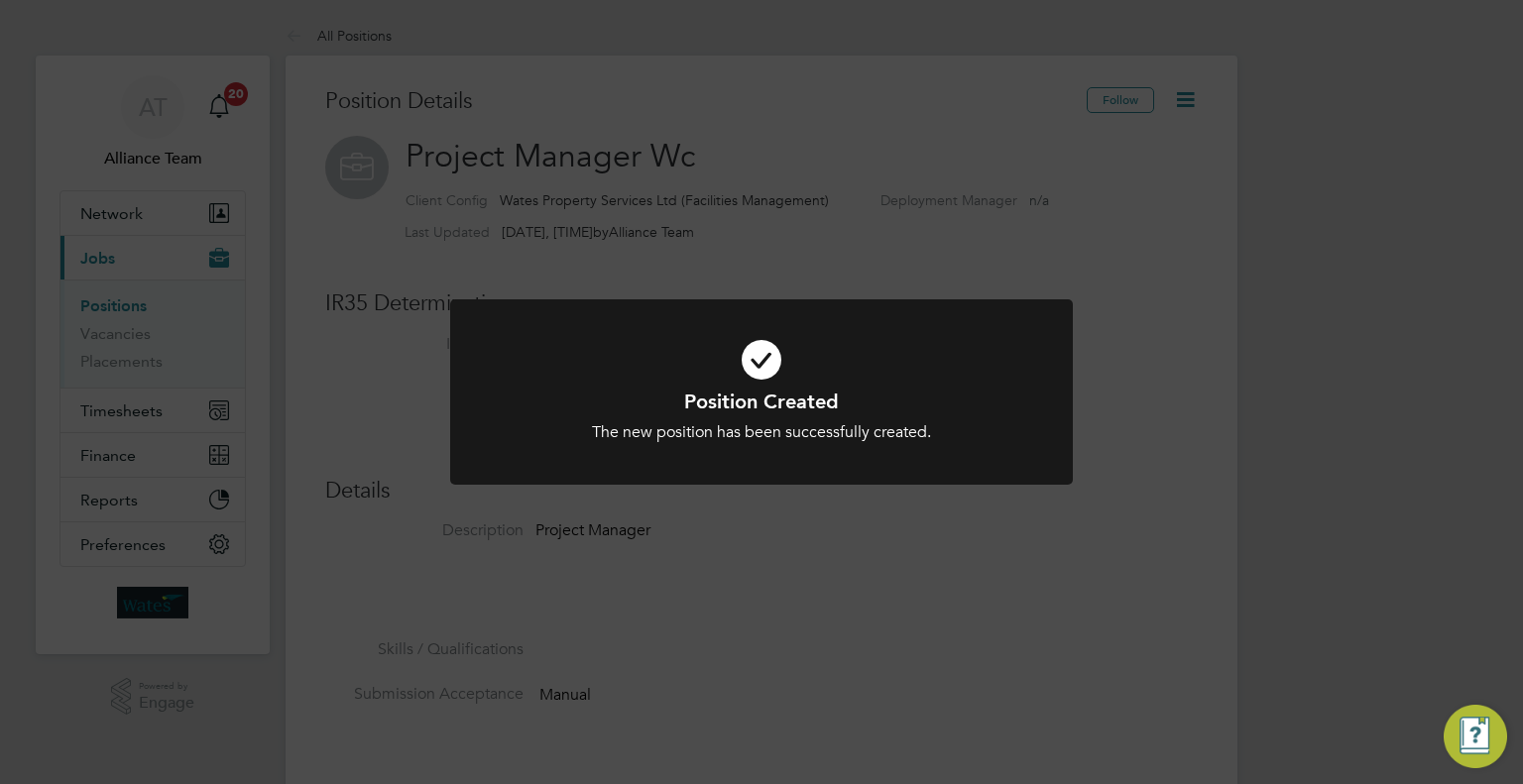 drag, startPoint x: 1109, startPoint y: 389, endPoint x: 1106, endPoint y: 363, distance: 26.172505 